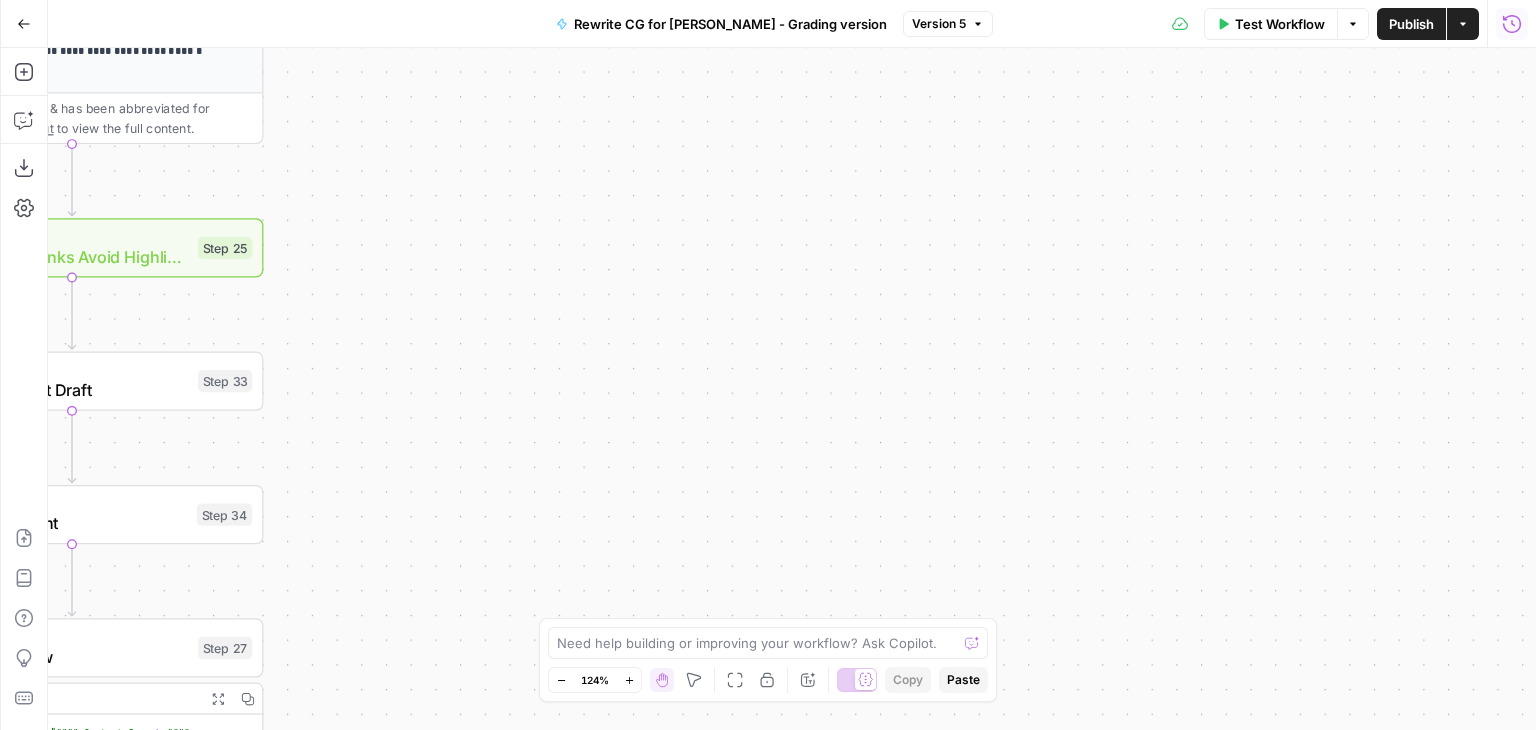 scroll, scrollTop: 0, scrollLeft: 0, axis: both 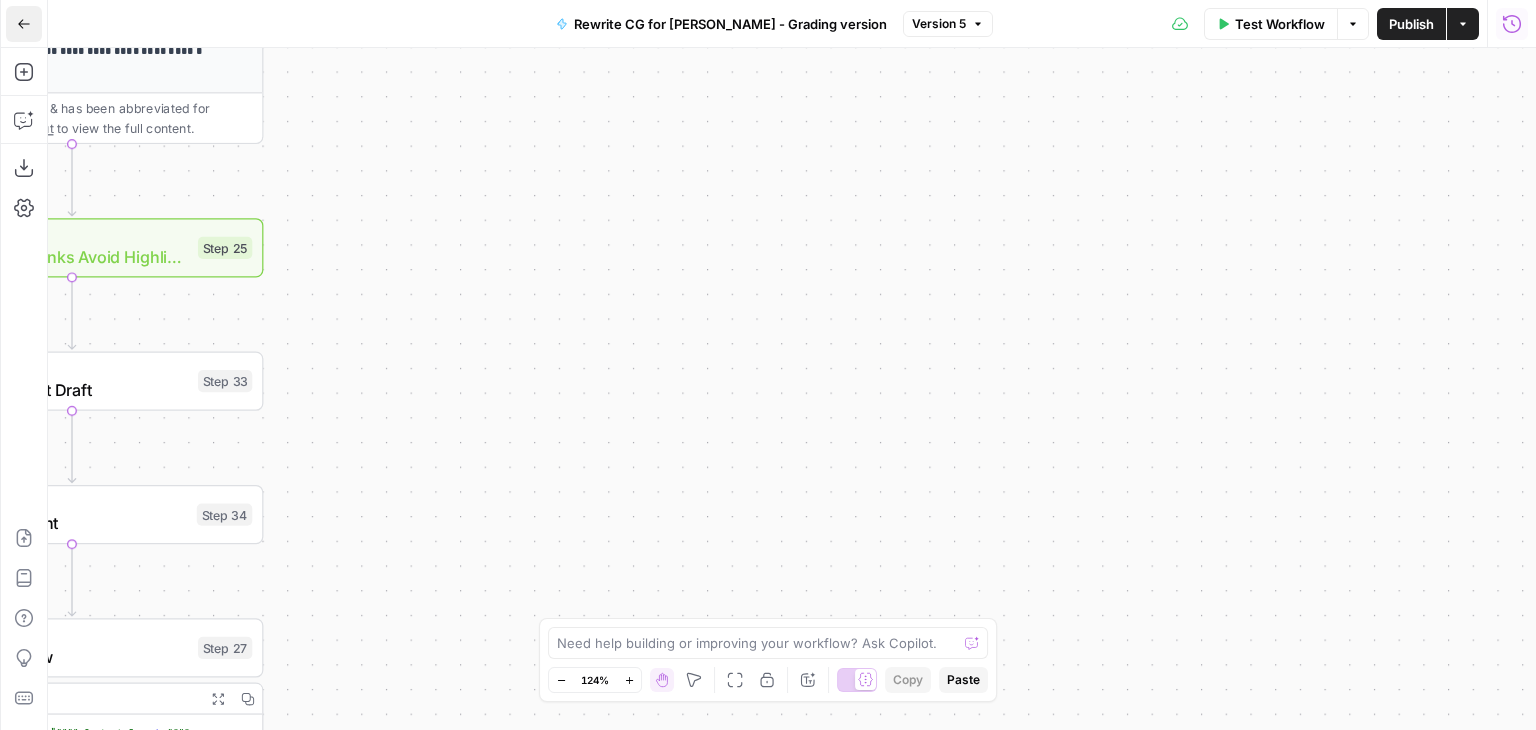 click 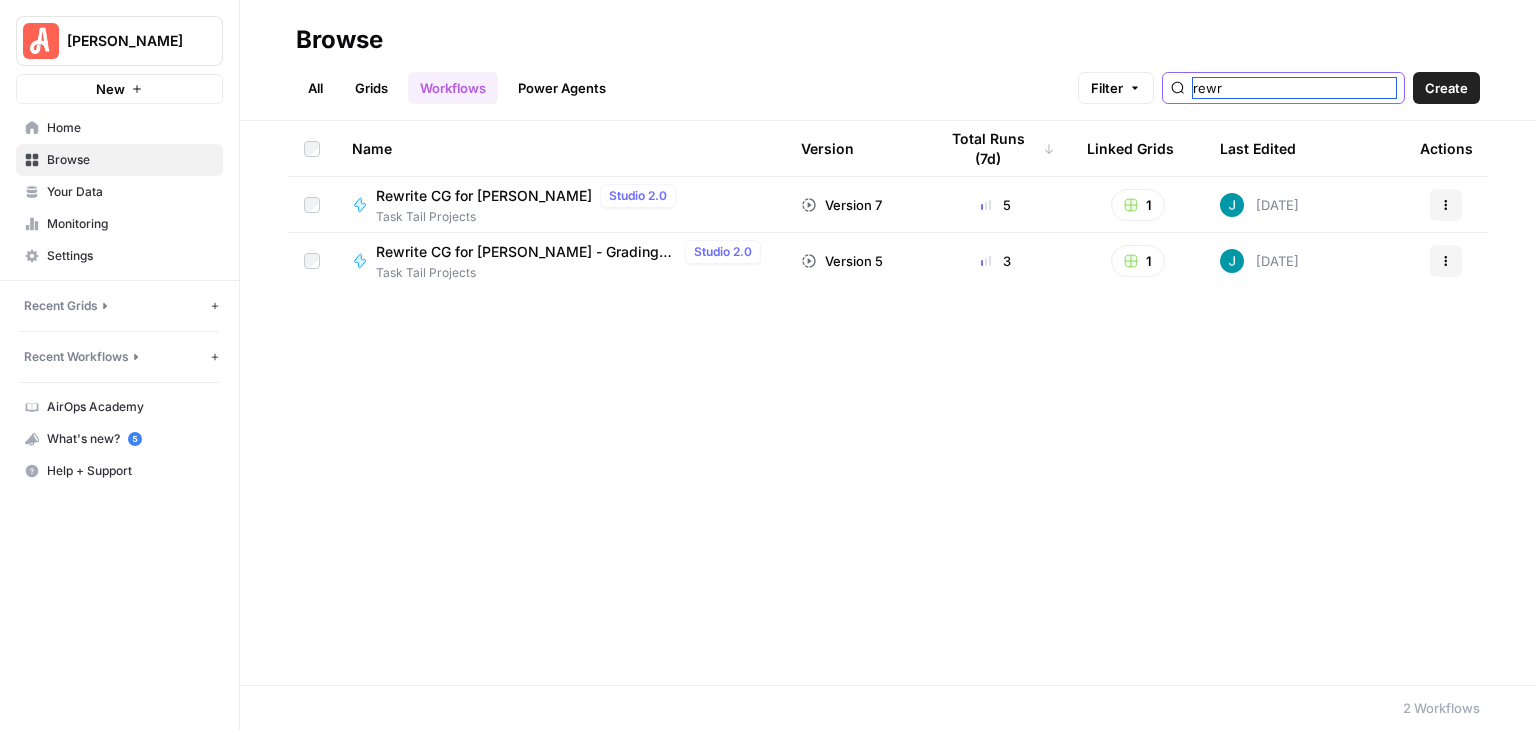 drag, startPoint x: 1286, startPoint y: 89, endPoint x: 1216, endPoint y: 66, distance: 73.68175 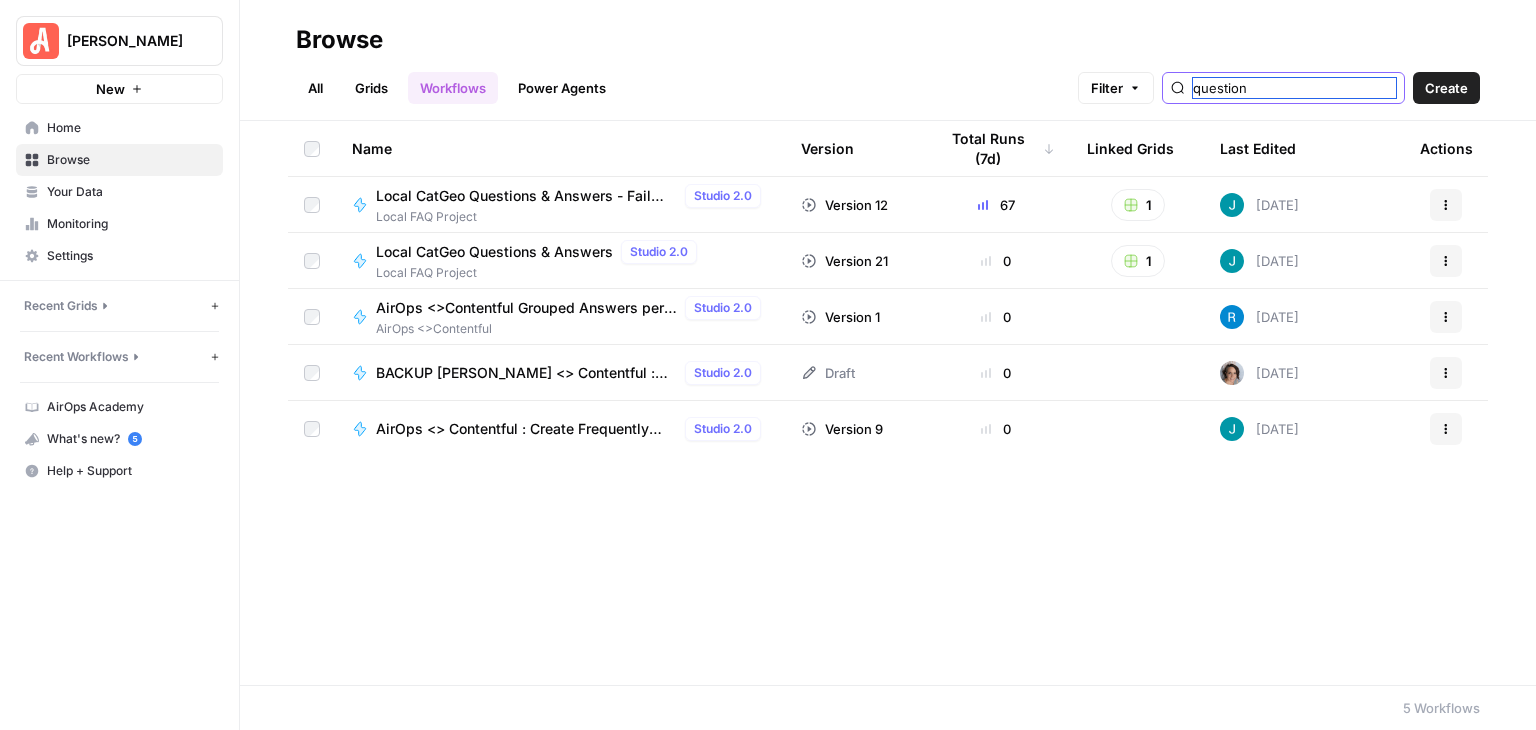 type on "question" 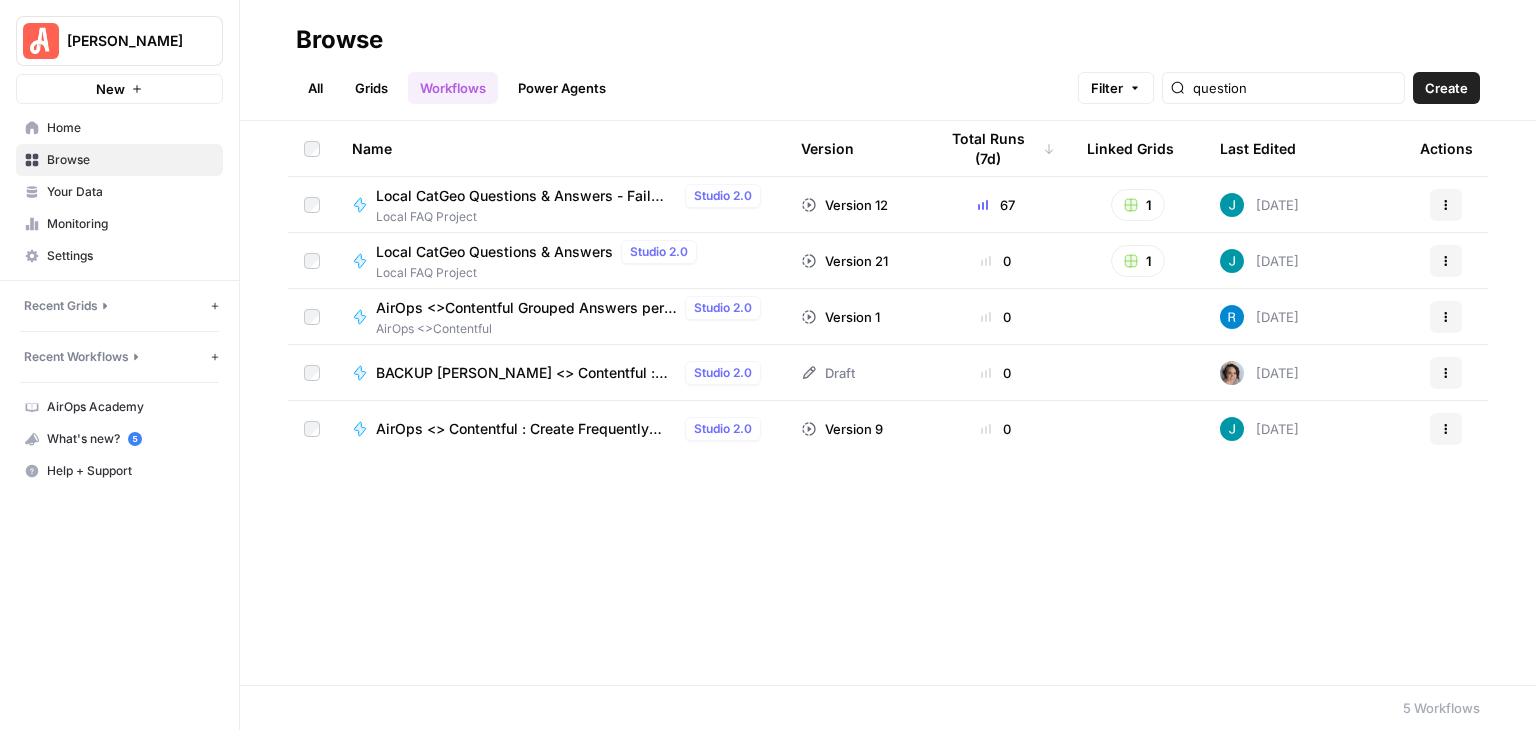 click on "Local CatGeo Questions & Answers - Fail Version" at bounding box center [526, 196] 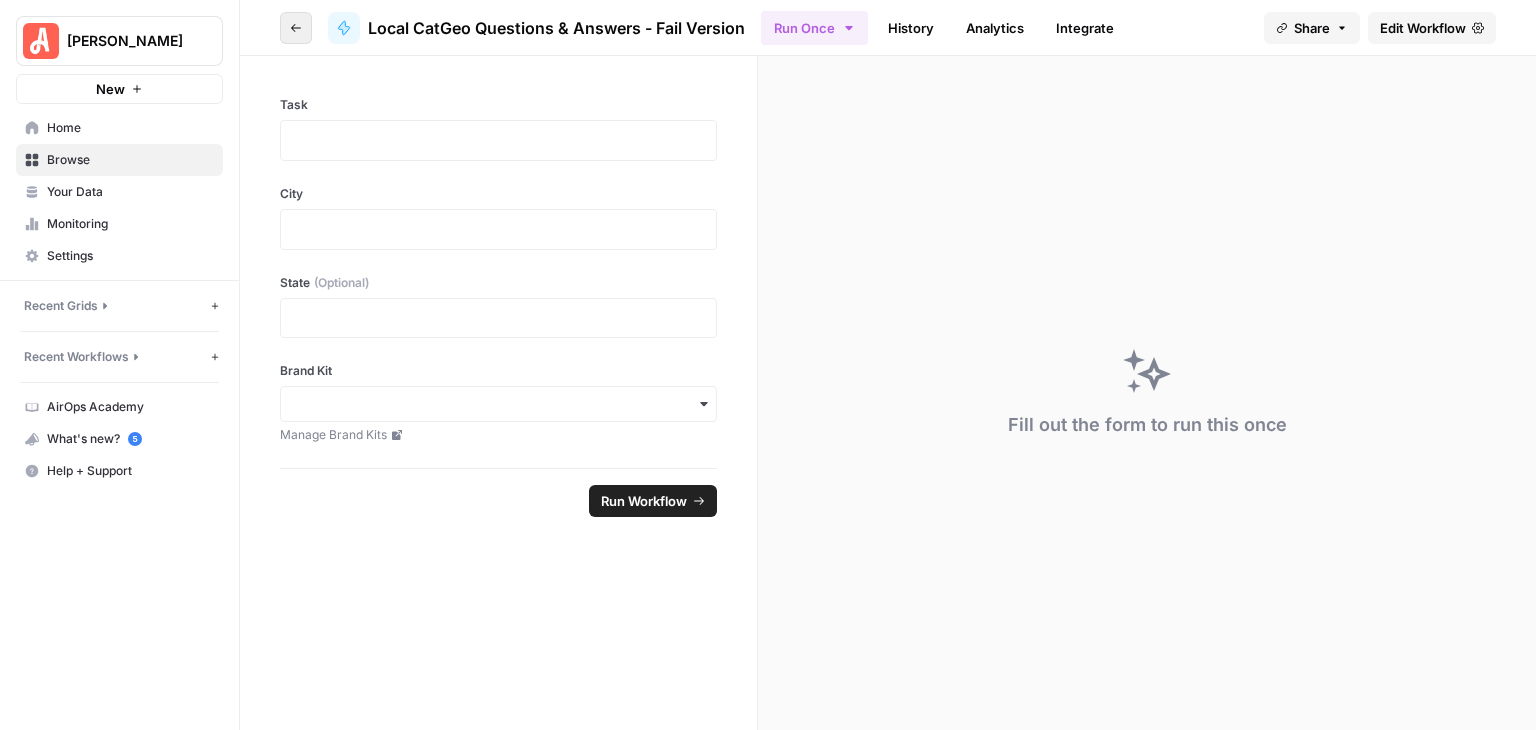 click on "Go back" at bounding box center [296, 28] 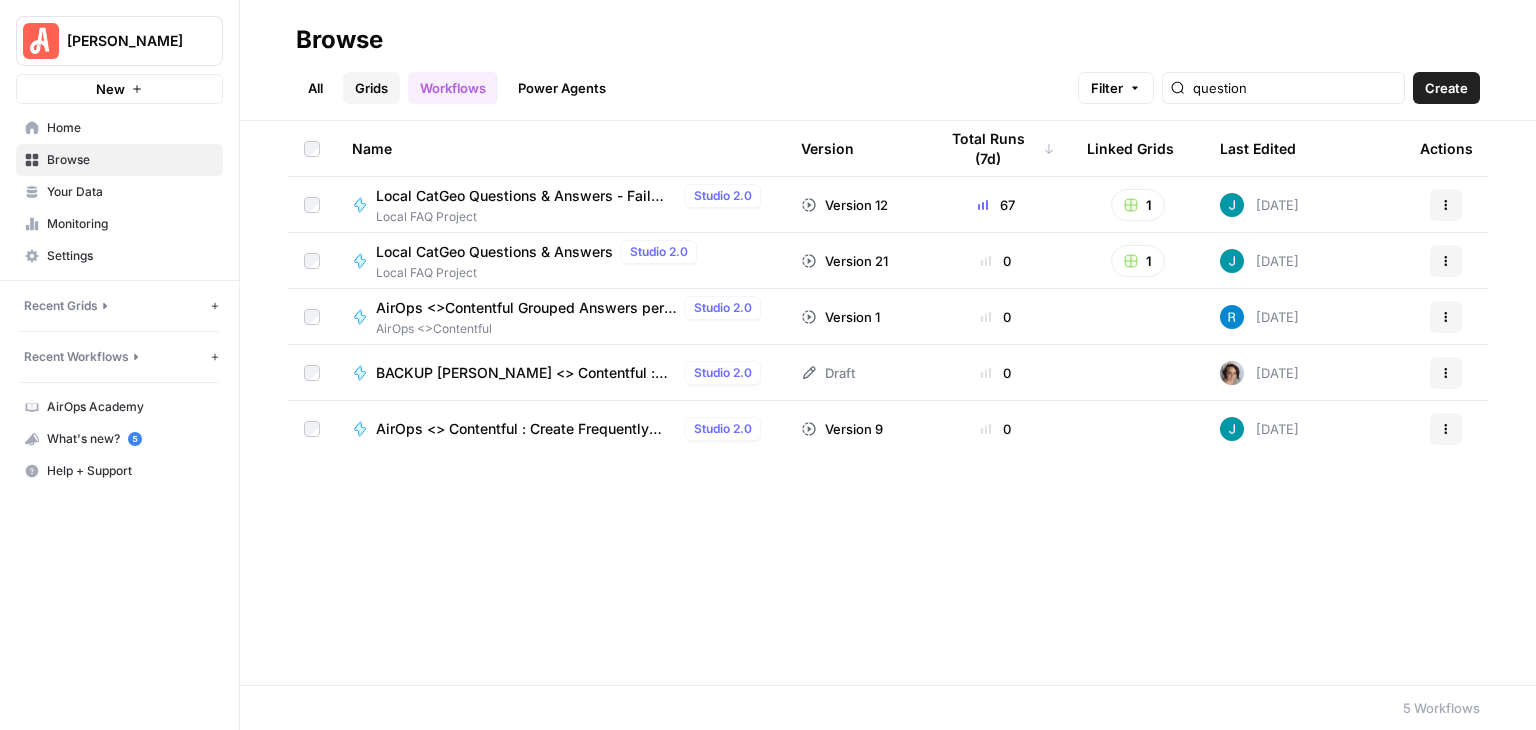 click on "Grids" at bounding box center (371, 88) 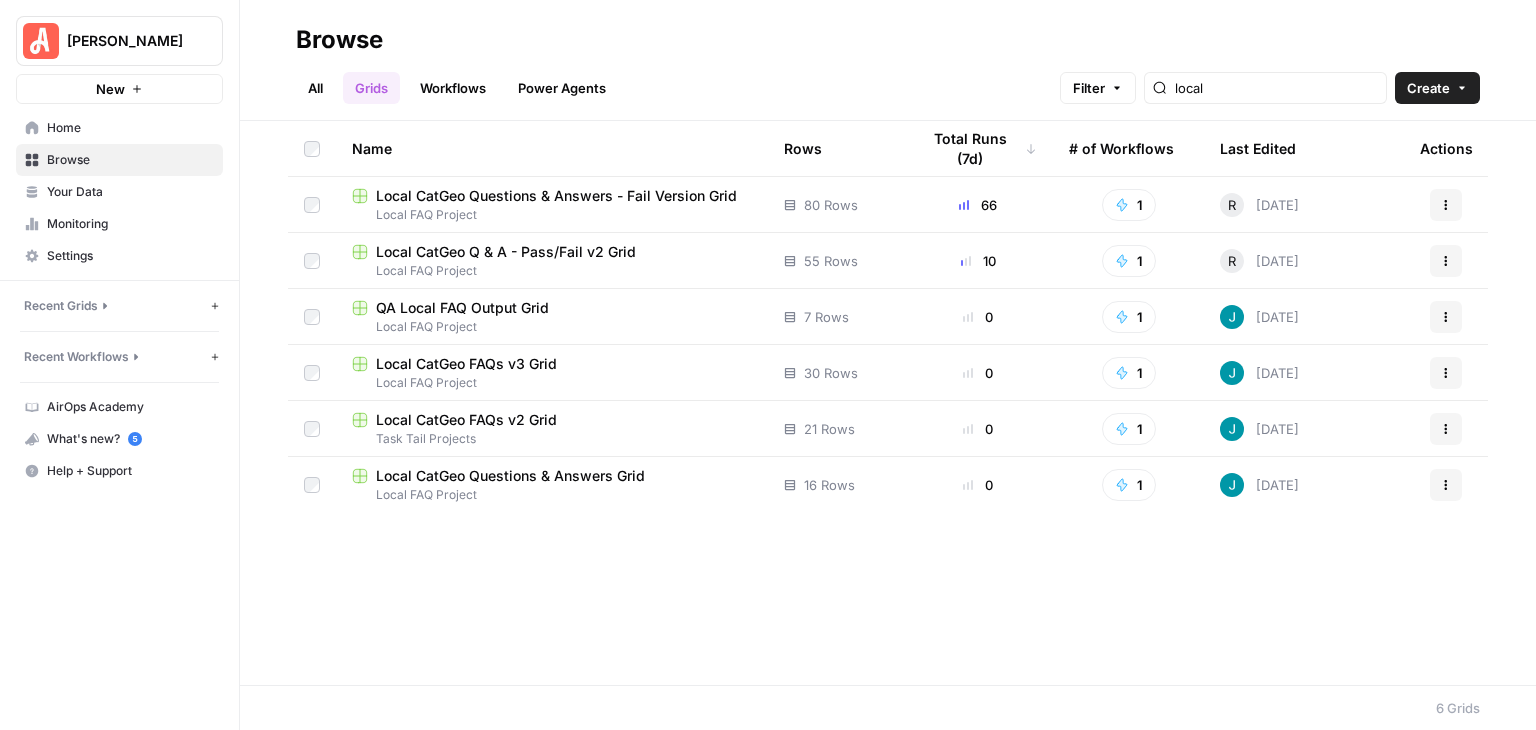 click on "Local CatGeo Q & A - Pass/Fail v2 Grid Local FAQ Project" at bounding box center [552, 260] 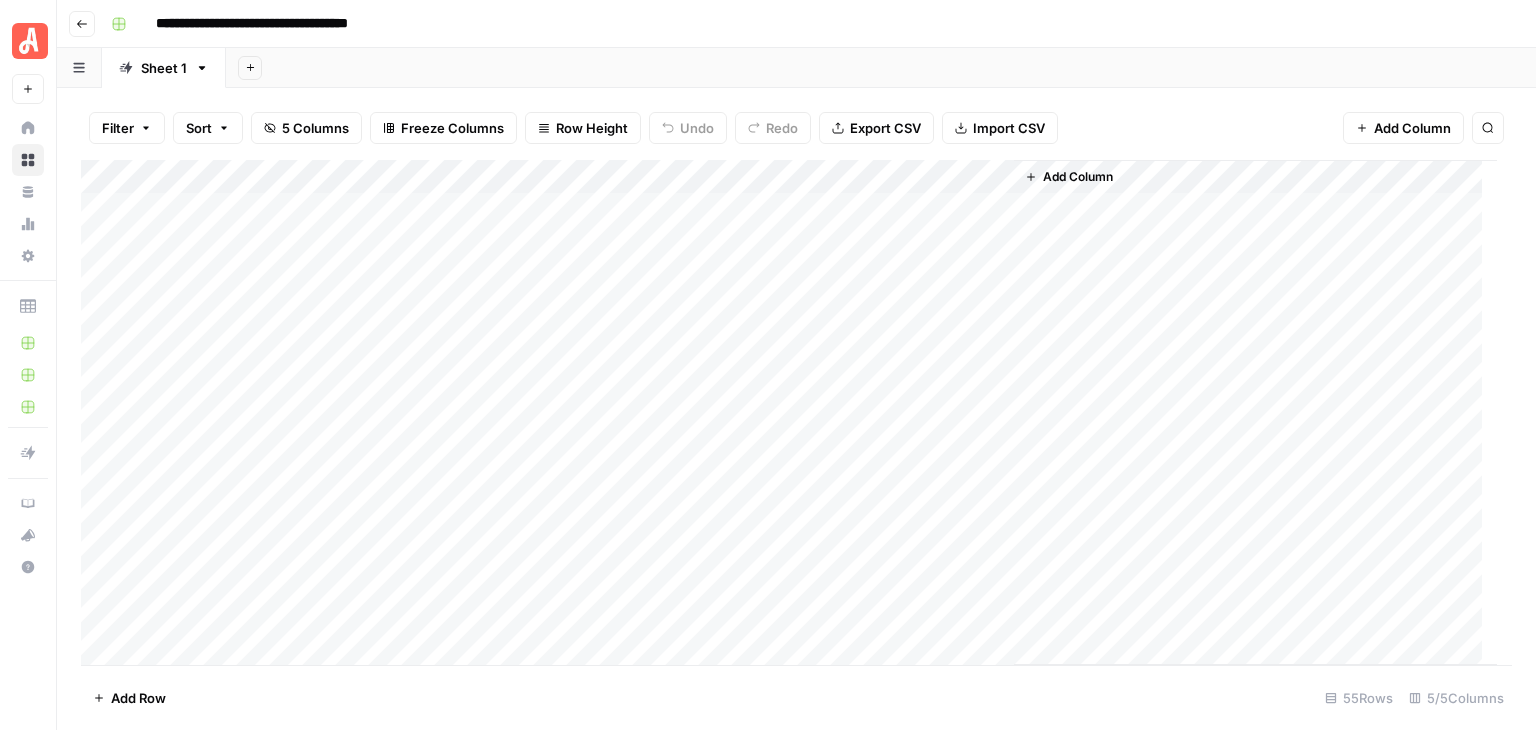 scroll, scrollTop: 0, scrollLeft: 0, axis: both 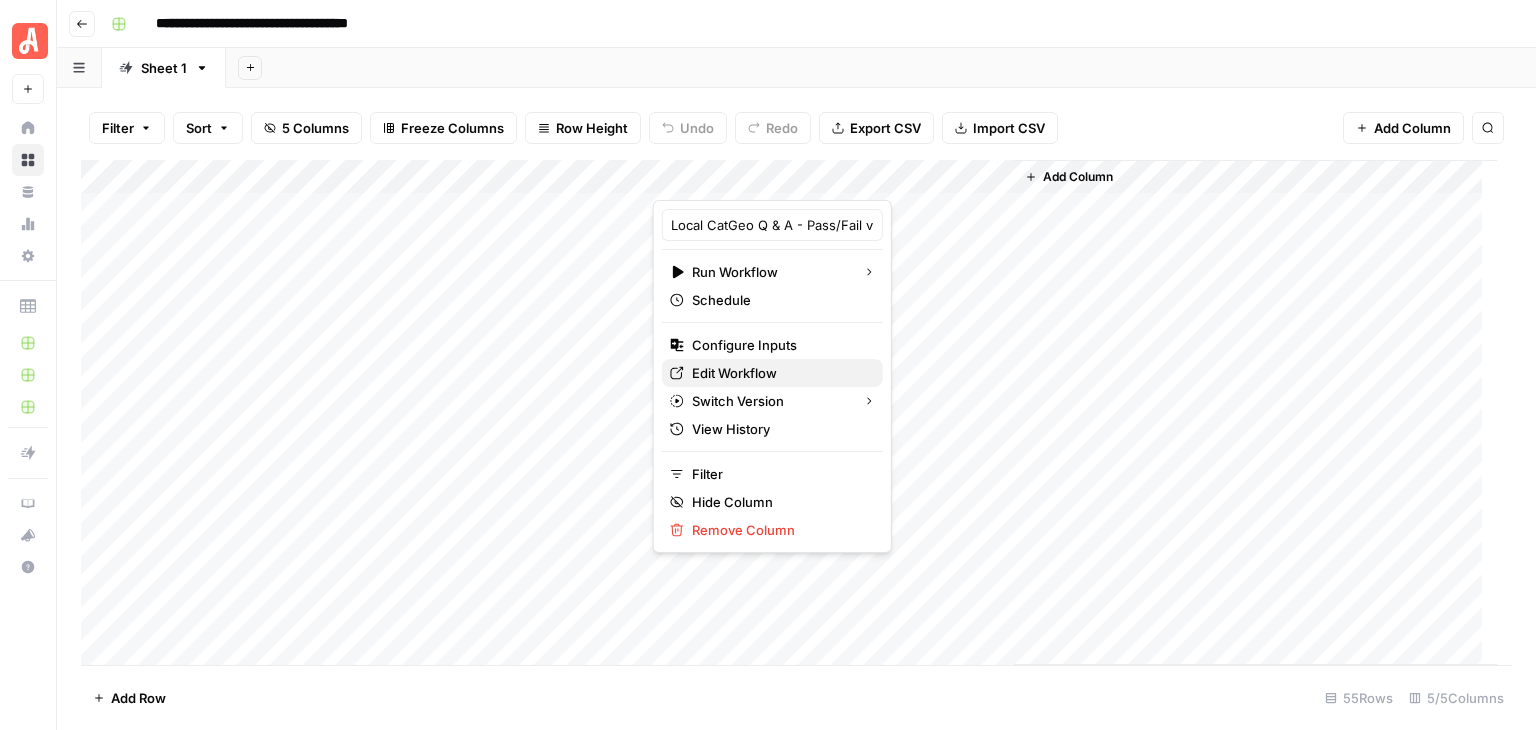 click on "Edit Workflow" at bounding box center (734, 373) 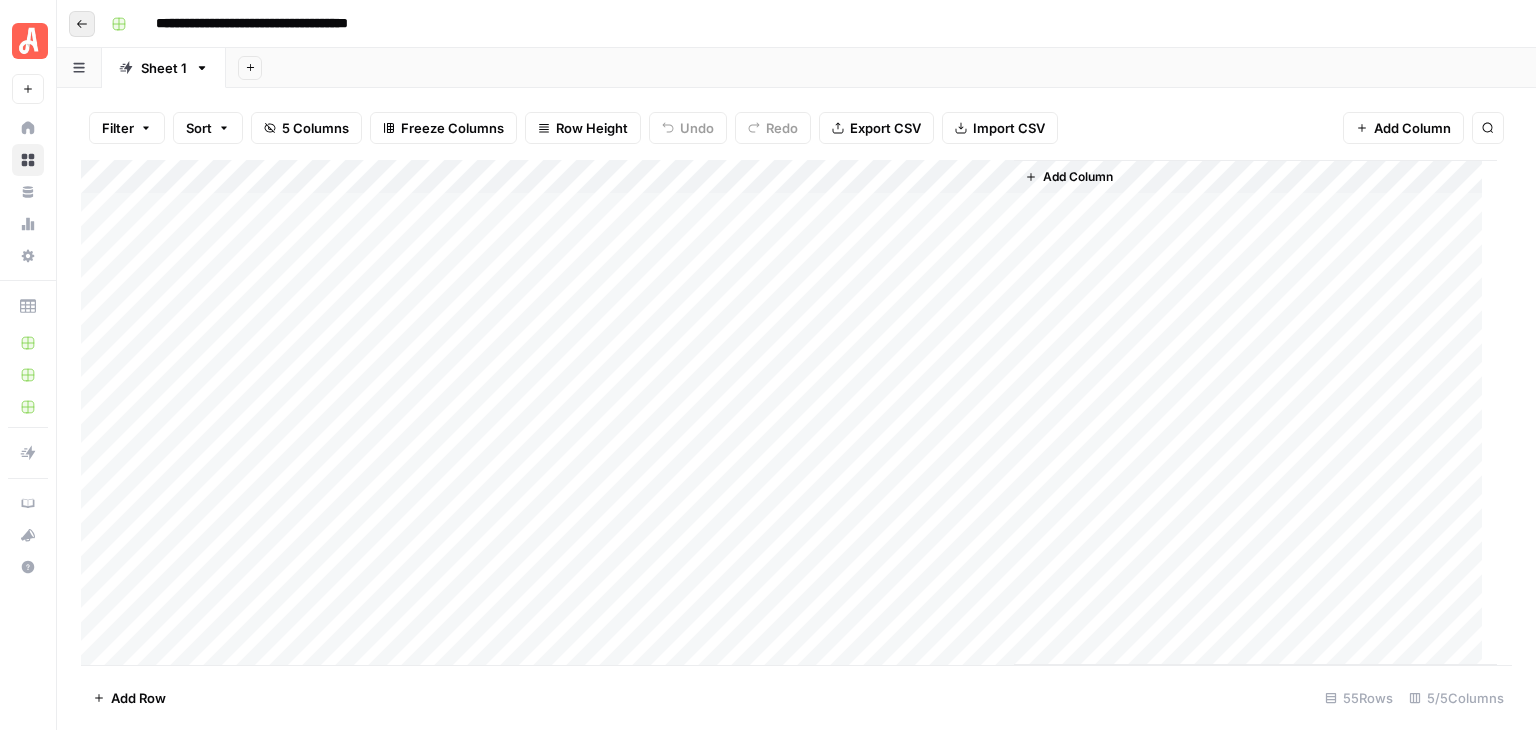 click 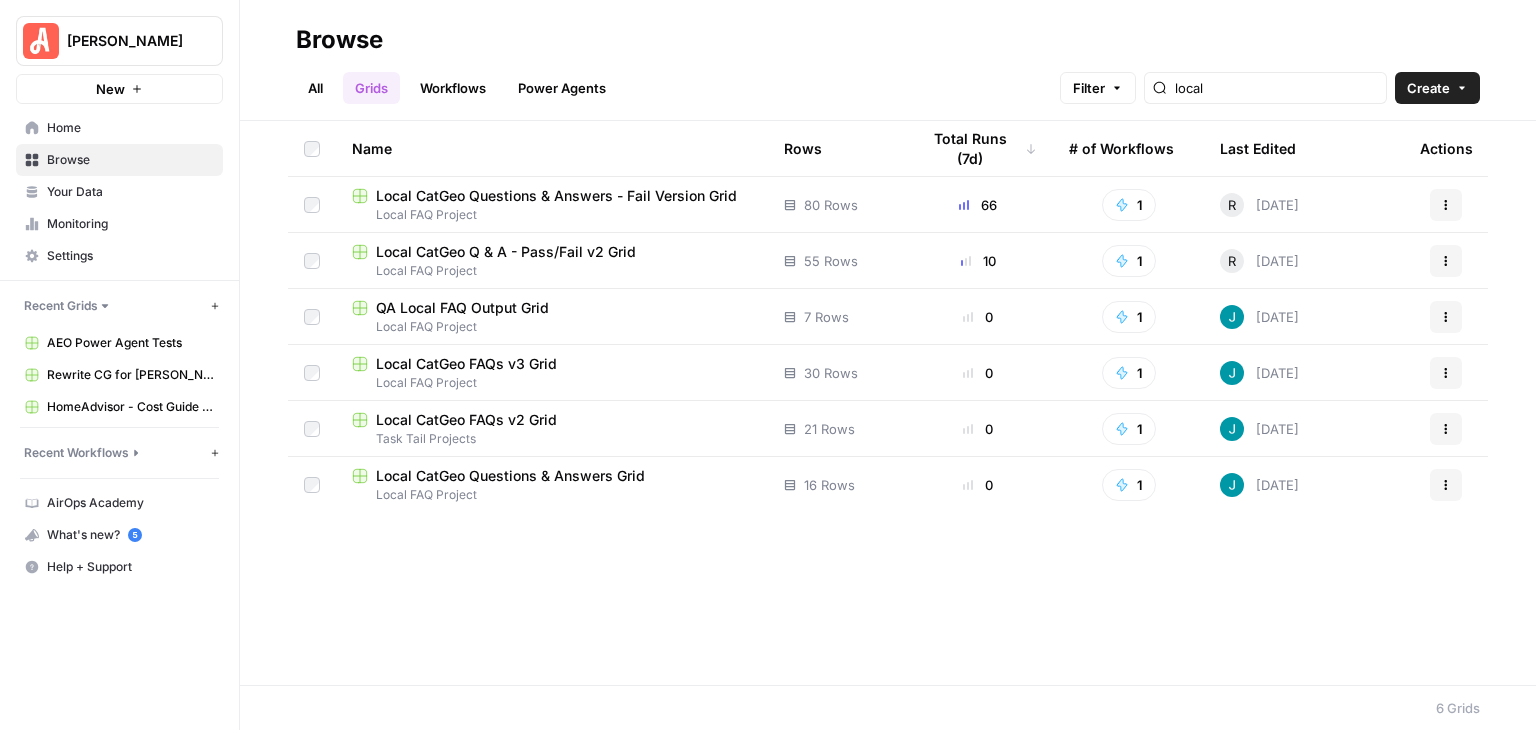 click on "Local CatGeo Q & A - Pass/Fail v2 Grid" at bounding box center [552, 252] 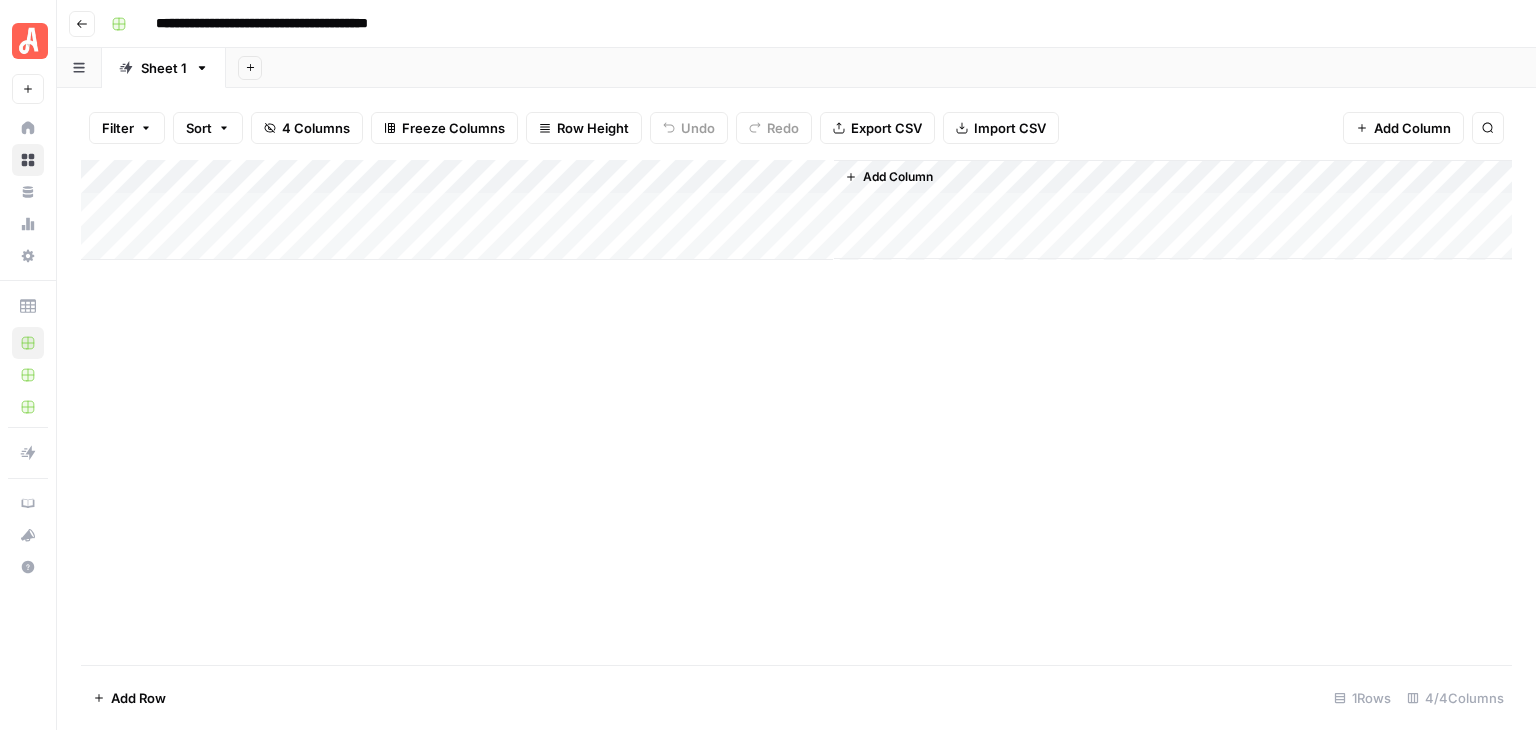 scroll, scrollTop: 0, scrollLeft: 0, axis: both 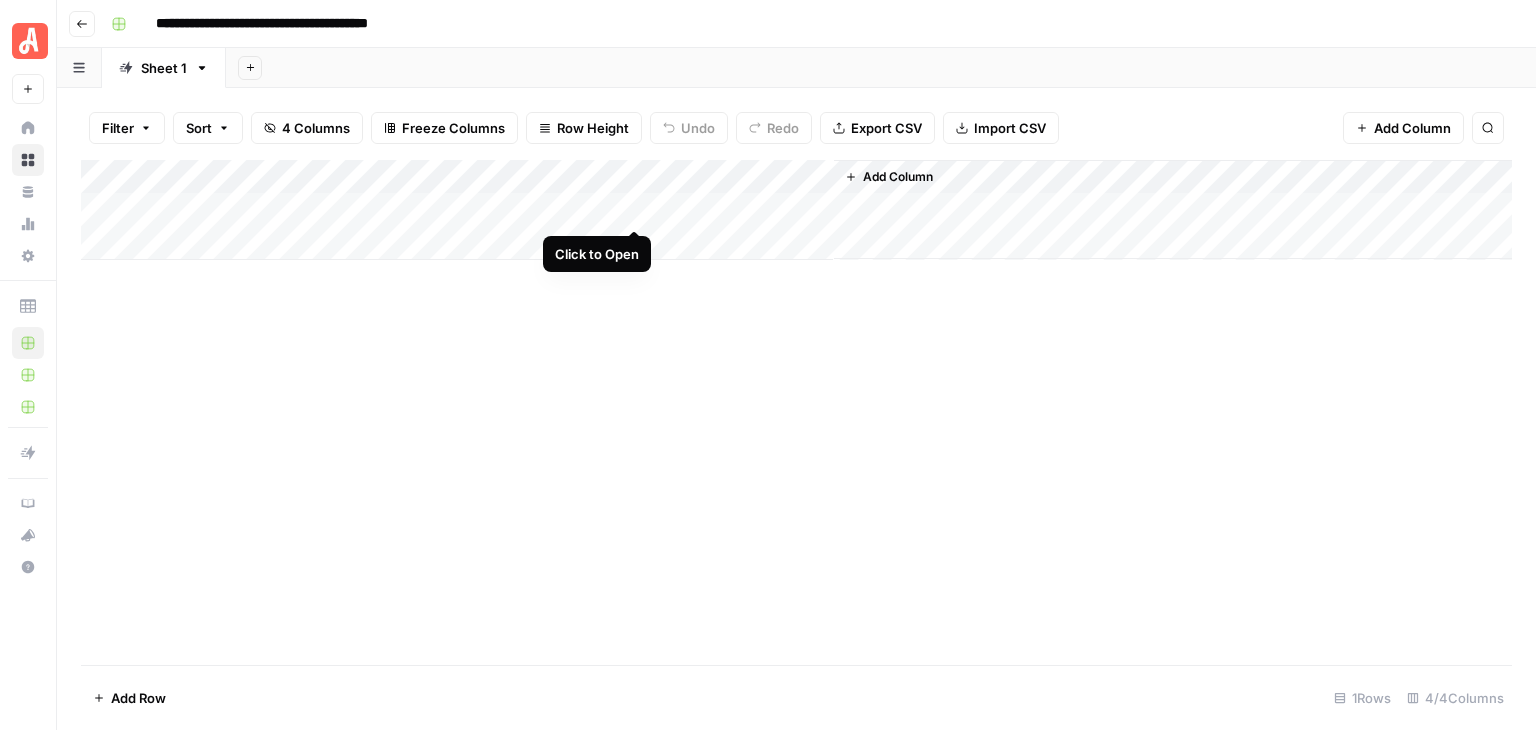 click on "Add Column" at bounding box center (796, 210) 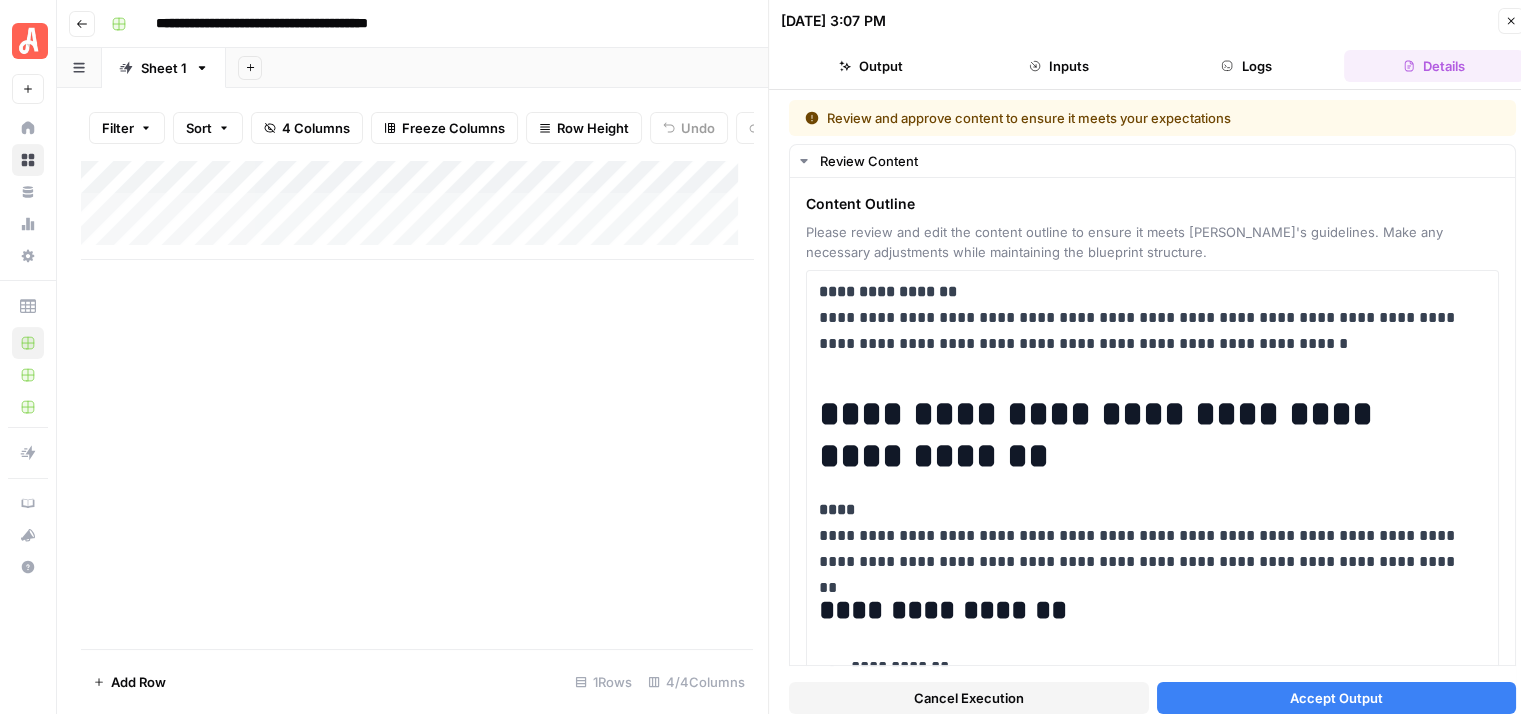 click on "Accept Output" at bounding box center (1337, 698) 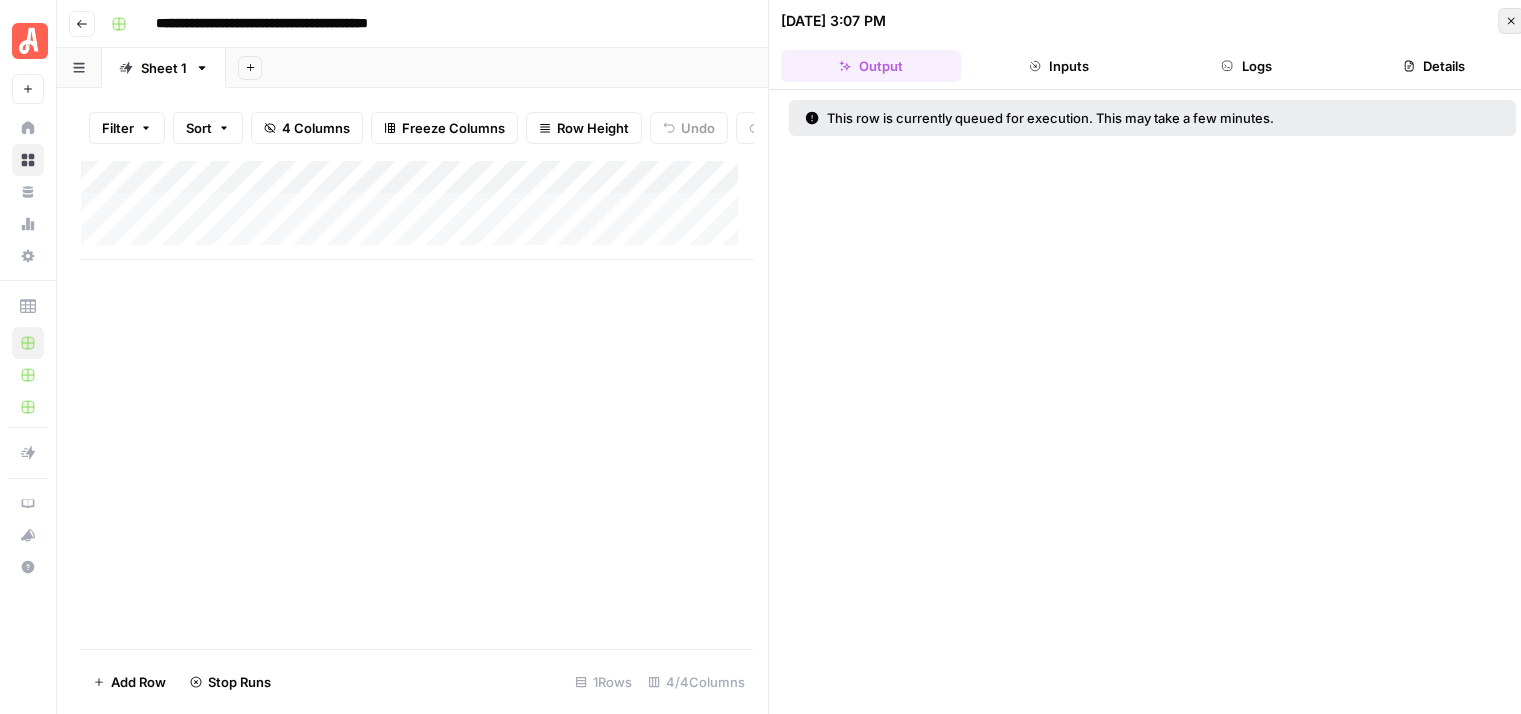 click 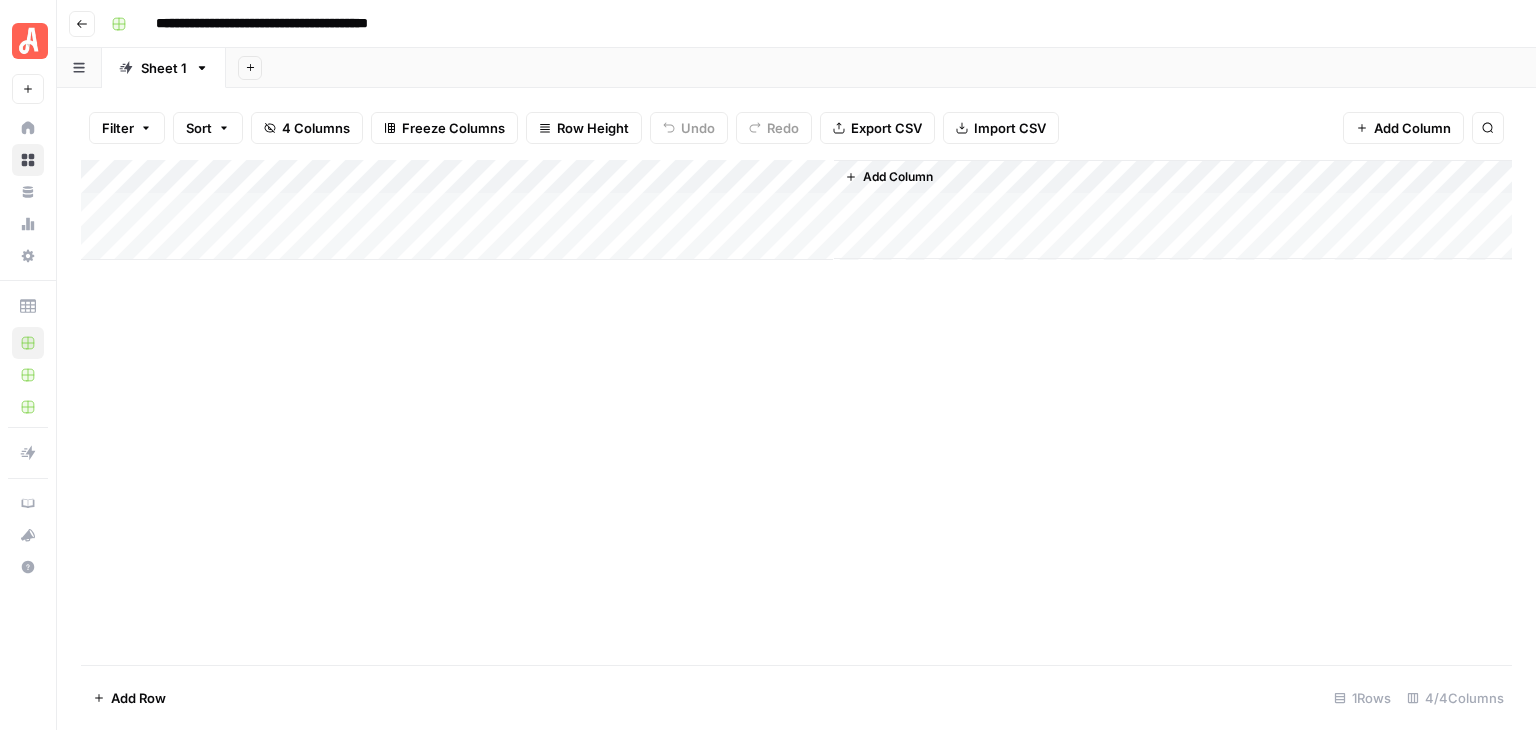 click on "Add Column" at bounding box center (796, 210) 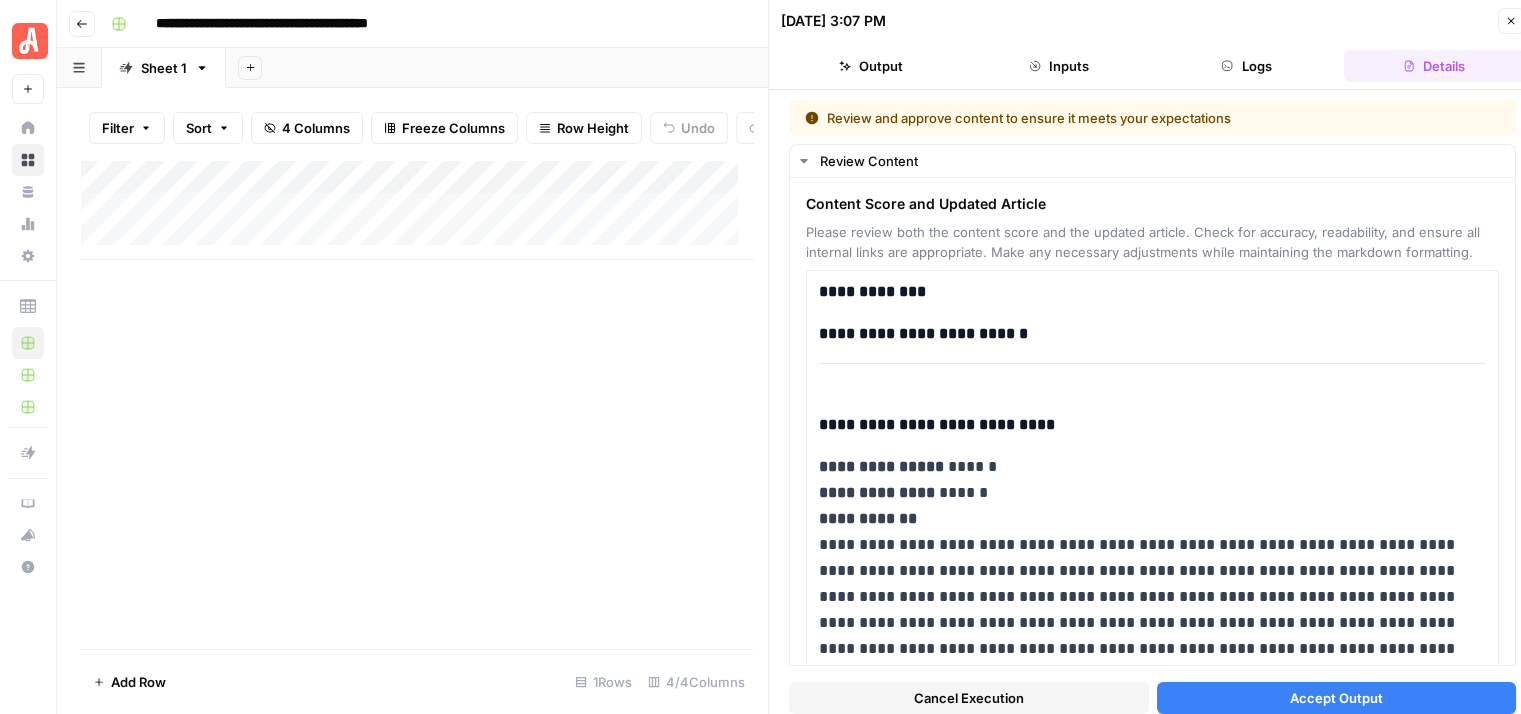 click on "Accept Output" at bounding box center [1337, 698] 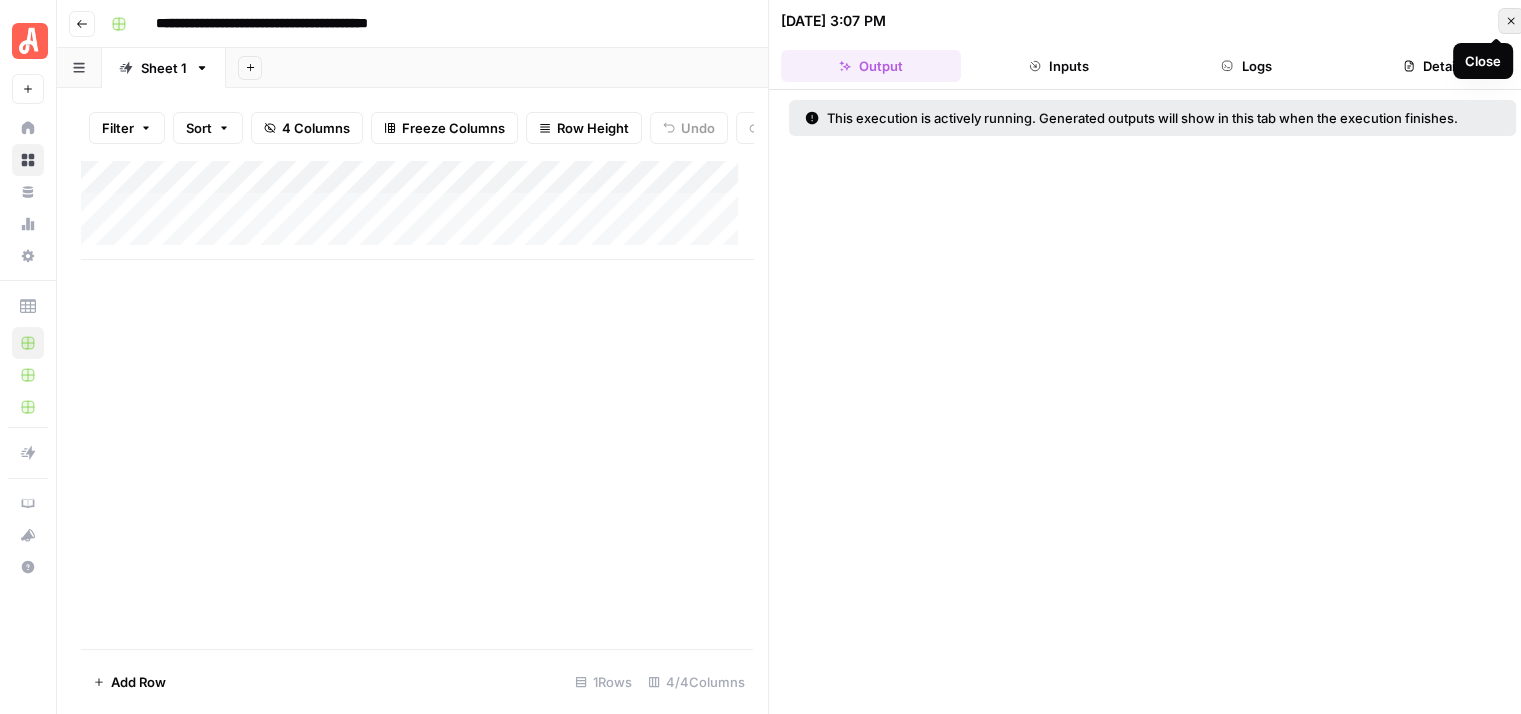 click 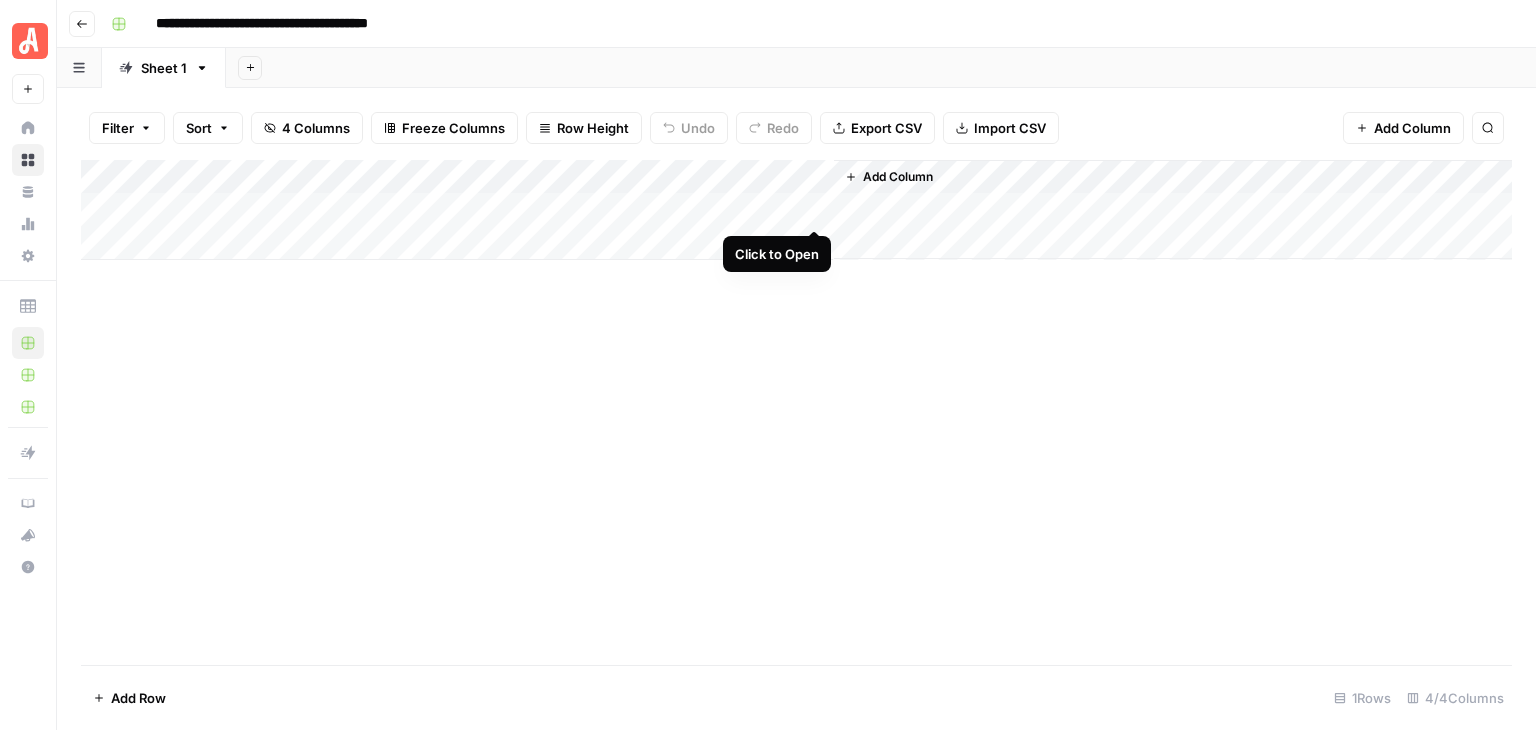 click on "Add Column" at bounding box center [796, 210] 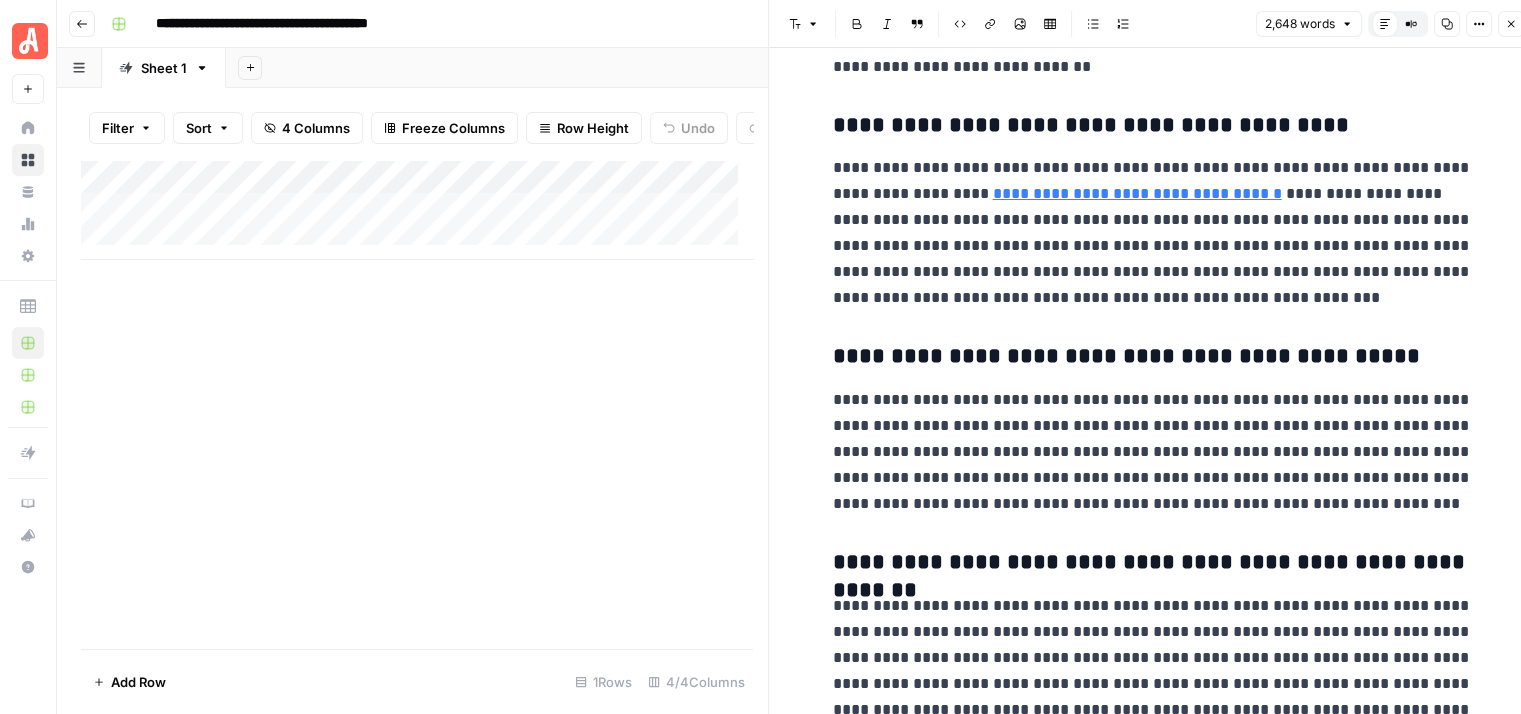 scroll, scrollTop: 10908, scrollLeft: 0, axis: vertical 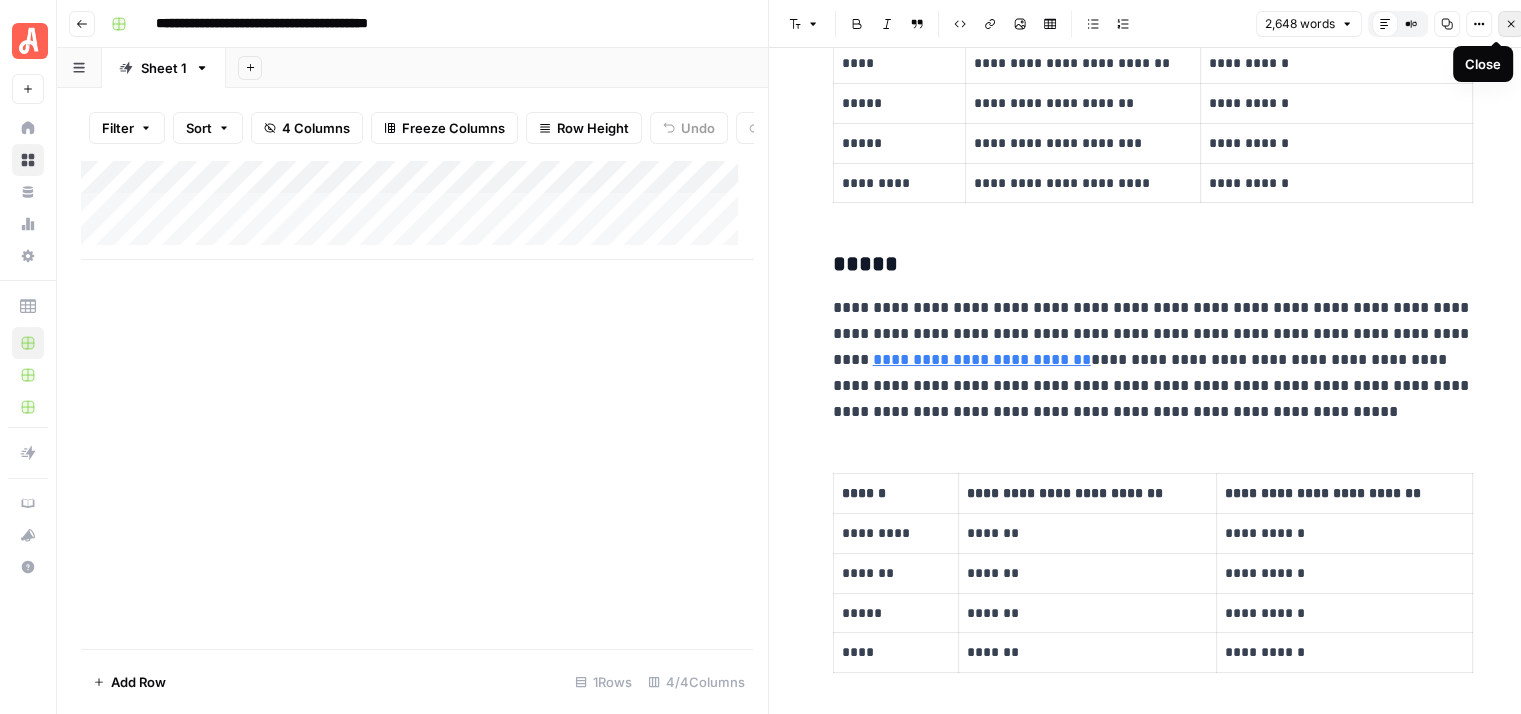 click 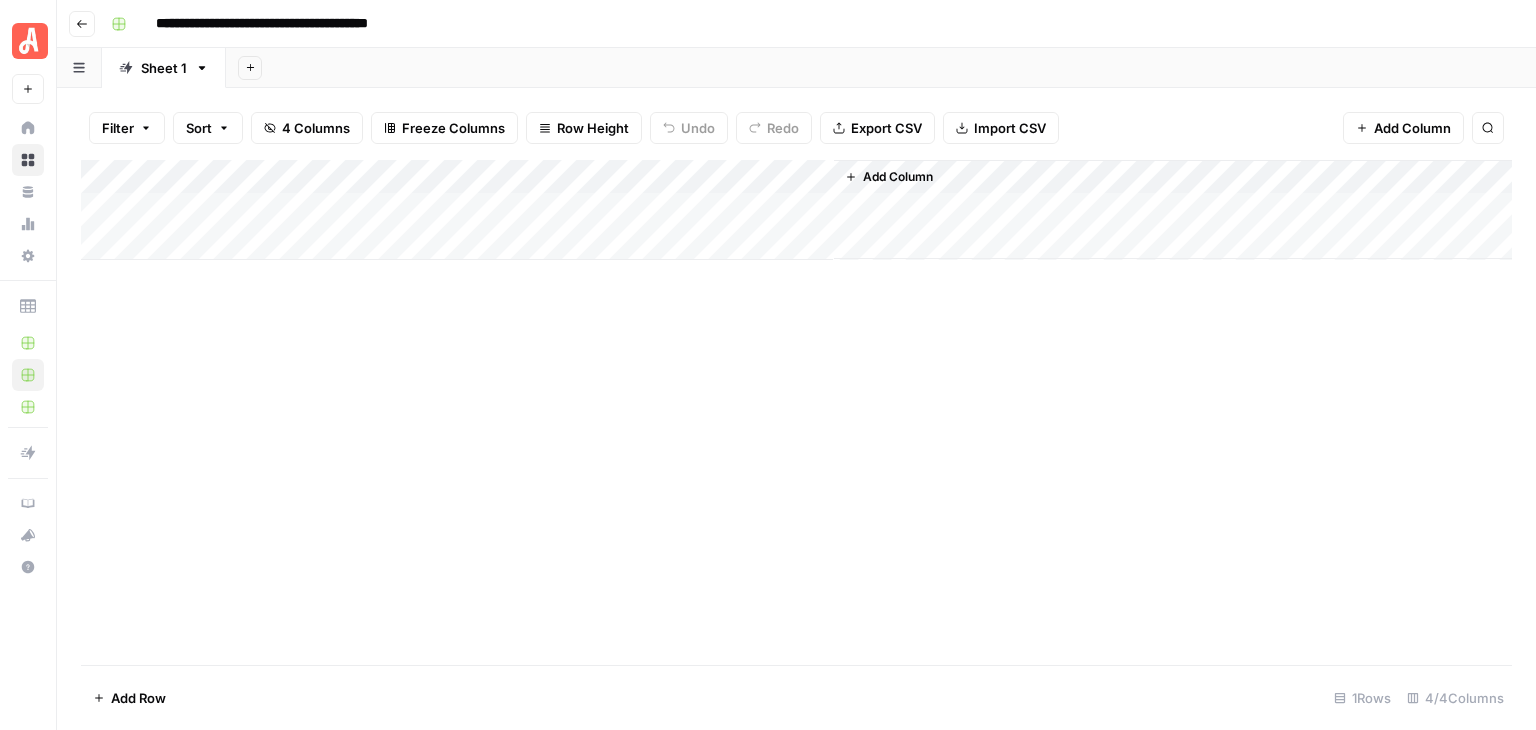 click on "Add Column" at bounding box center [796, 412] 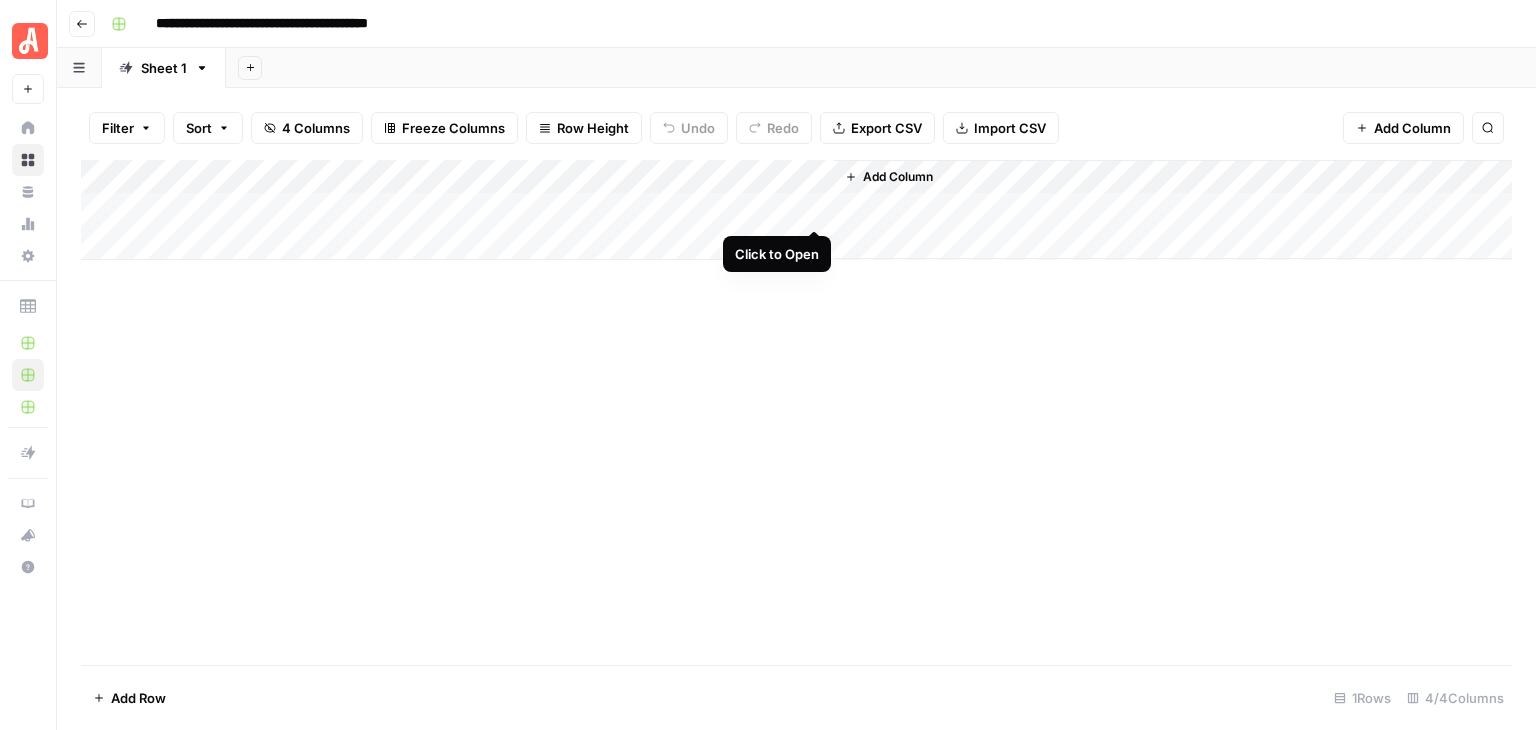 click on "Add Column" at bounding box center [796, 210] 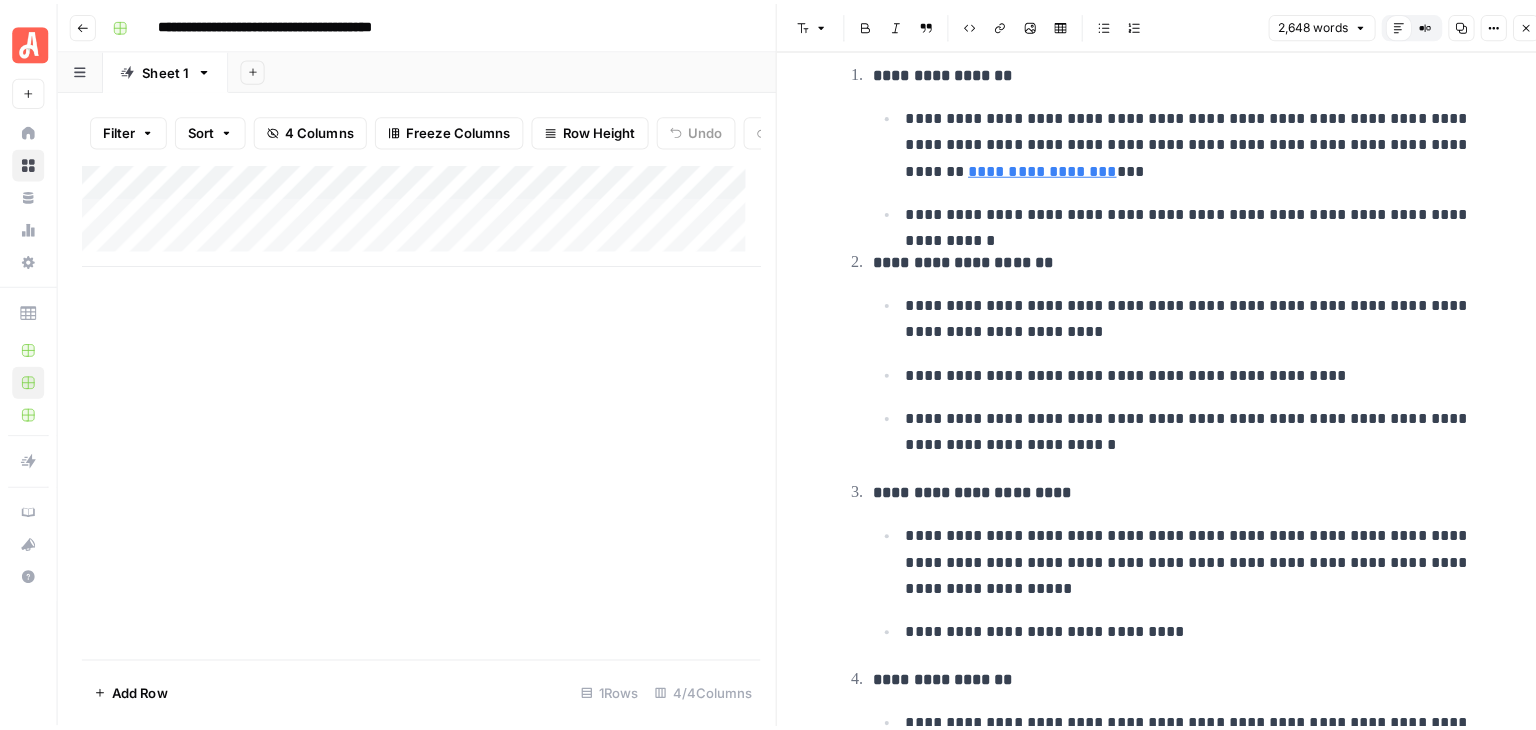 scroll, scrollTop: 2400, scrollLeft: 0, axis: vertical 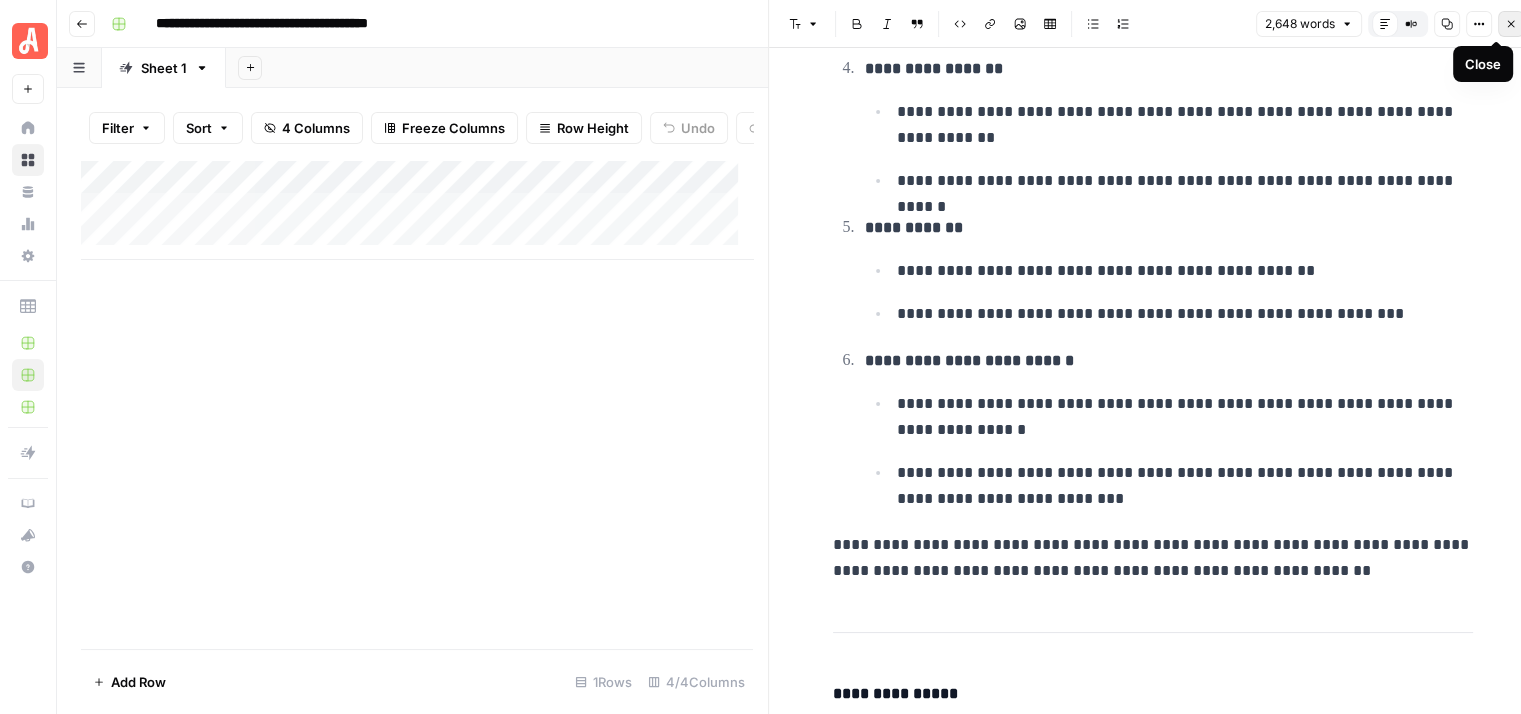 click 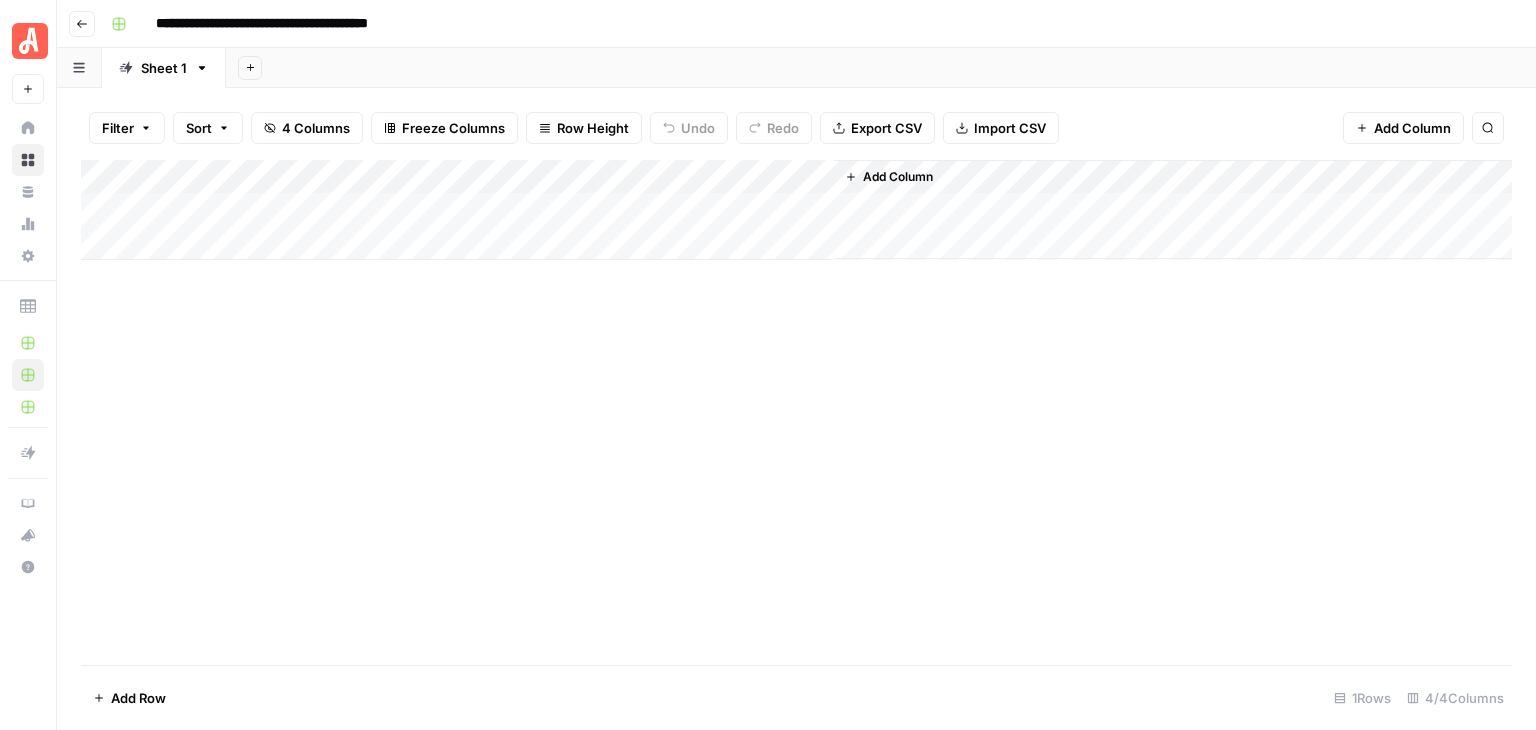 click on "Add Column" at bounding box center (796, 210) 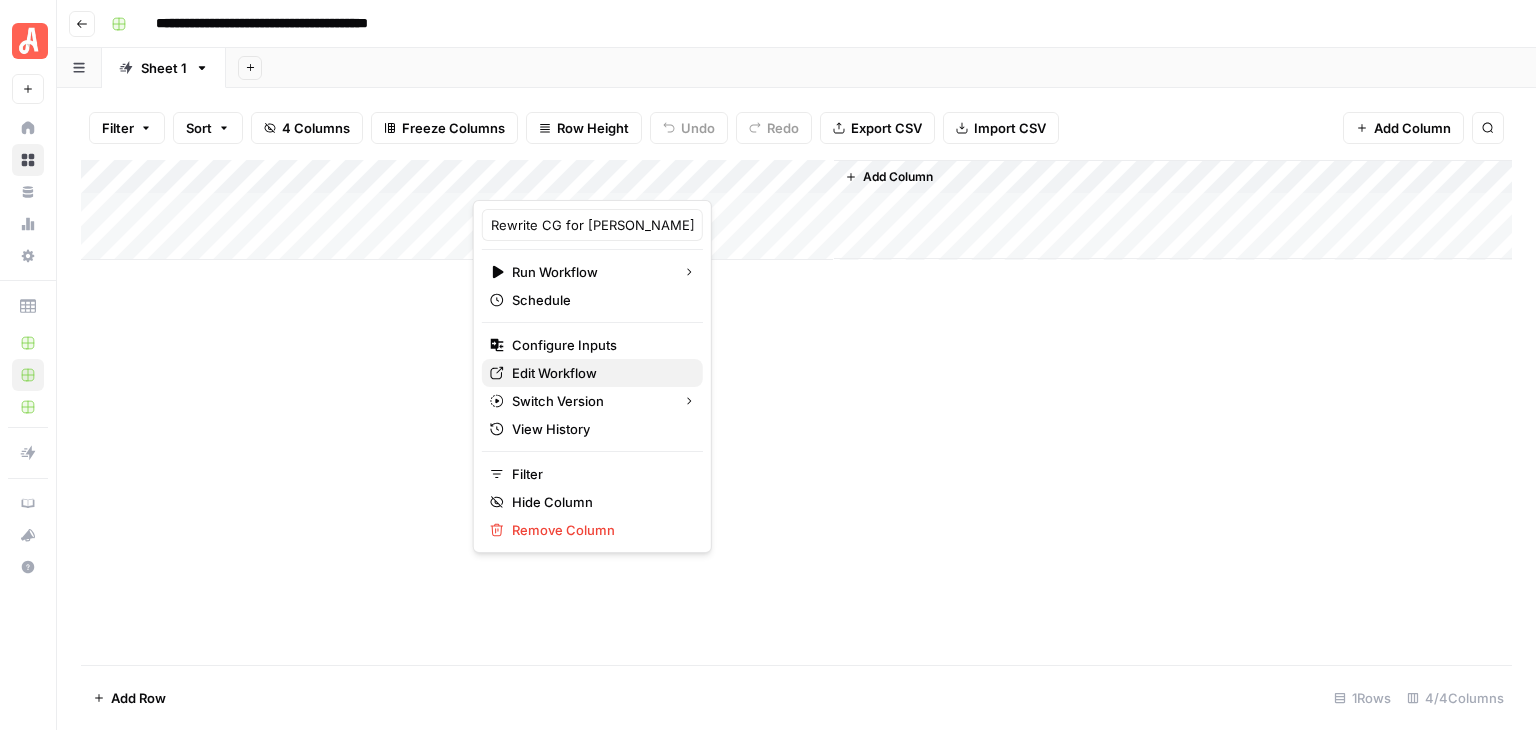 click on "Edit Workflow" at bounding box center (592, 373) 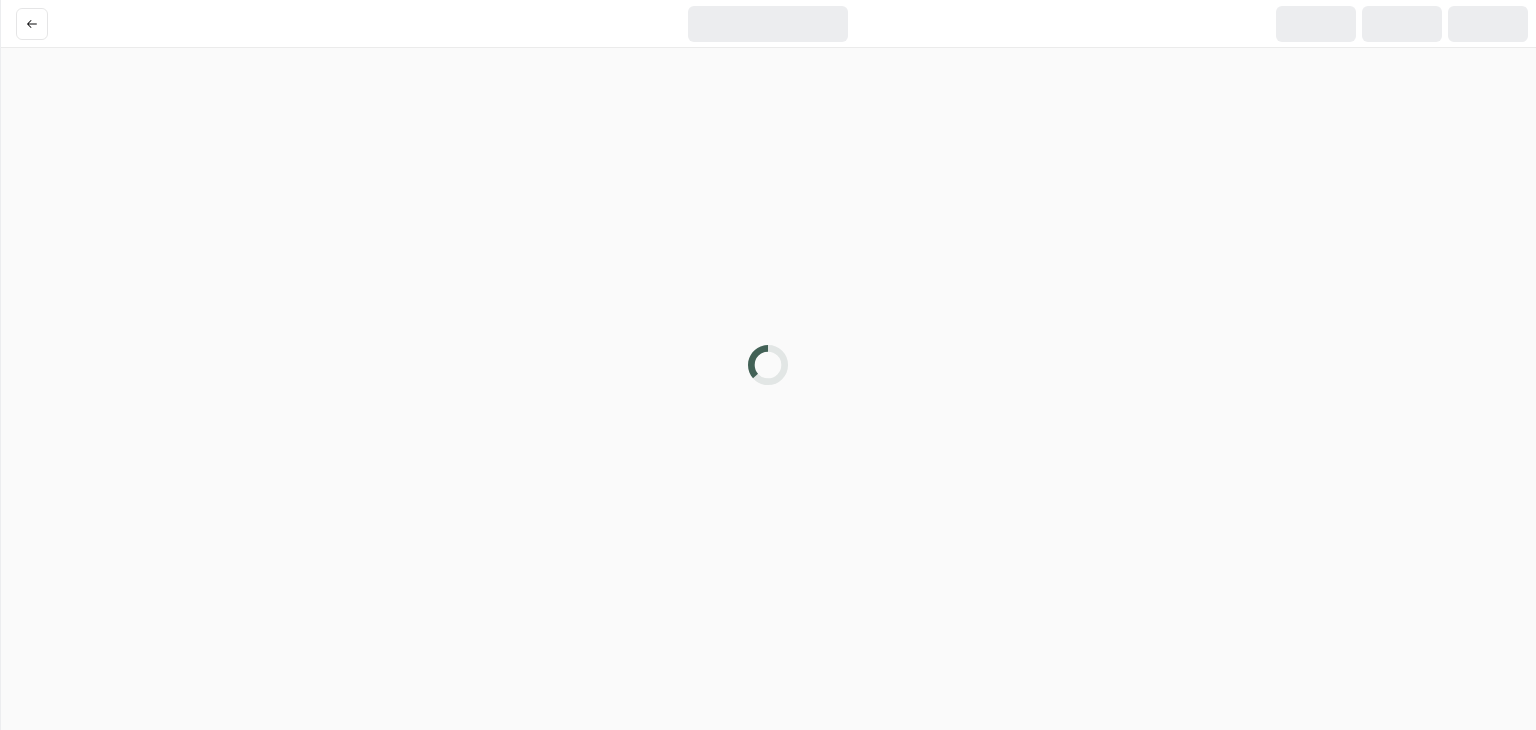 scroll, scrollTop: 0, scrollLeft: 0, axis: both 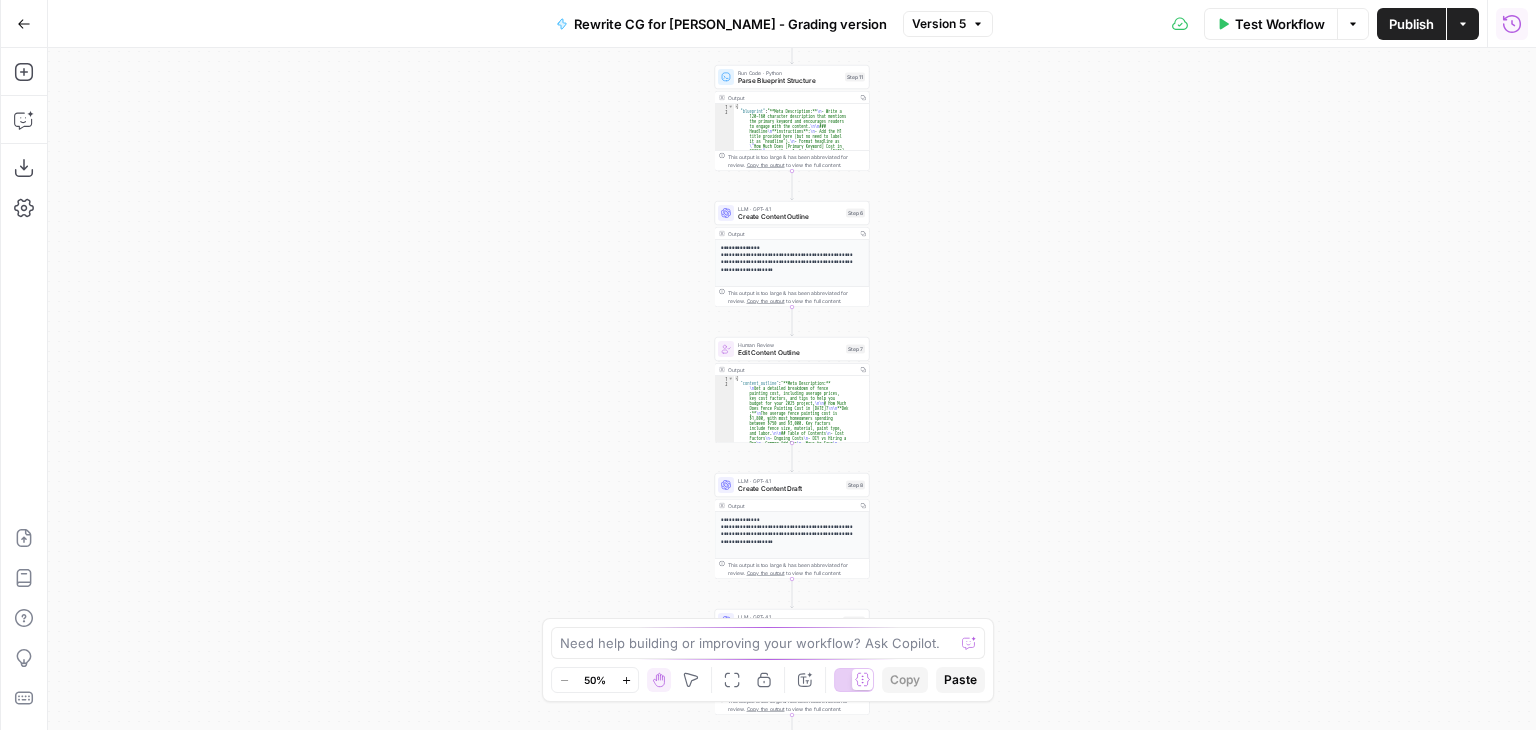 click 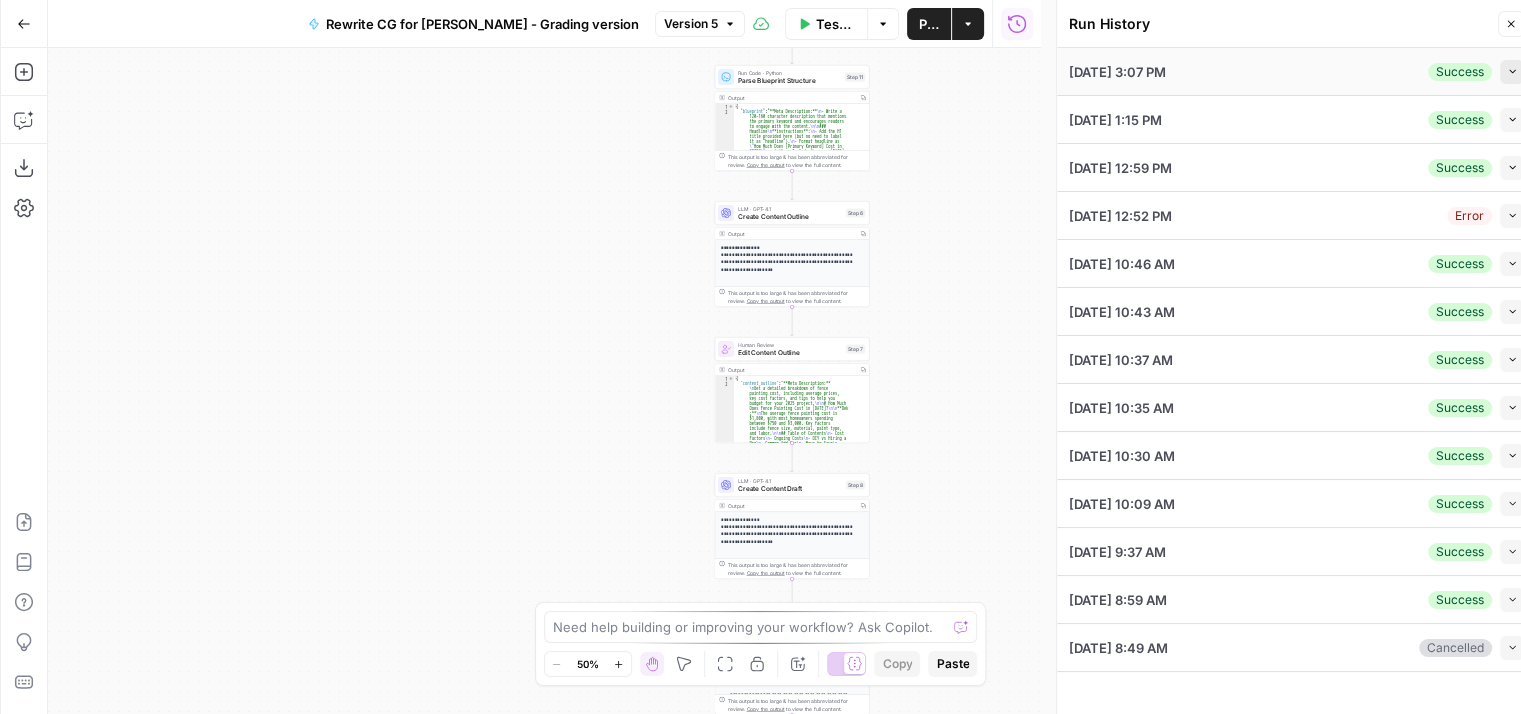 click on "Collapse" at bounding box center (1512, 72) 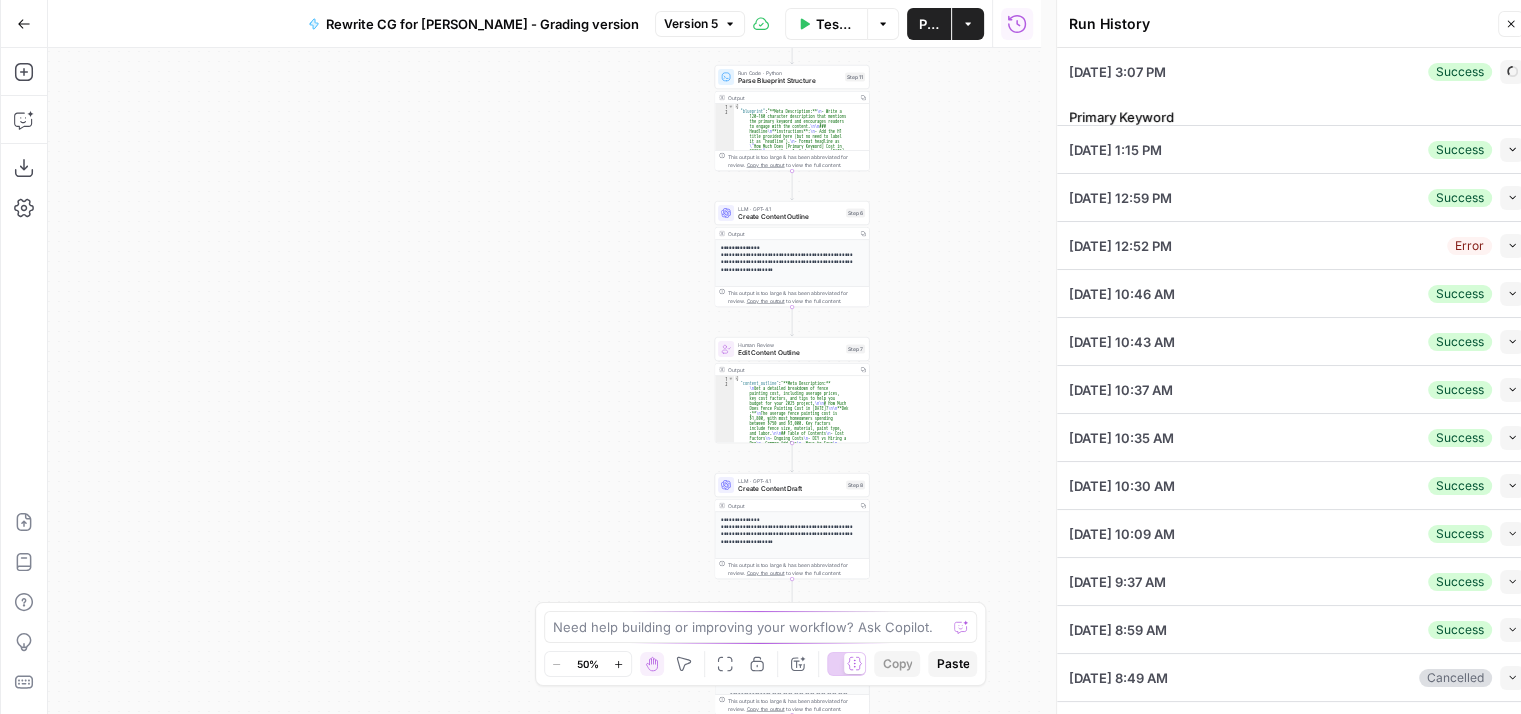 type on "[PERSON_NAME]" 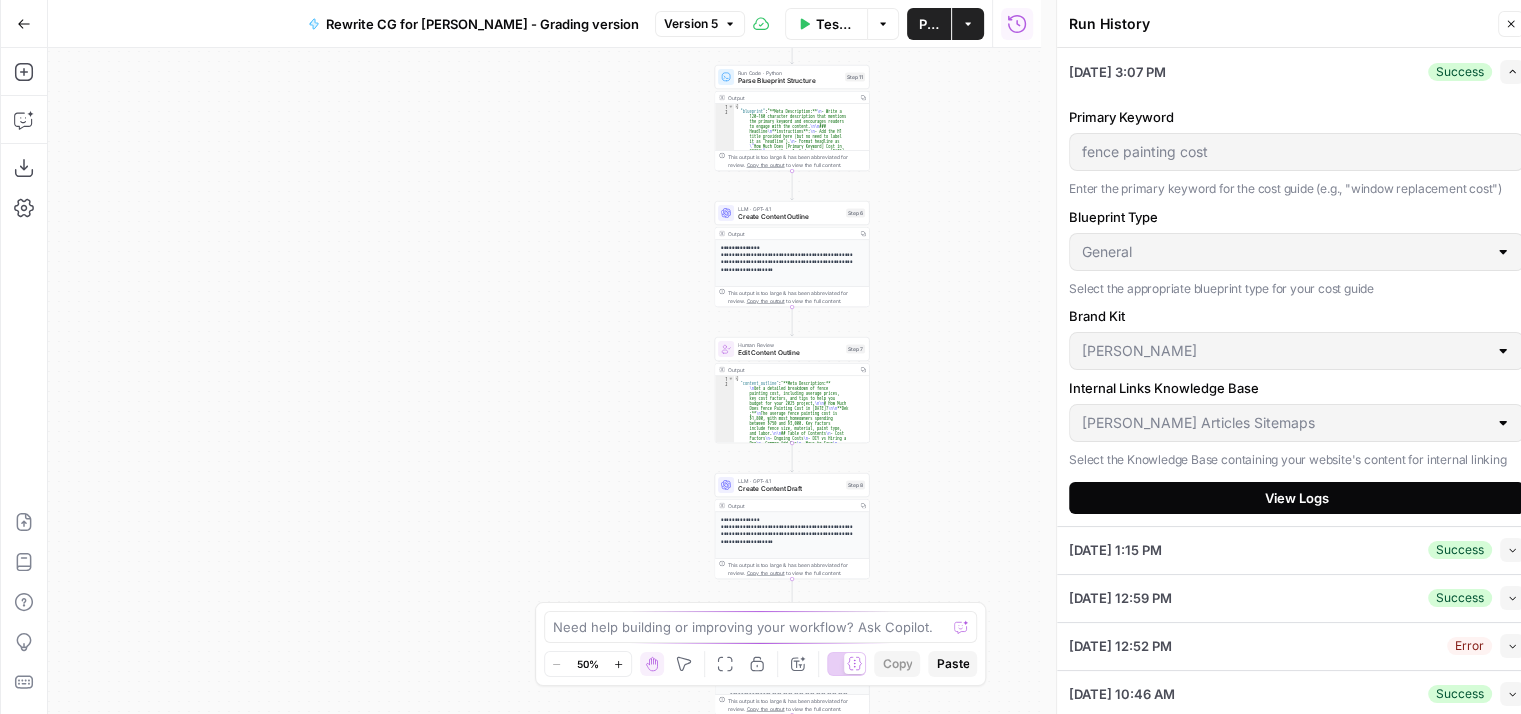 click on "View Logs" at bounding box center [1297, 498] 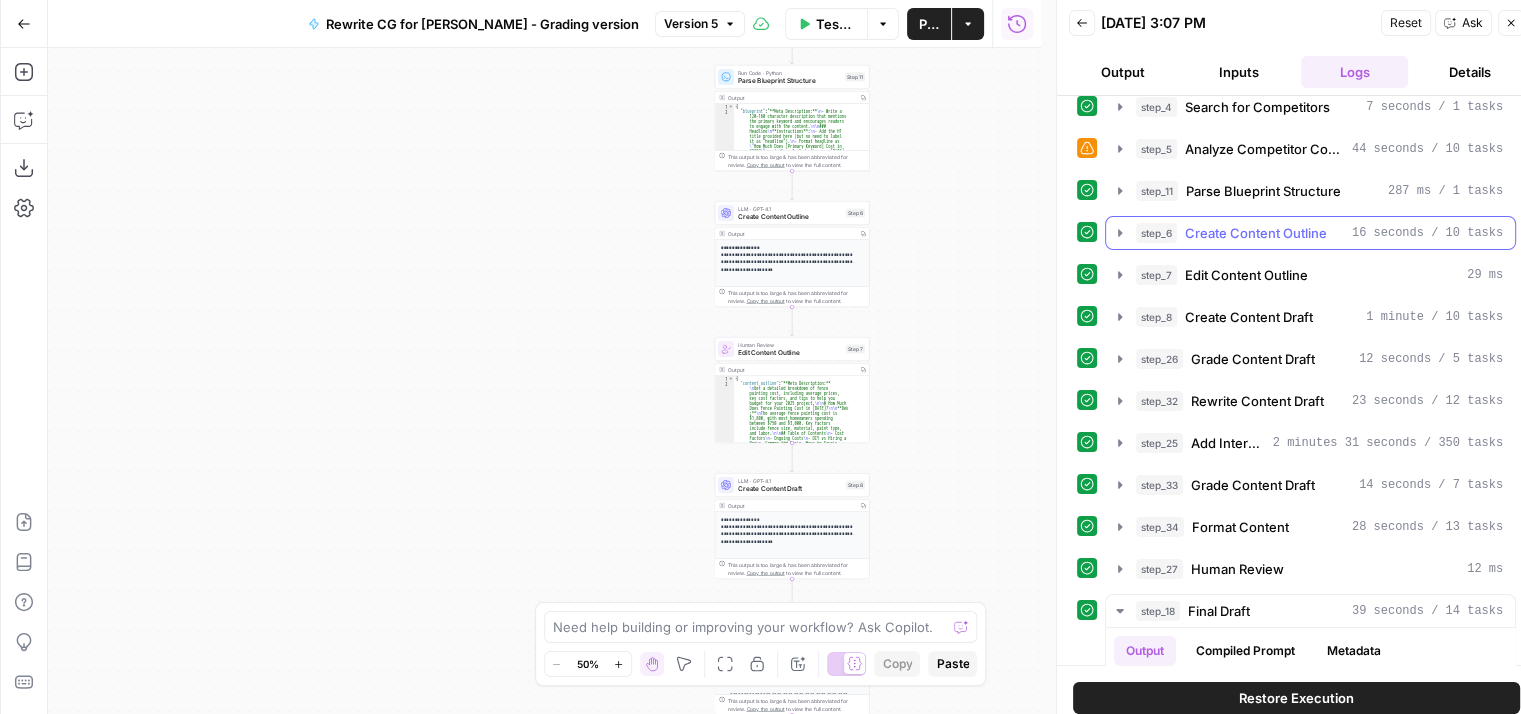 scroll, scrollTop: 200, scrollLeft: 0, axis: vertical 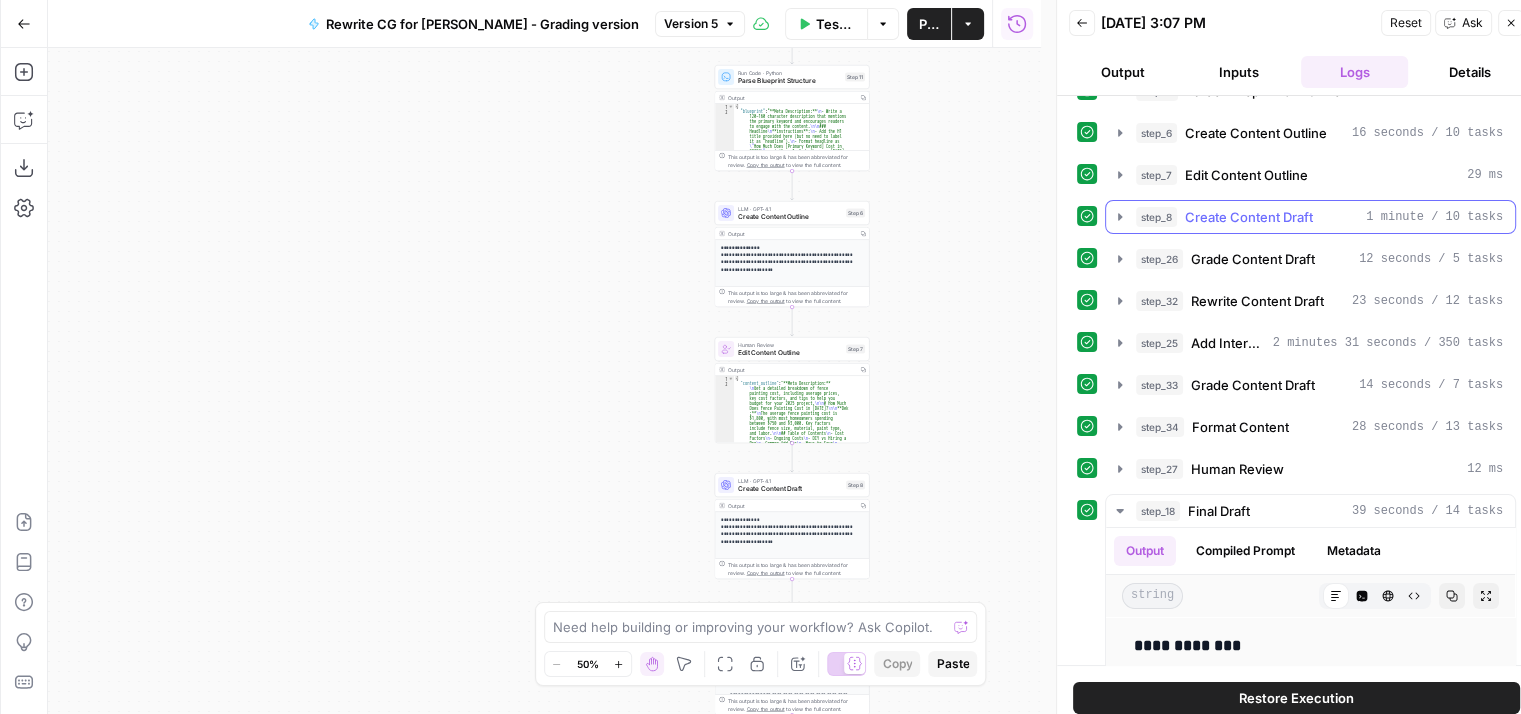 click 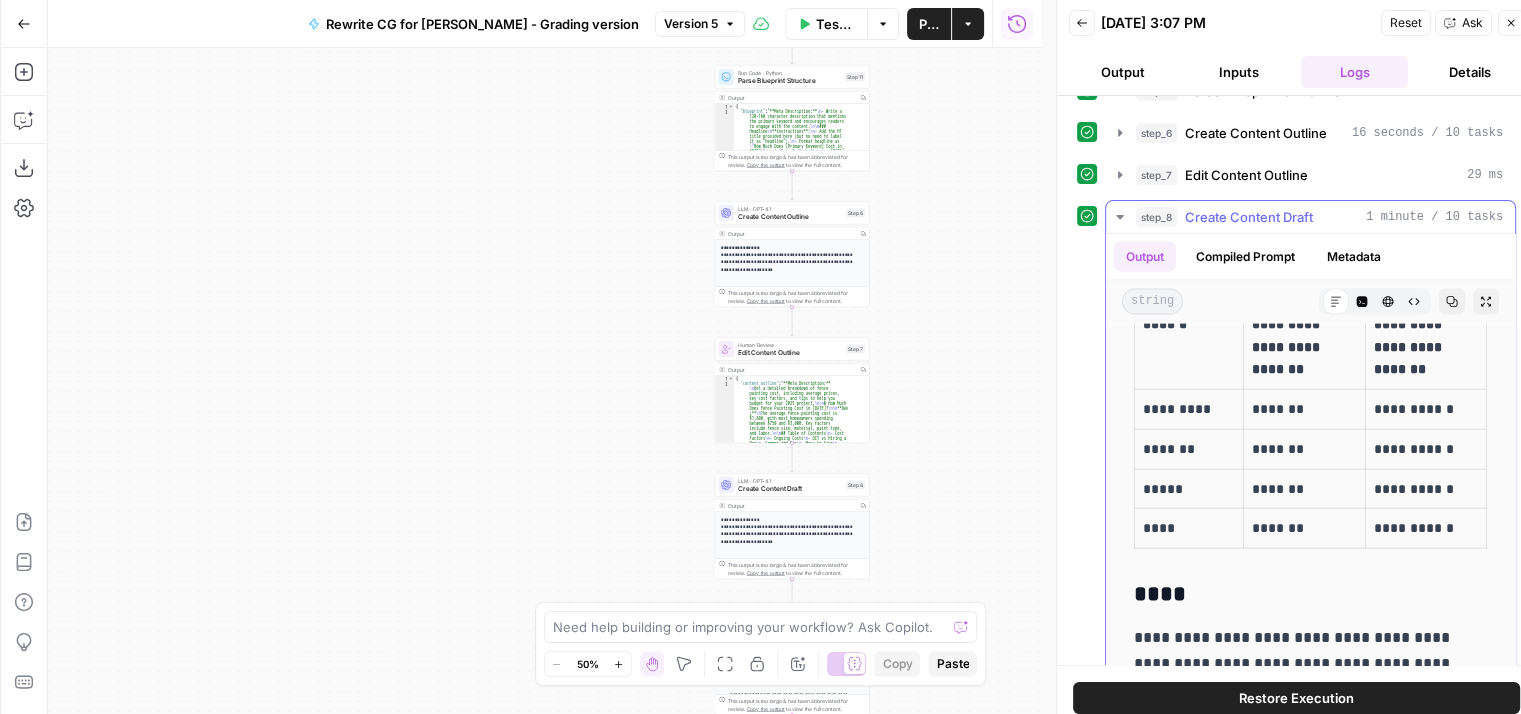 scroll, scrollTop: 4500, scrollLeft: 0, axis: vertical 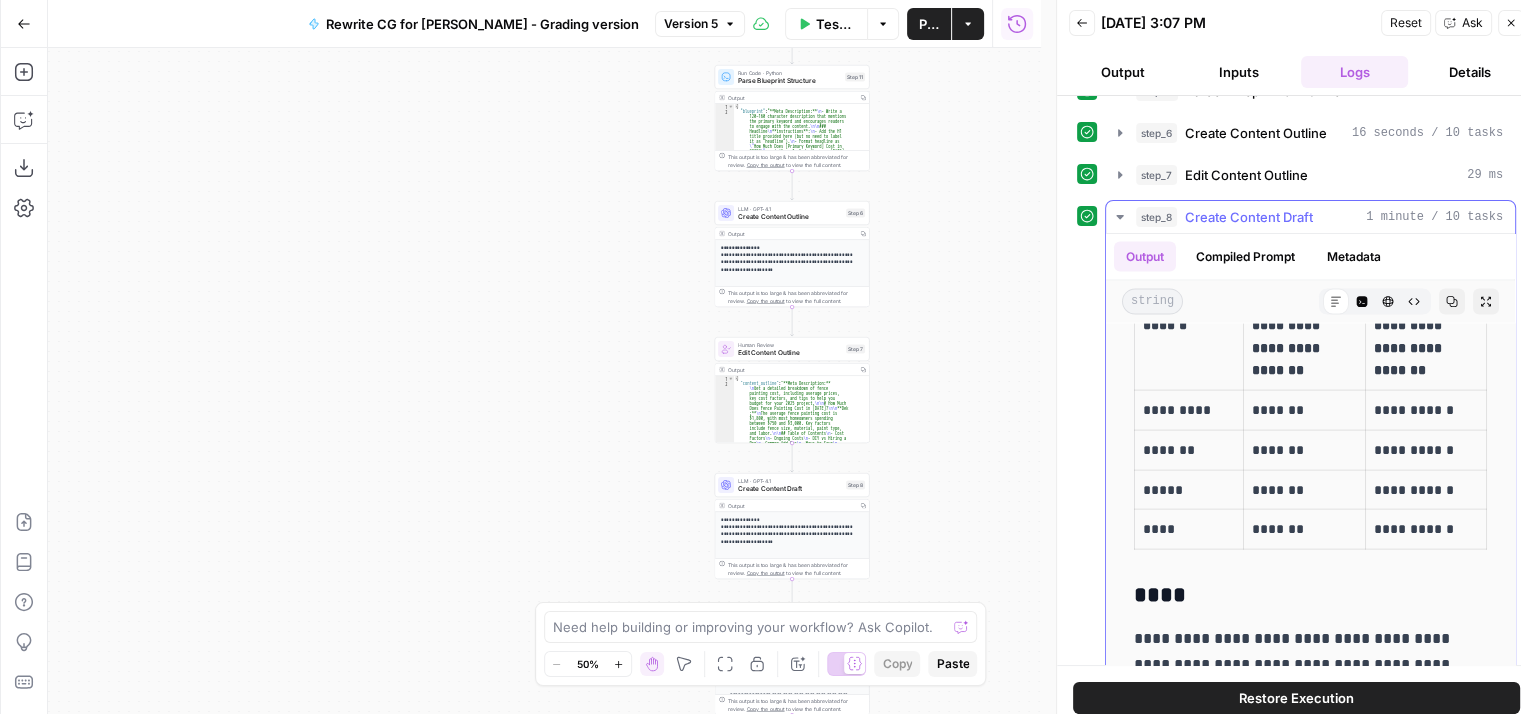 click on "*******" at bounding box center (1299, 410) 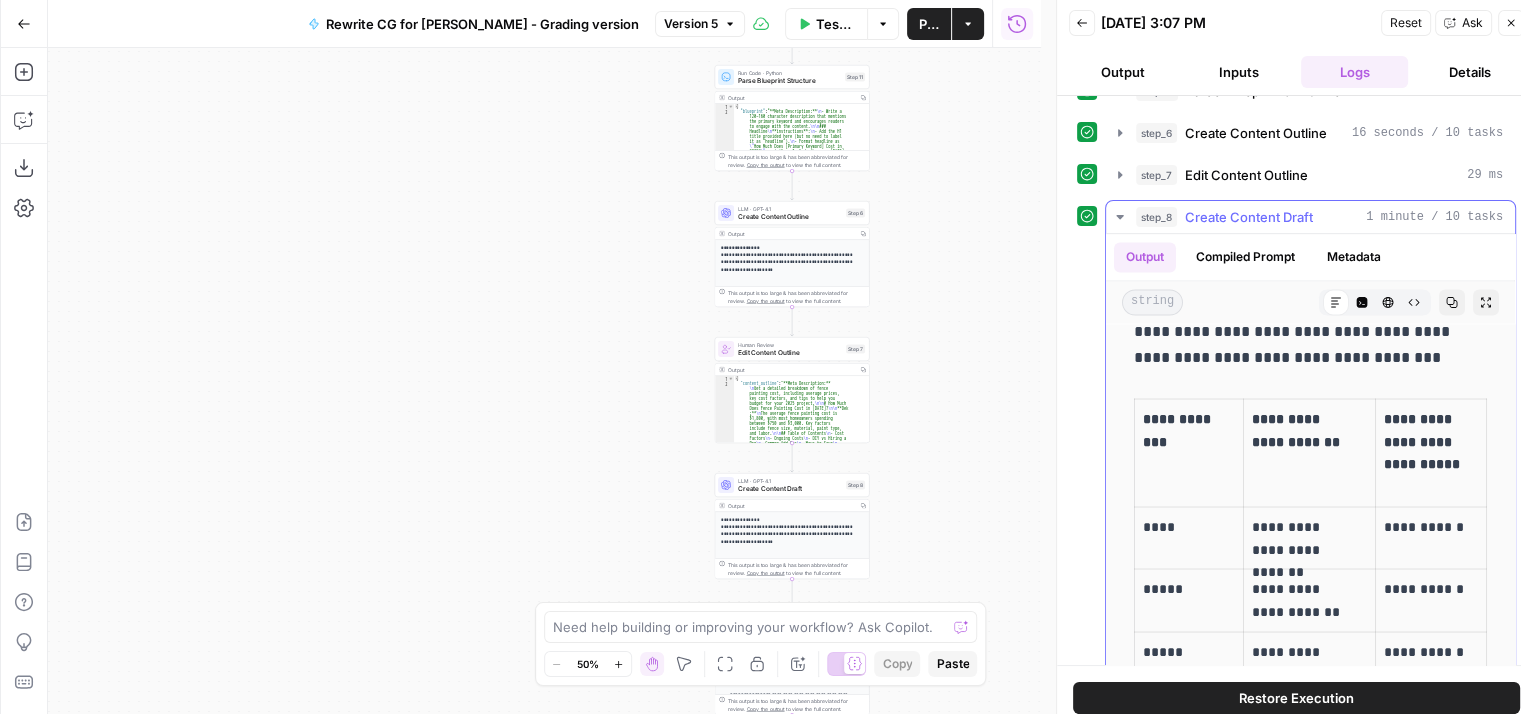 scroll, scrollTop: 3700, scrollLeft: 0, axis: vertical 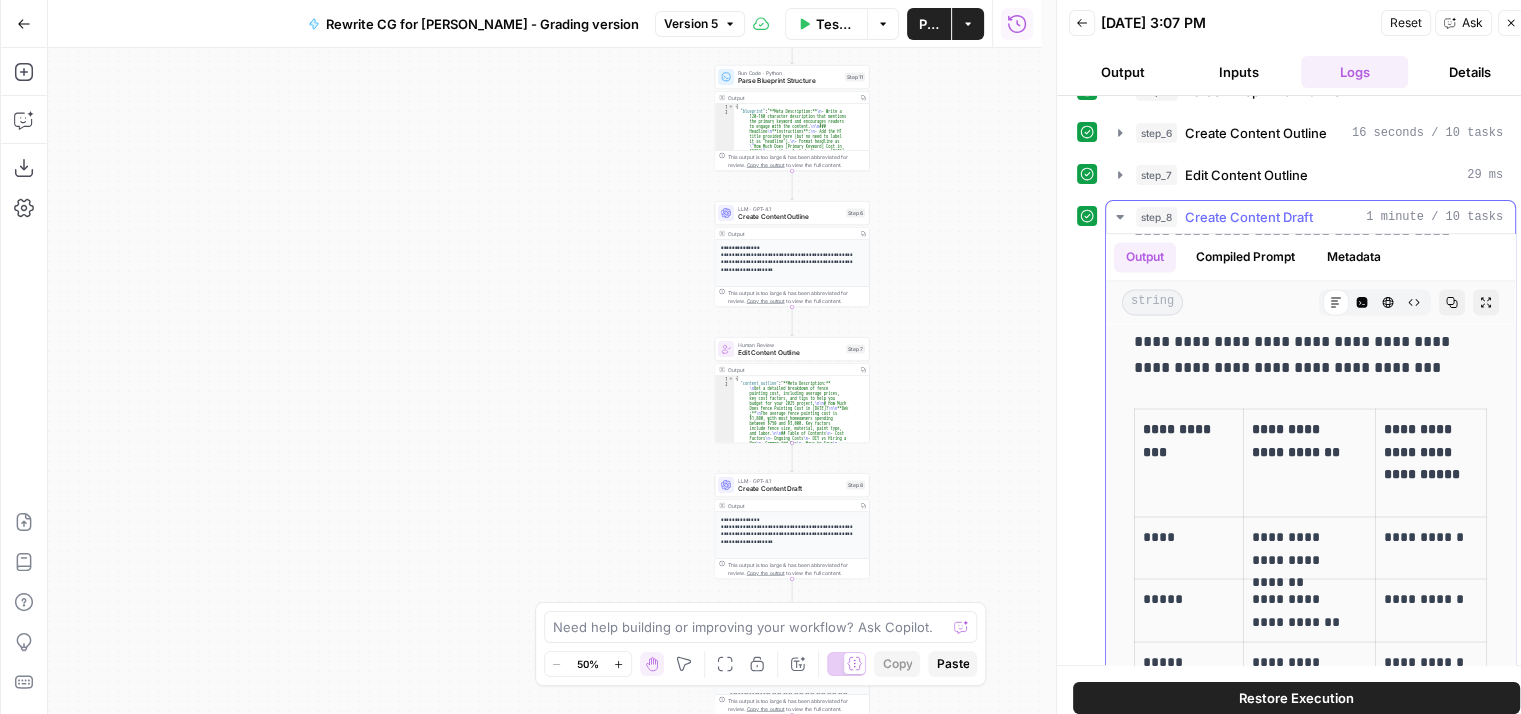 click 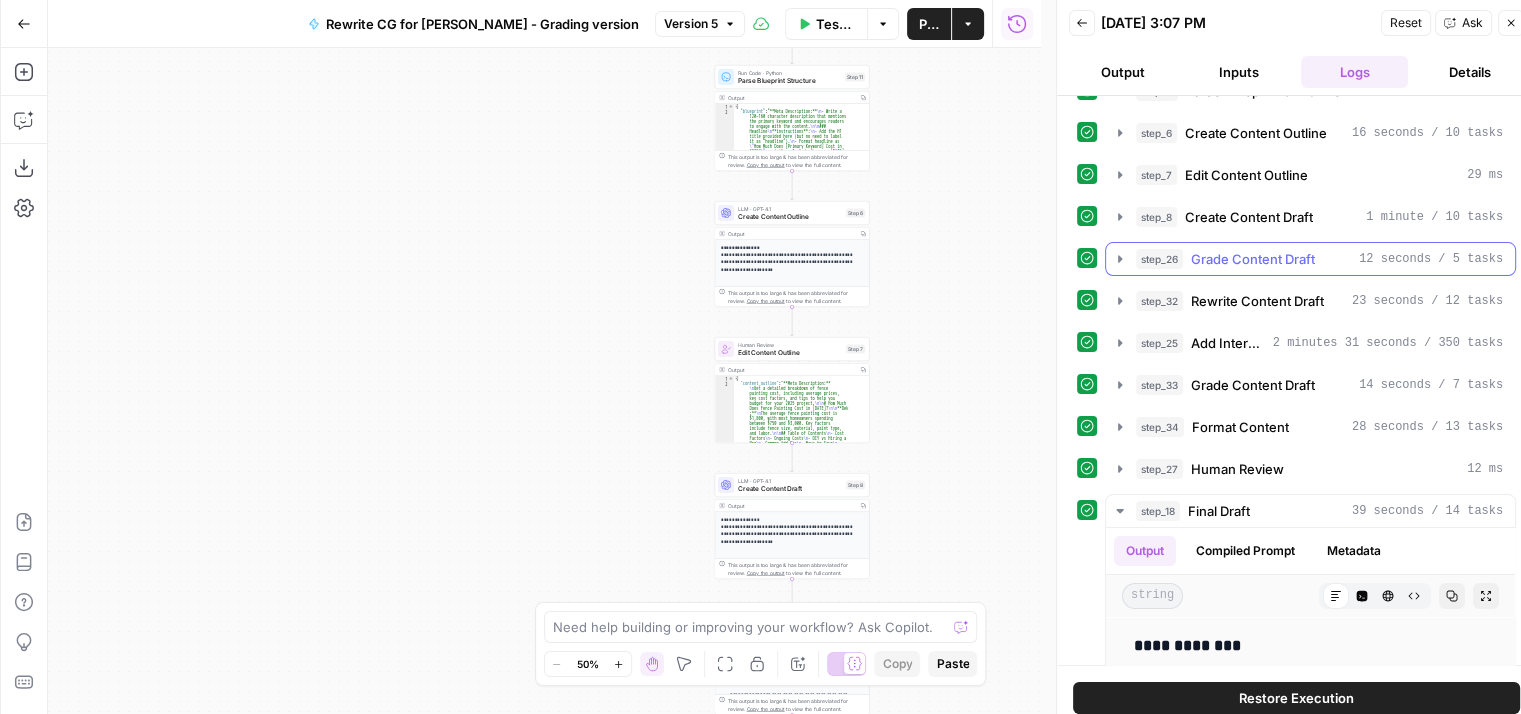 click 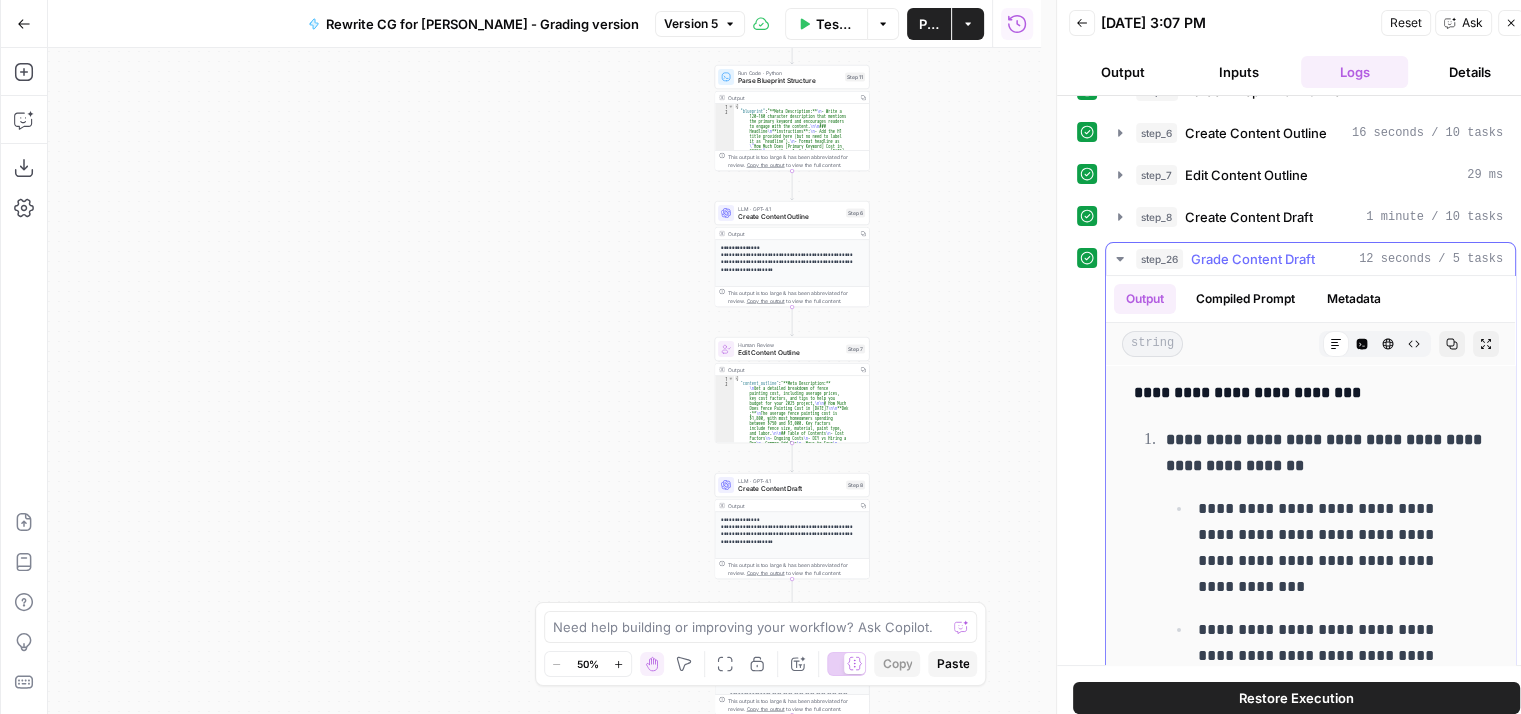 scroll, scrollTop: 200, scrollLeft: 0, axis: vertical 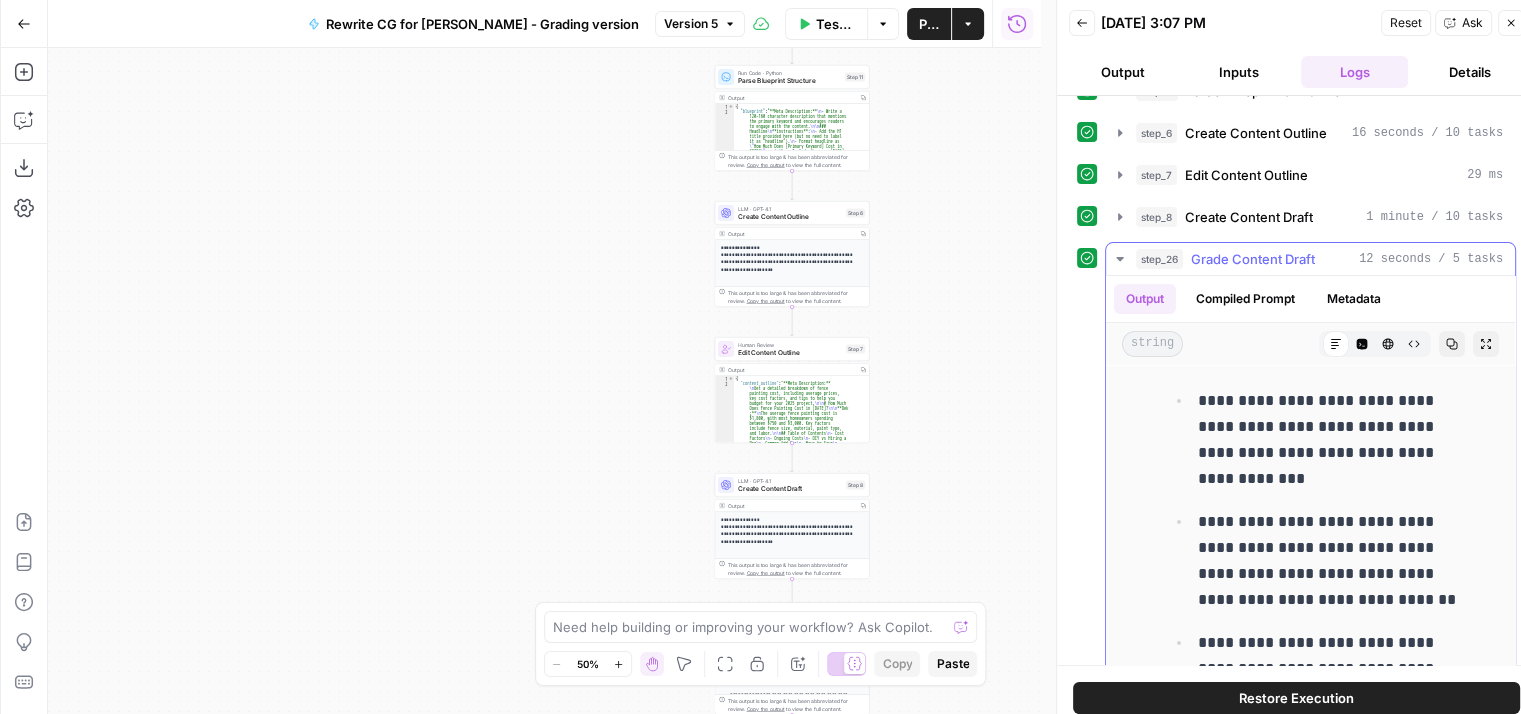 click 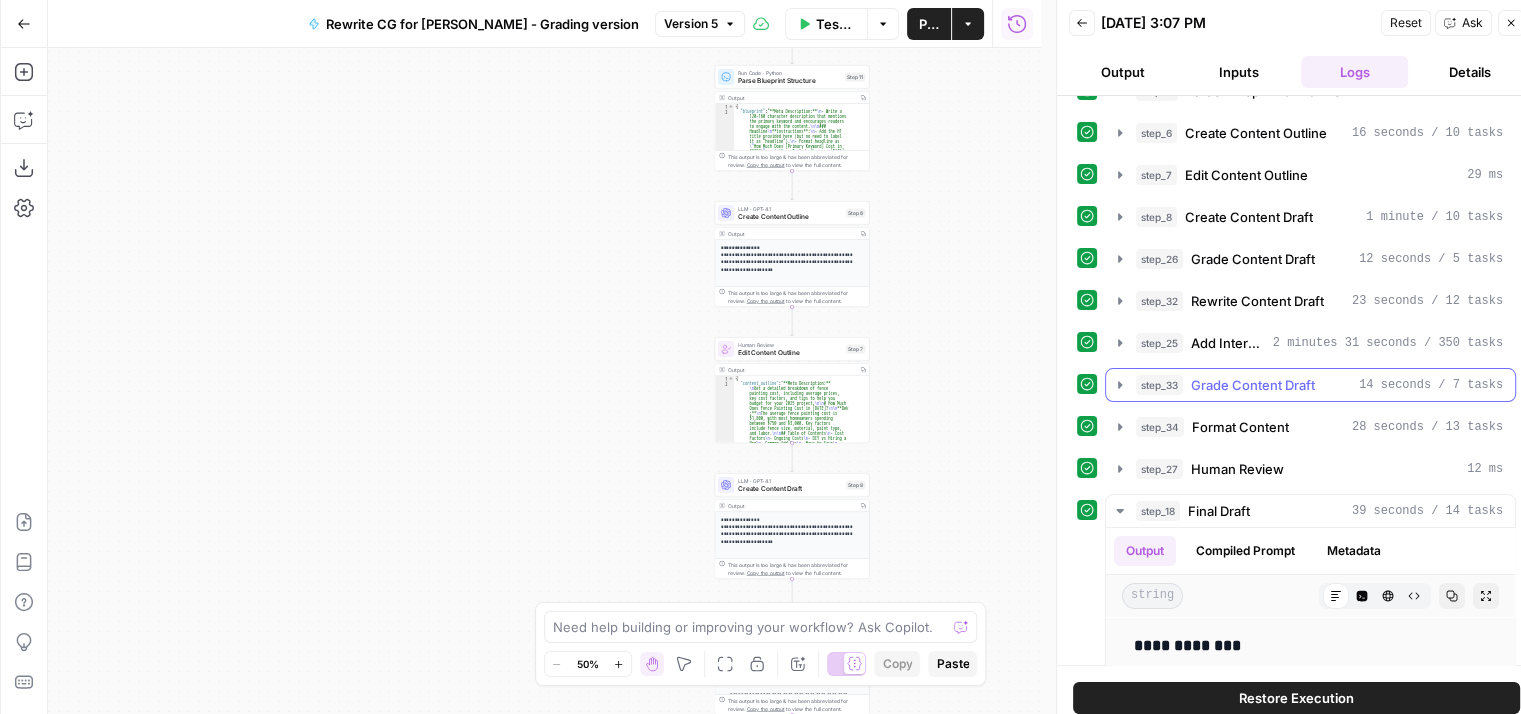 scroll, scrollTop: 500, scrollLeft: 0, axis: vertical 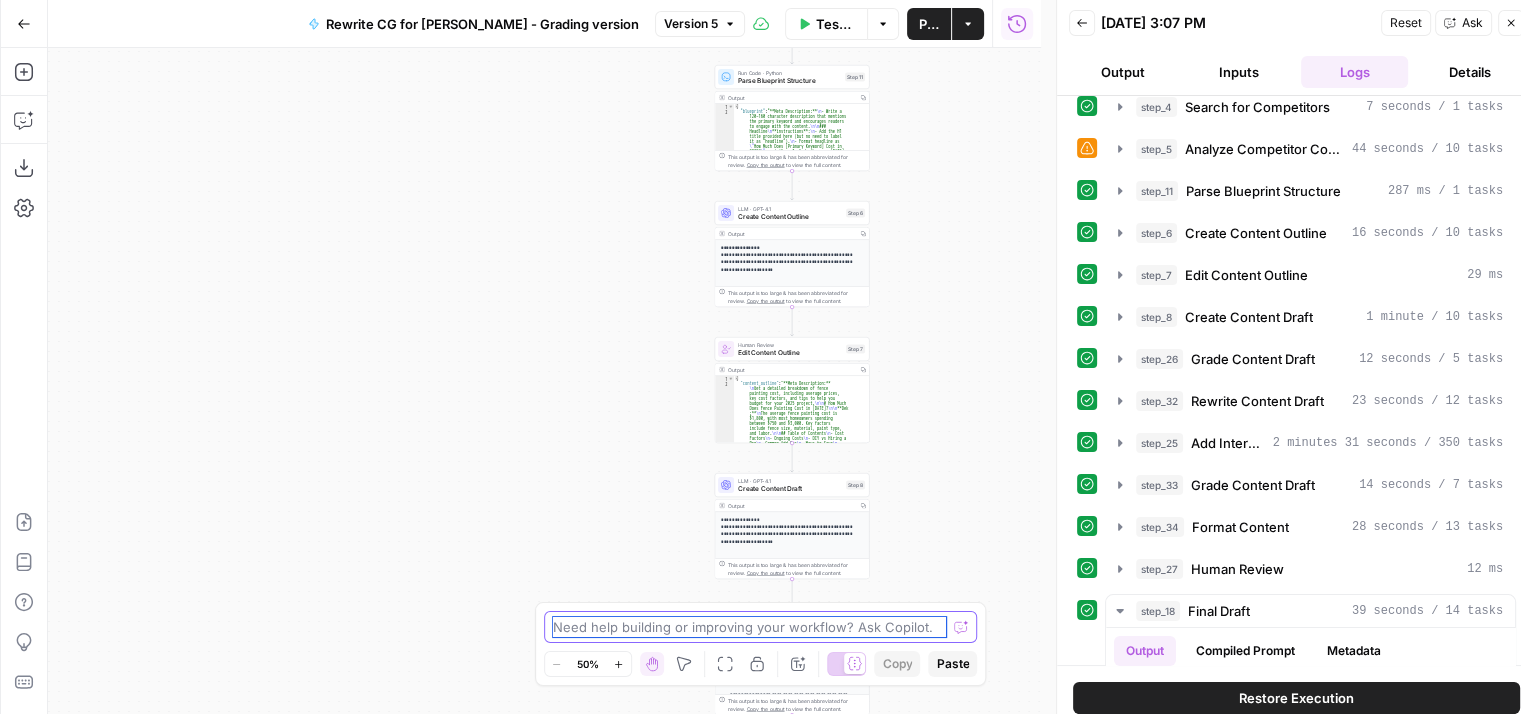 click at bounding box center (750, 627) 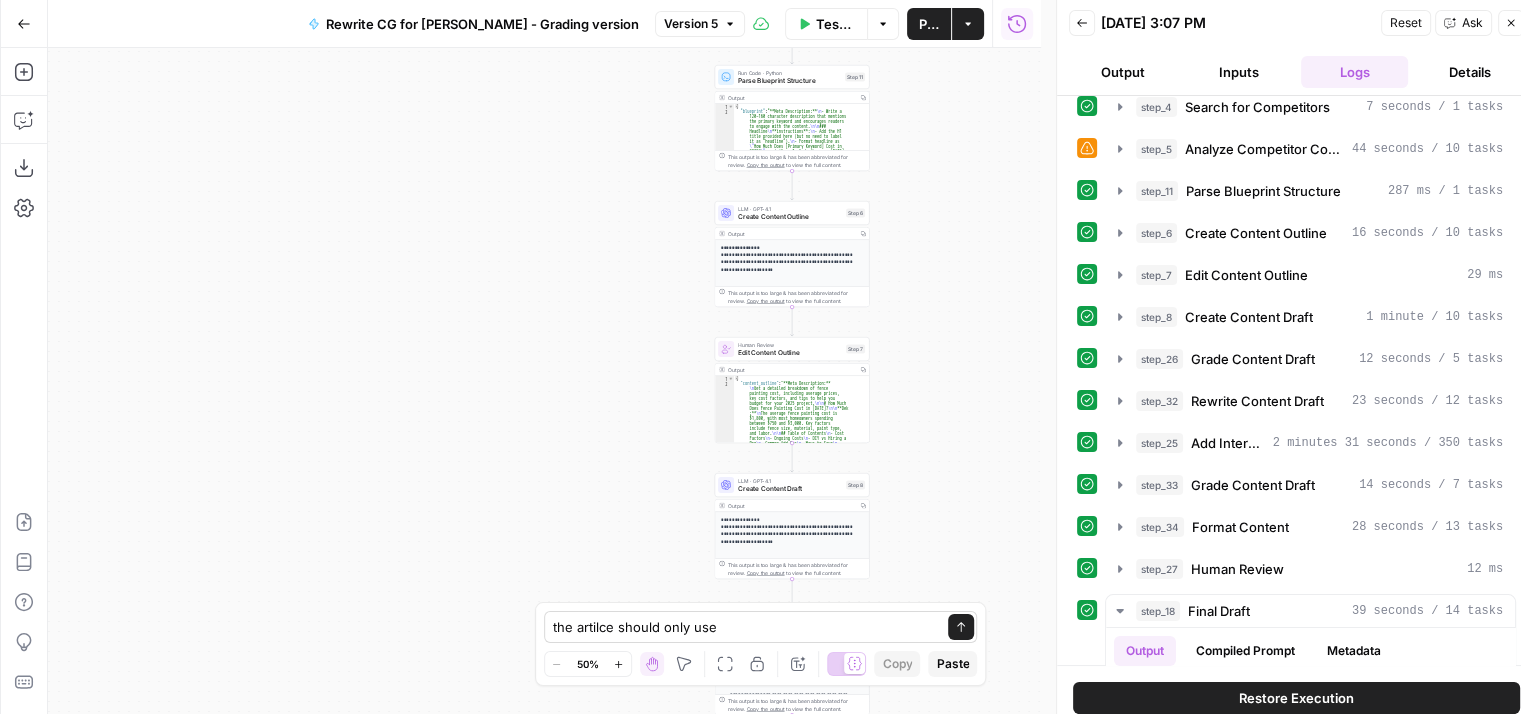 click on "the artilce should only use the artilce should only use Send" at bounding box center (761, 627) 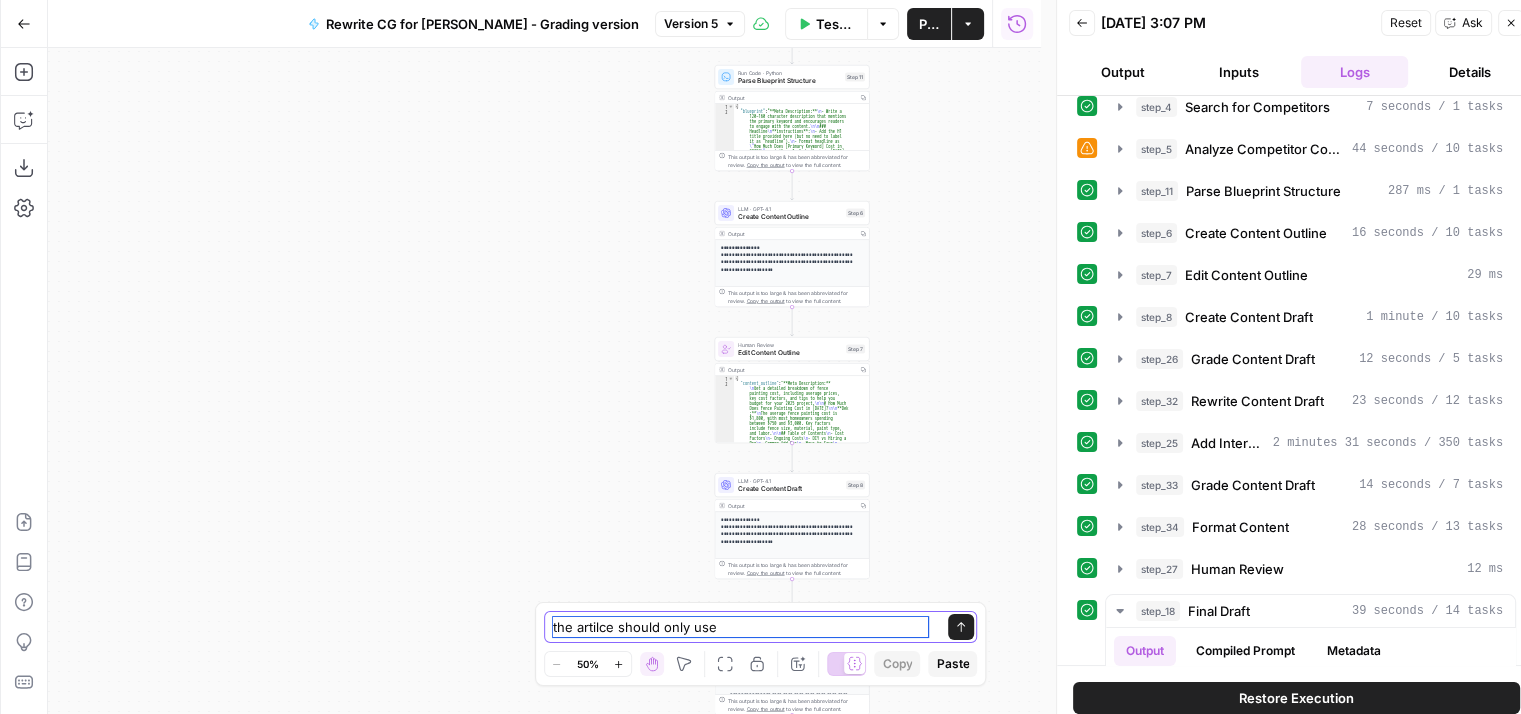 click on "the artilce should only use" at bounding box center (741, 627) 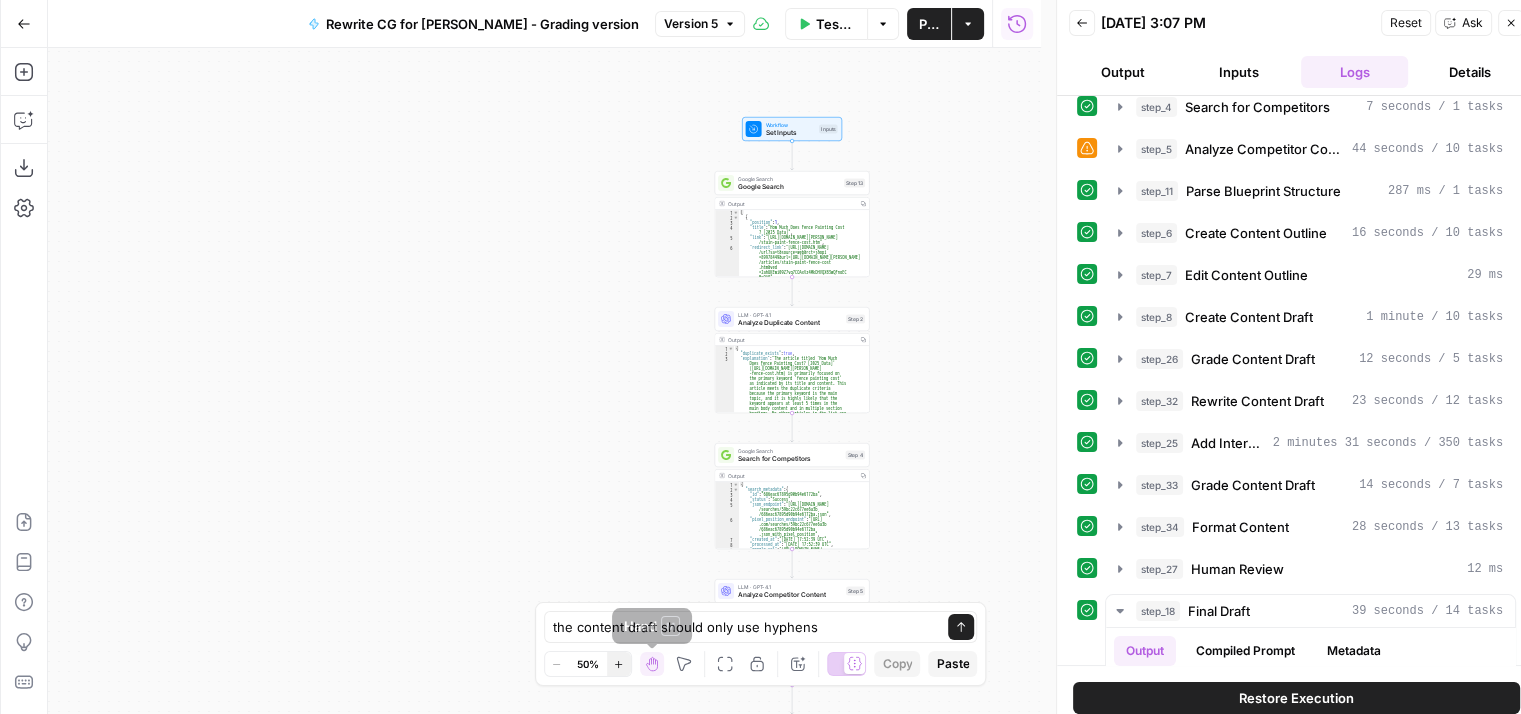 click 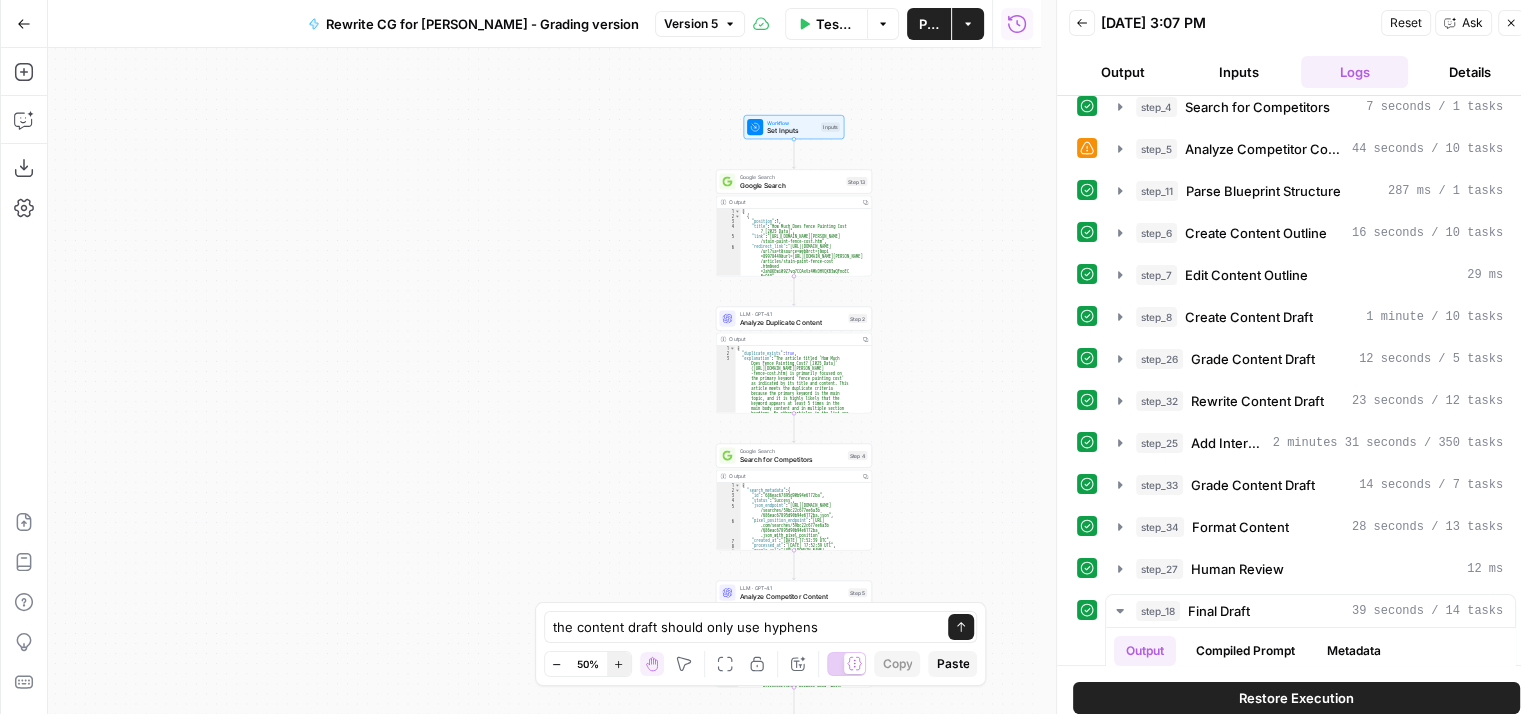 click 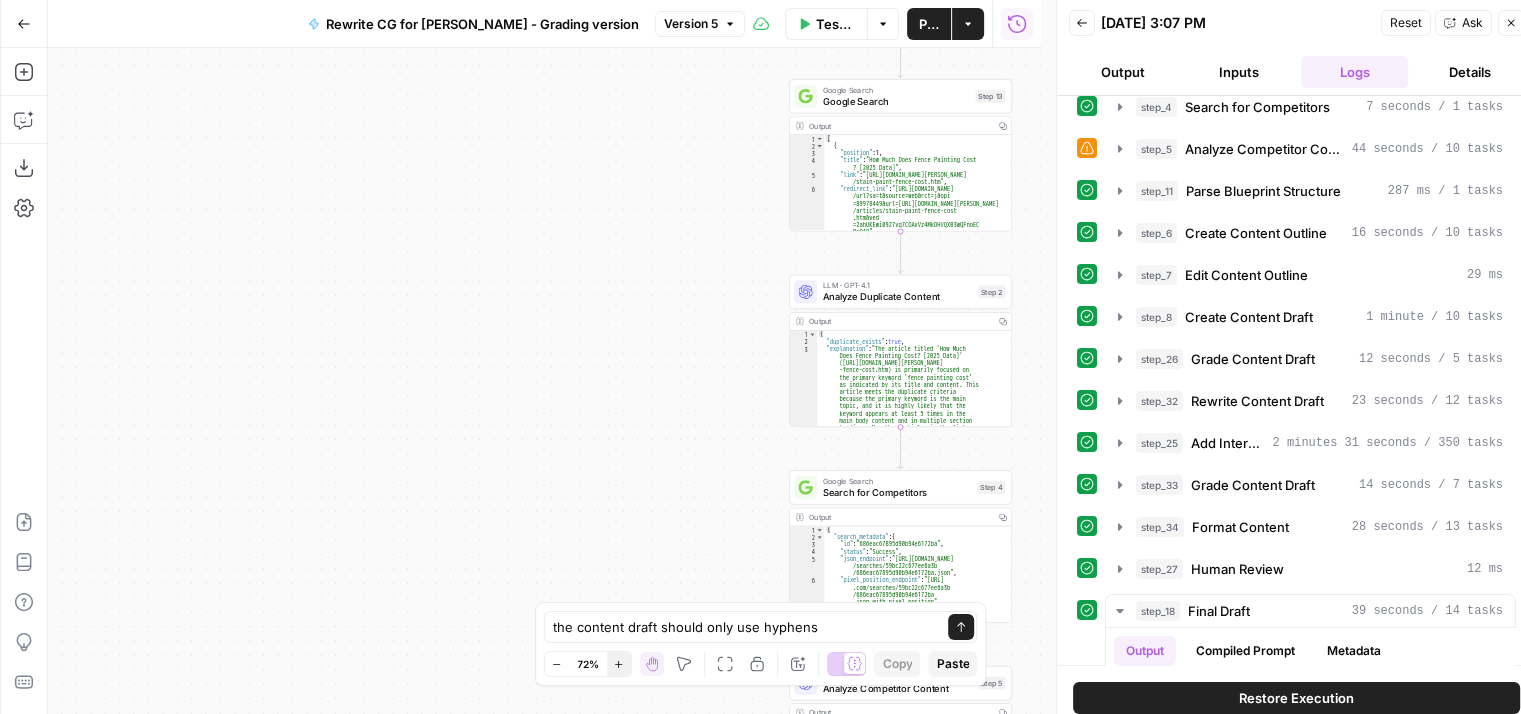 click 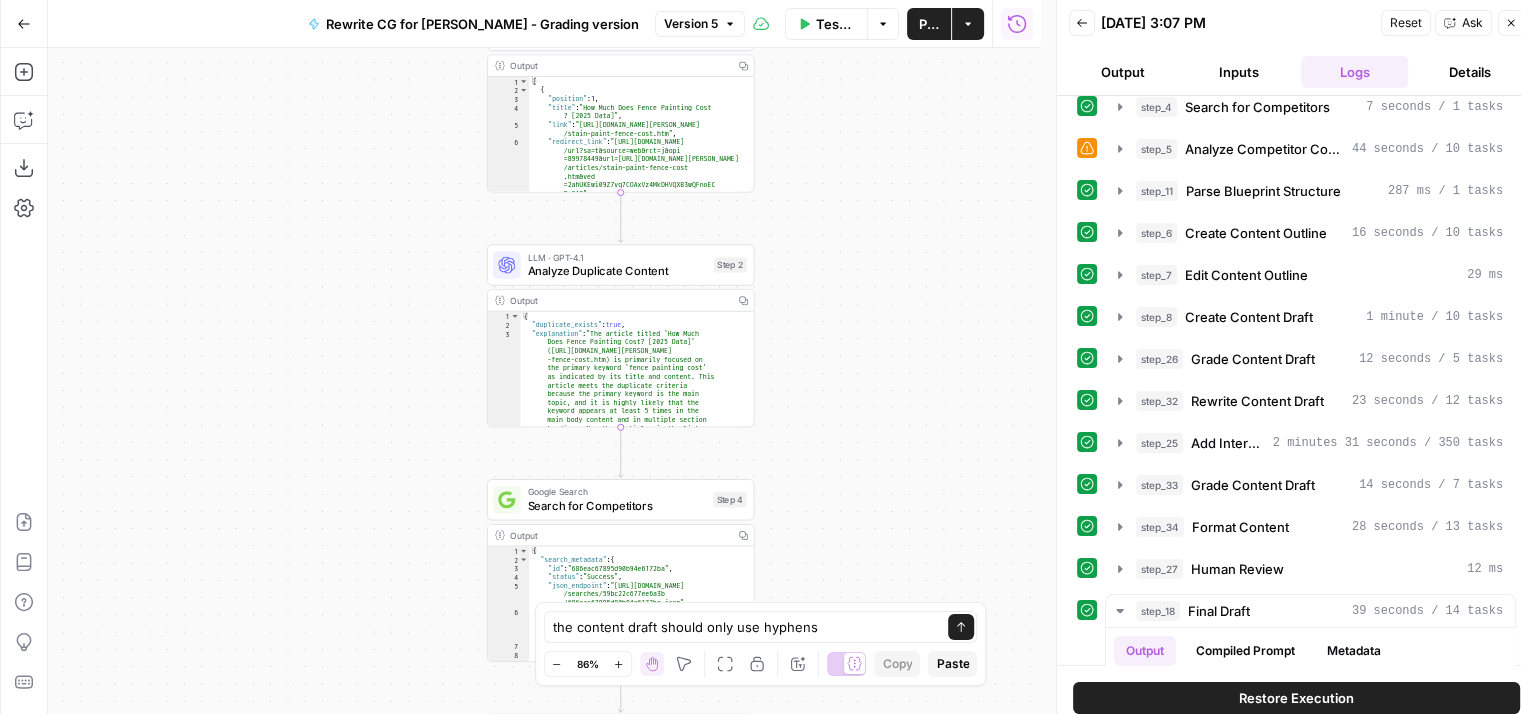 drag, startPoint x: 651, startPoint y: 368, endPoint x: 300, endPoint y: 359, distance: 351.11536 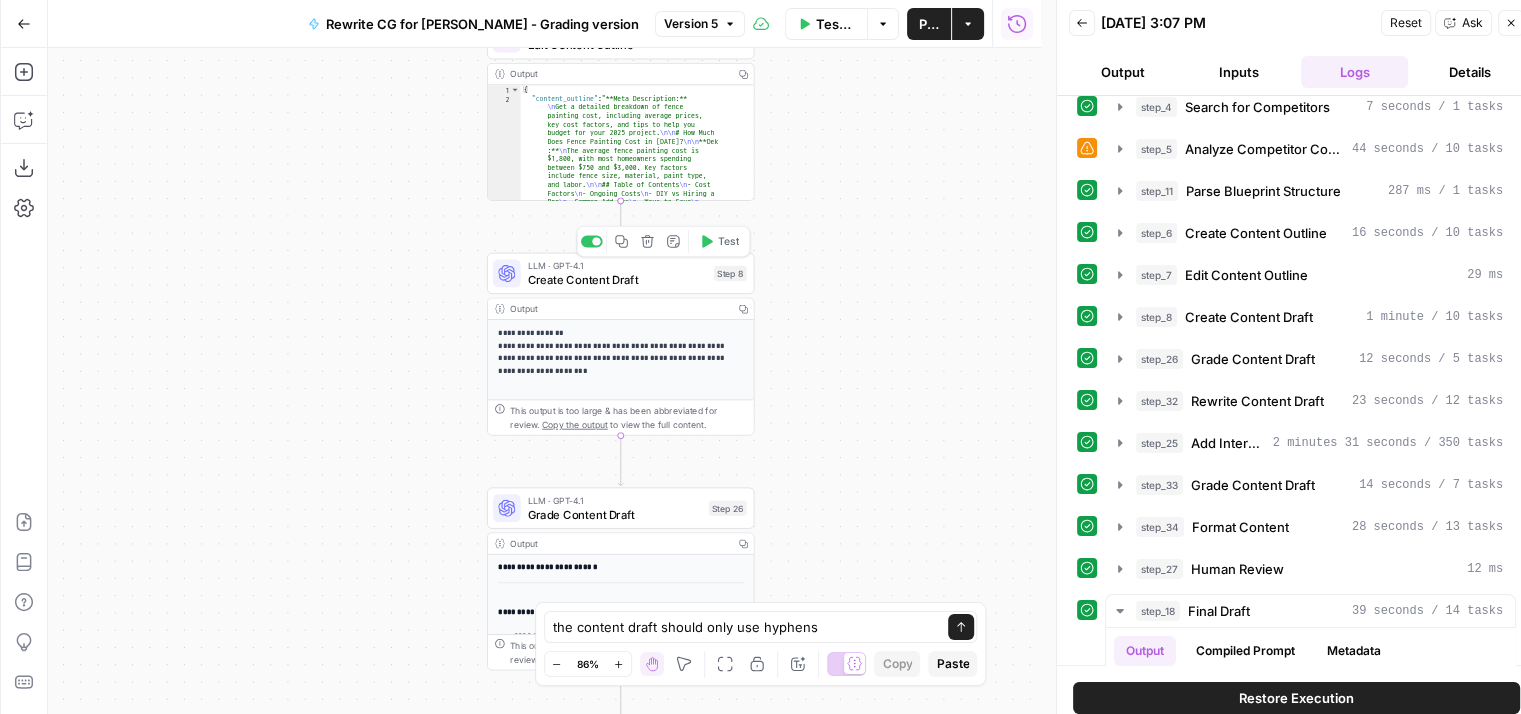 click on "Create Content Draft" at bounding box center (616, 279) 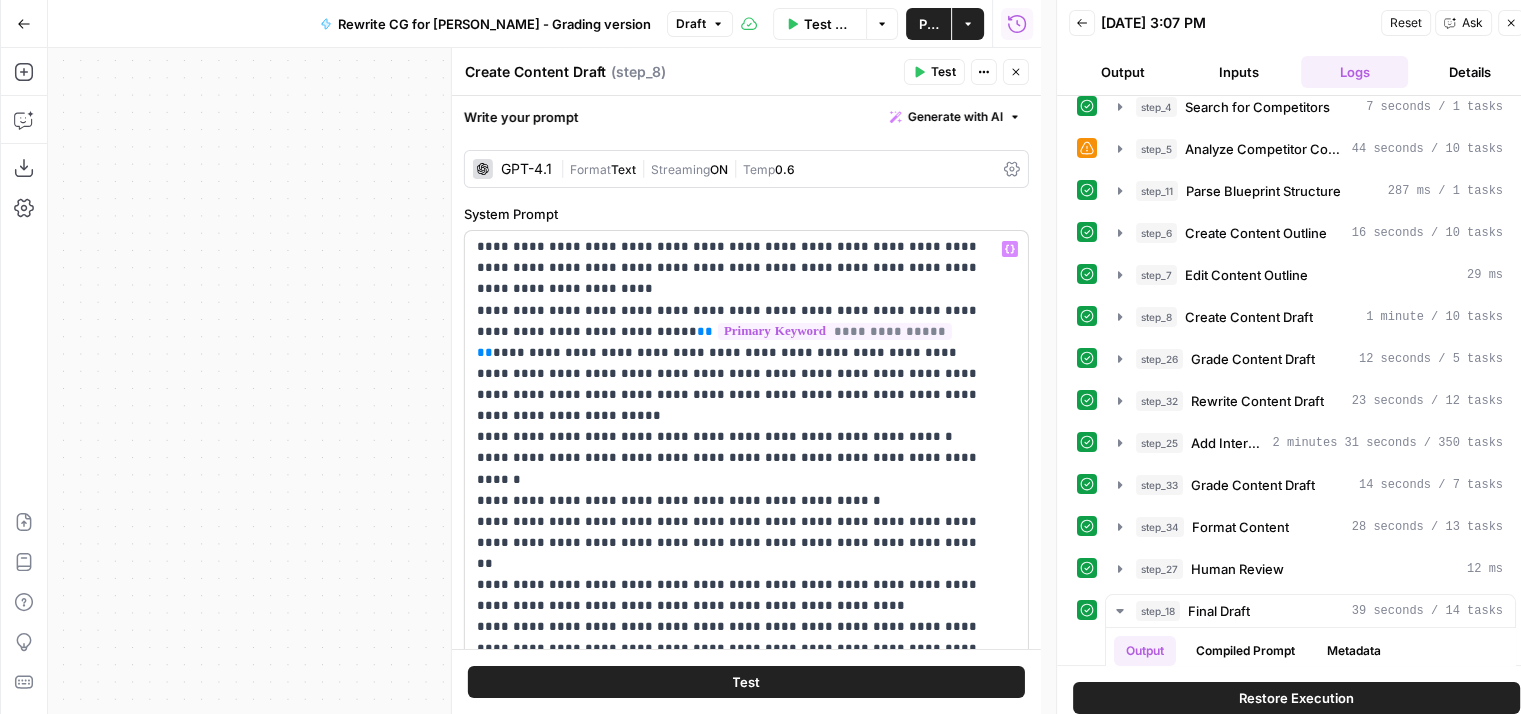 scroll, scrollTop: 800, scrollLeft: 0, axis: vertical 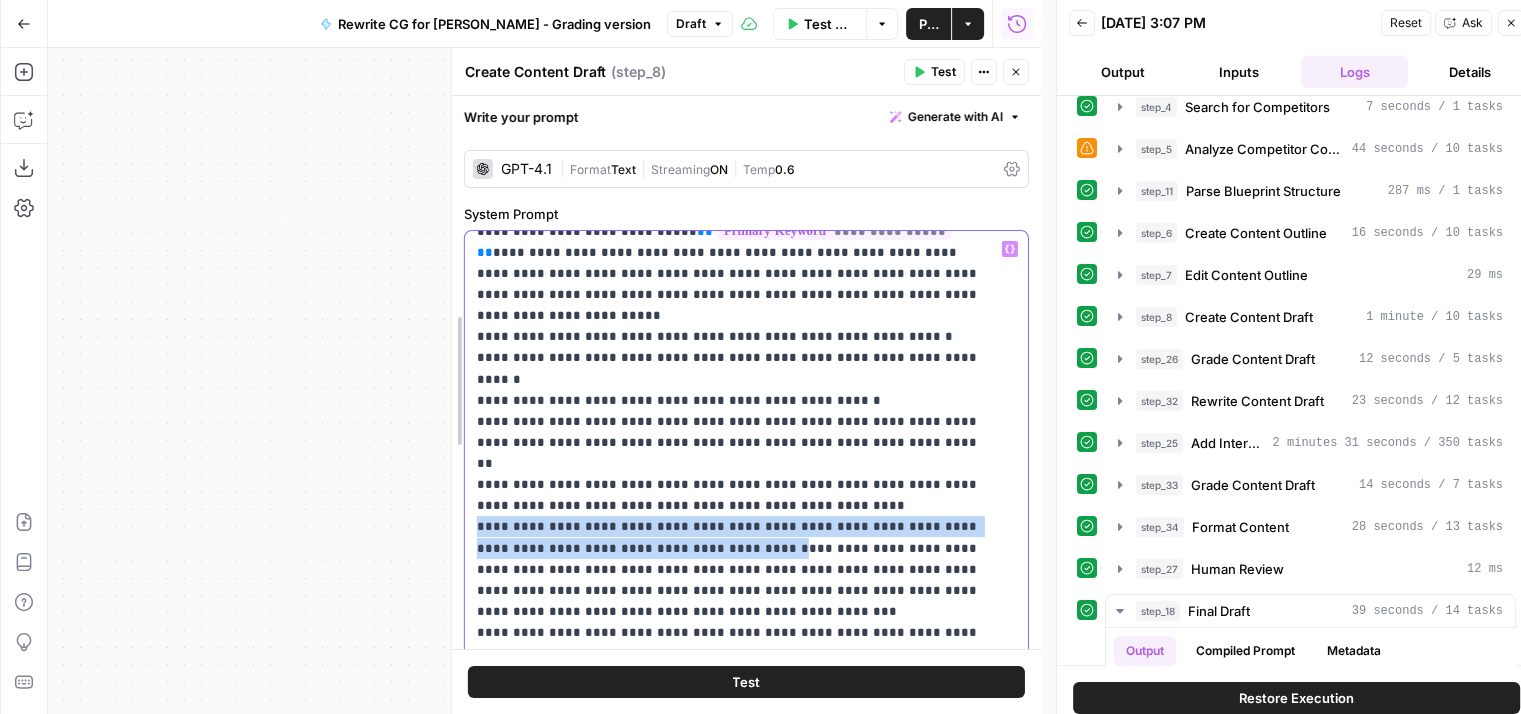 drag, startPoint x: 675, startPoint y: 356, endPoint x: 452, endPoint y: 340, distance: 223.57326 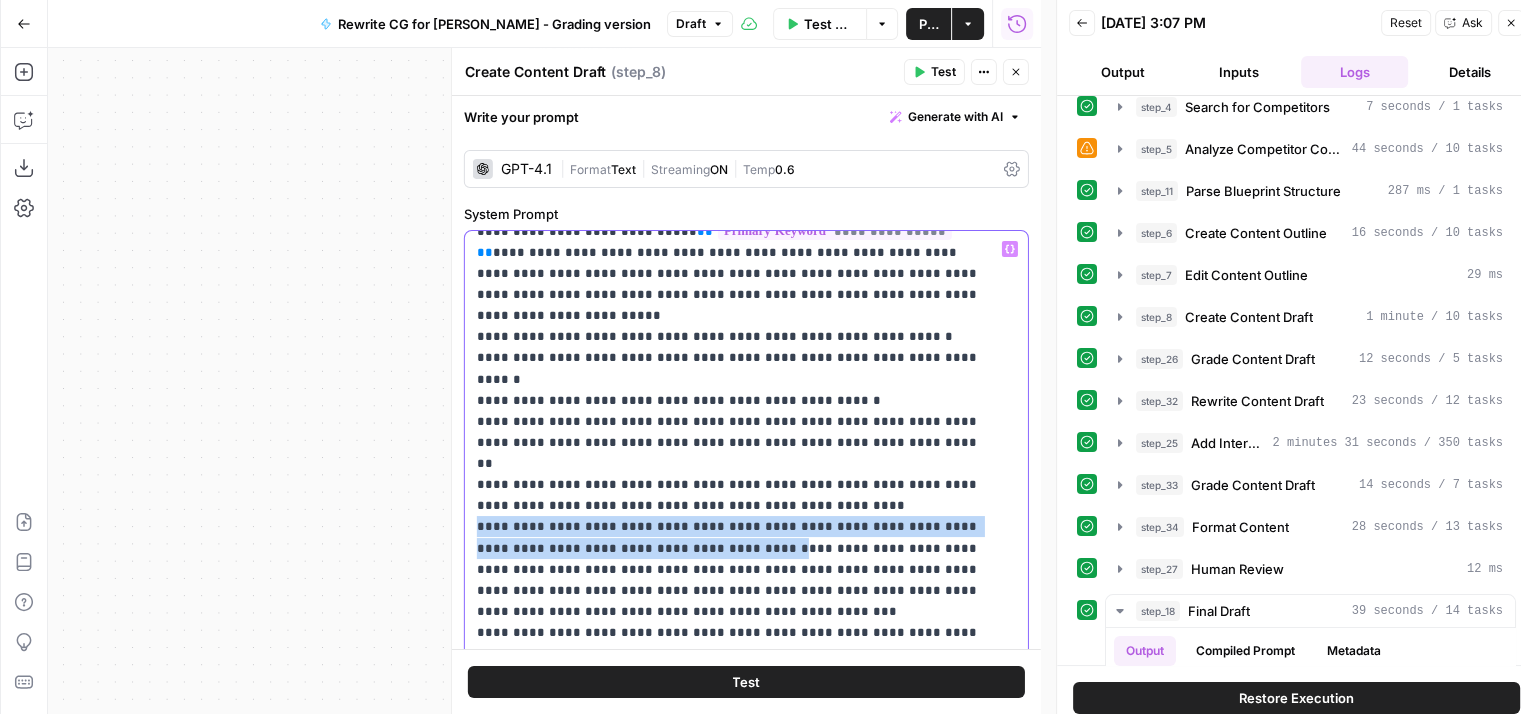 copy on "**********" 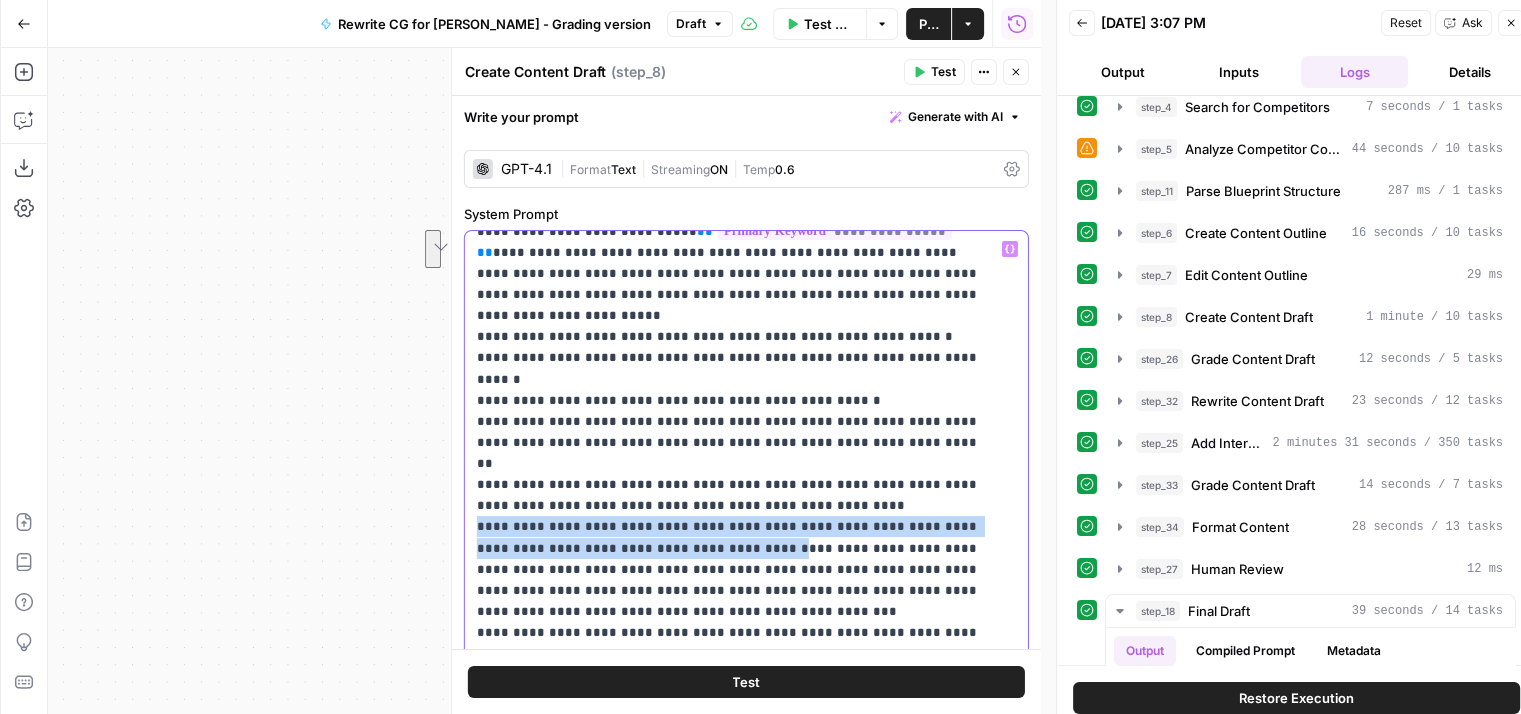 scroll, scrollTop: 800, scrollLeft: 0, axis: vertical 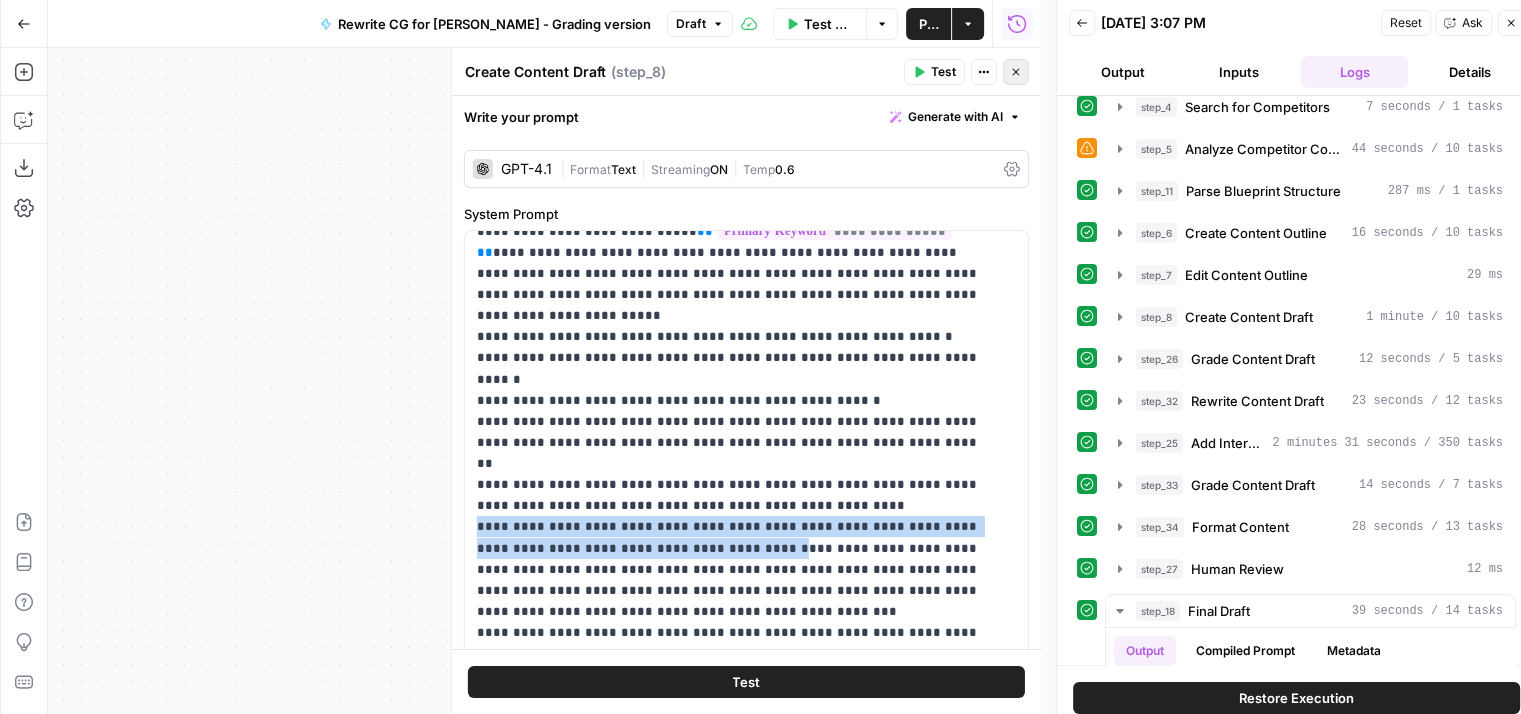 click on "Close" at bounding box center [1016, 72] 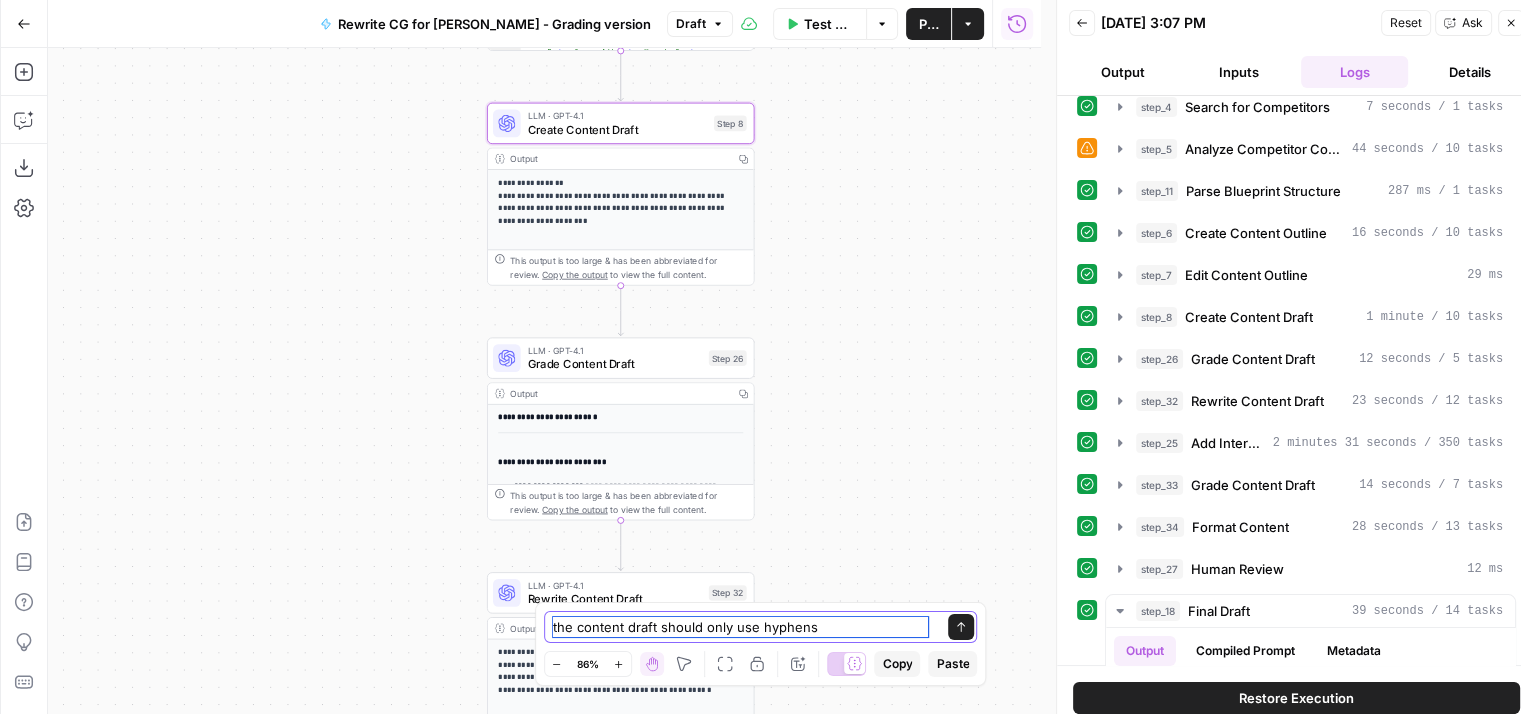 drag, startPoint x: 825, startPoint y: 625, endPoint x: 516, endPoint y: 637, distance: 309.2329 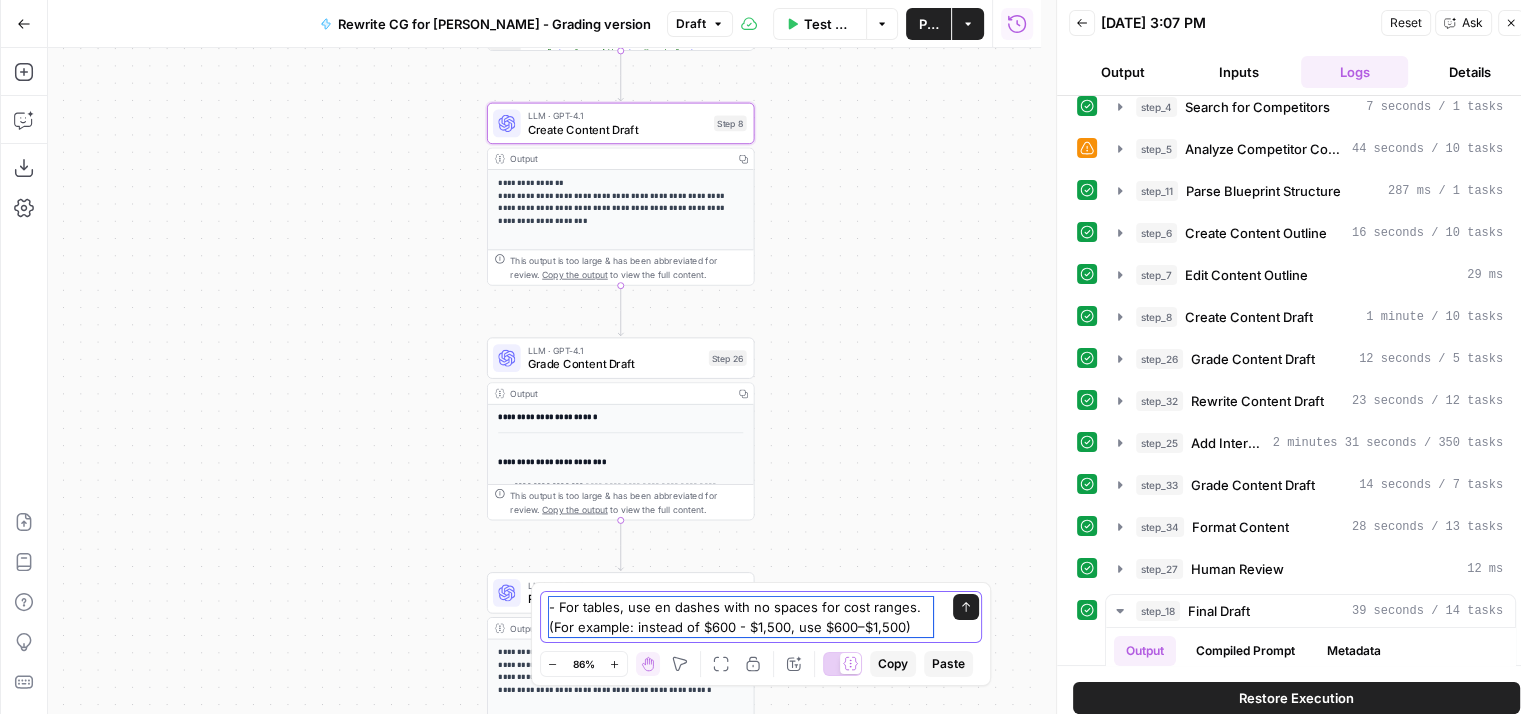 click on "- For tables, use en dashes with no spaces for cost ranges. (For example: instead of $600 - $1,500, use $600–$1,500)" at bounding box center [741, 617] 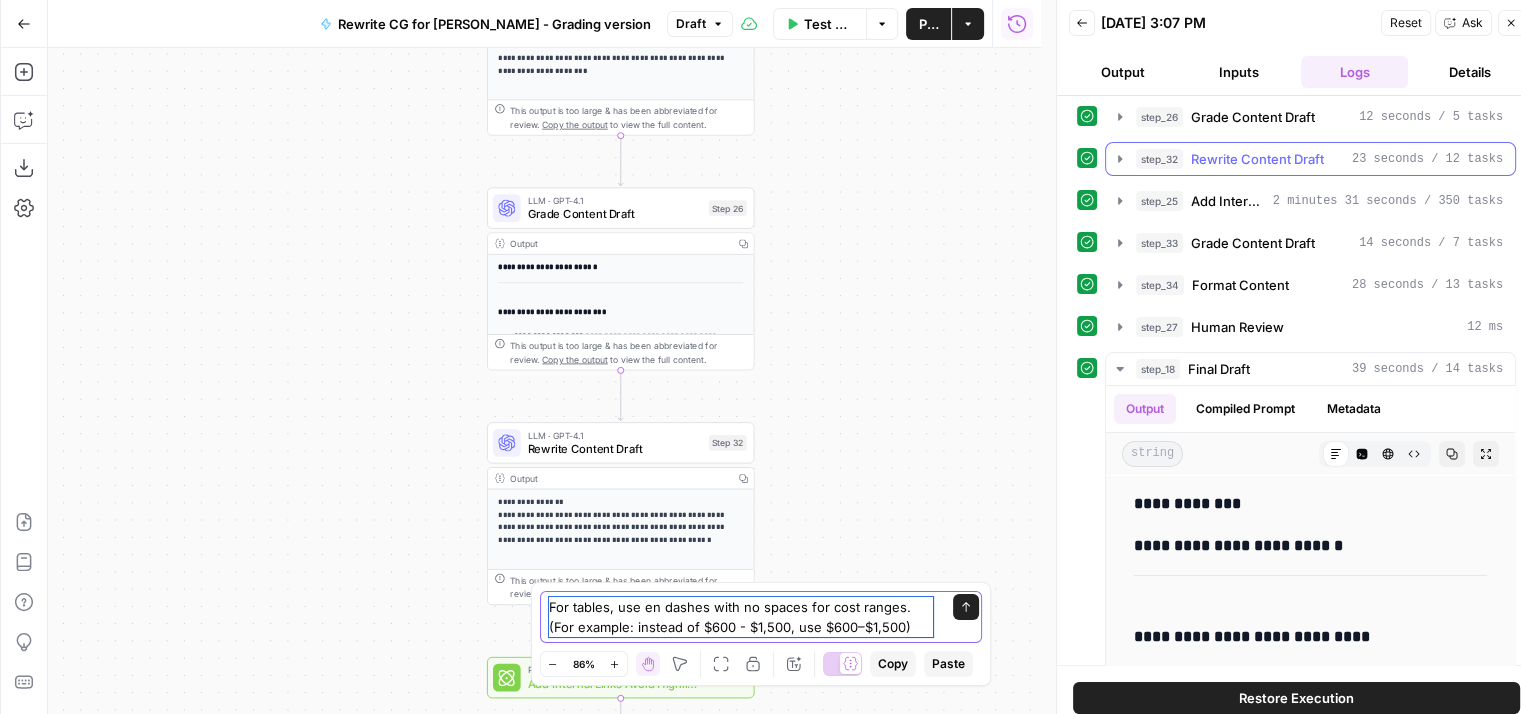 scroll, scrollTop: 500, scrollLeft: 0, axis: vertical 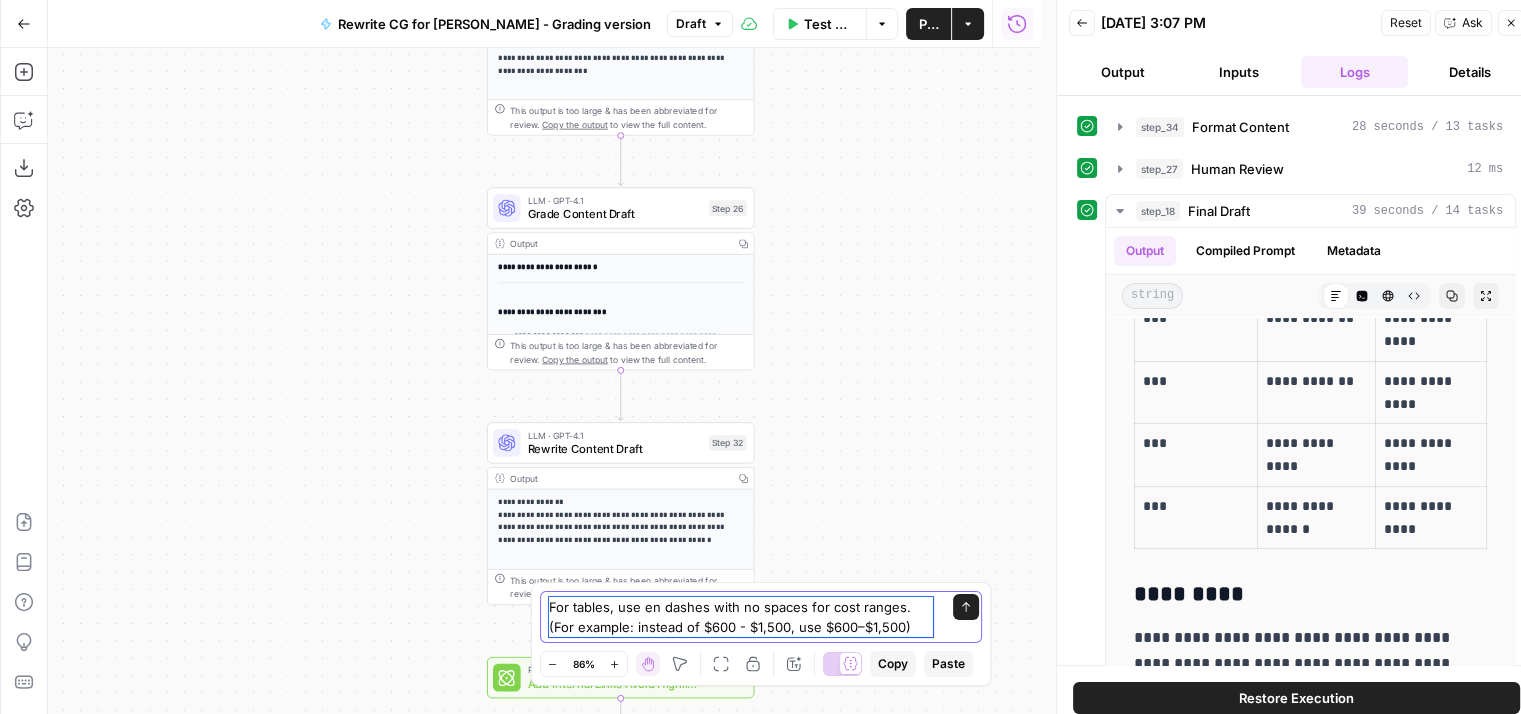click on "For tables, use en dashes with no spaces for cost ranges. (For example: instead of $600 - $1,500, use $600–$1,500)" at bounding box center (741, 617) 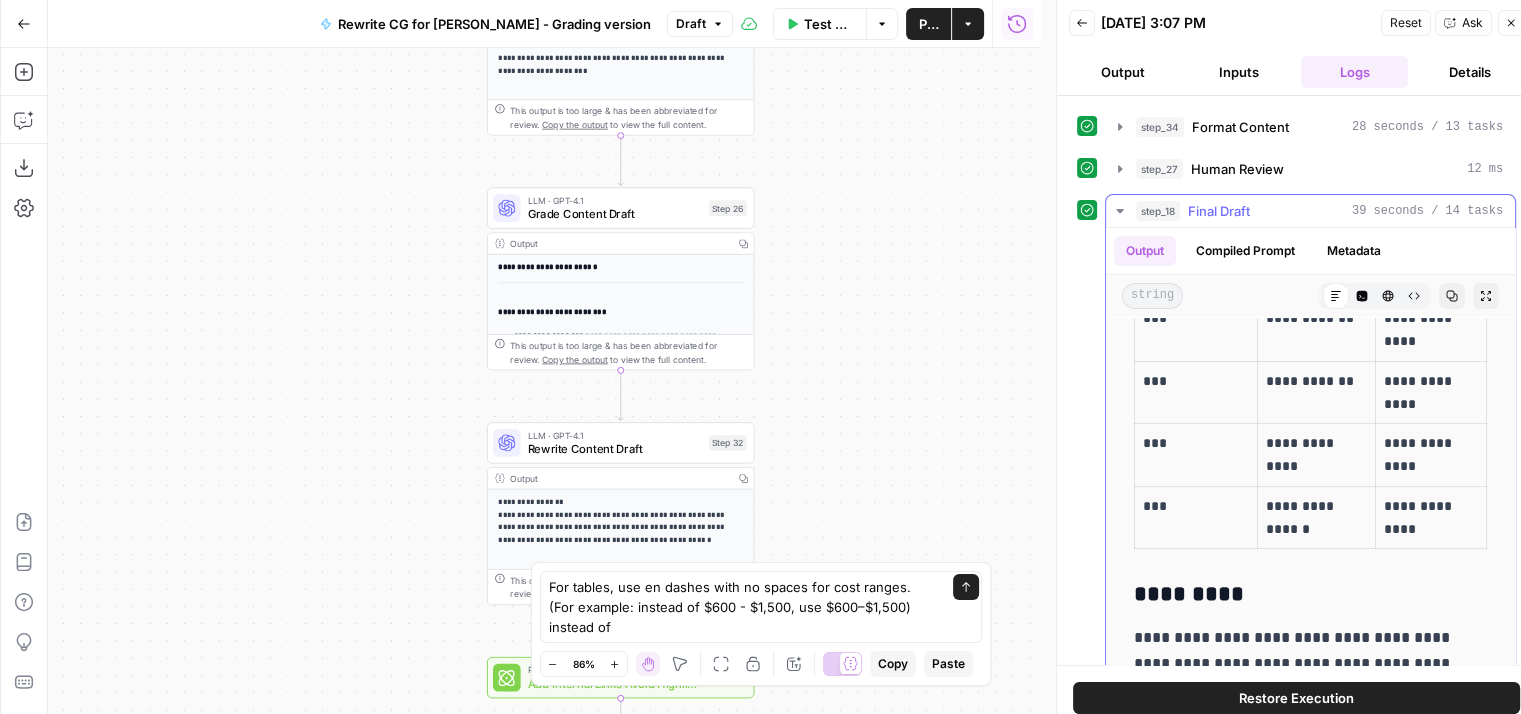 click on "**********" at bounding box center [1312, 381] 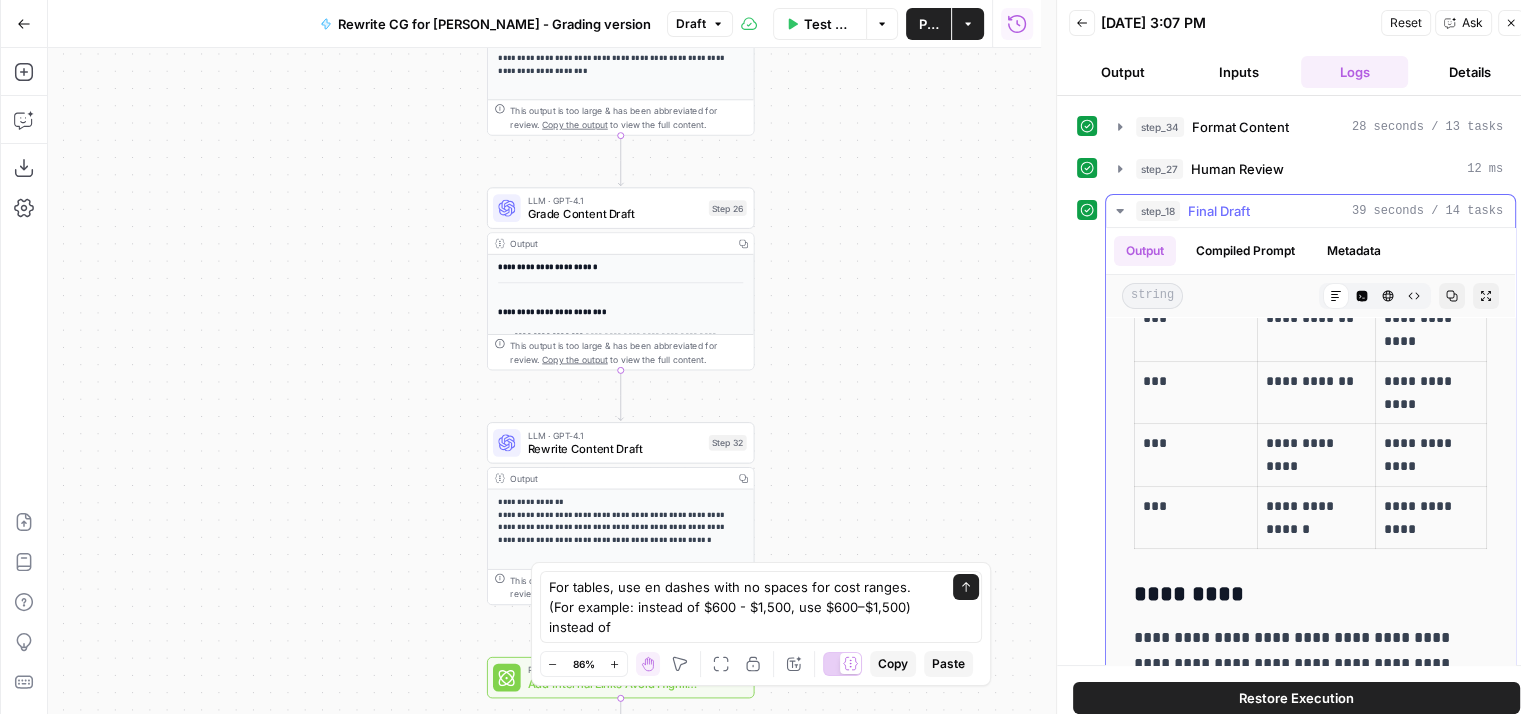 drag, startPoint x: 1341, startPoint y: 359, endPoint x: 1254, endPoint y: 358, distance: 87.005745 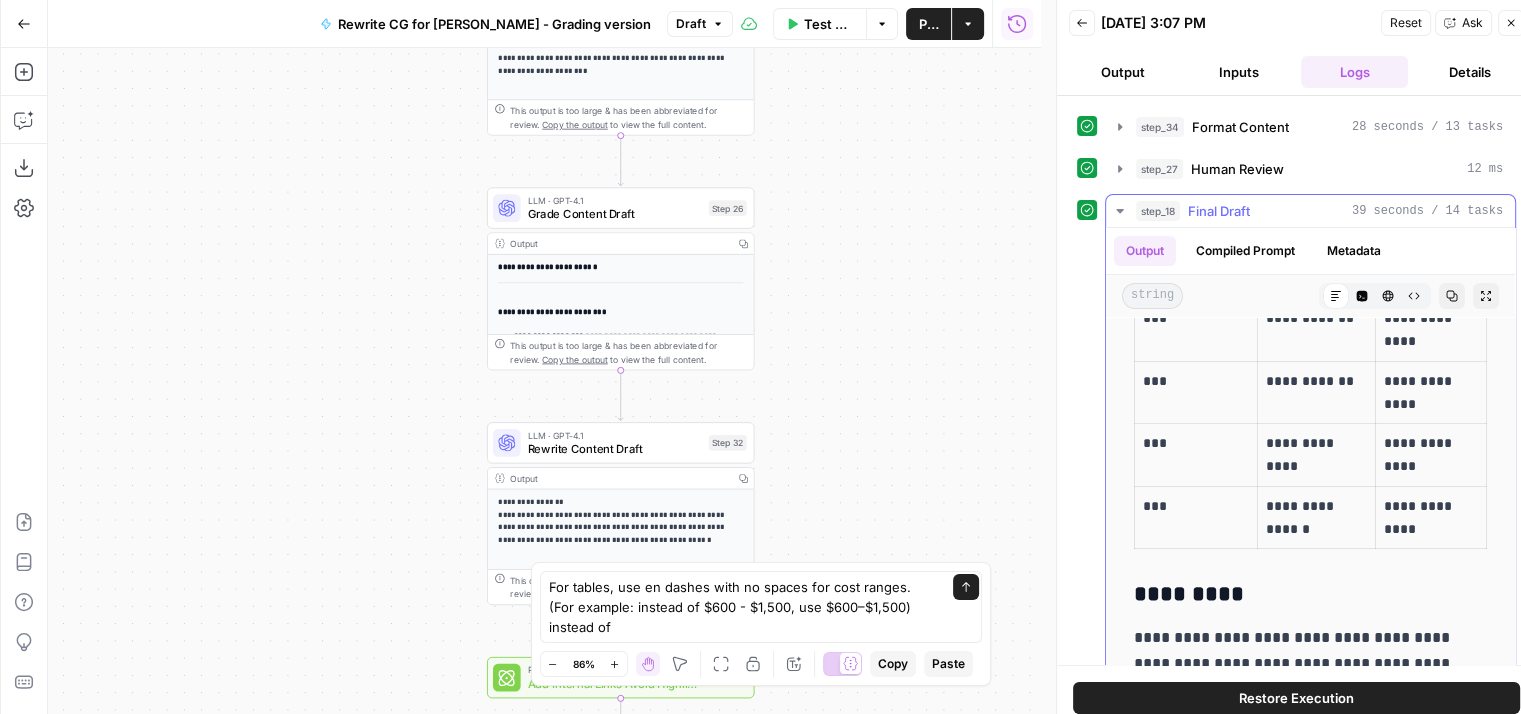 click on "**********" at bounding box center [1312, 381] 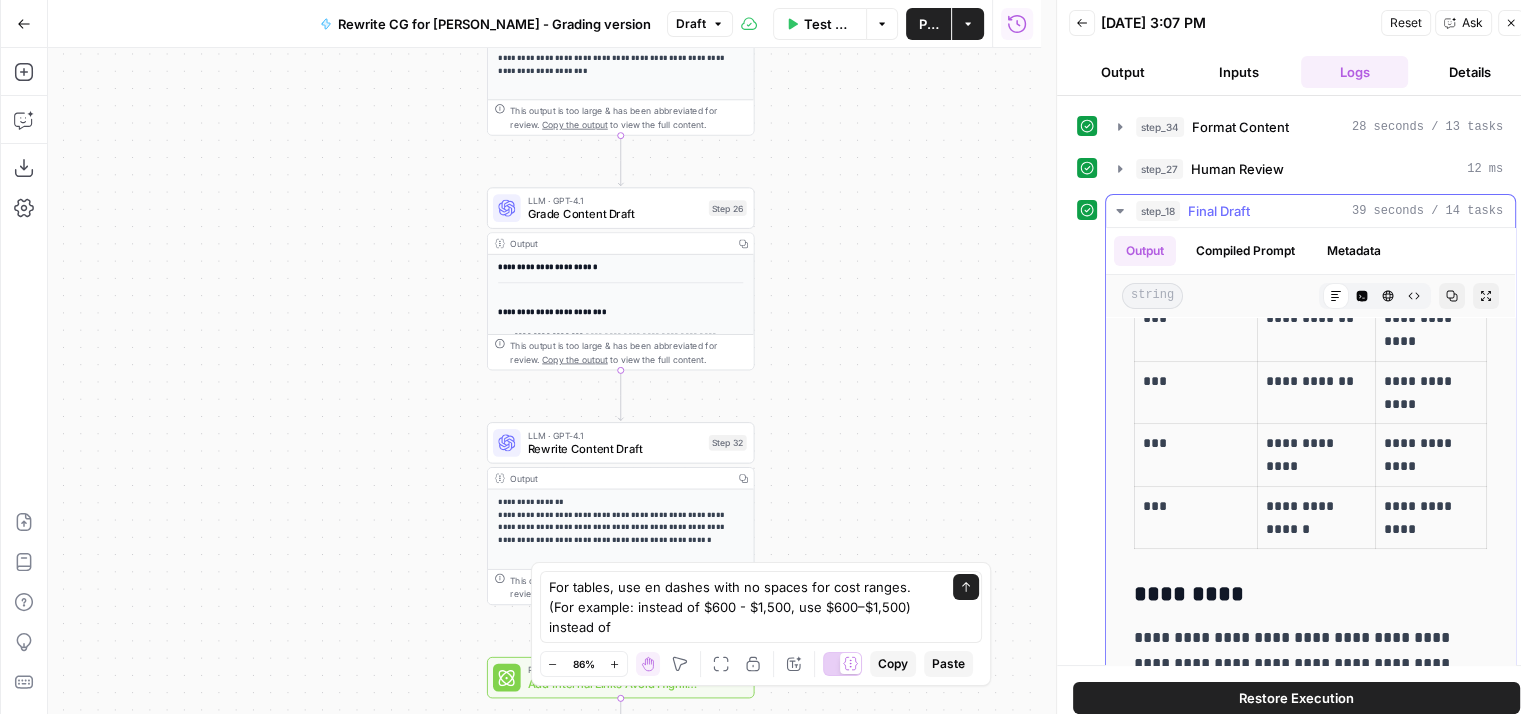 copy on "**********" 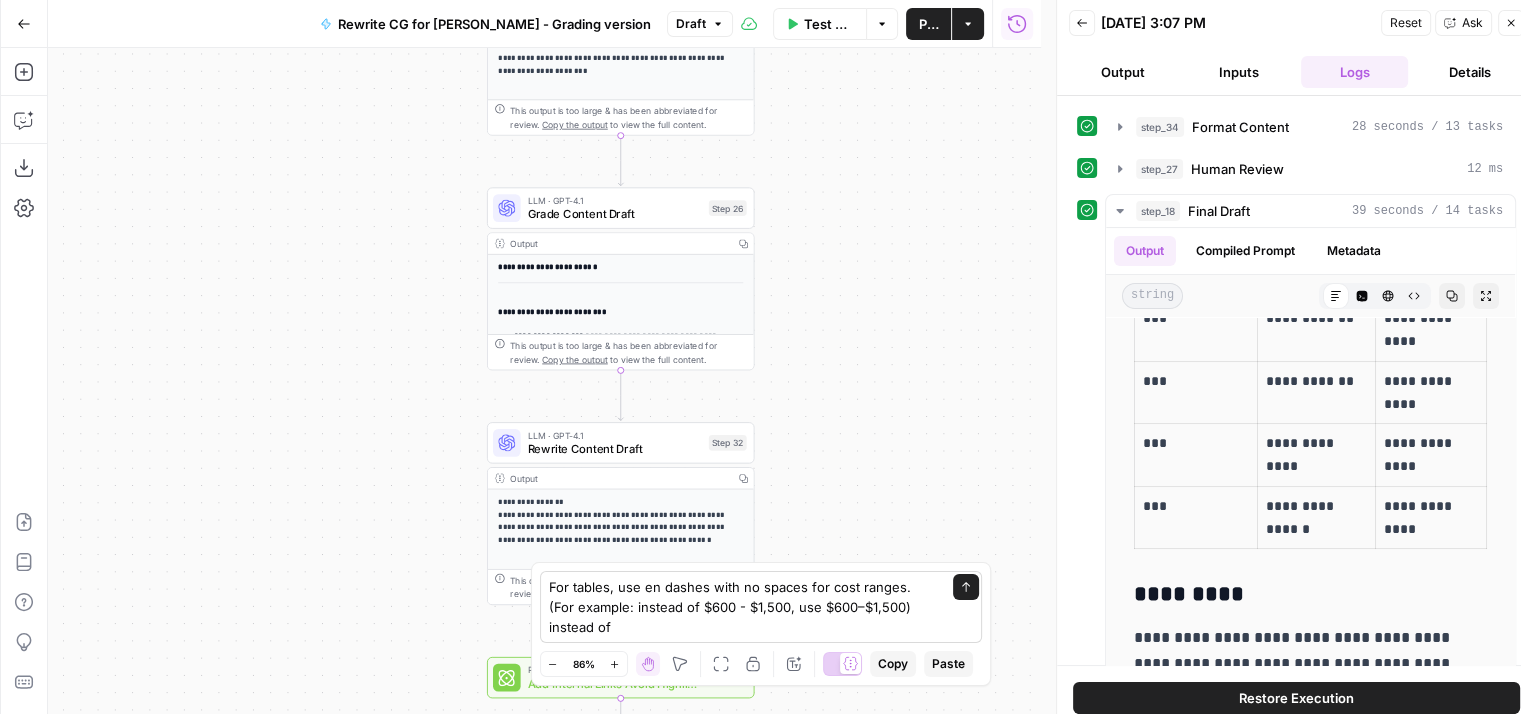 click on "For tables, use en dashes with no spaces for cost ranges. (For example: instead of $600 - $1,500, use $600–$1,500) instead of  For tables, use en dashes with no spaces for cost ranges. (For example: instead of $600 - $1,500, use $600–$1,500) instead of  Send" at bounding box center (761, 607) 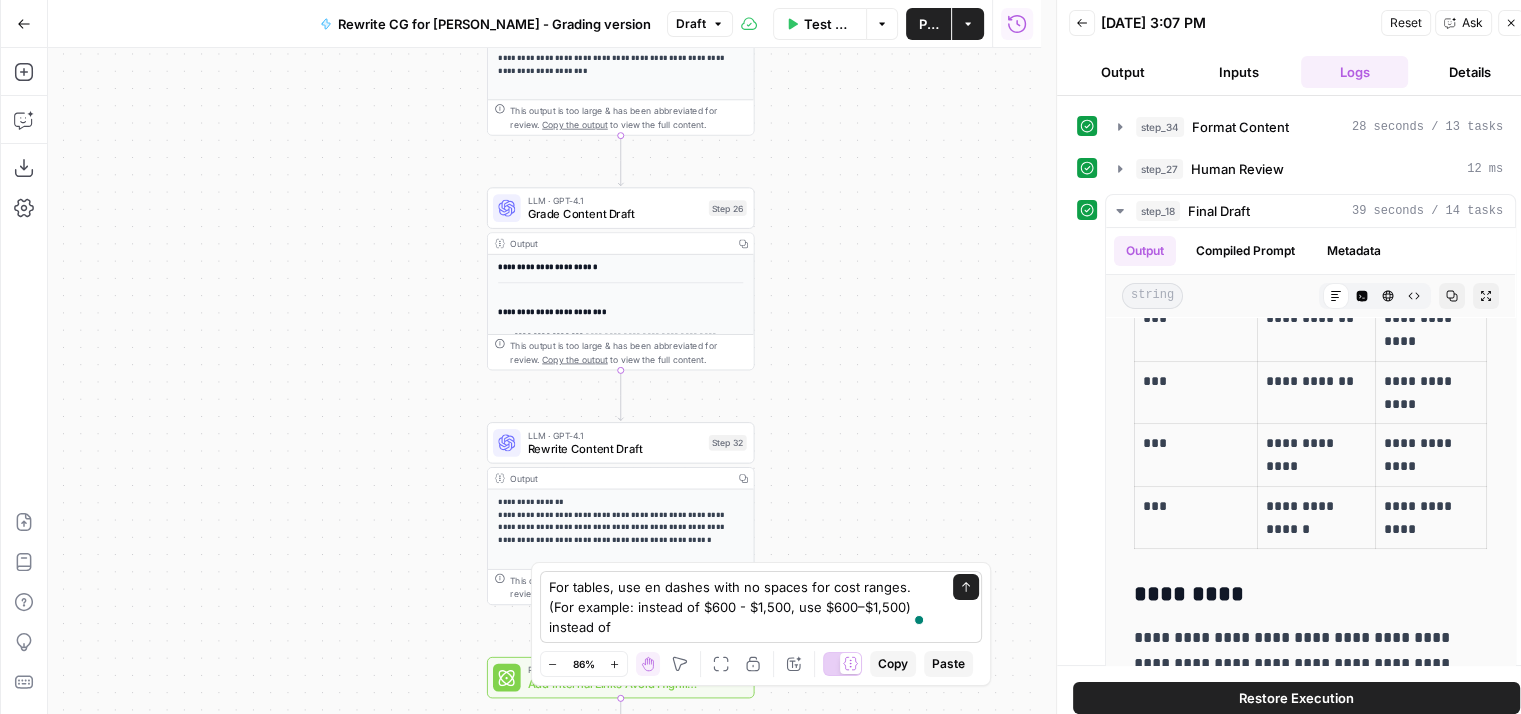 click on "For tables, use en dashes with no spaces for cost ranges. (For example: instead of $600 - $1,500, use $600–$1,500) instead of  For tables, use en dashes with no spaces for cost ranges. (For example: instead of $600 - $1,500, use $600–$1,500) instead of  Send" at bounding box center [761, 607] 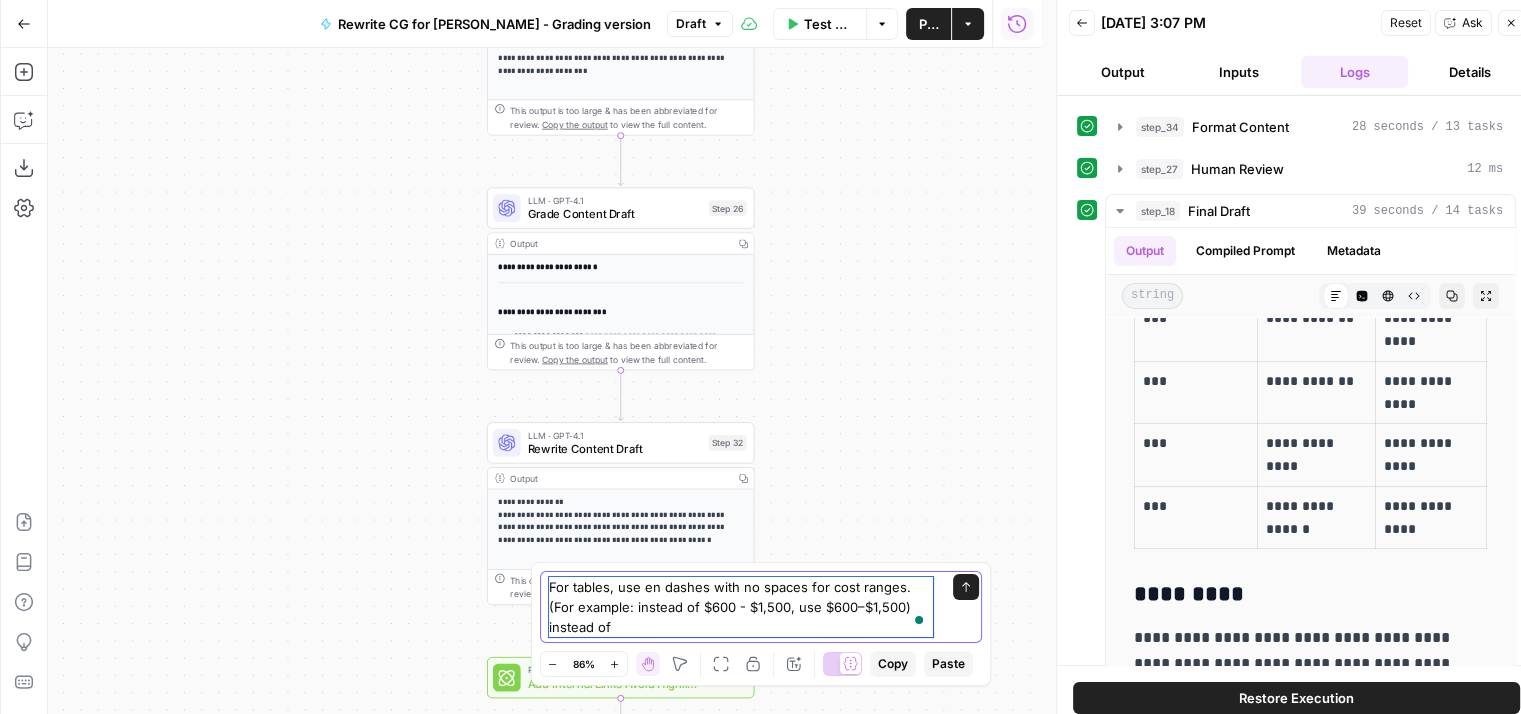 paste on "$300 to $600" 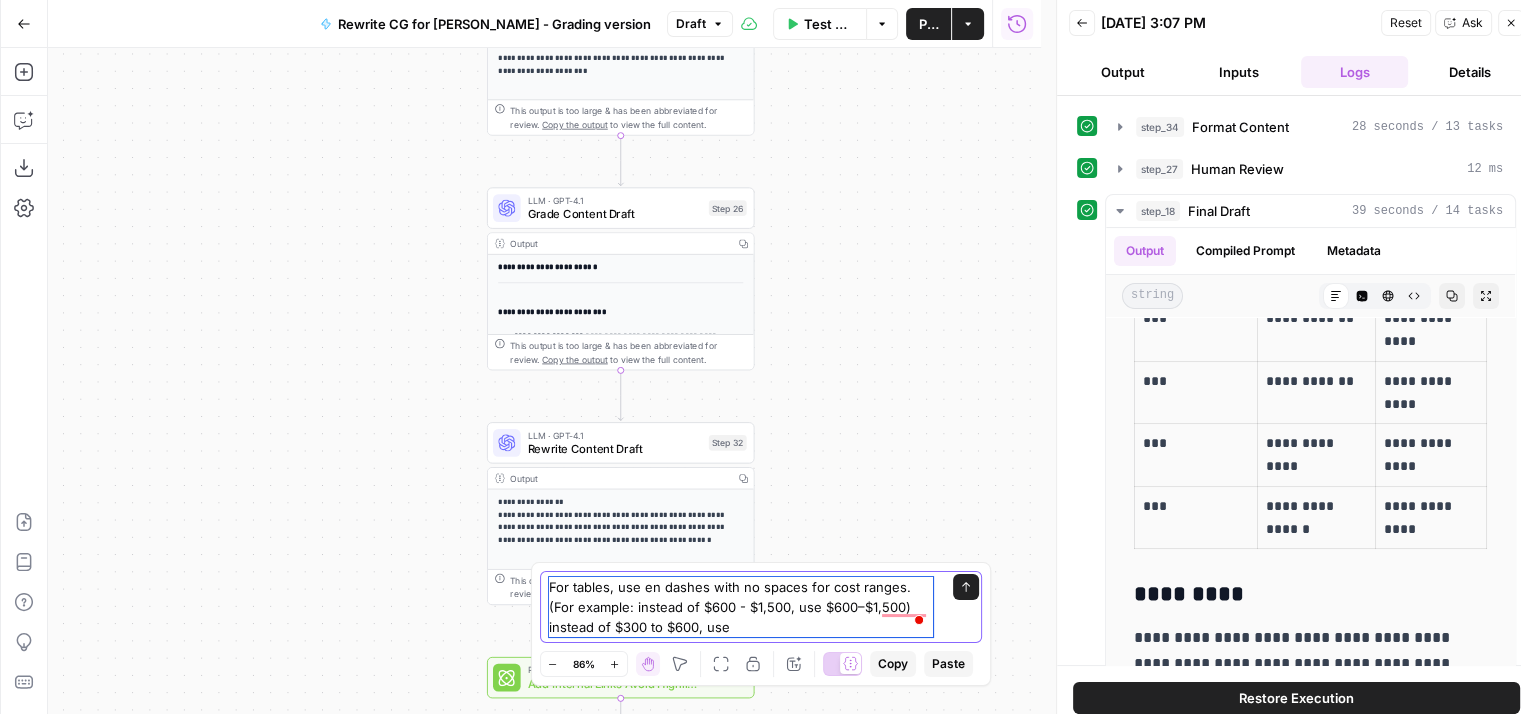 drag, startPoint x: 873, startPoint y: 606, endPoint x: 792, endPoint y: 611, distance: 81.154175 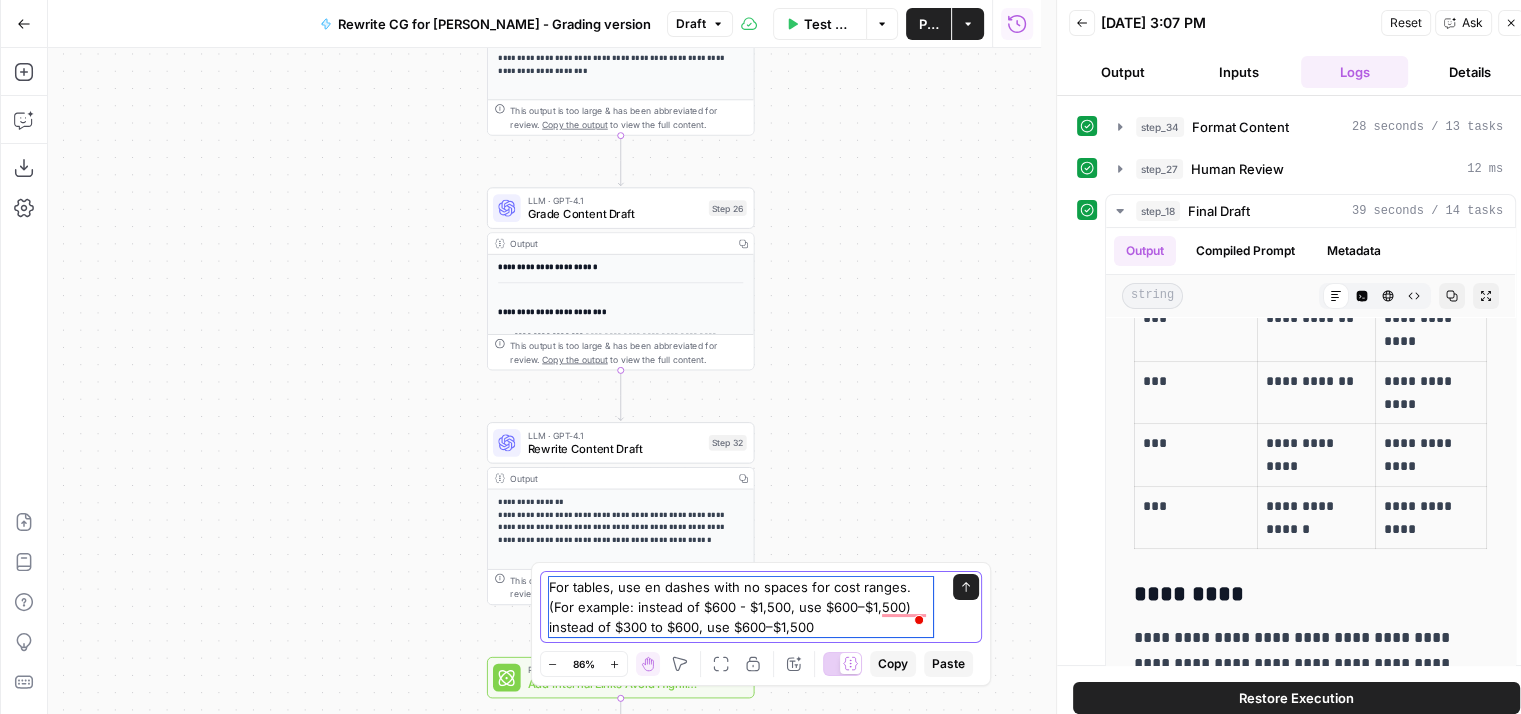 click on "For tables, use en dashes with no spaces for cost ranges. (For example: instead of $600 - $1,500, use $600–$1,500) instead of $300 to $600, use $600–$1,500" at bounding box center (741, 607) 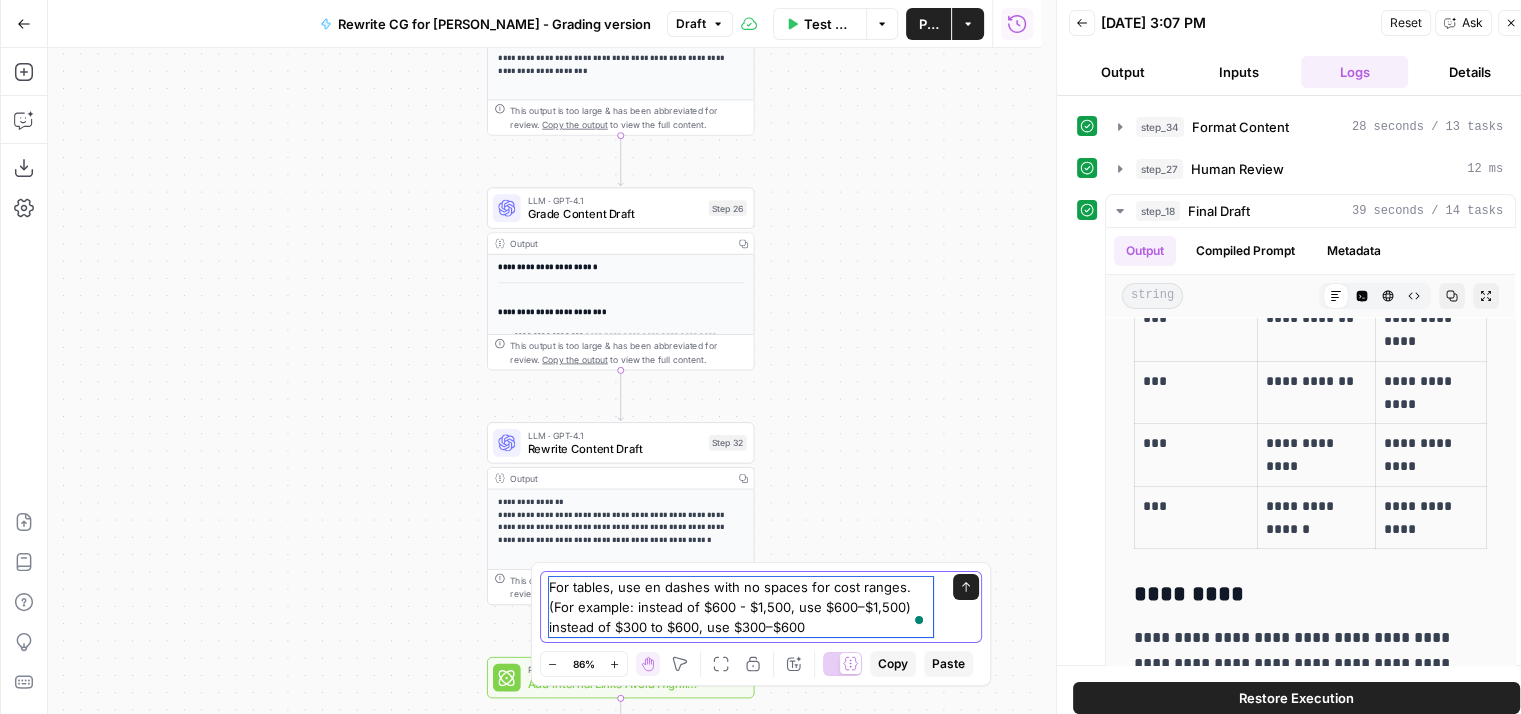 click on "For tables, use en dashes with no spaces for cost ranges. (For example: instead of $600 - $1,500, use $600–$1,500) instead of $300 to $600, use $300–$600" at bounding box center [741, 607] 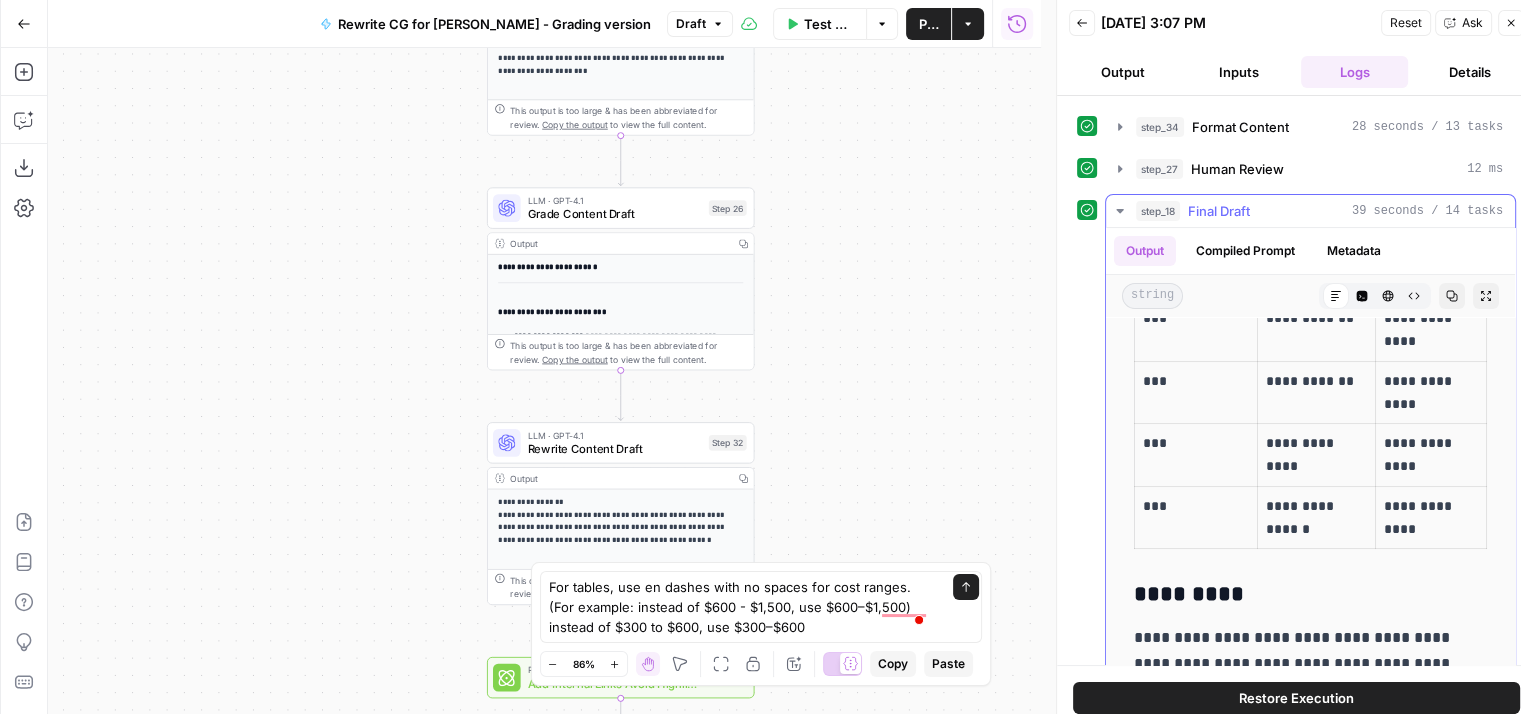 click 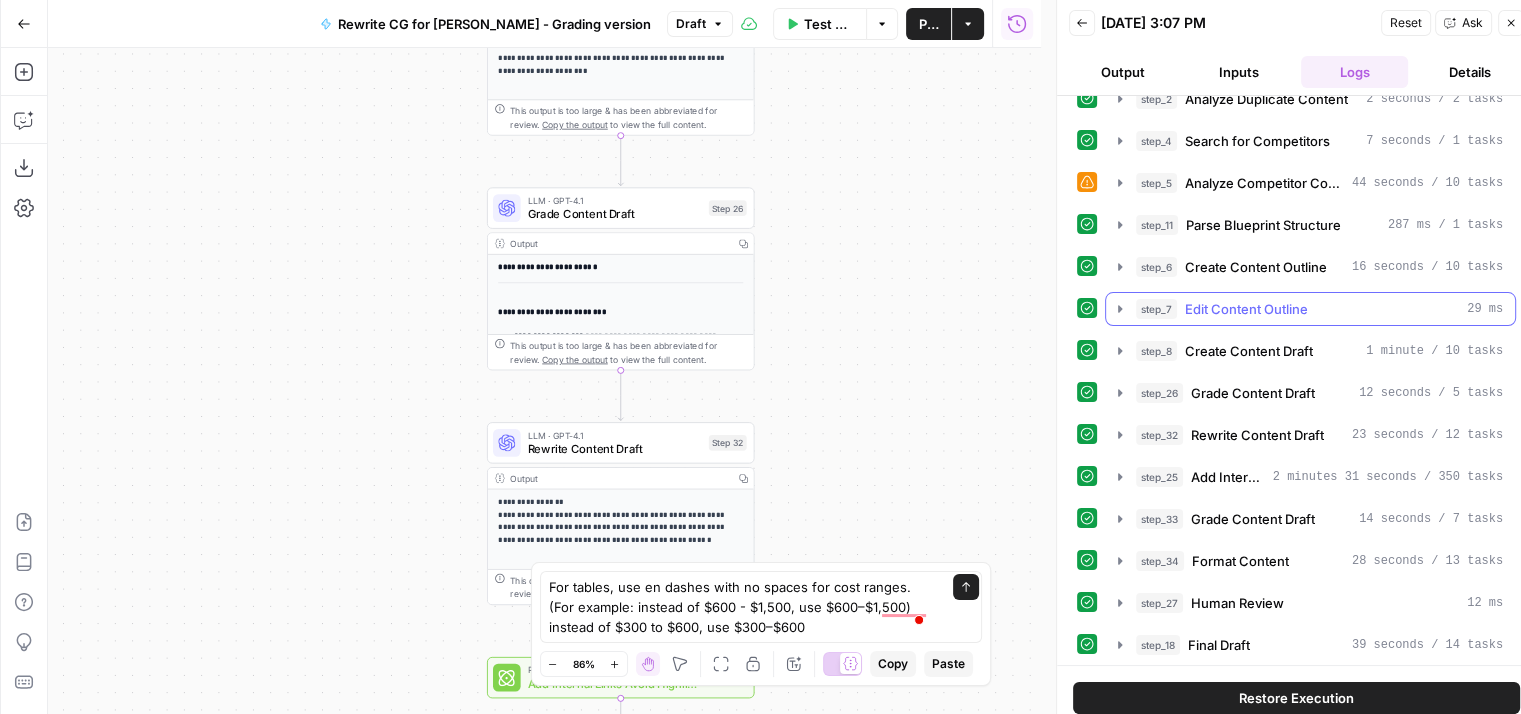 scroll, scrollTop: 65, scrollLeft: 0, axis: vertical 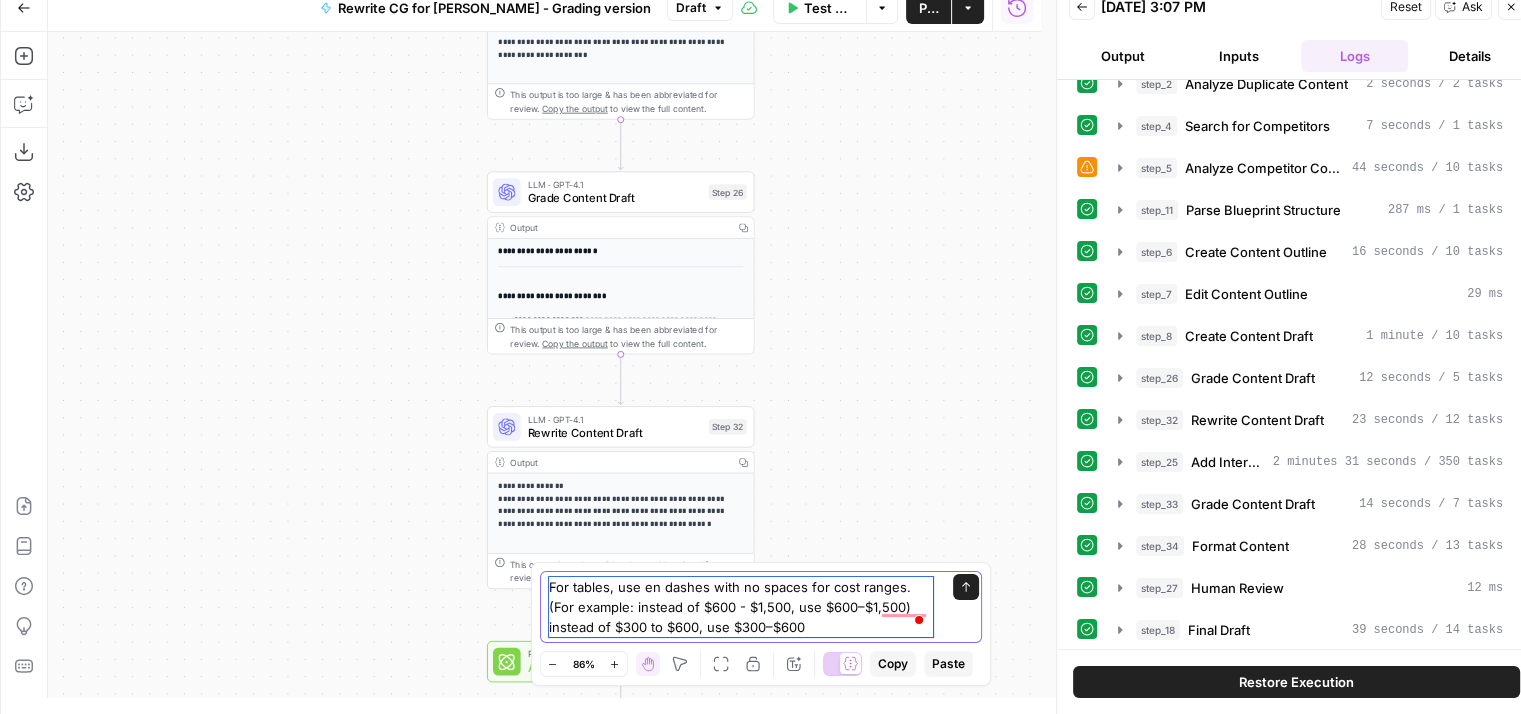 click on "For tables, use en dashes with no spaces for cost ranges. (For example: instead of $600 - $1,500, use $600–$1,500) instead of $300 to $600, use $300–$600" at bounding box center (741, 607) 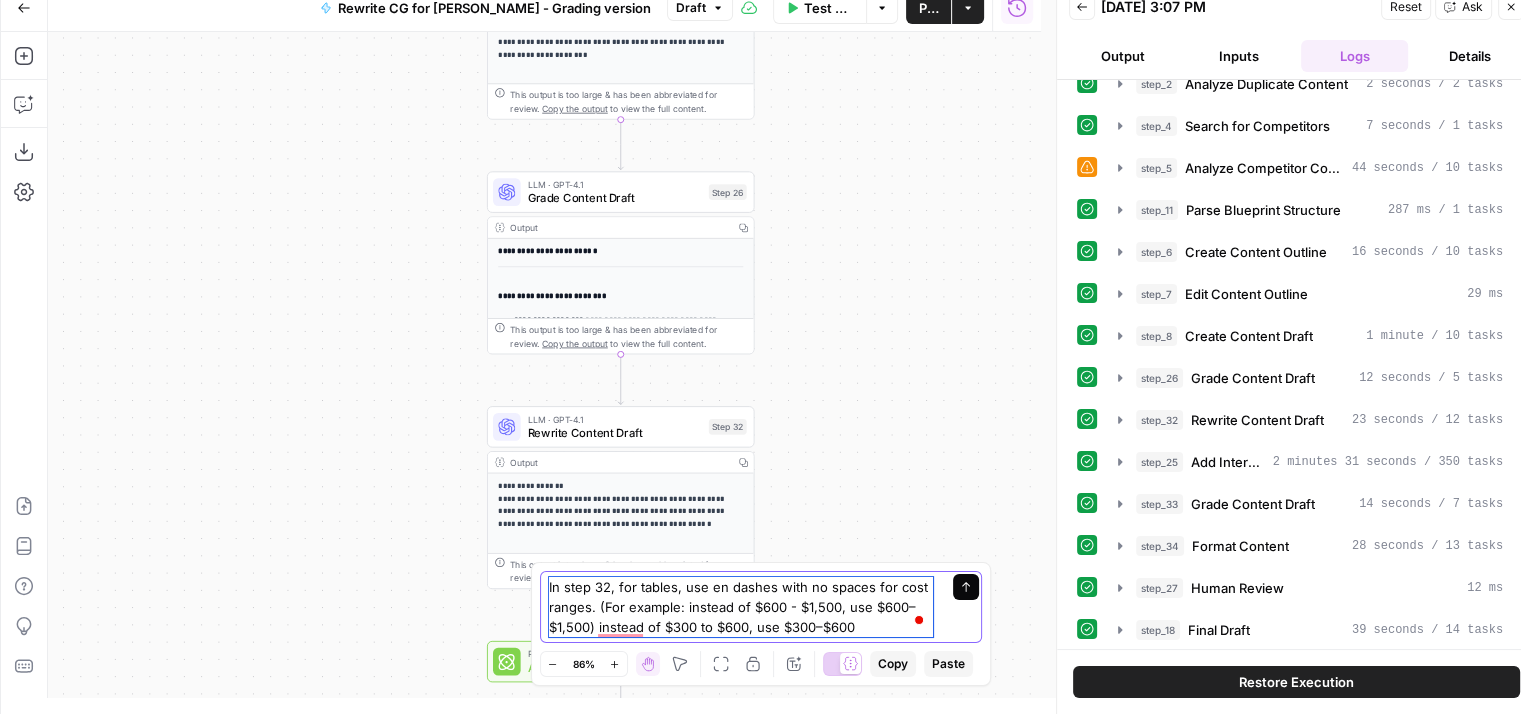 type on "In step 32, for tables, use en dashes with no spaces for cost ranges. (For example: instead of $600 - $1,500, use $600–$1,500) instead of $300 to $600, use $300–$600" 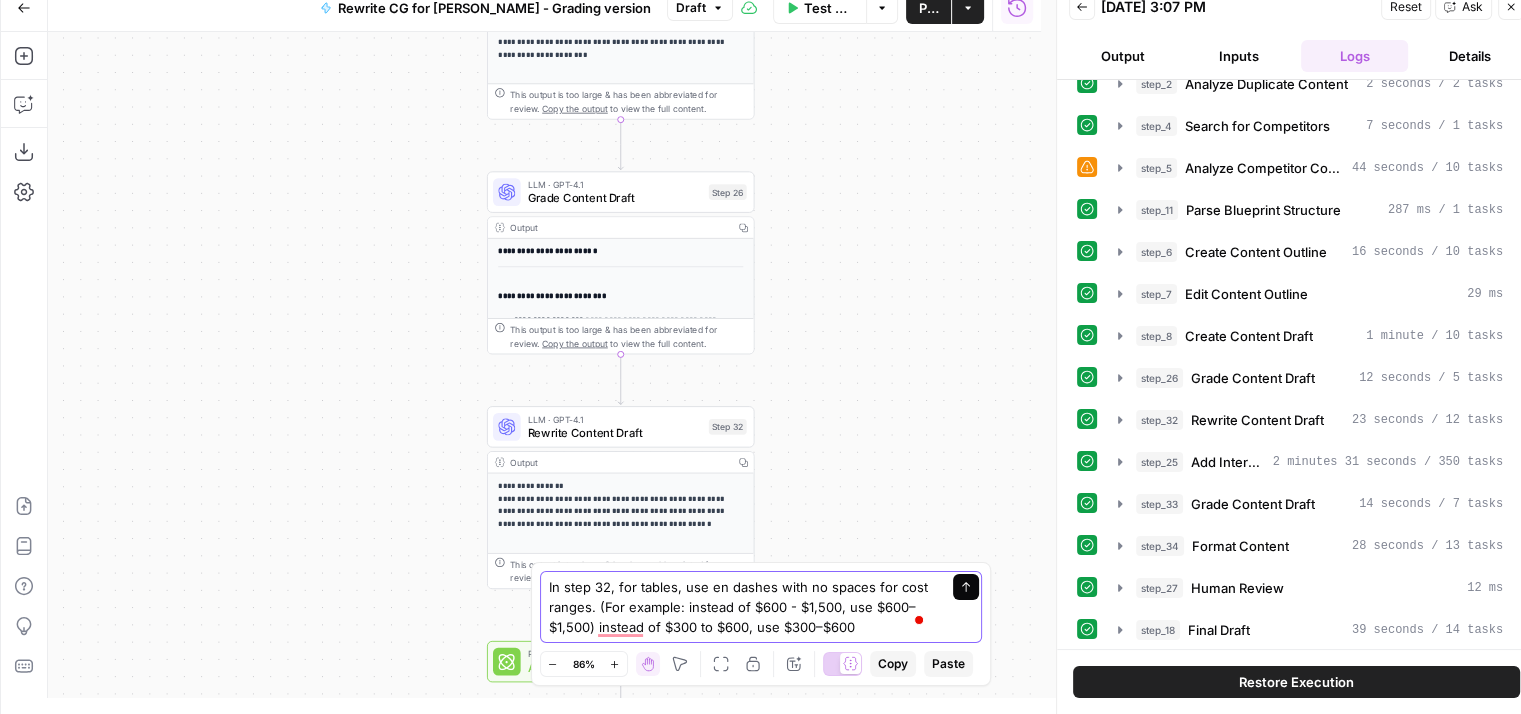 click 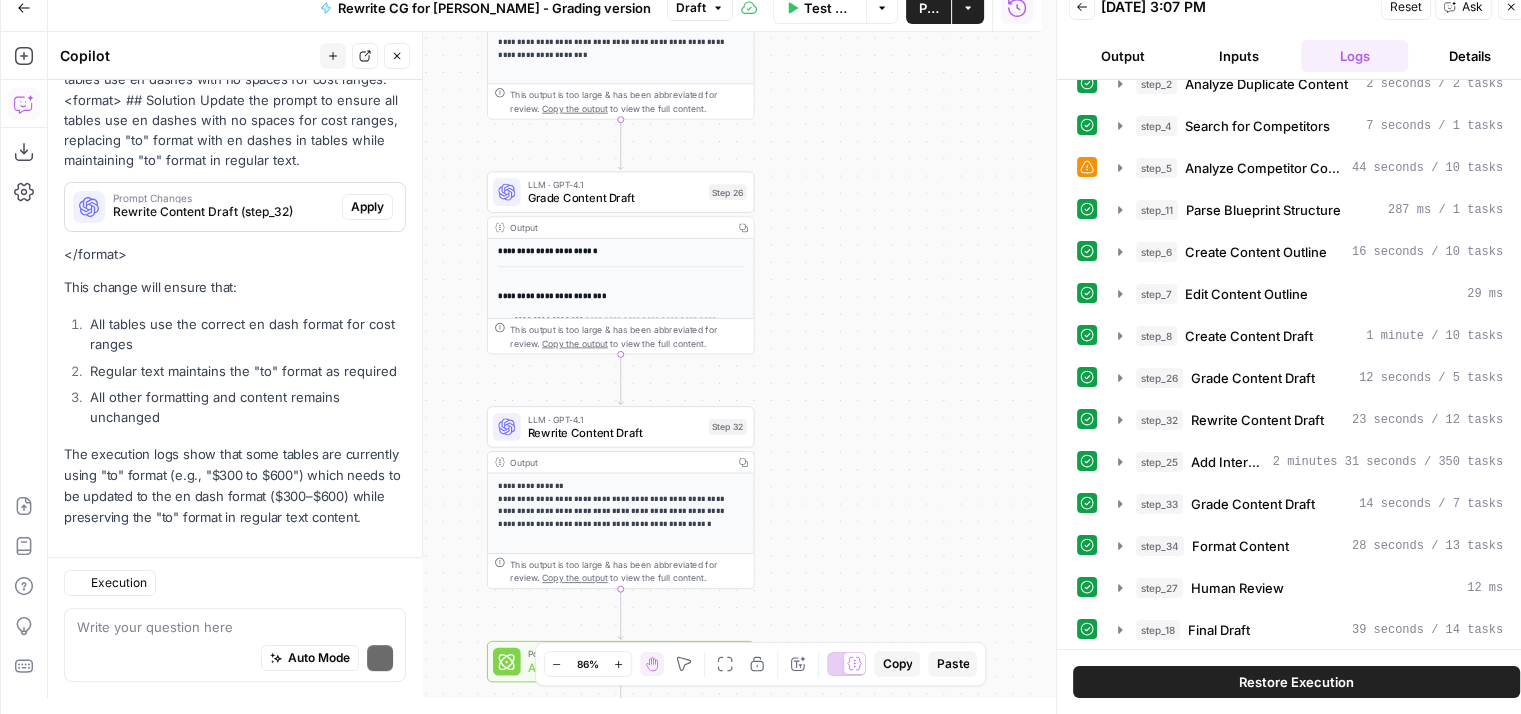 scroll, scrollTop: 374, scrollLeft: 0, axis: vertical 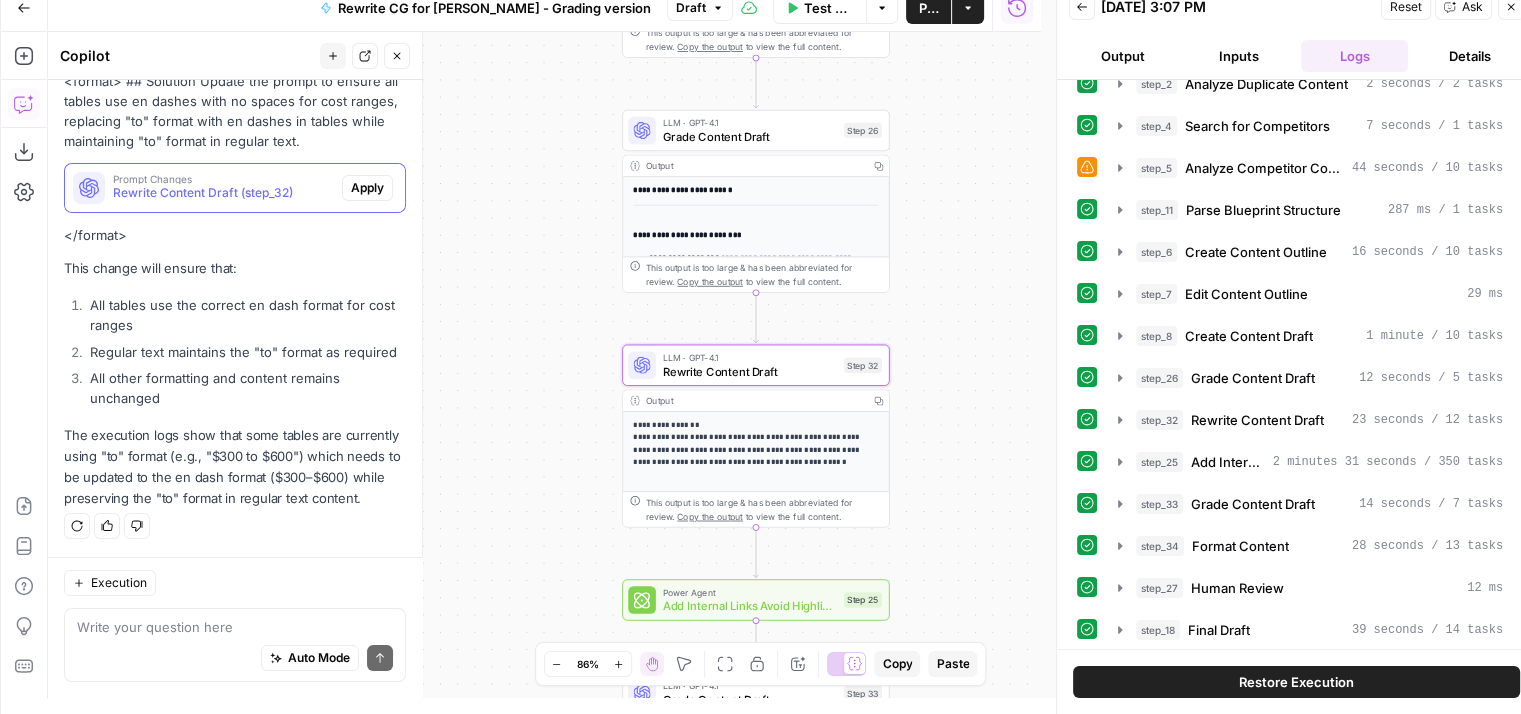 click on "Rewrite Content Draft (step_32)" at bounding box center [223, 193] 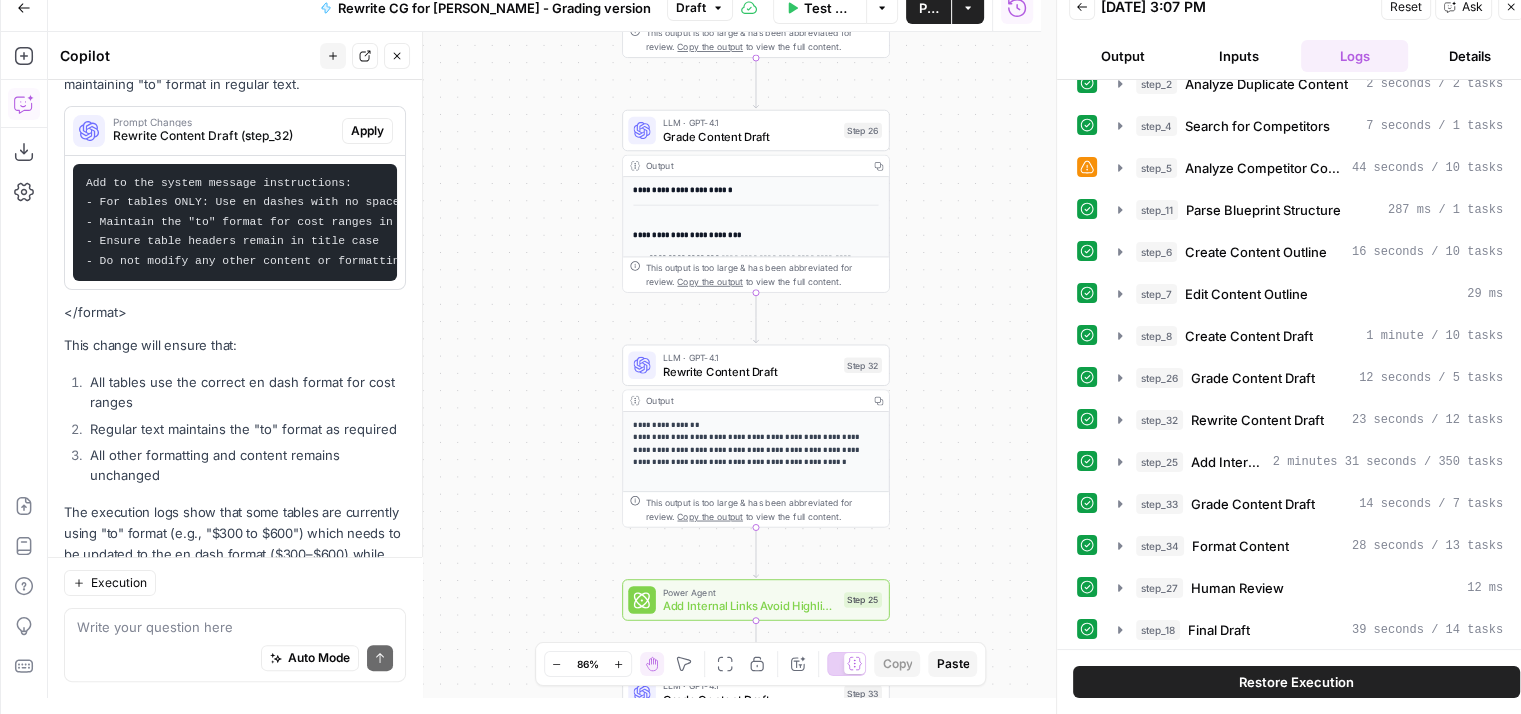 scroll, scrollTop: 323, scrollLeft: 0, axis: vertical 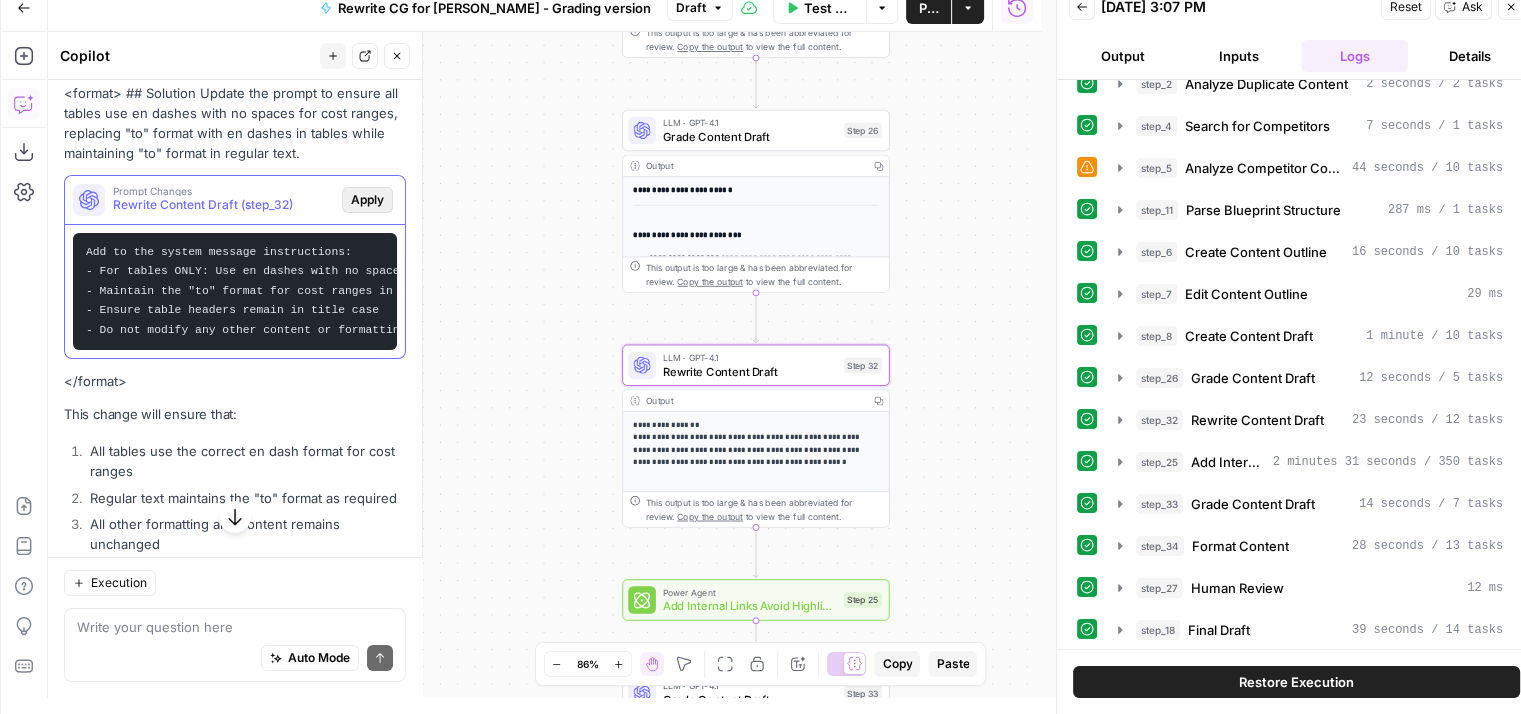 click on "Apply" at bounding box center [367, 200] 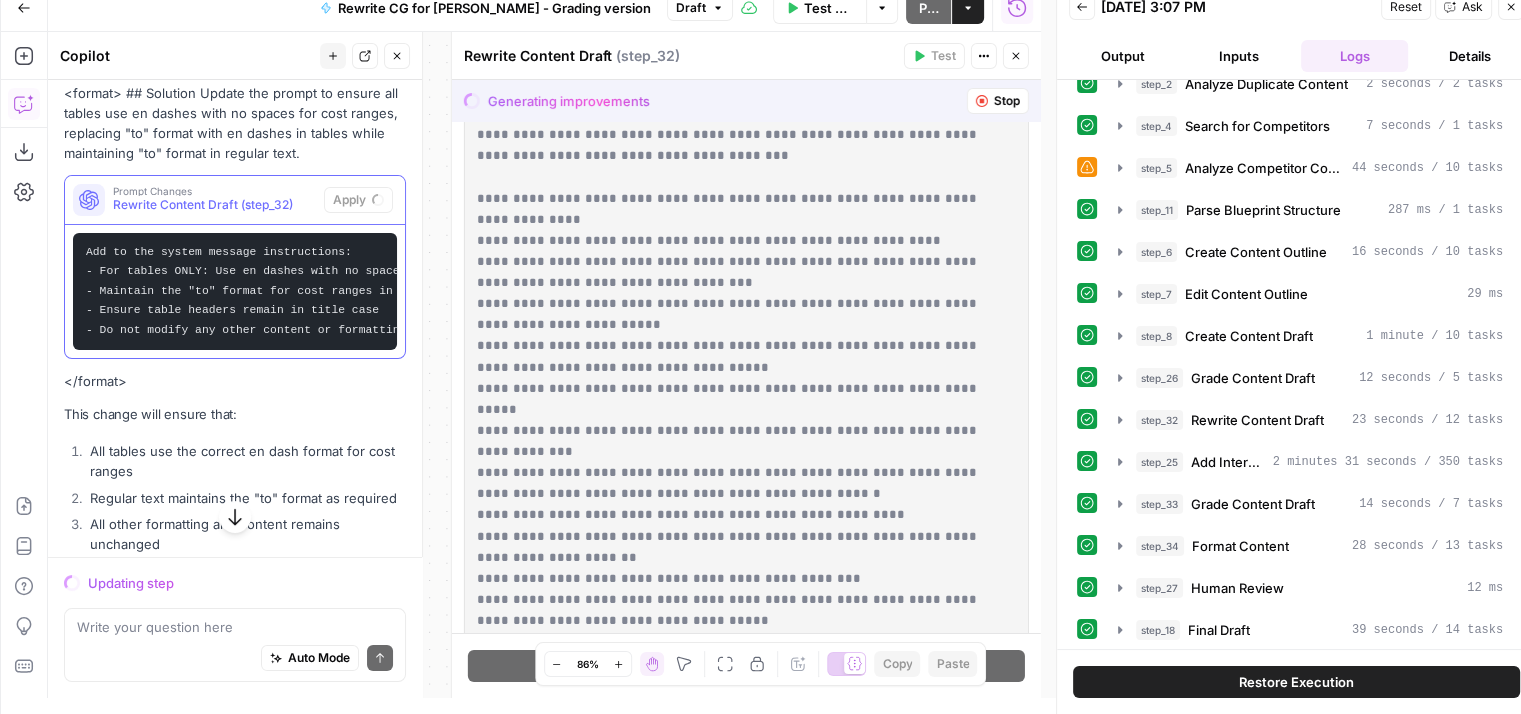 scroll, scrollTop: 0, scrollLeft: 0, axis: both 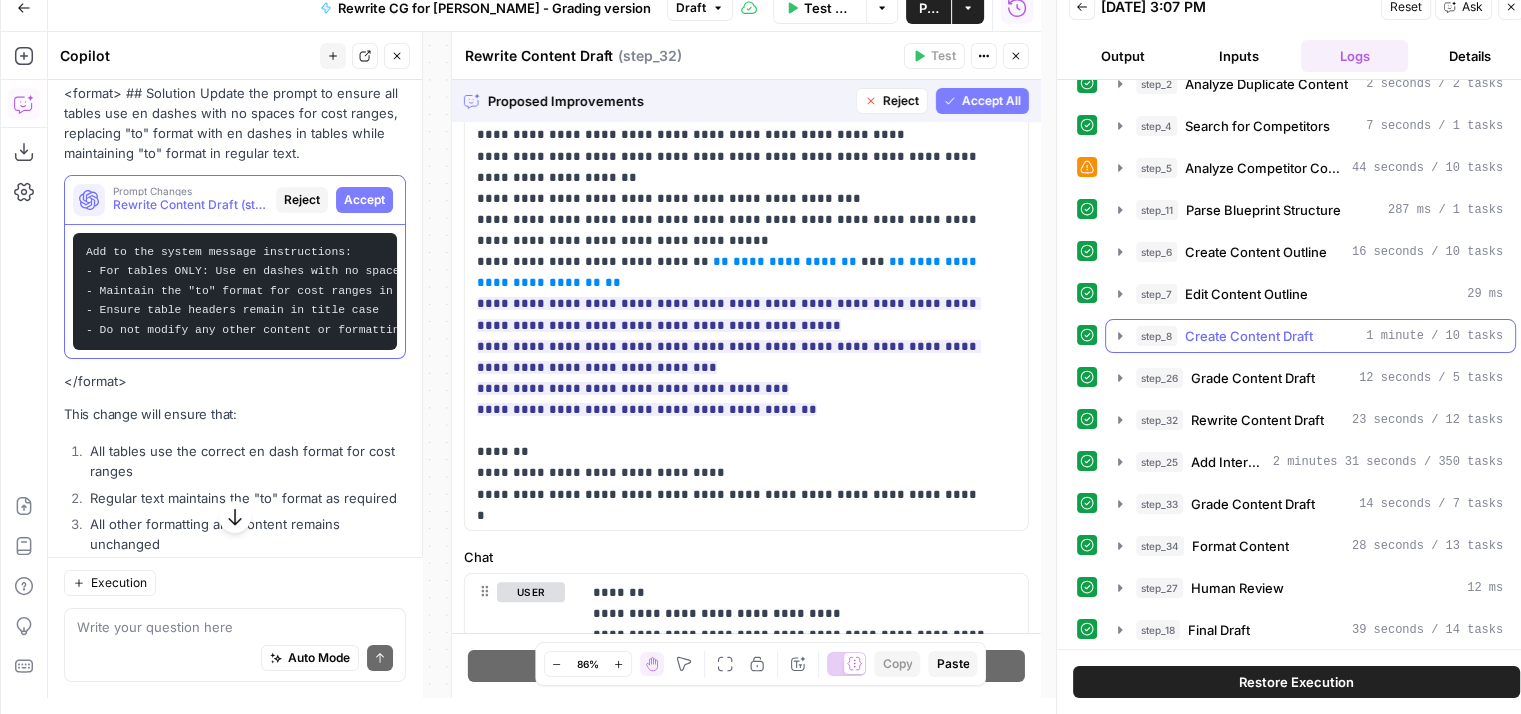 click 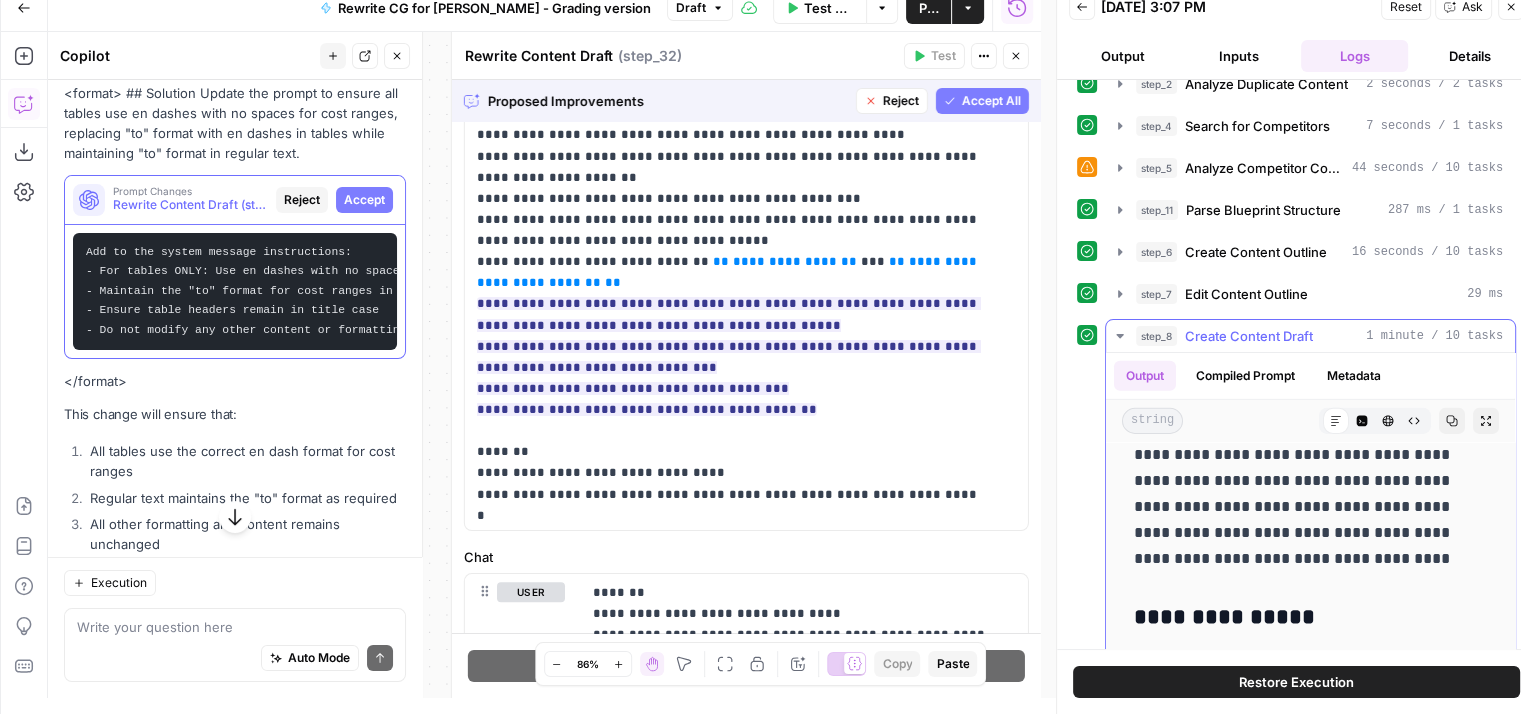 scroll, scrollTop: 6600, scrollLeft: 0, axis: vertical 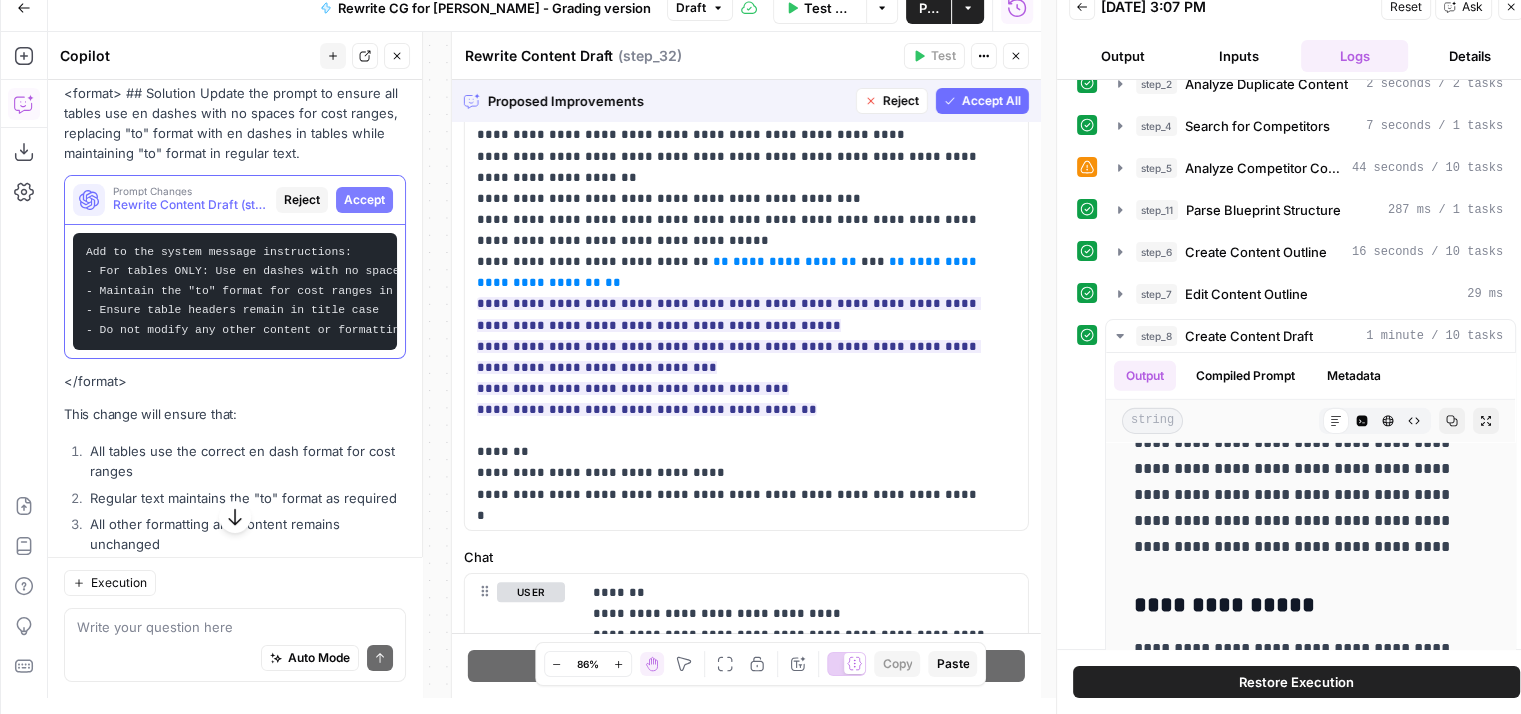 click on "Accept All" at bounding box center [991, 101] 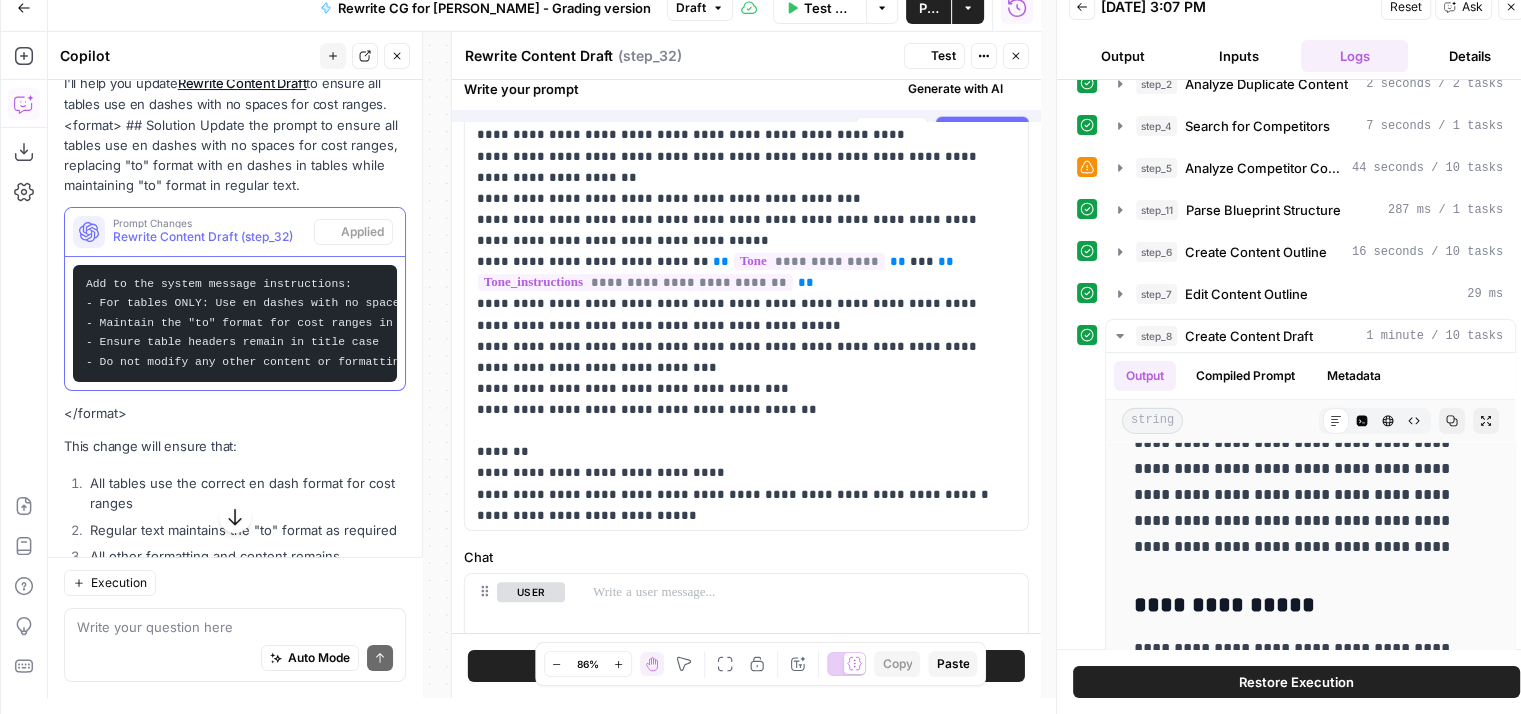 scroll, scrollTop: 355, scrollLeft: 0, axis: vertical 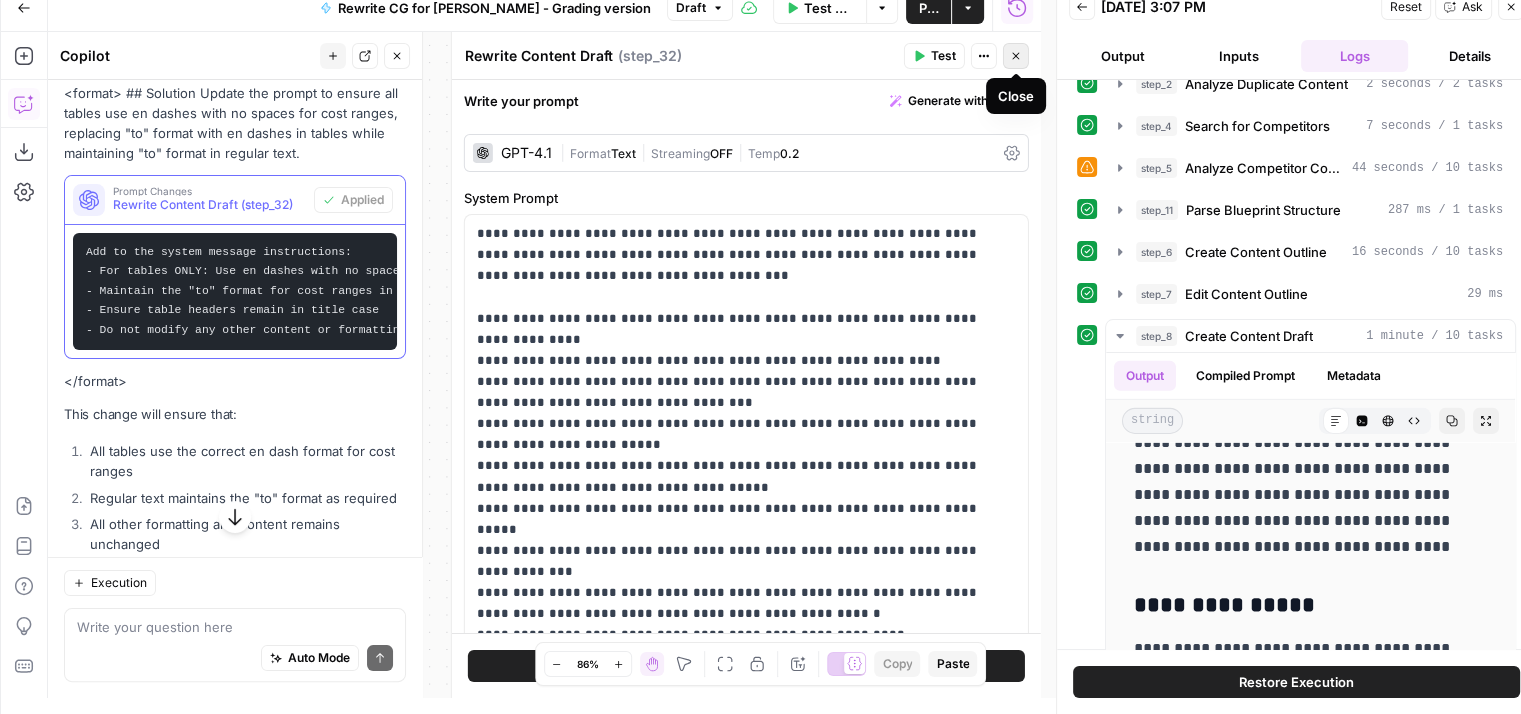 click 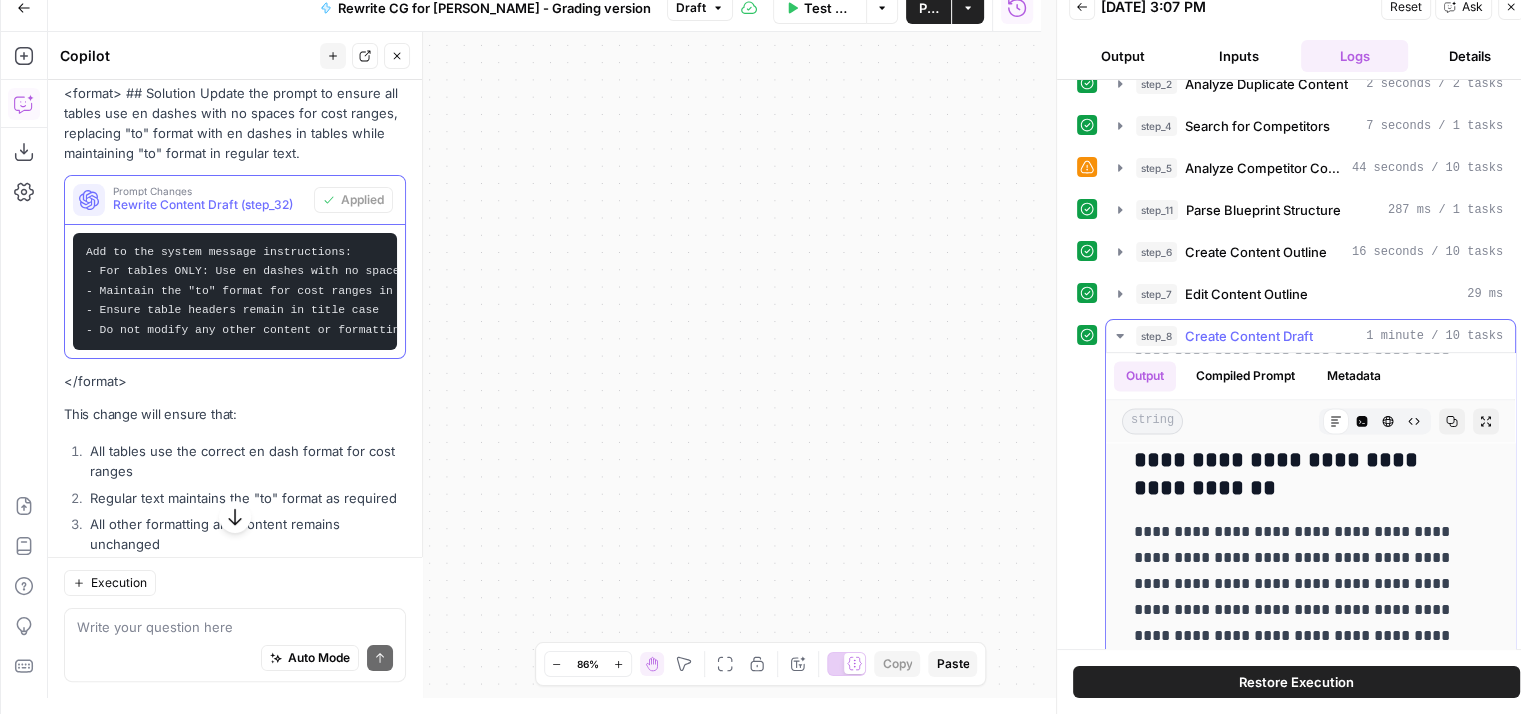 scroll, scrollTop: 10600, scrollLeft: 0, axis: vertical 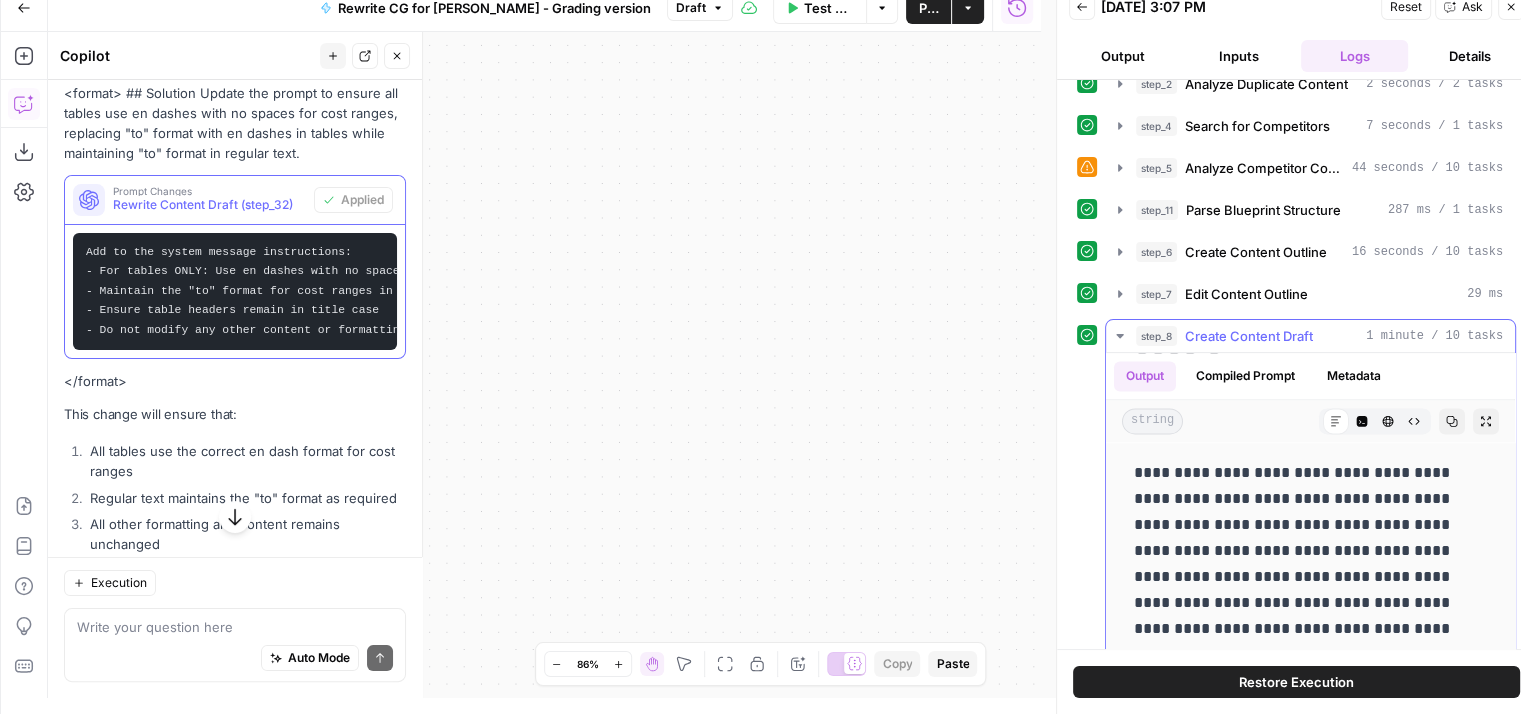 click 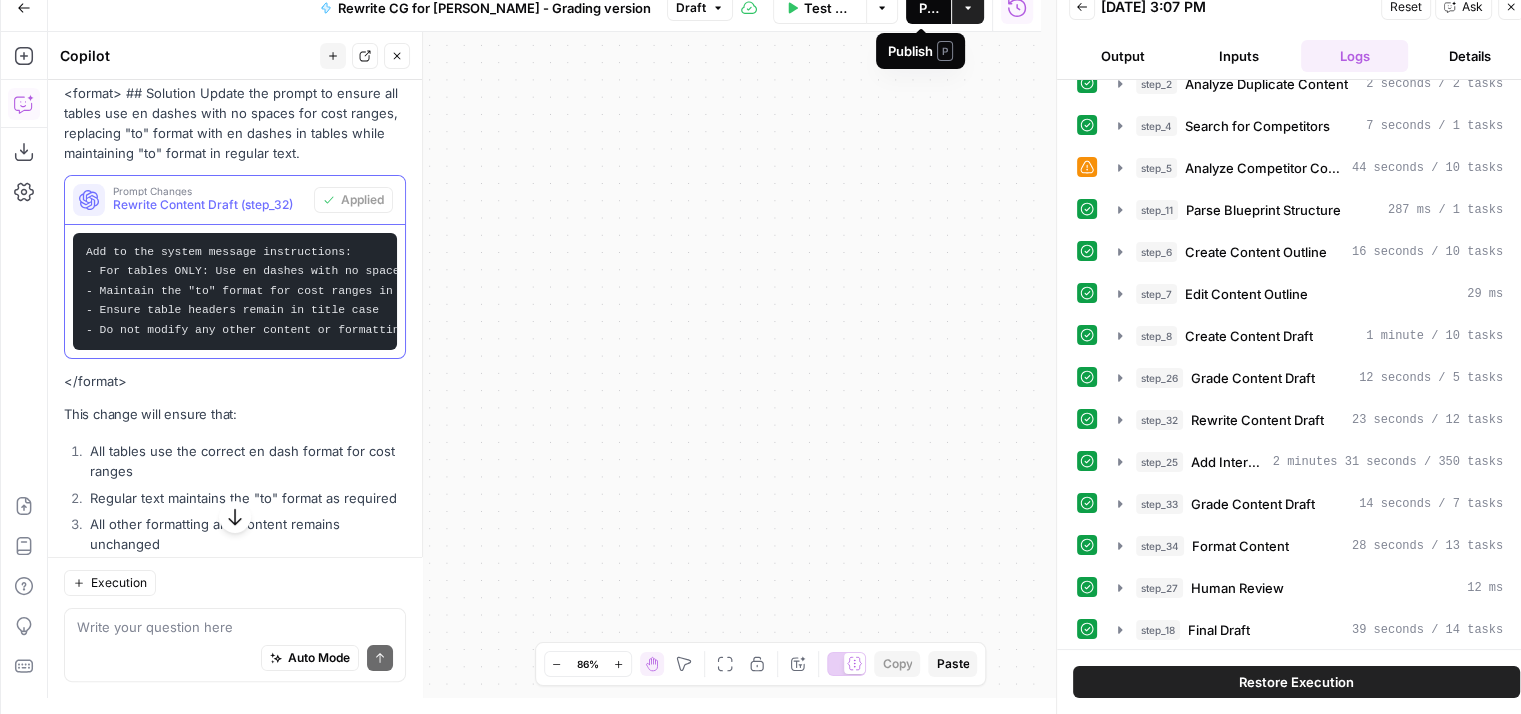click on "Publish" at bounding box center (928, 8) 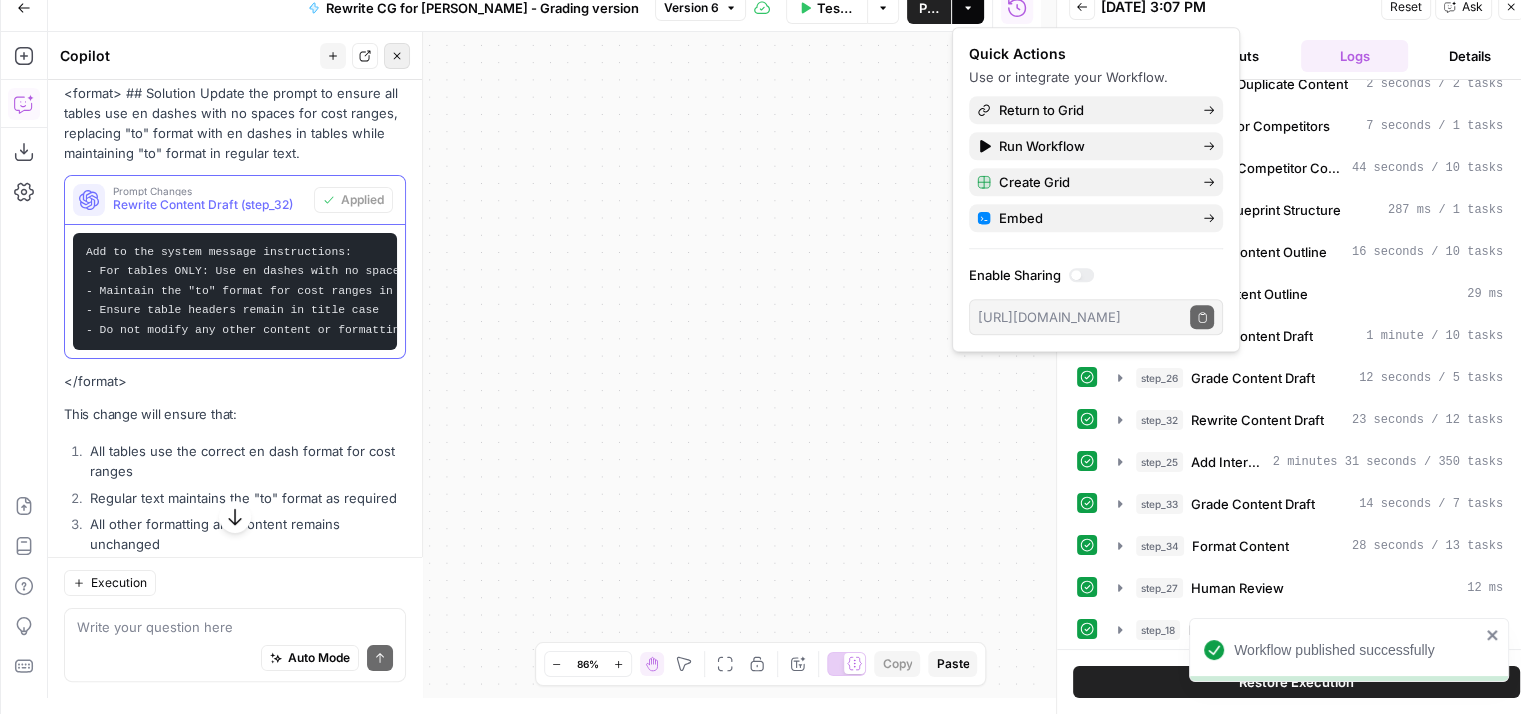 click 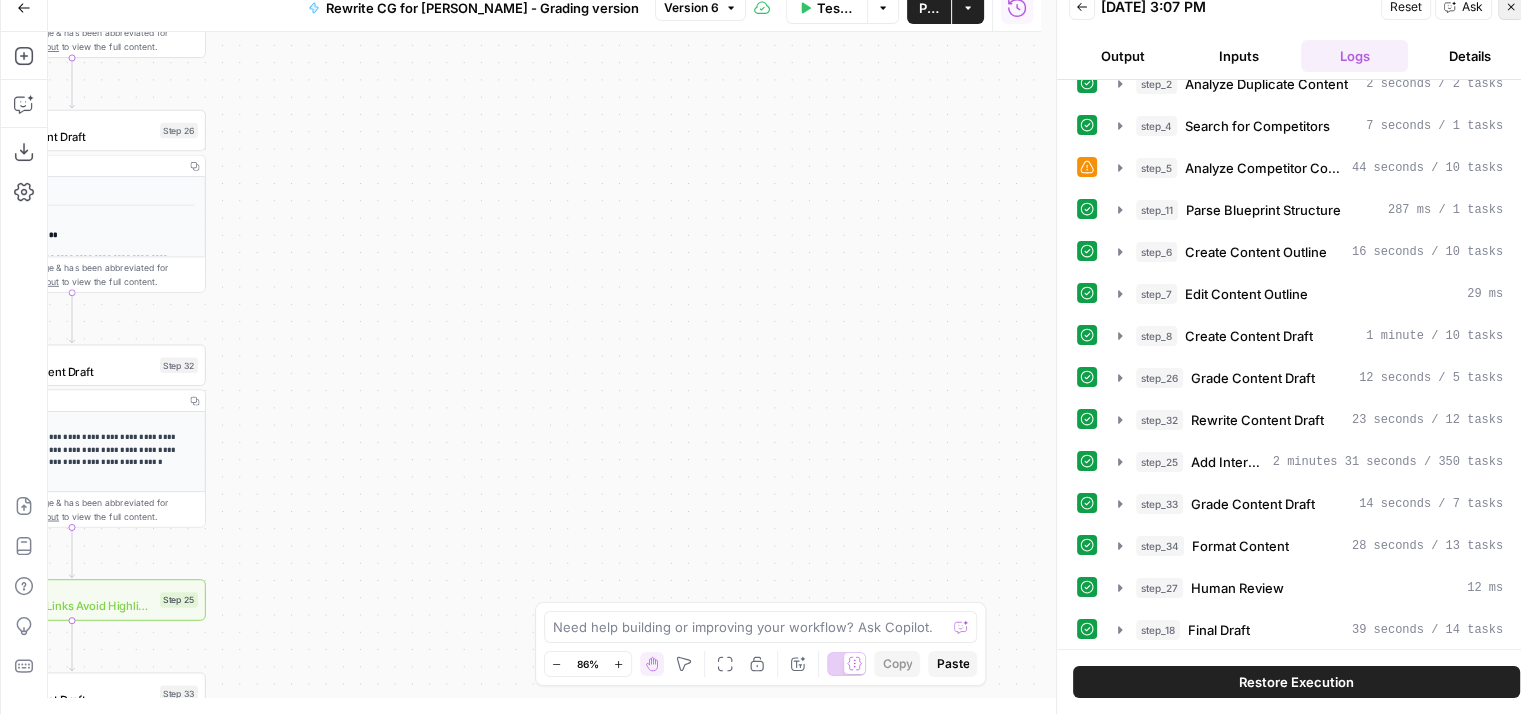 click 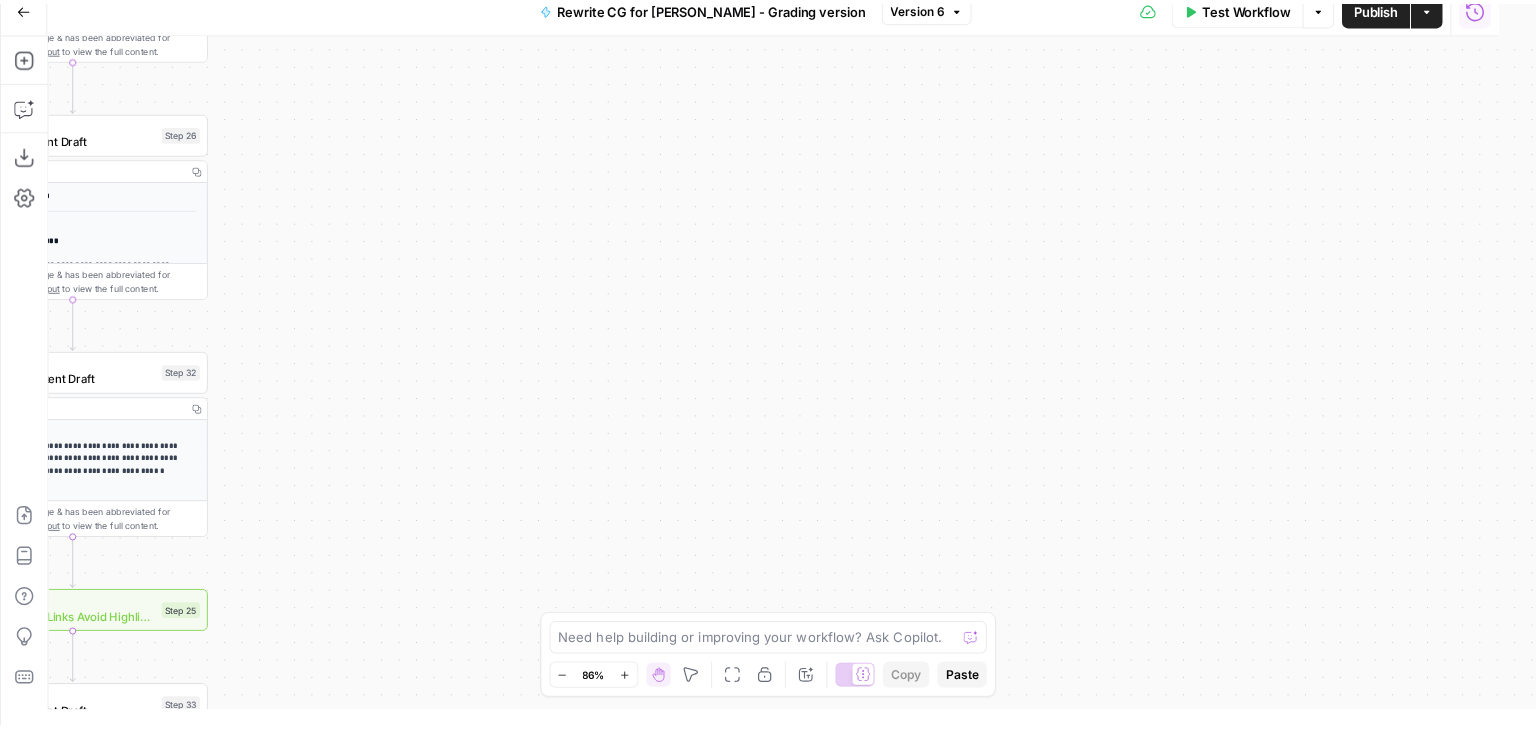 scroll, scrollTop: 0, scrollLeft: 0, axis: both 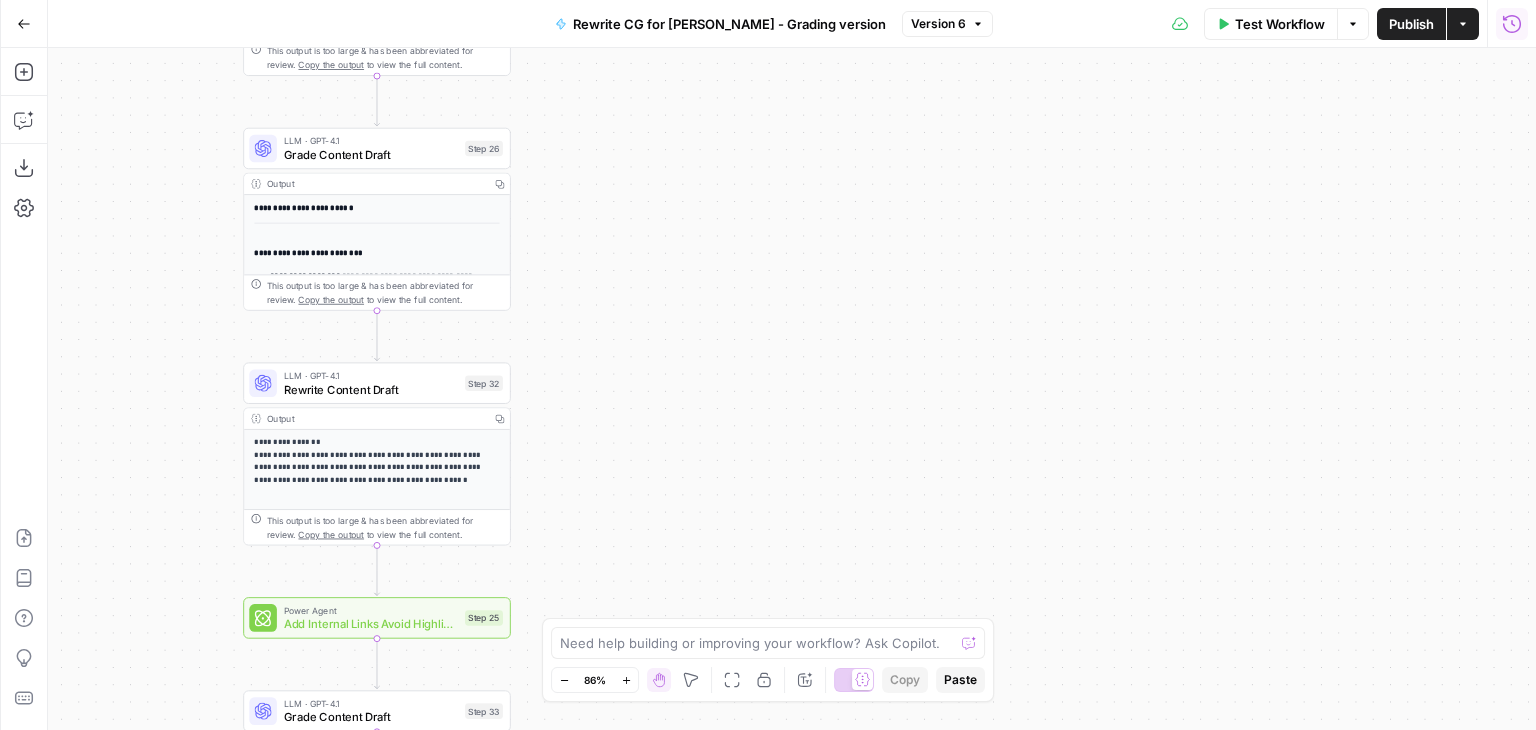 drag, startPoint x: 640, startPoint y: 284, endPoint x: 945, endPoint y: 286, distance: 305.00656 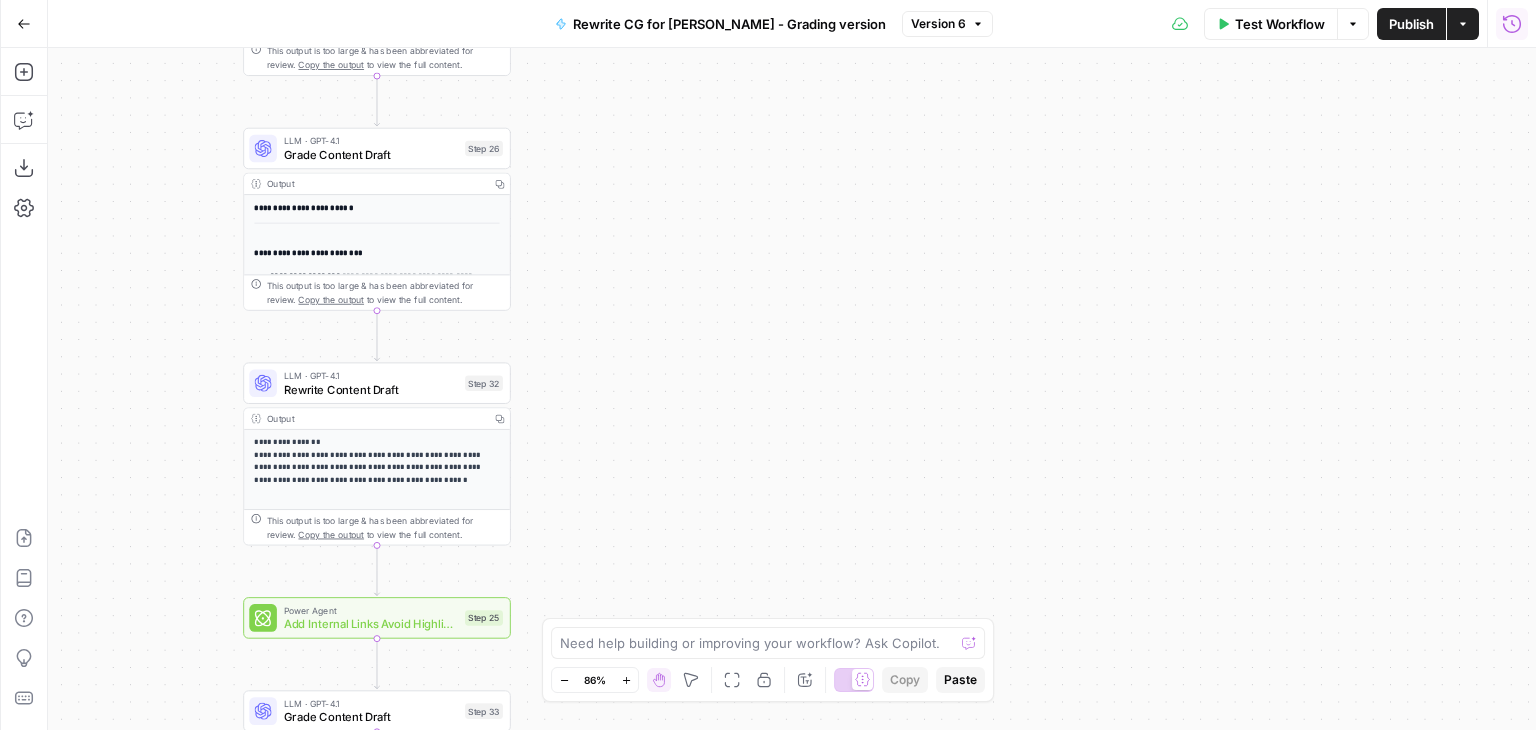 click on "Workflow Set Inputs Inputs Google Search Google Search Step 13 Output Copy 1 2 3 4 5 6 7 [    {      "position" :  1 ,      "title" :  "How Much Does Fence Painting Cost          ? [2025 Data]" ,      "link" :  "https://www.angi.com/articles          /stain-paint-fence-cost.htm" ,      "redirect_link" :  "https://www.google.com          /url?sa=t&source=web&rct=j&opi          =89978449&url=https://www.angi.com          /articles/stain-paint-fence-cost          .htm&ved          =2ahUKEwi09Z7vq7COAxVz4MkDHVQXB3wQFnoEC          BsQAQ" ,      "displayed_link" :  "https://www.angi.com ›           Solution Center › Home Exteriors" ,     LLM · GPT-4.1 Analyze Duplicate Content Step 2 Output Copy 1 2 3 {    "duplicate_exists" :  true ,    "explanation" :  "The article titled 'How Much         Does Fence Painting Cost? [2025 Data]'         (https://www.angi.com/articles/stain-paint                      ." ," at bounding box center (792, 389) 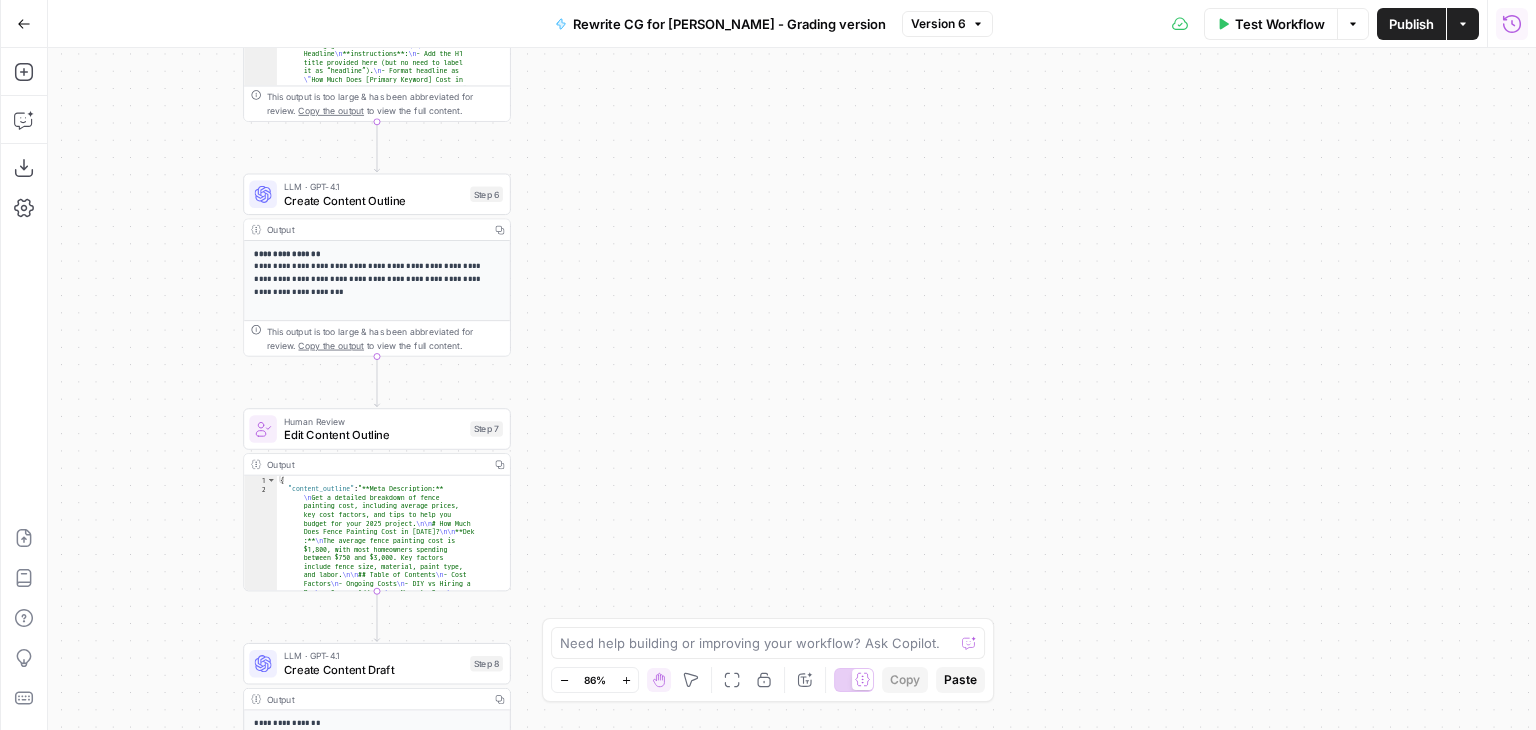drag, startPoint x: 1459, startPoint y: 169, endPoint x: 1448, endPoint y: 173, distance: 11.7046995 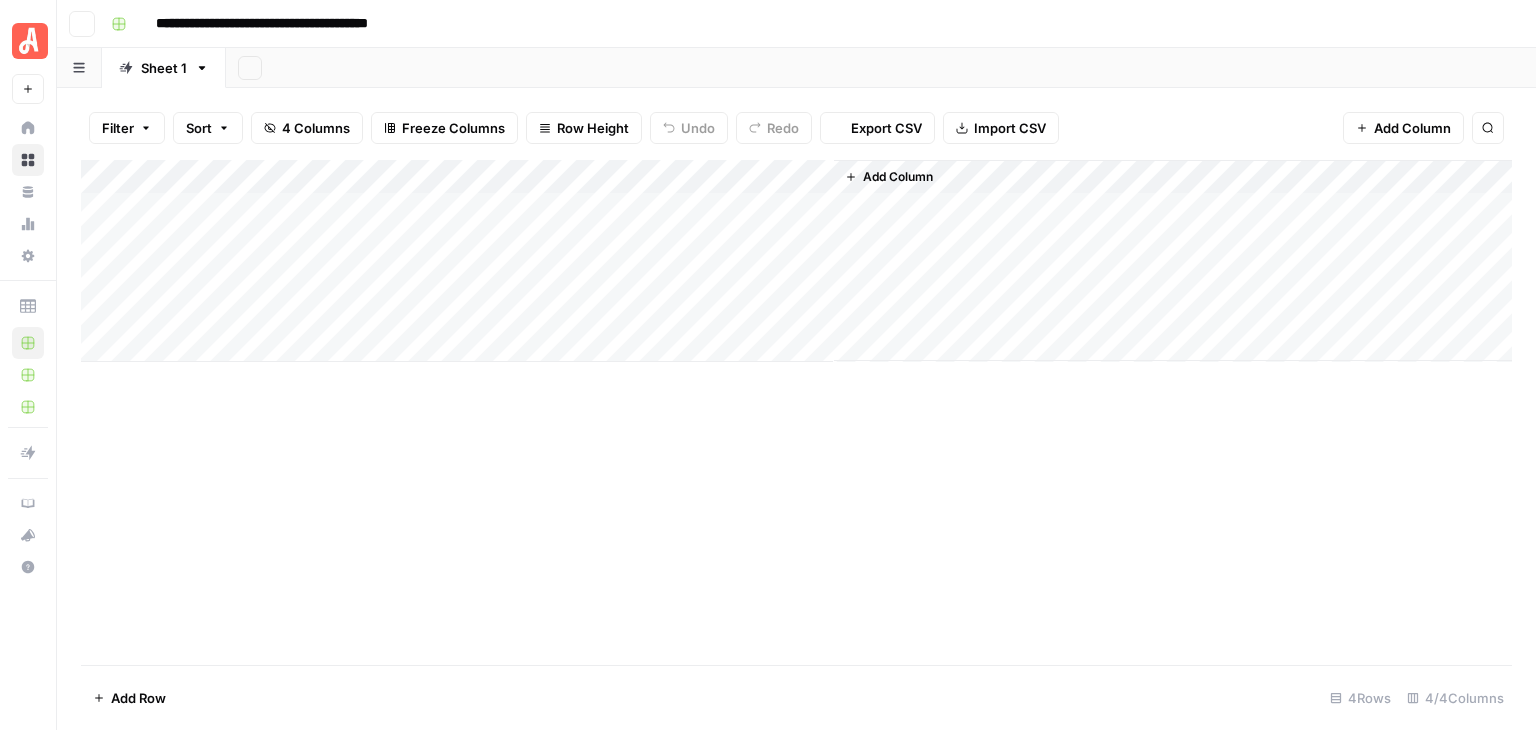 scroll, scrollTop: 0, scrollLeft: 0, axis: both 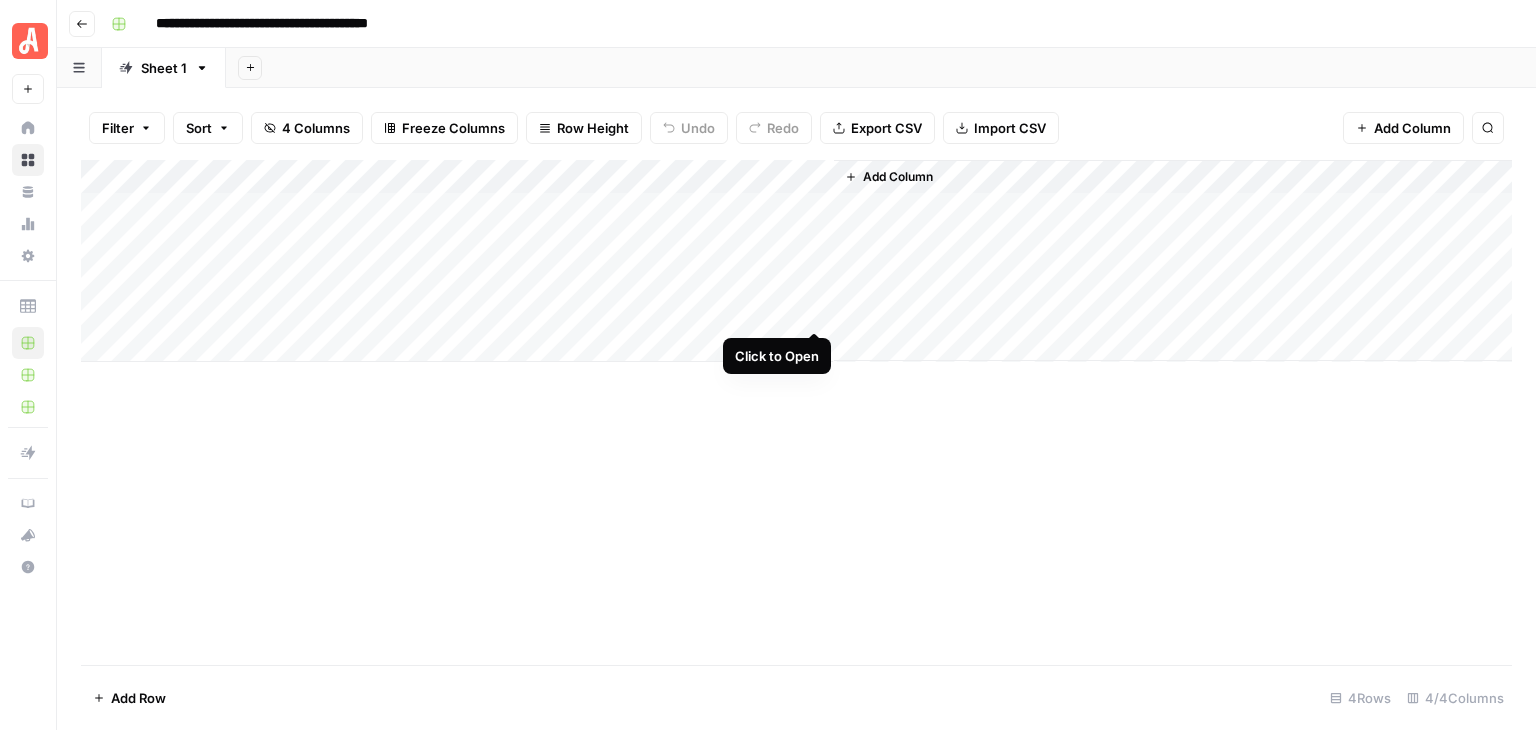 click on "Add Column" at bounding box center (796, 261) 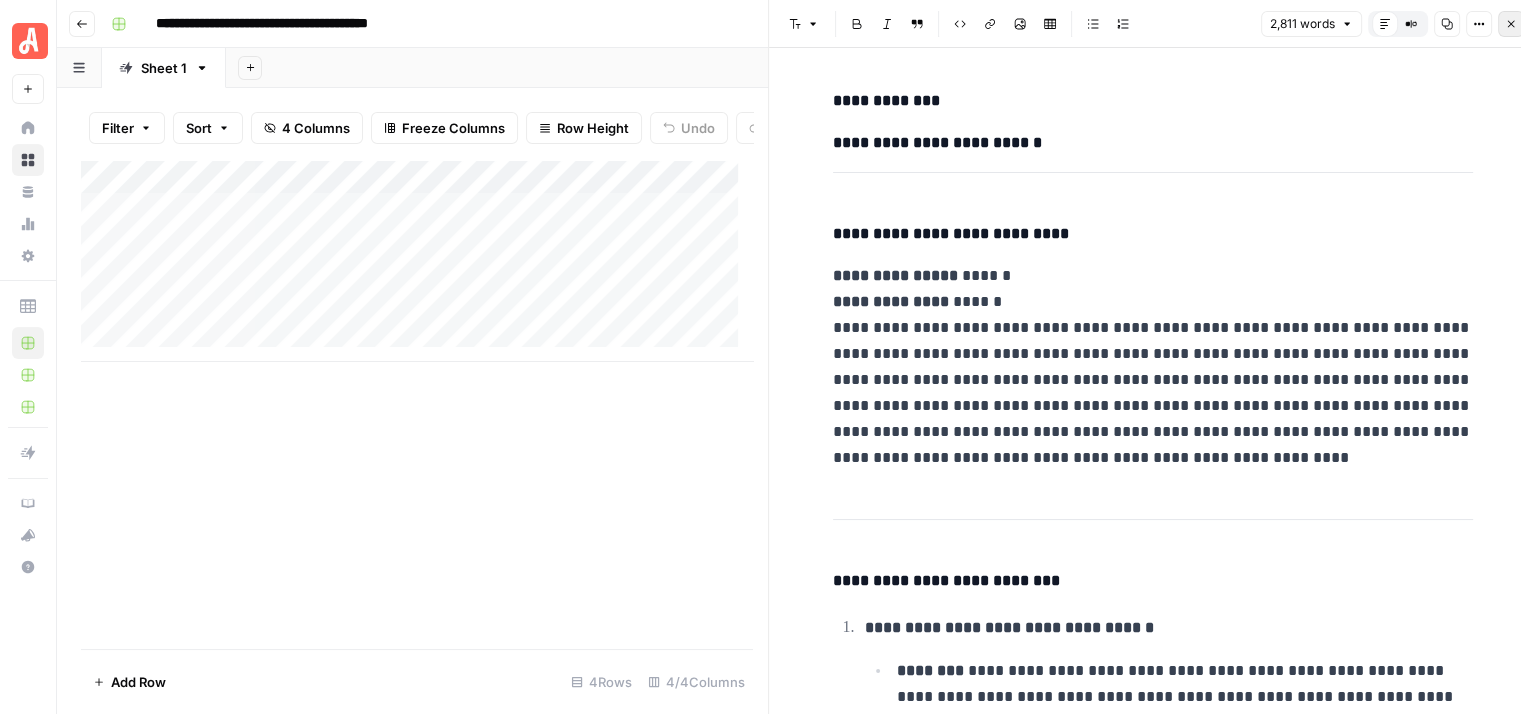 click 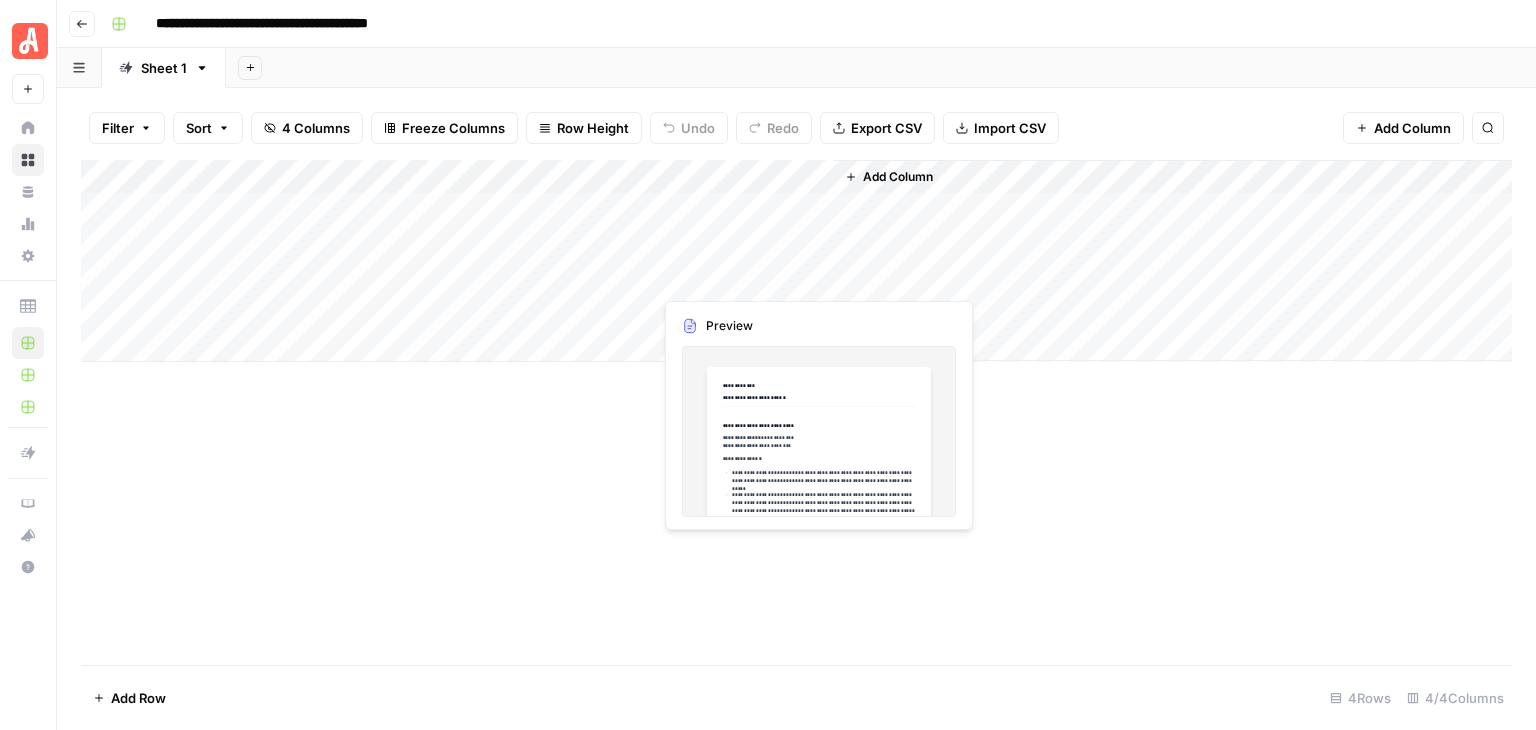 click on "Add Column" at bounding box center (796, 261) 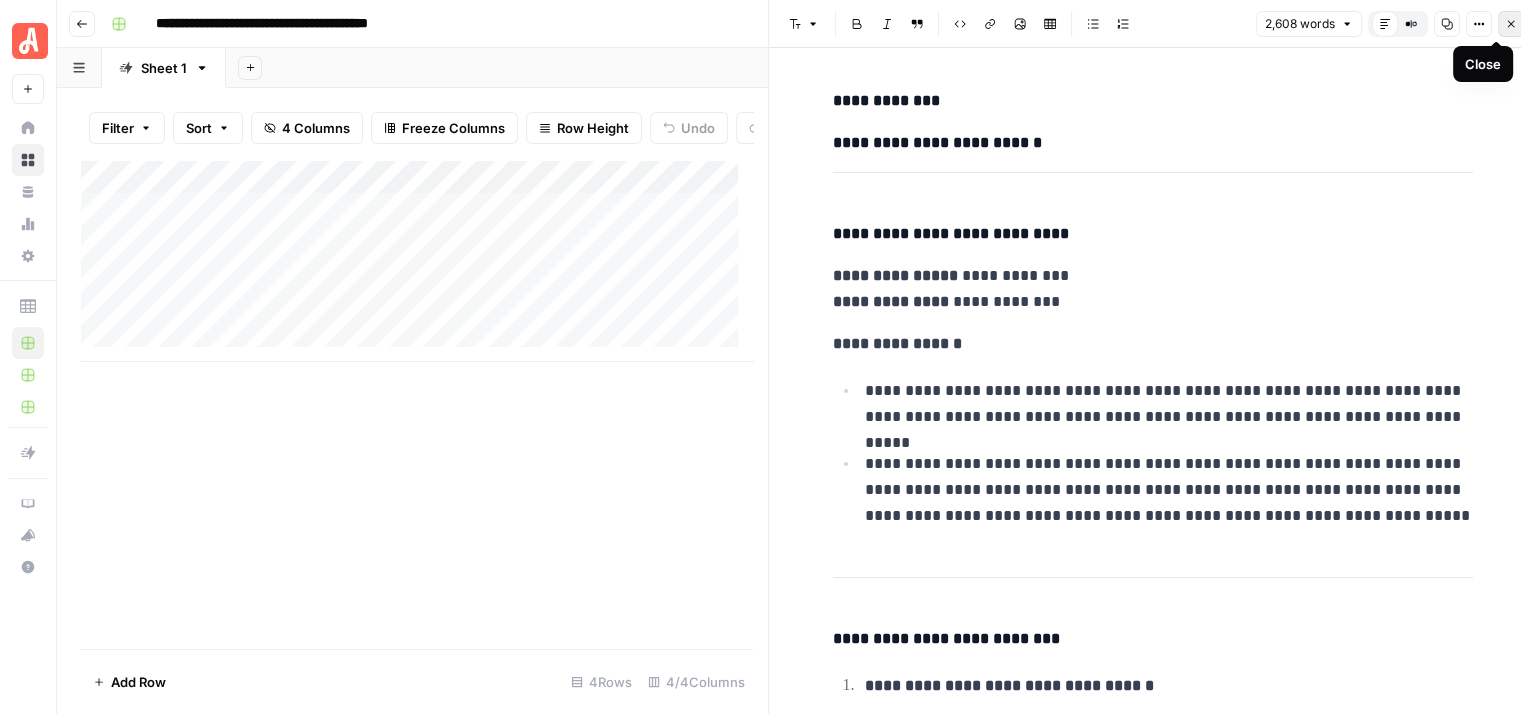 click 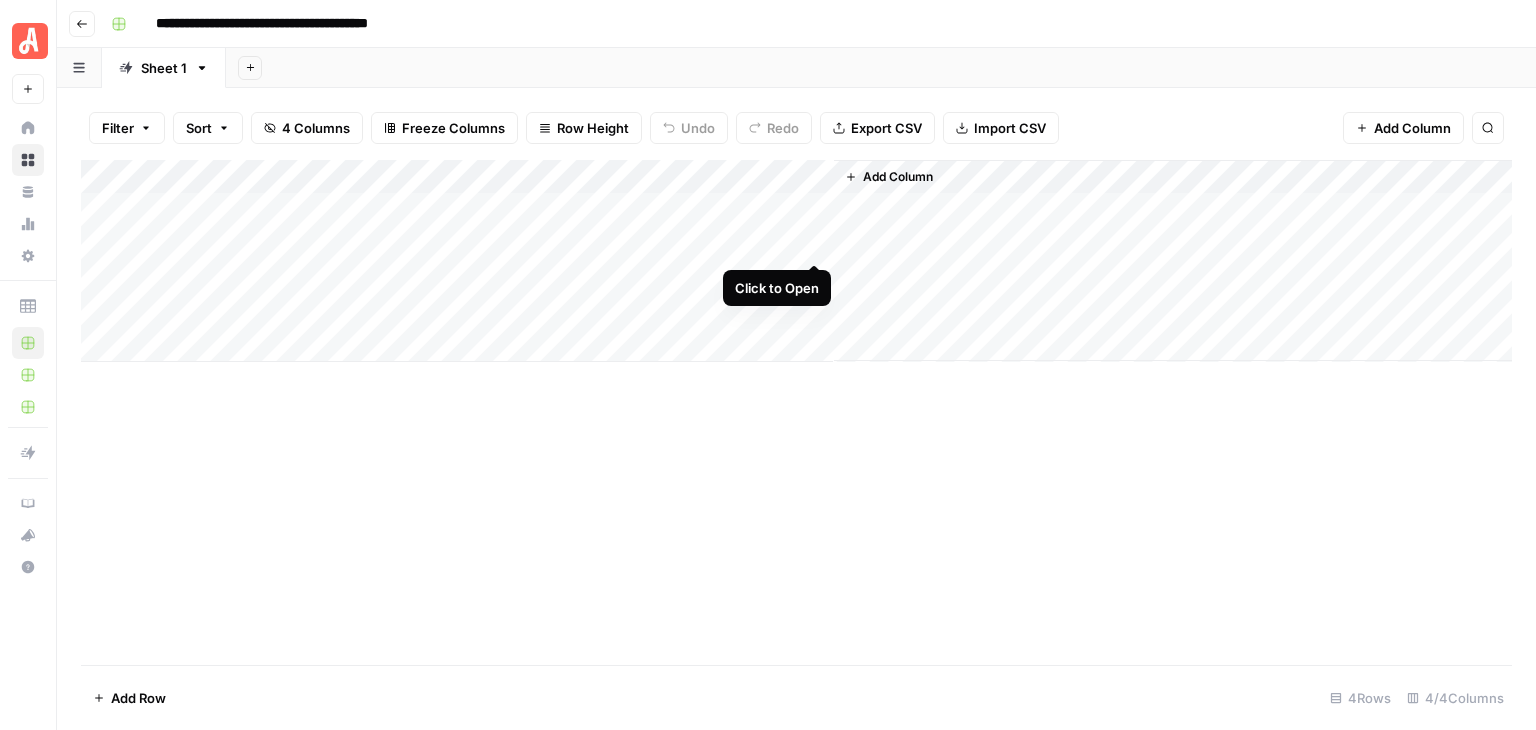 click on "Add Column" at bounding box center (796, 261) 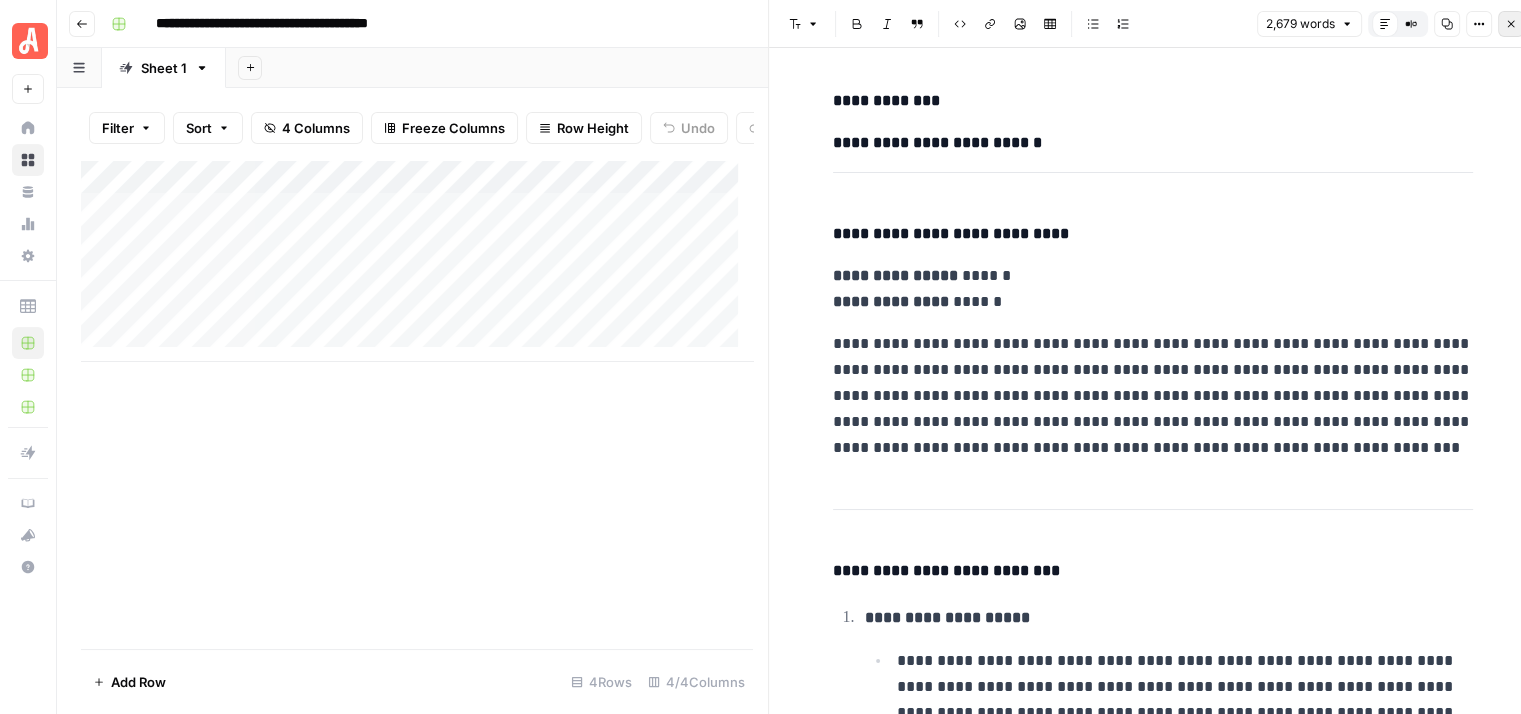 click 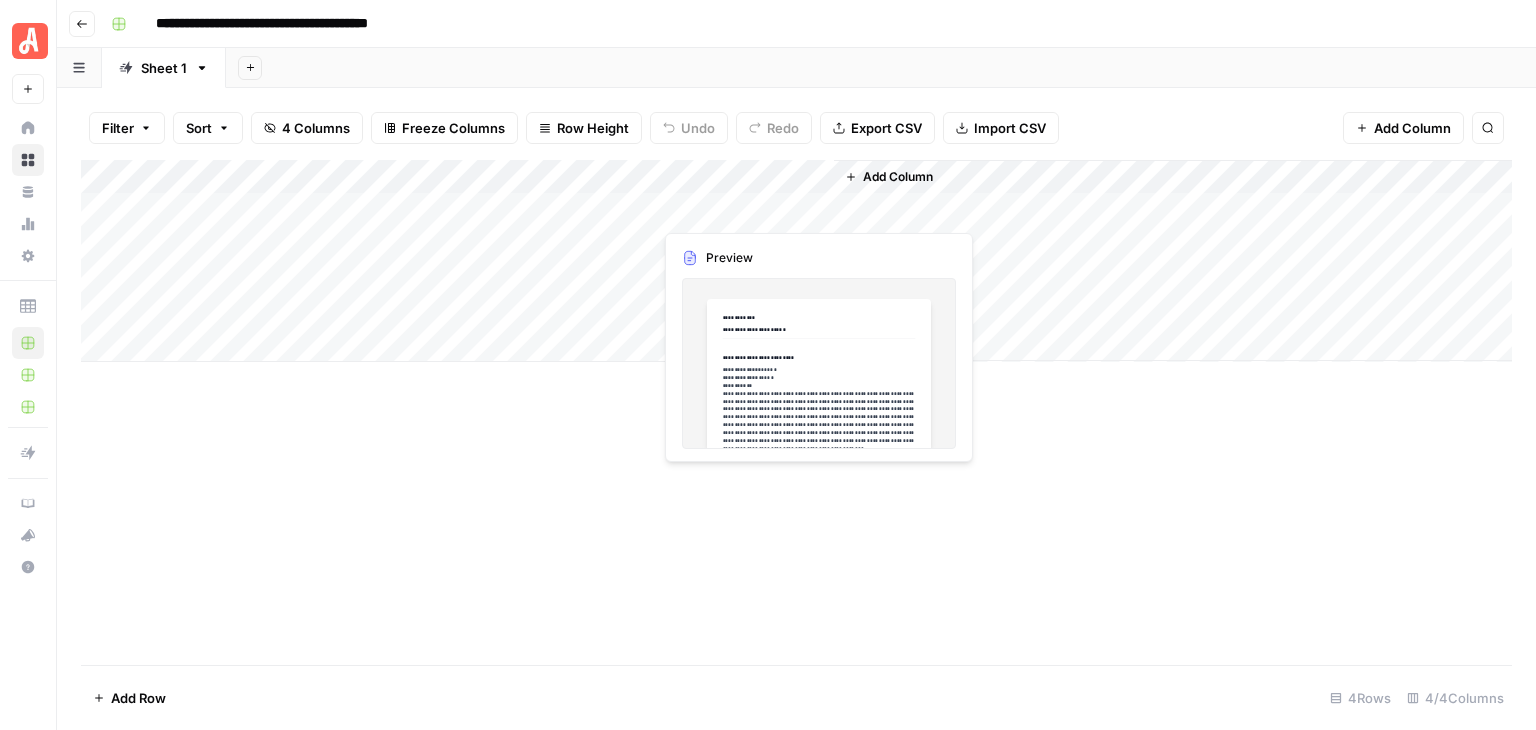 click on "Add Column" at bounding box center (796, 261) 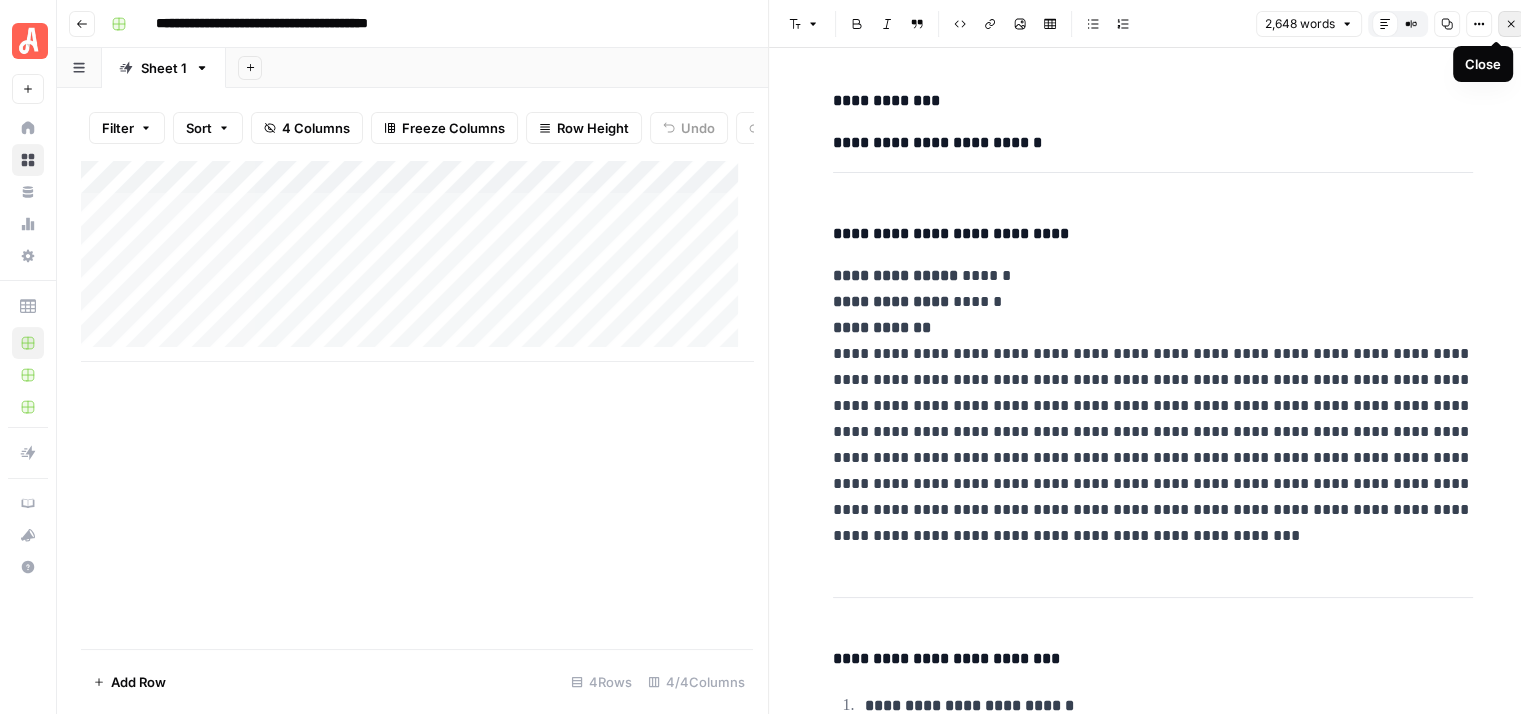 click 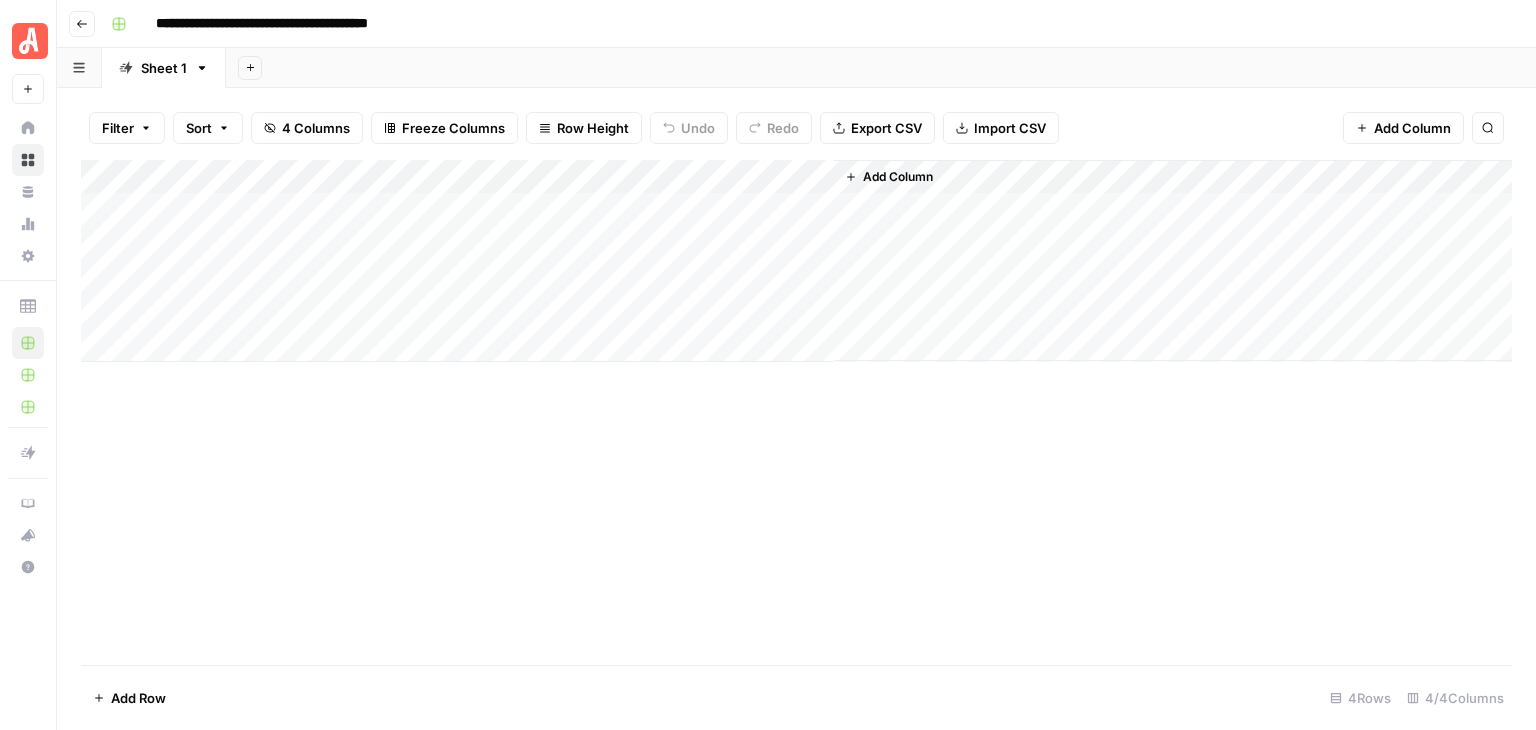 click on "Add Column" at bounding box center [796, 412] 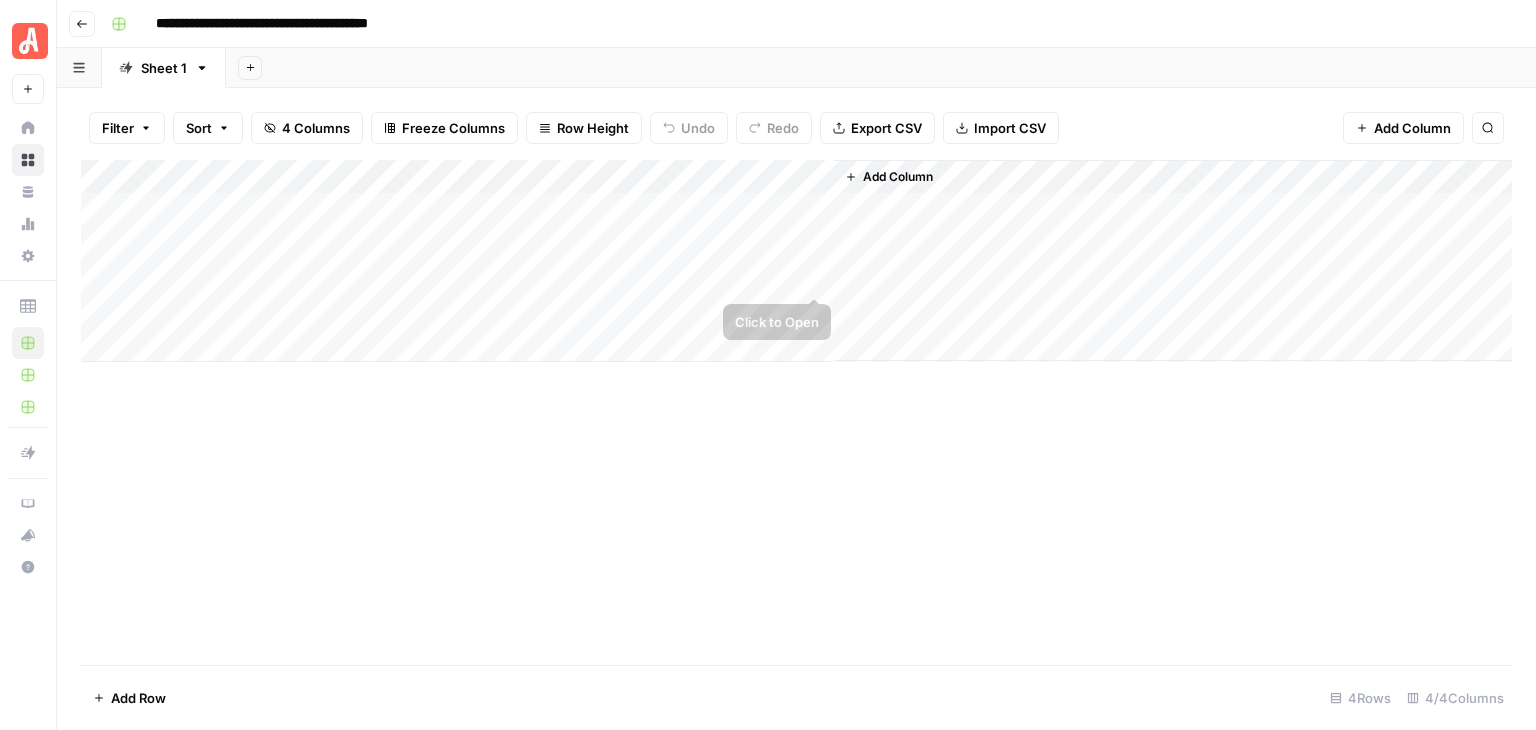click on "Add Column" at bounding box center [796, 261] 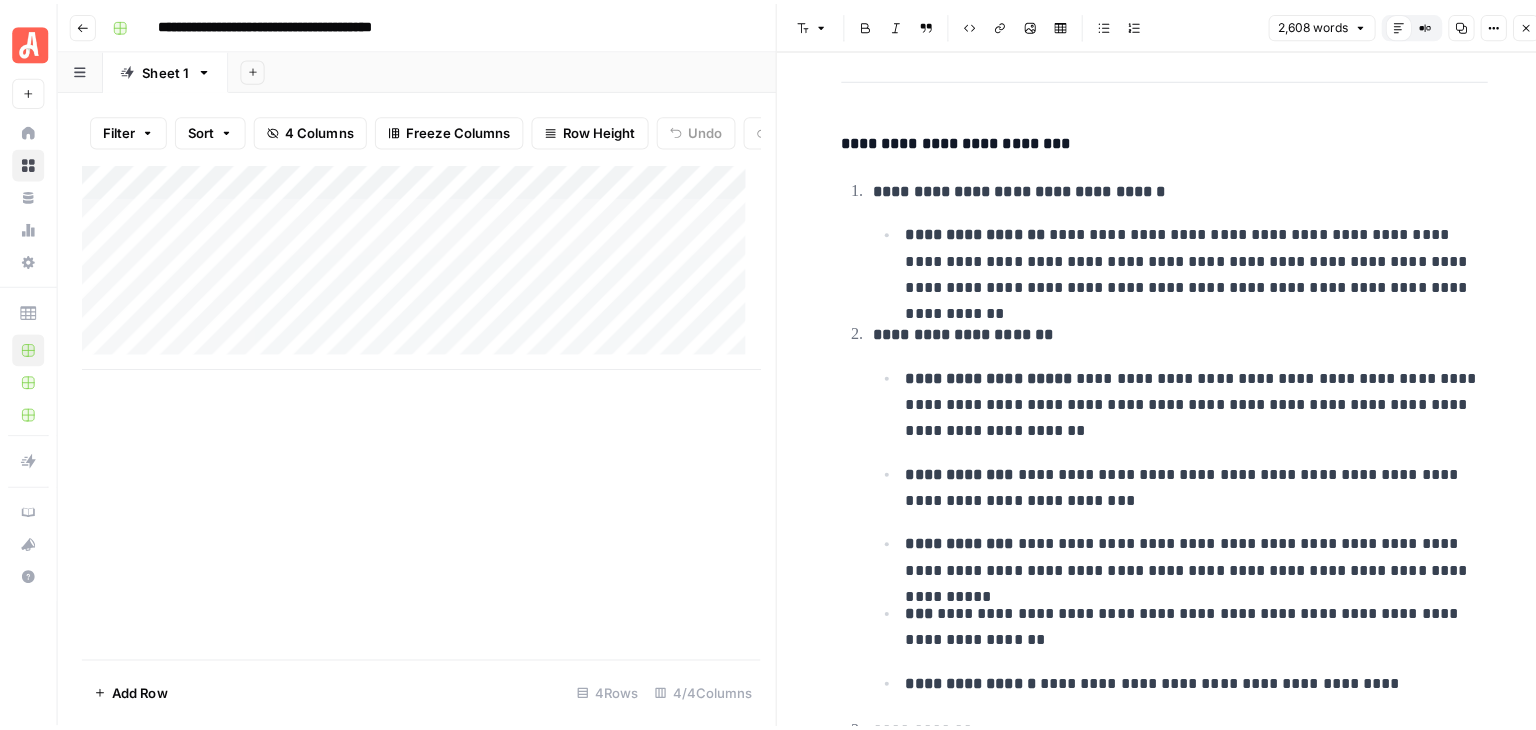 scroll, scrollTop: 0, scrollLeft: 0, axis: both 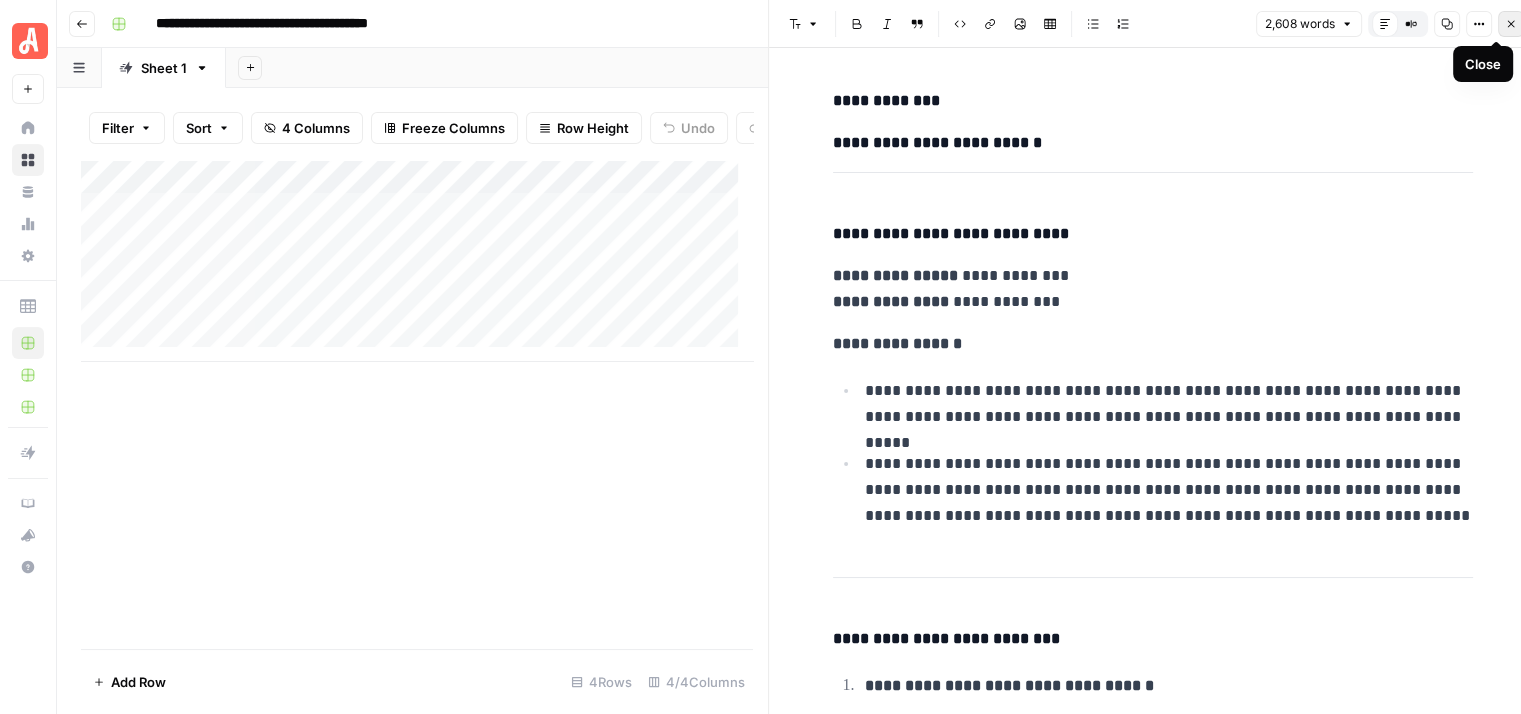 click 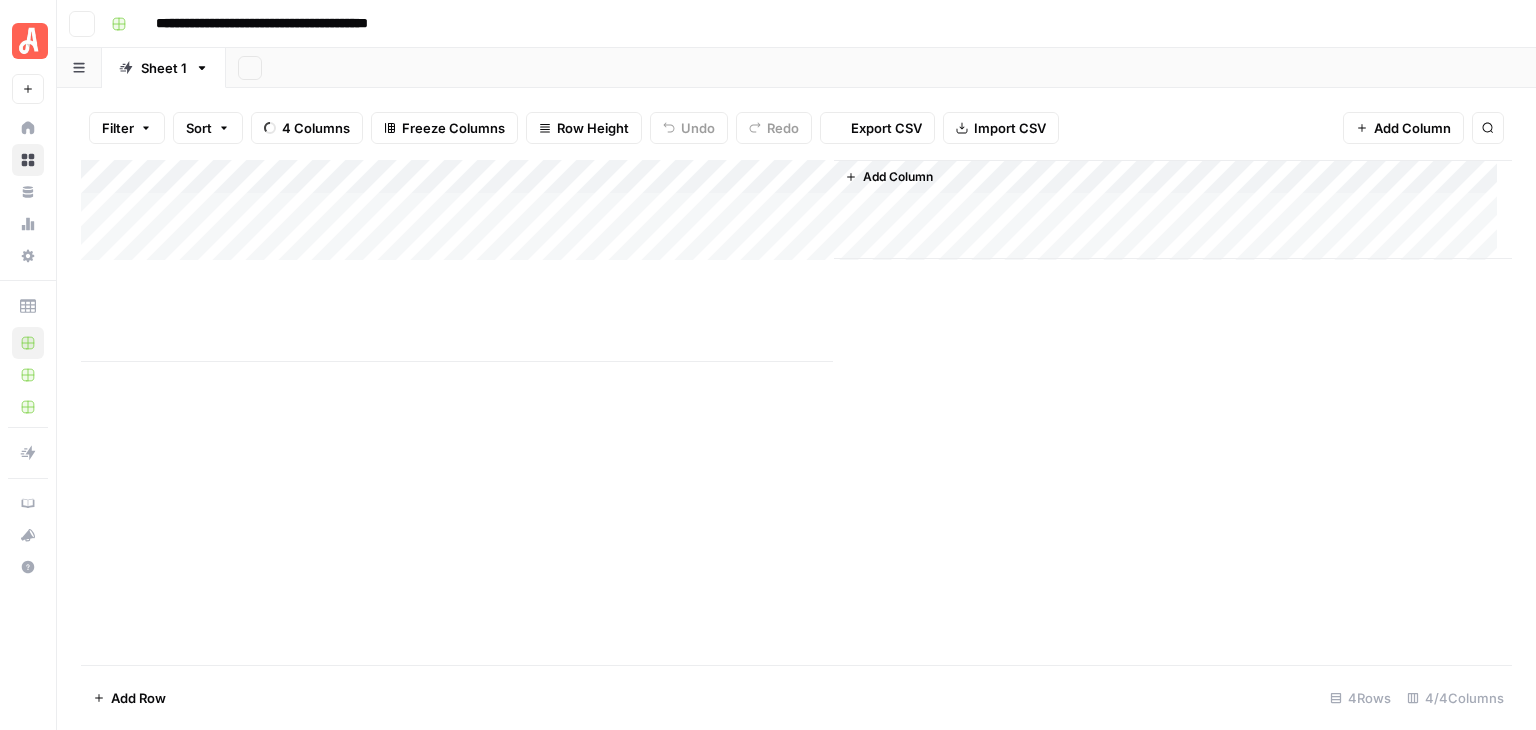 scroll, scrollTop: 0, scrollLeft: 0, axis: both 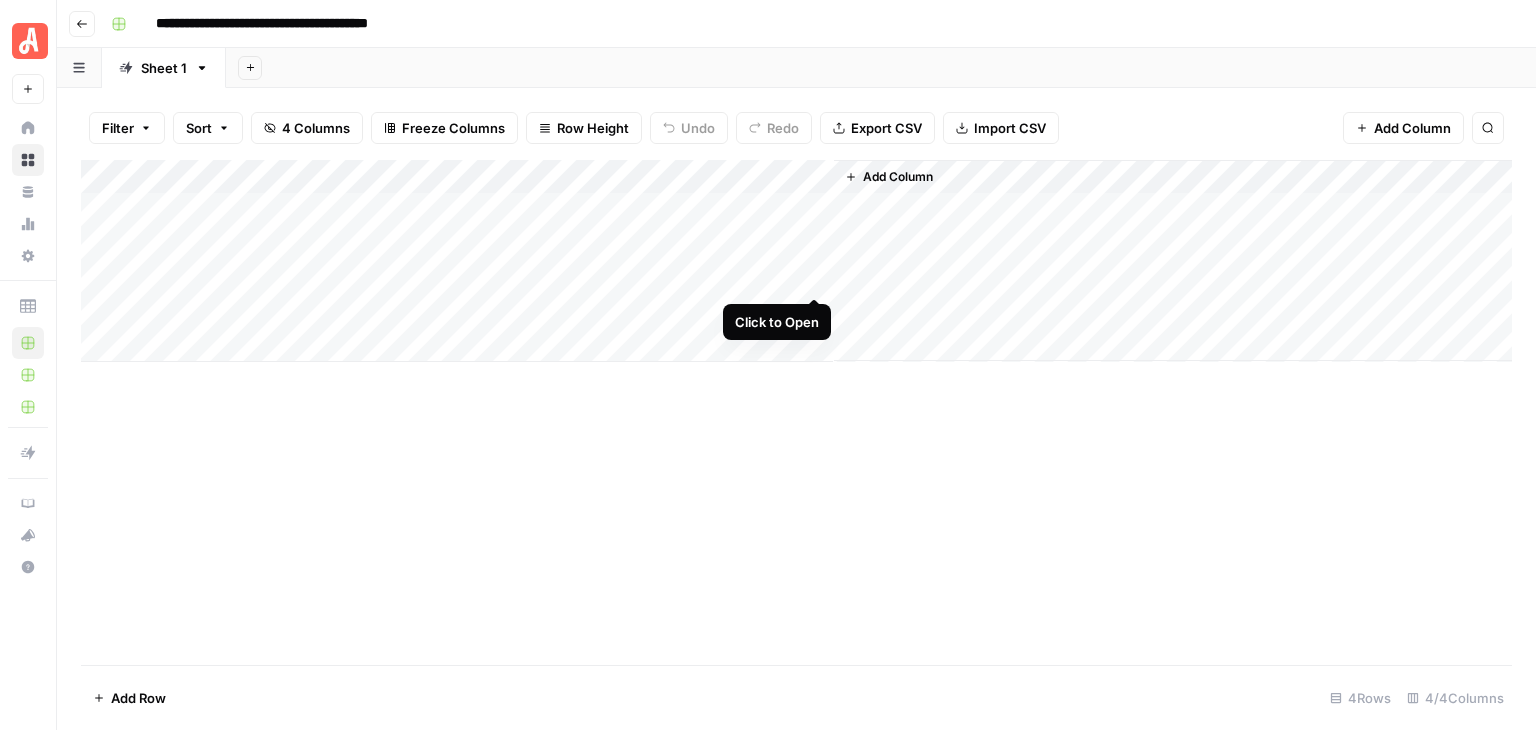 click on "Add Column" at bounding box center (796, 261) 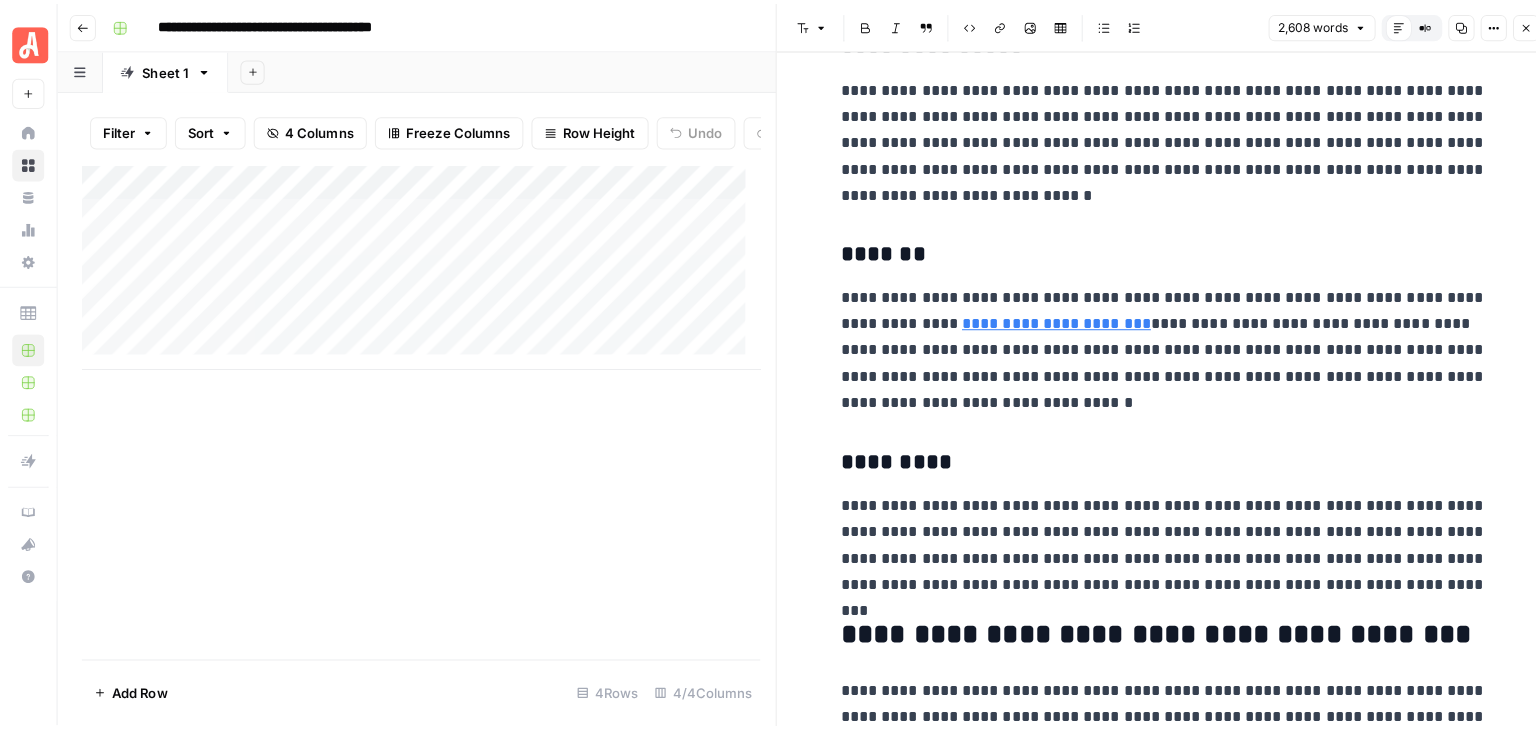 scroll, scrollTop: 8900, scrollLeft: 0, axis: vertical 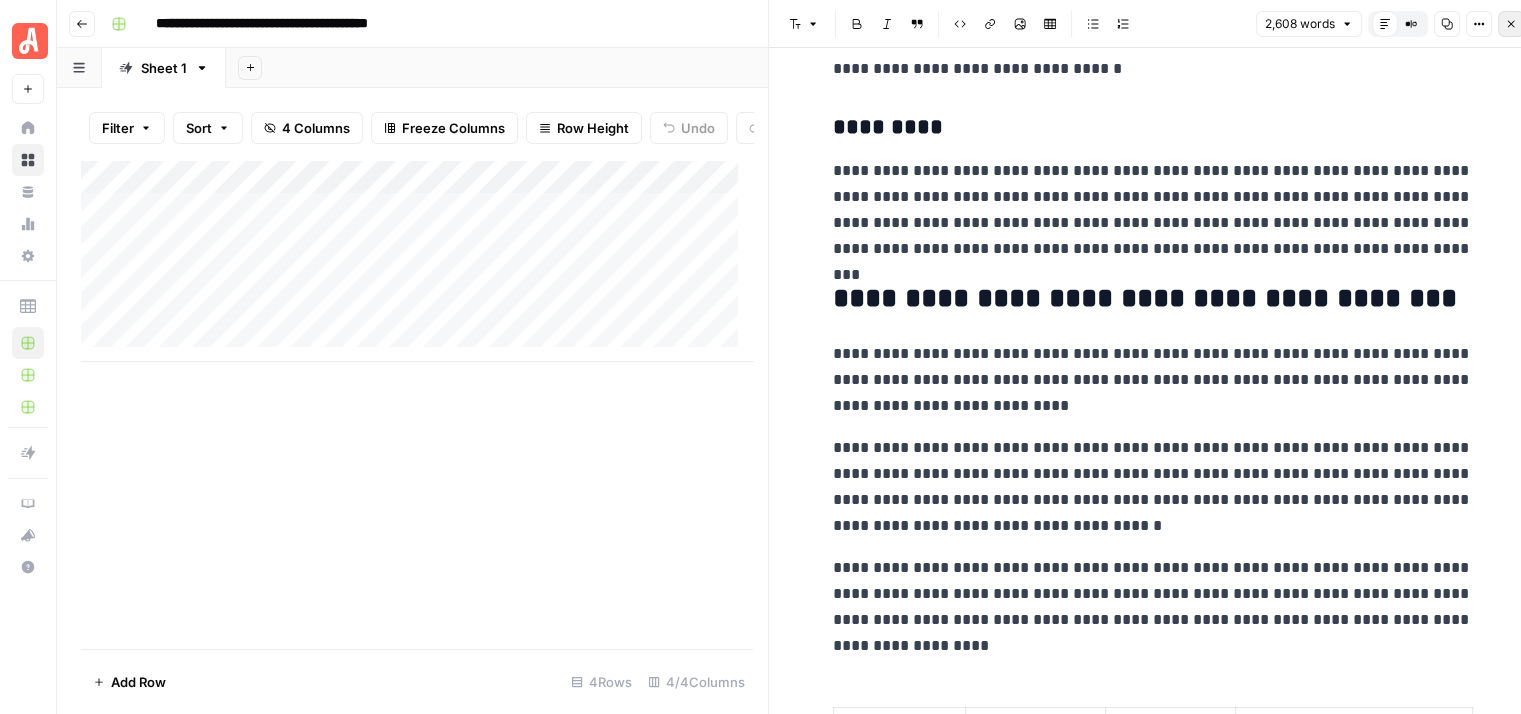 click 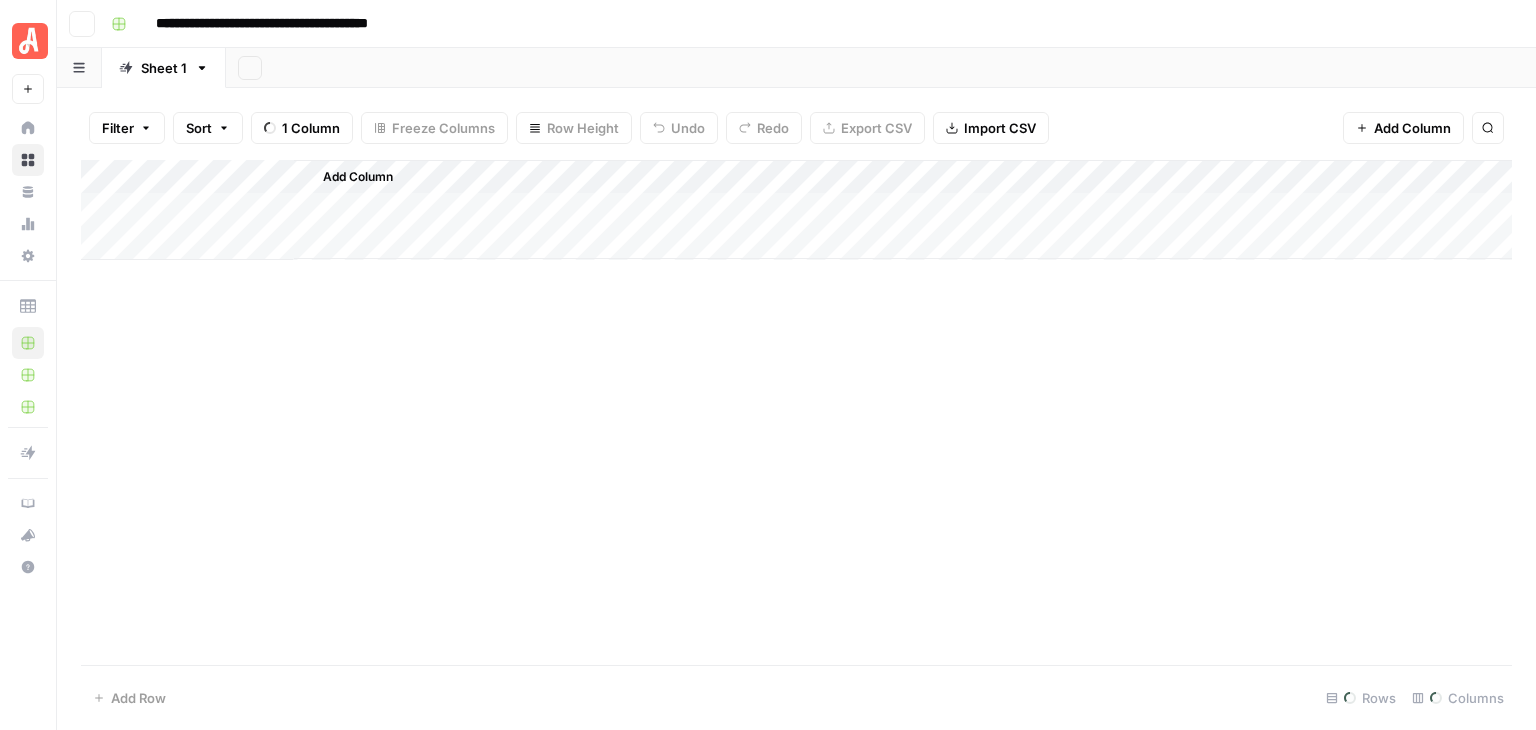 scroll, scrollTop: 0, scrollLeft: 0, axis: both 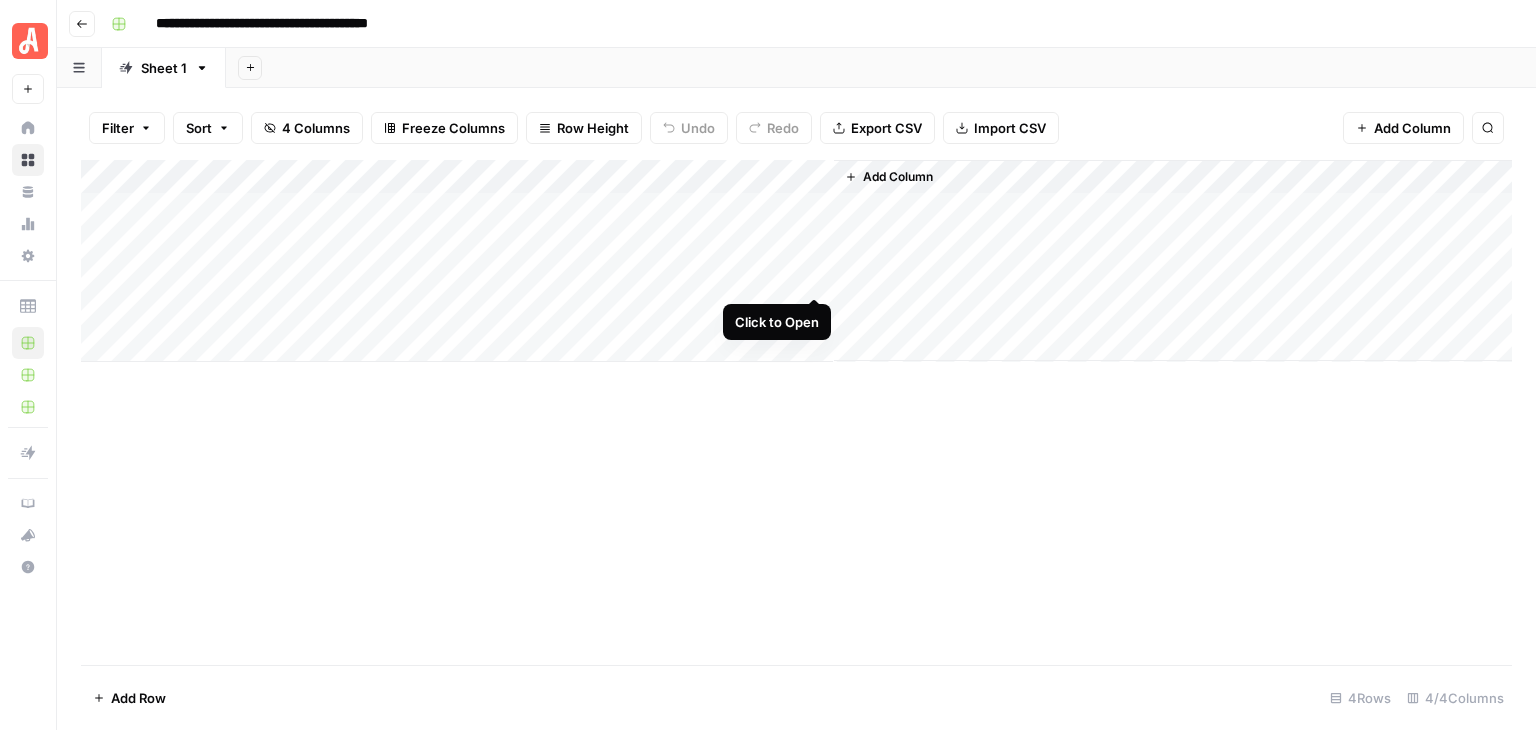 click on "Add Column" at bounding box center [796, 261] 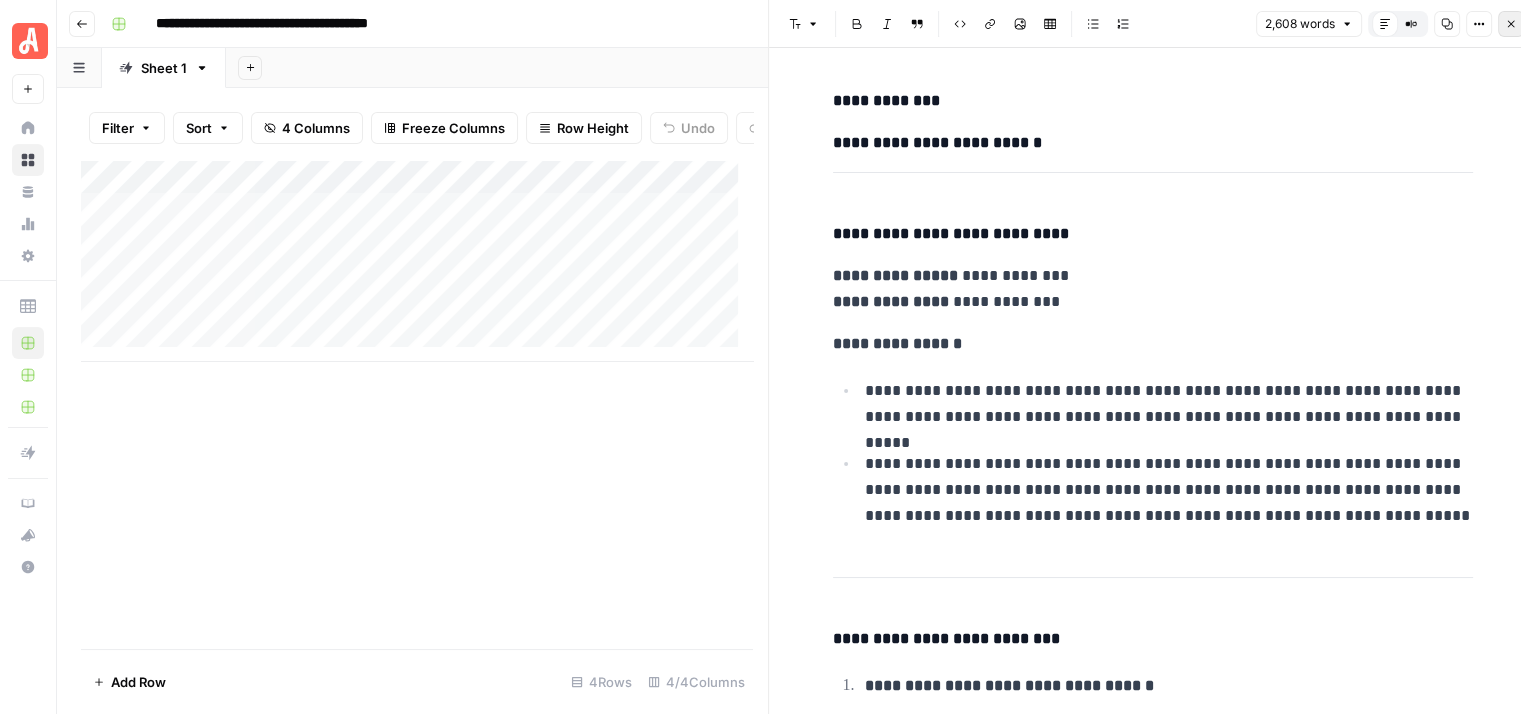 click 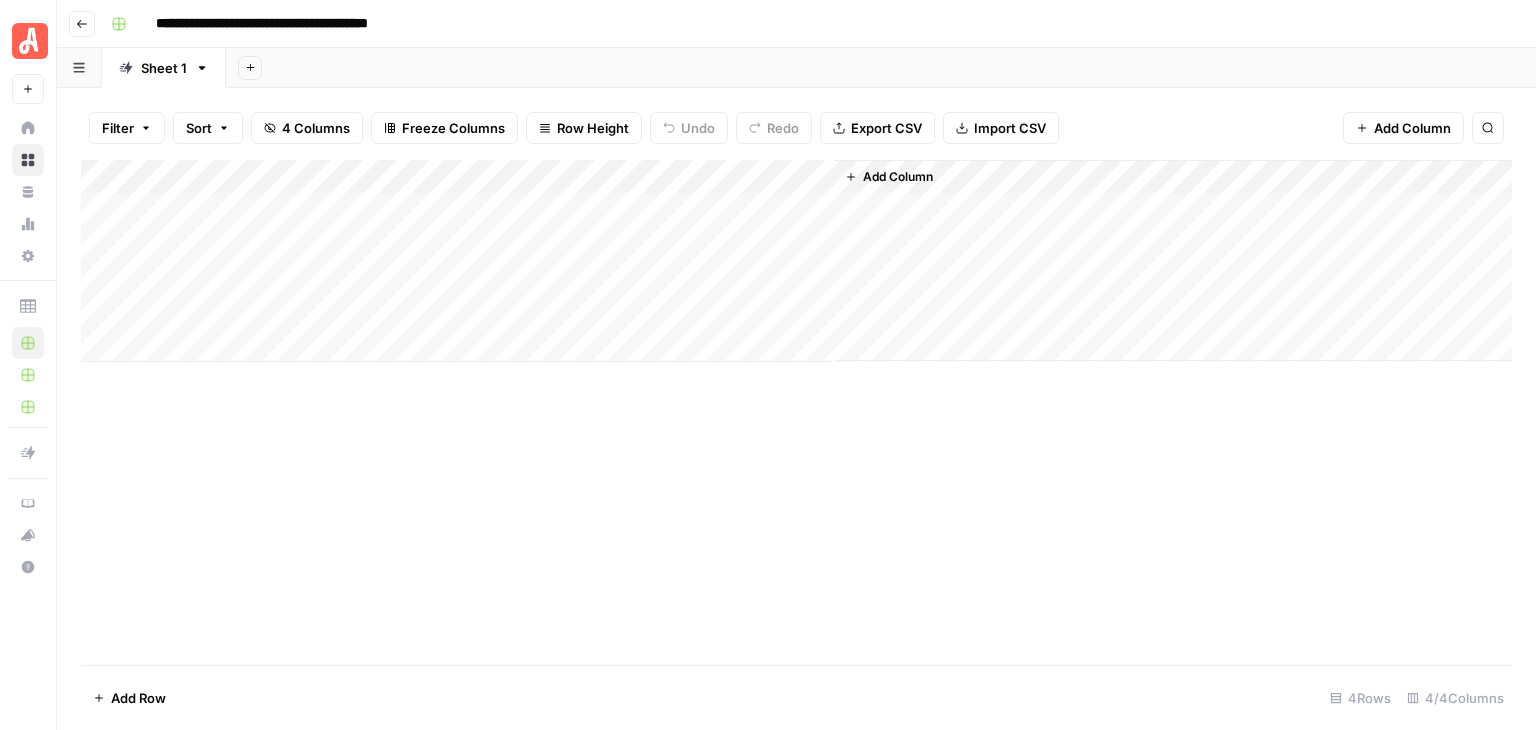 click on "Add Column" at bounding box center (796, 261) 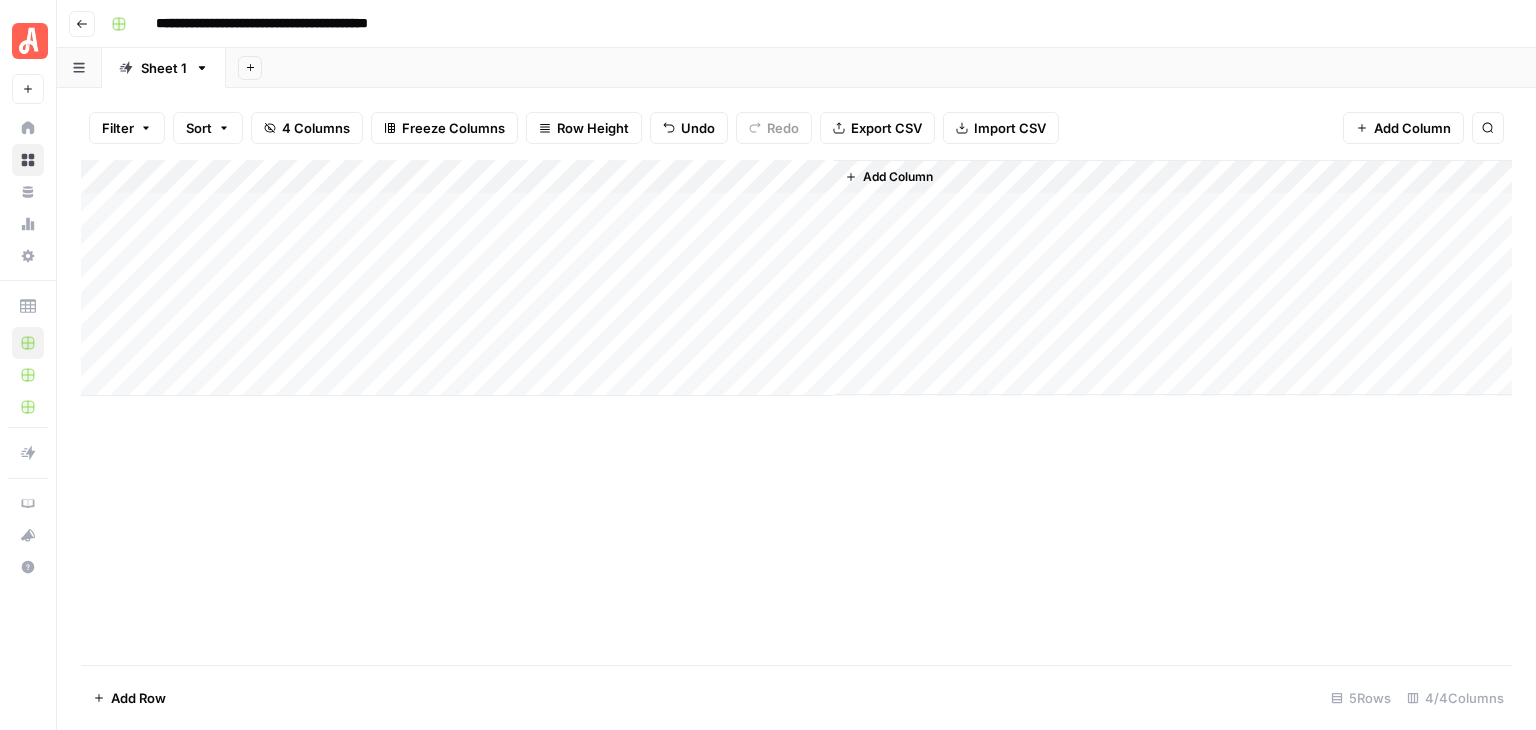 scroll, scrollTop: 0, scrollLeft: 0, axis: both 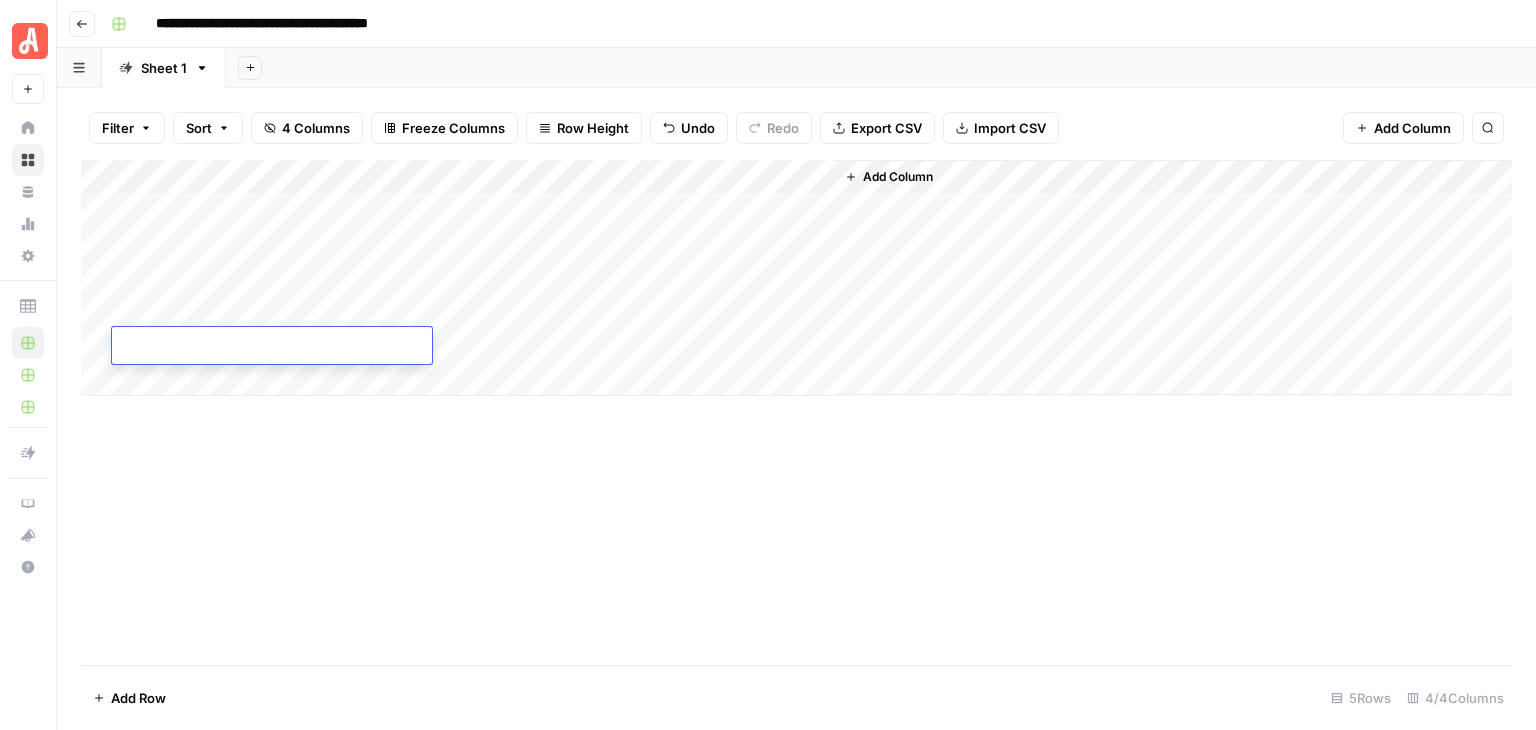 click on "Add Column" at bounding box center (796, 278) 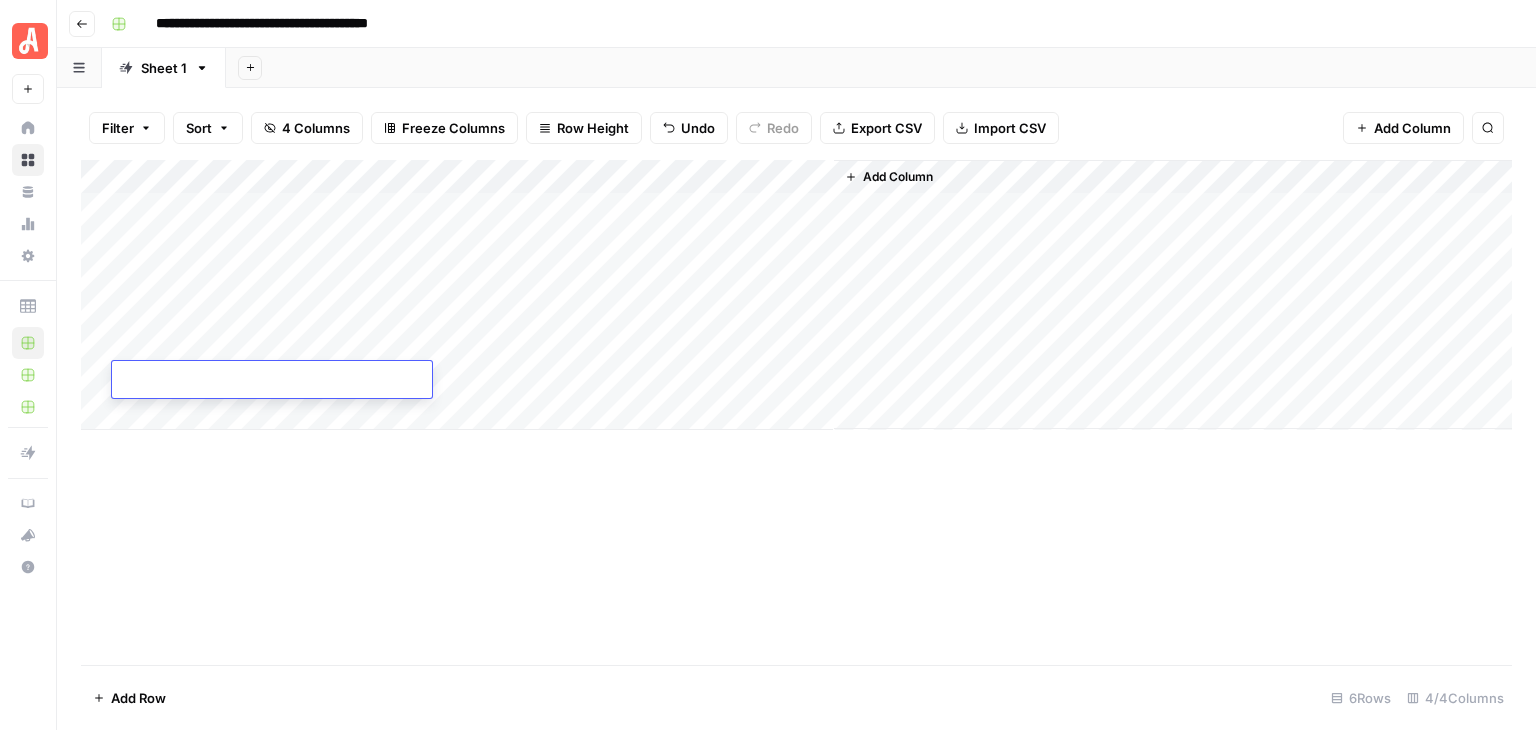 click on "Add Column" at bounding box center [796, 295] 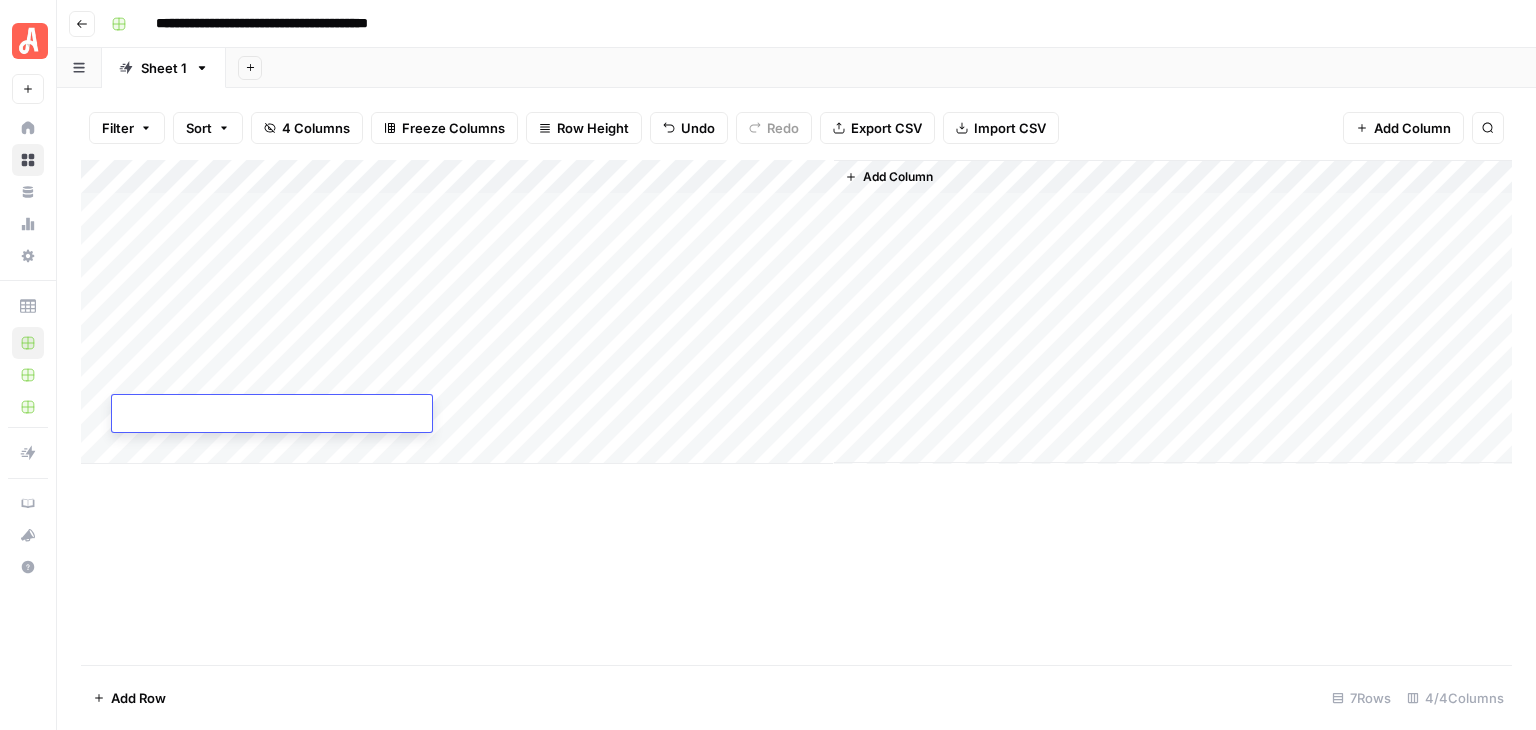 scroll, scrollTop: 0, scrollLeft: 0, axis: both 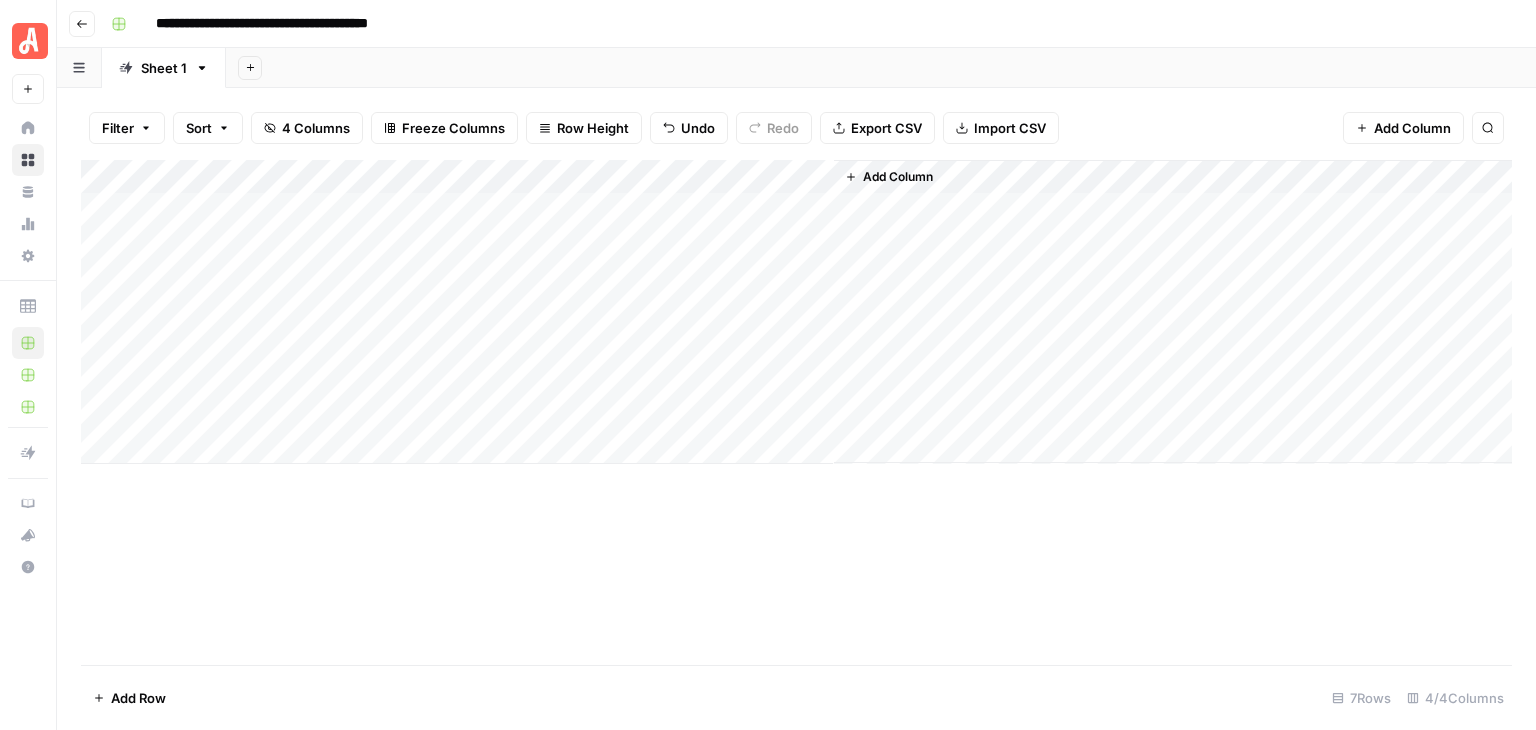 click on "Add Column" at bounding box center (796, 312) 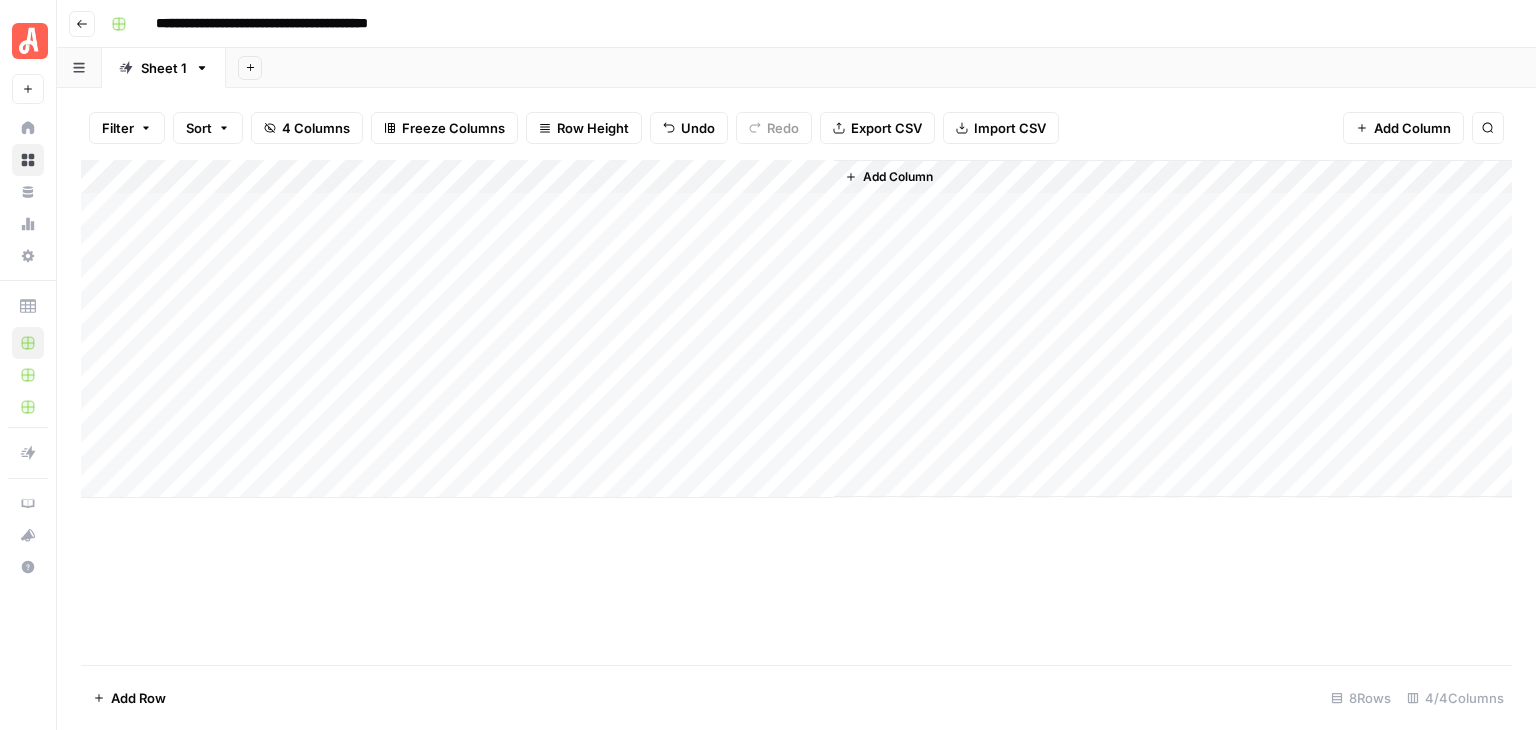 click on "Add Column" at bounding box center [796, 329] 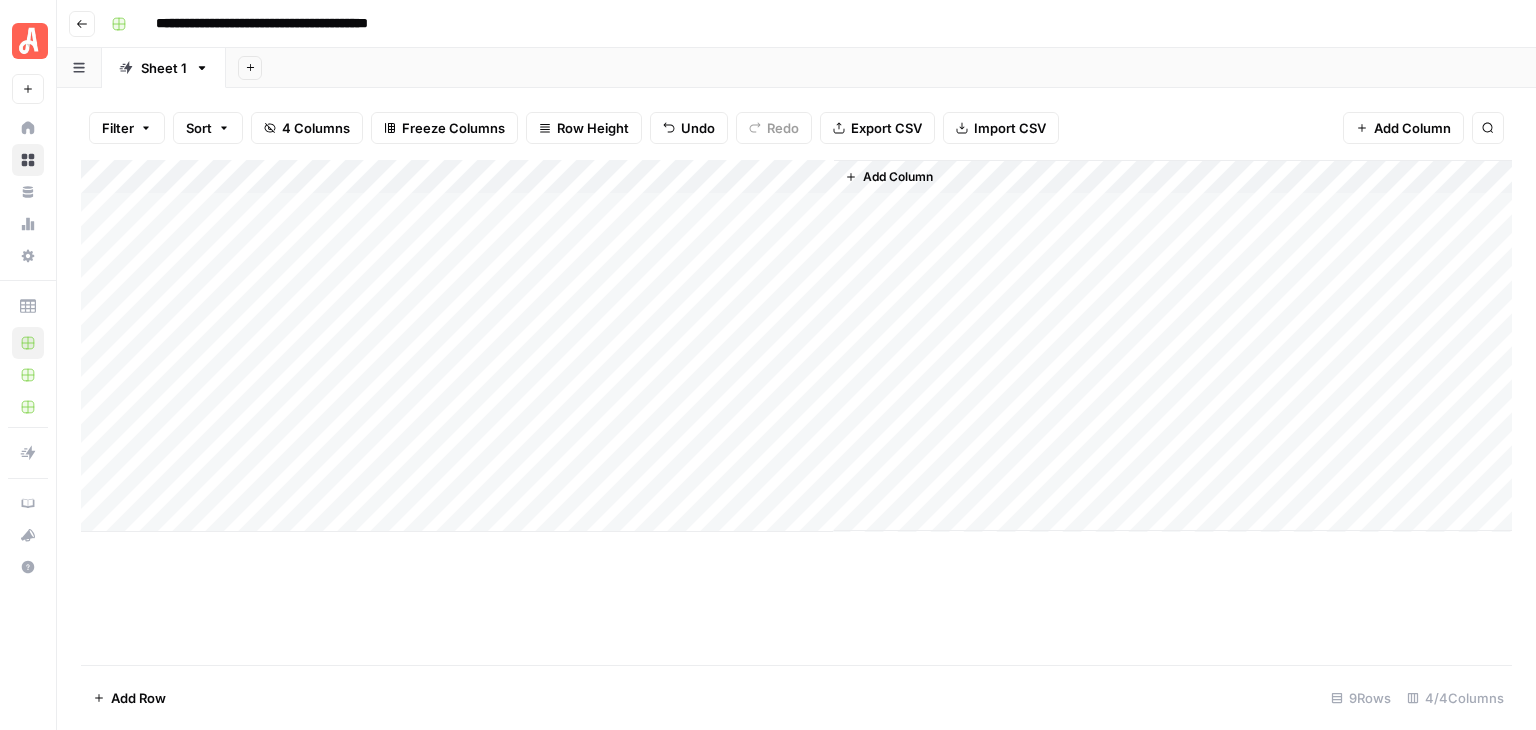 click on "Add Column" at bounding box center [796, 346] 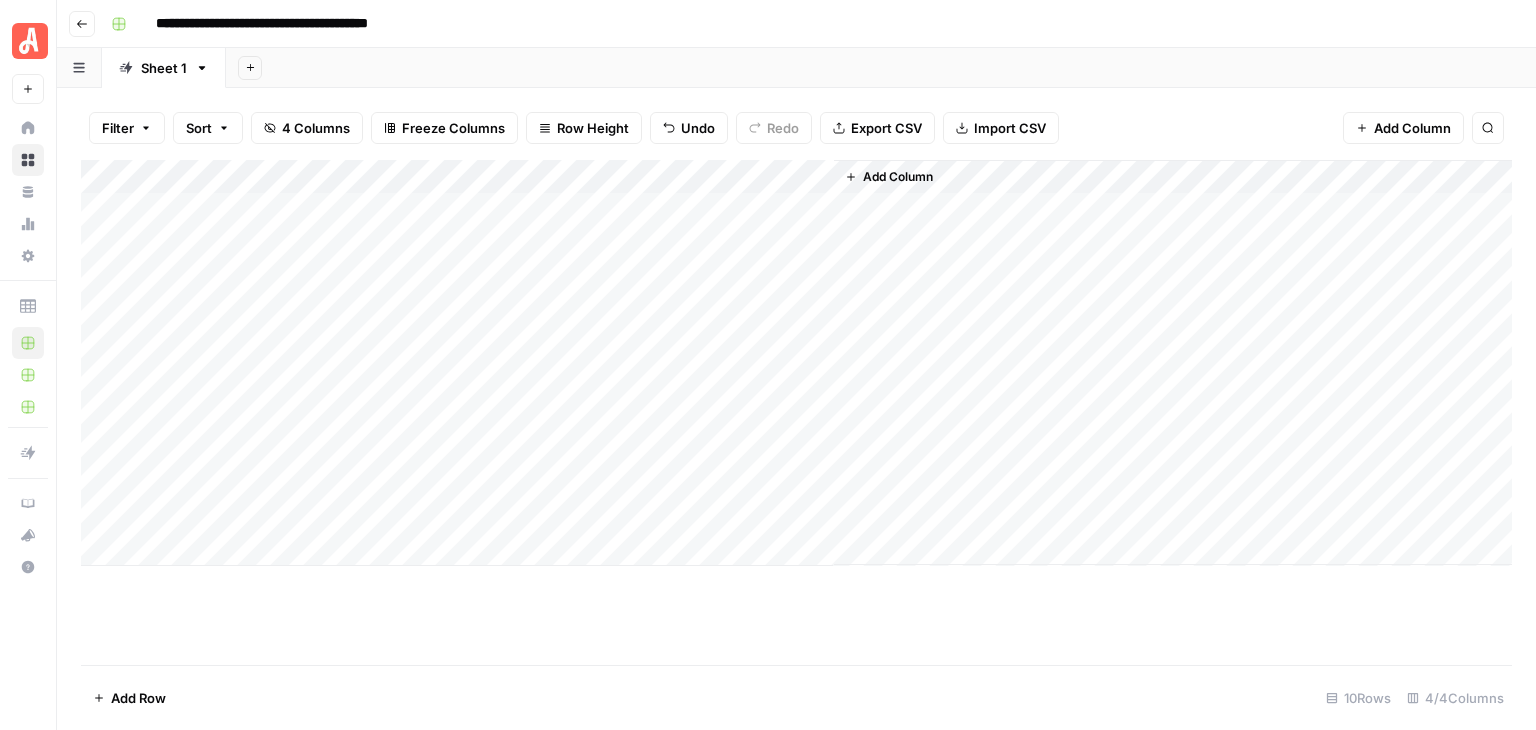 click on "Add Column" at bounding box center (796, 363) 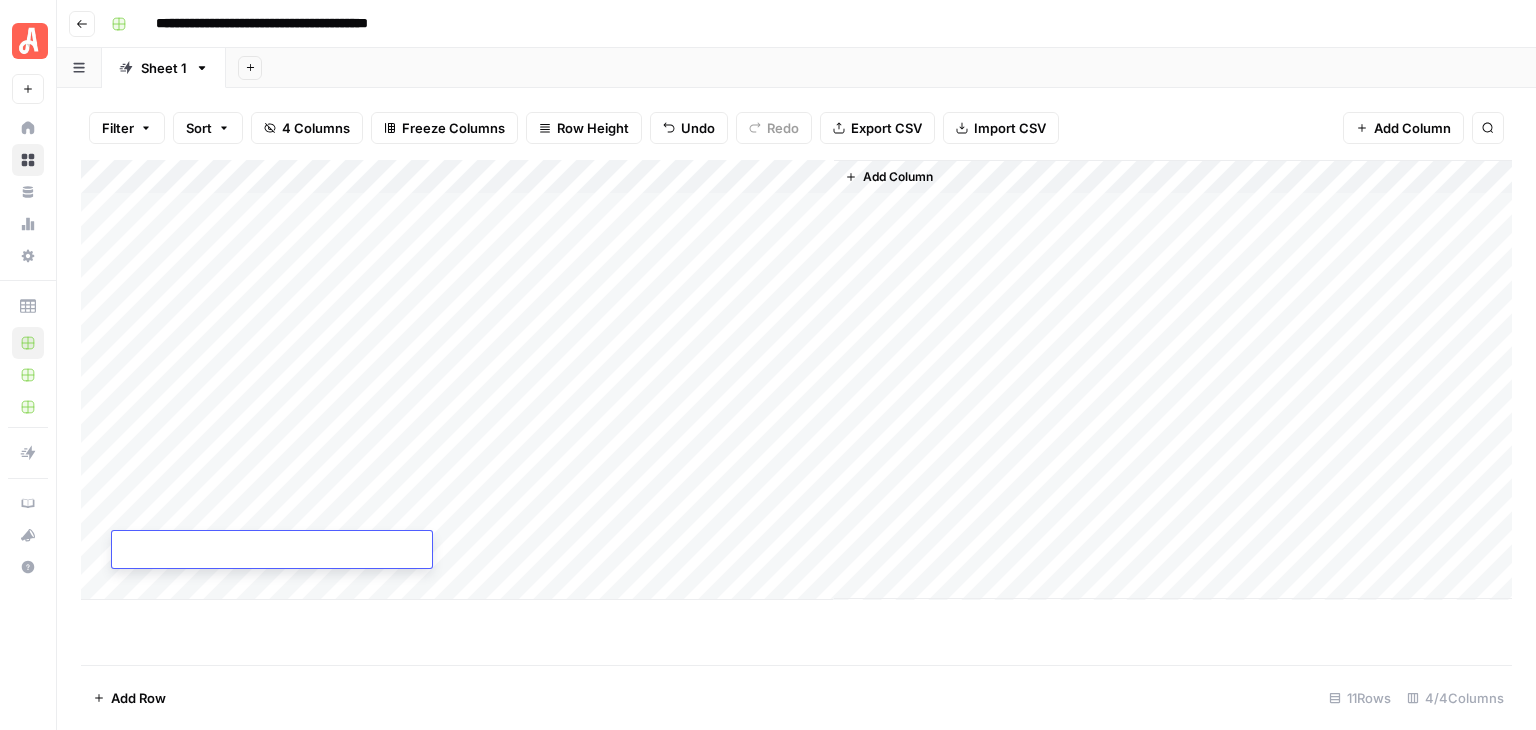 click on "Add Column" at bounding box center [796, 380] 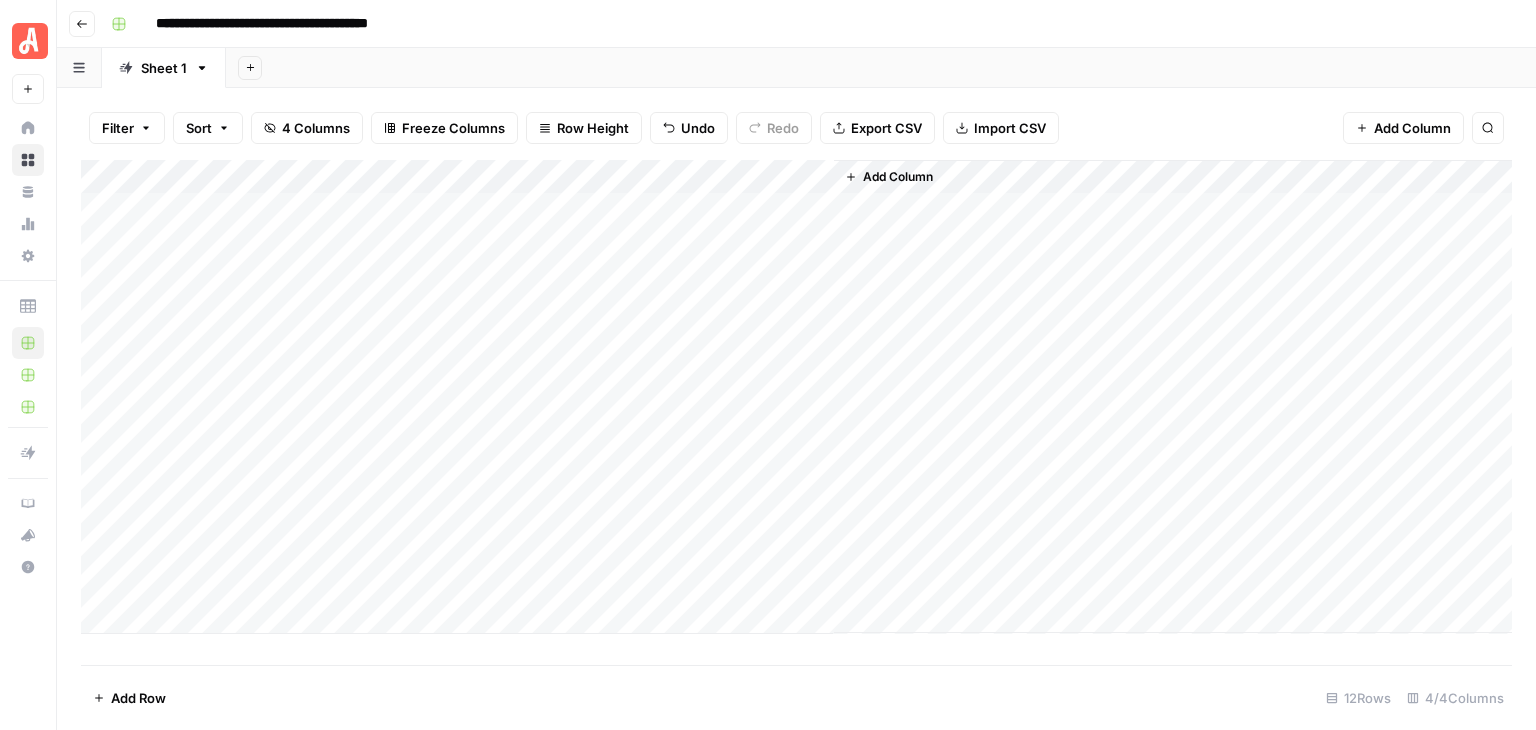 click on "Add Column" at bounding box center [796, 397] 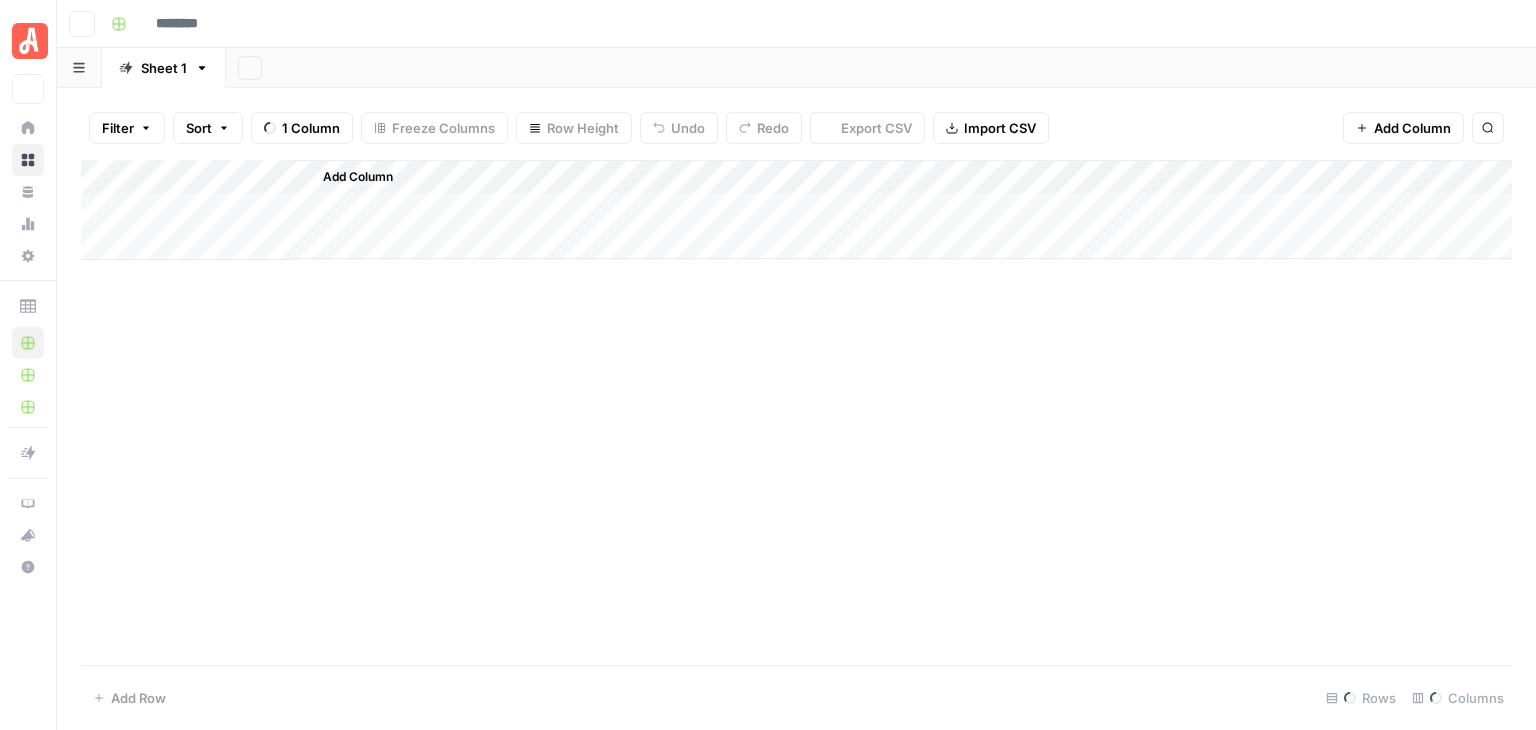 type on "**********" 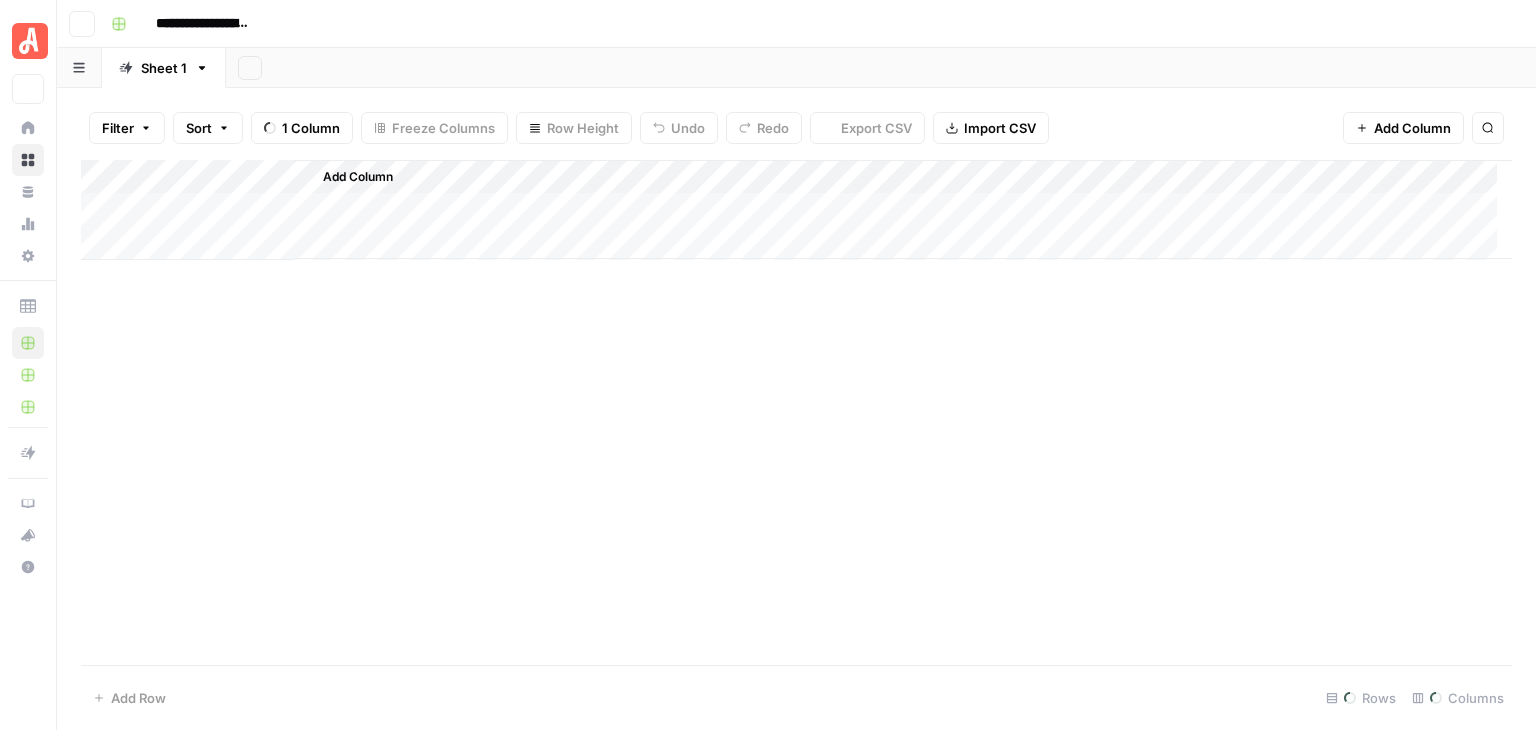 scroll, scrollTop: 0, scrollLeft: 0, axis: both 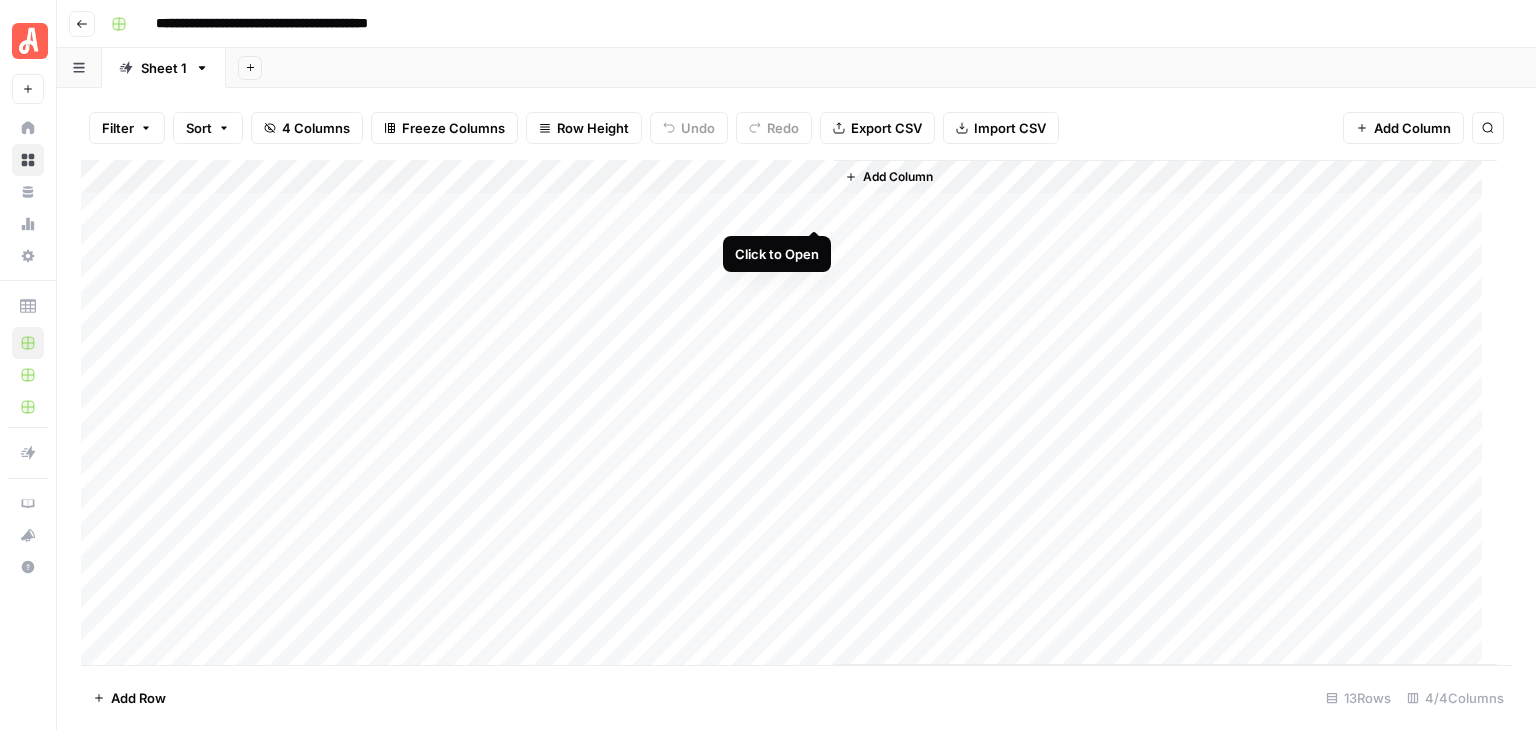 click on "Add Column" at bounding box center [789, 413] 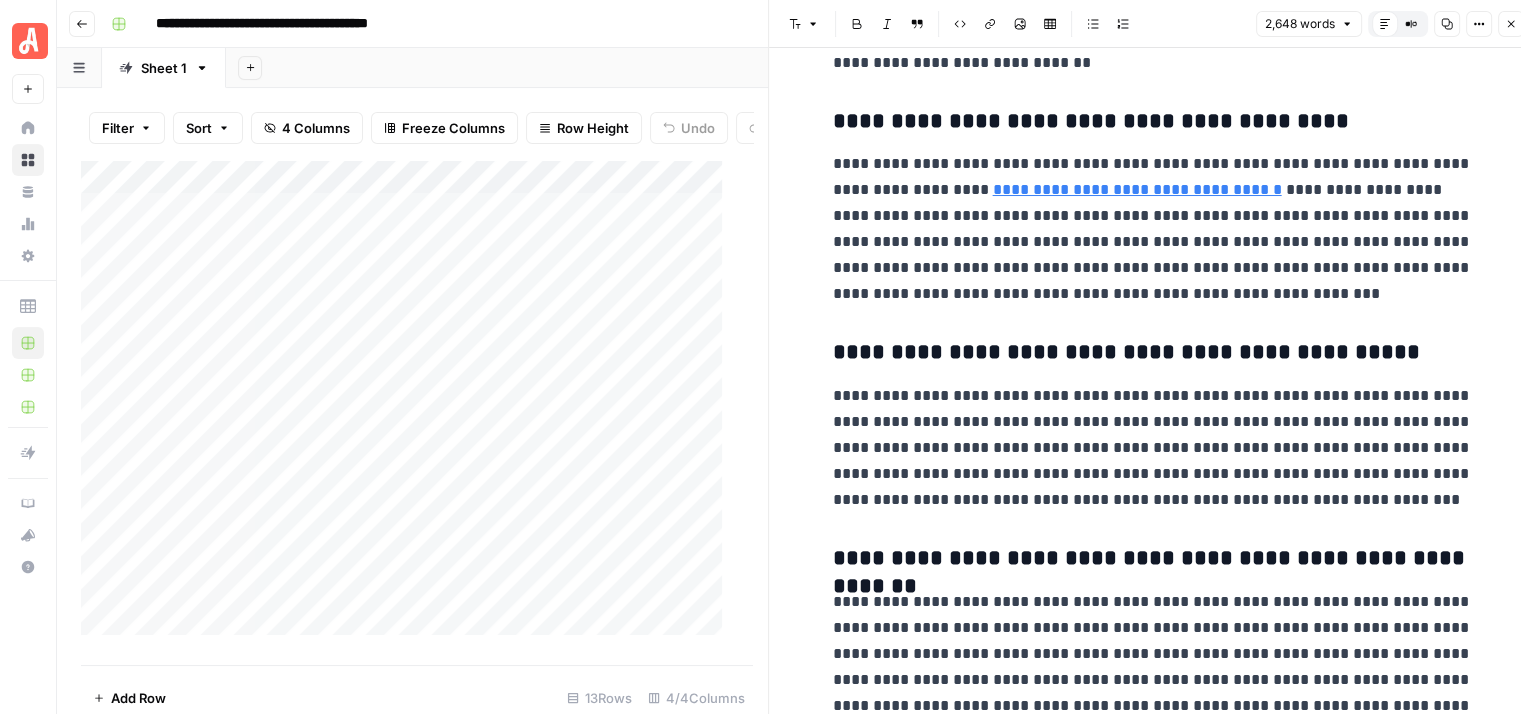 scroll, scrollTop: 10908, scrollLeft: 0, axis: vertical 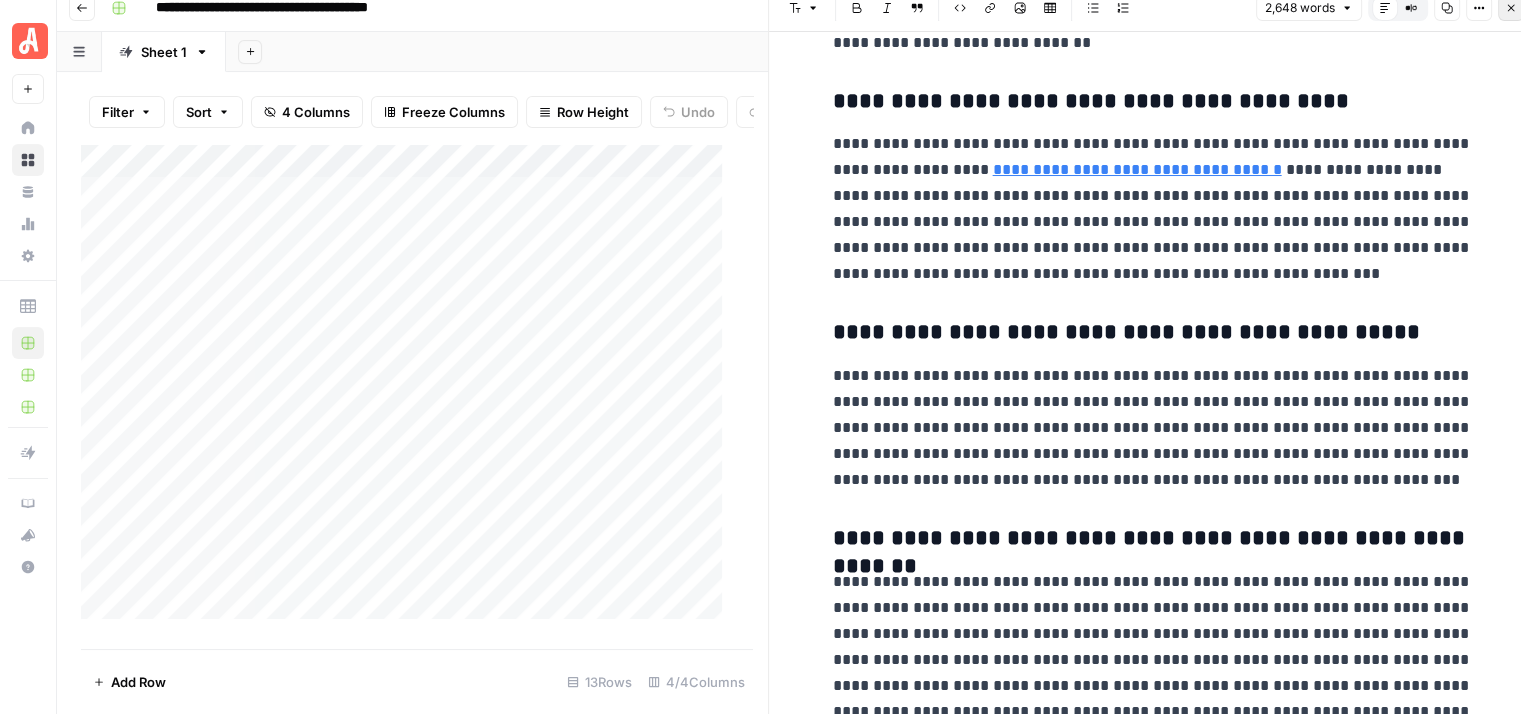 click 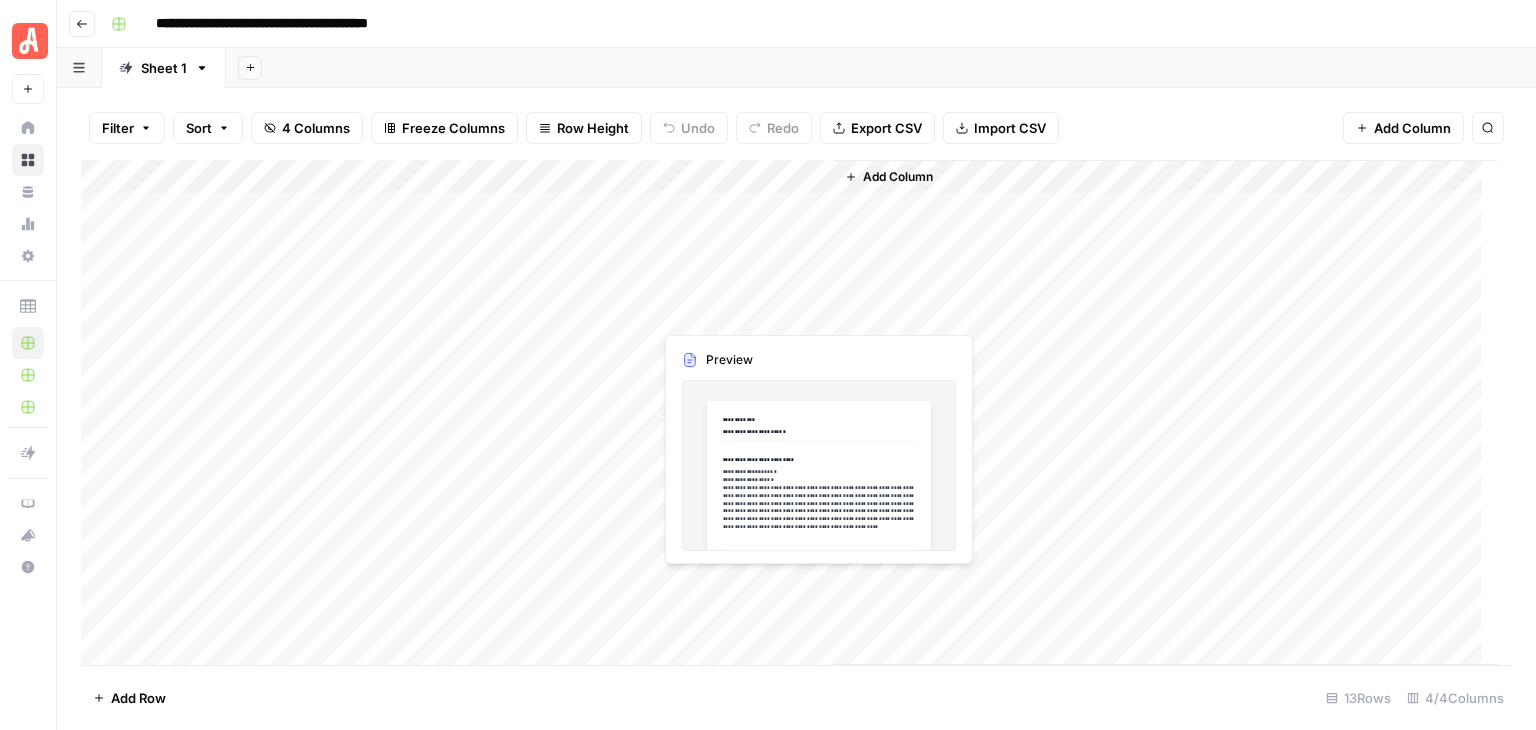 click on "Add Column" at bounding box center [789, 413] 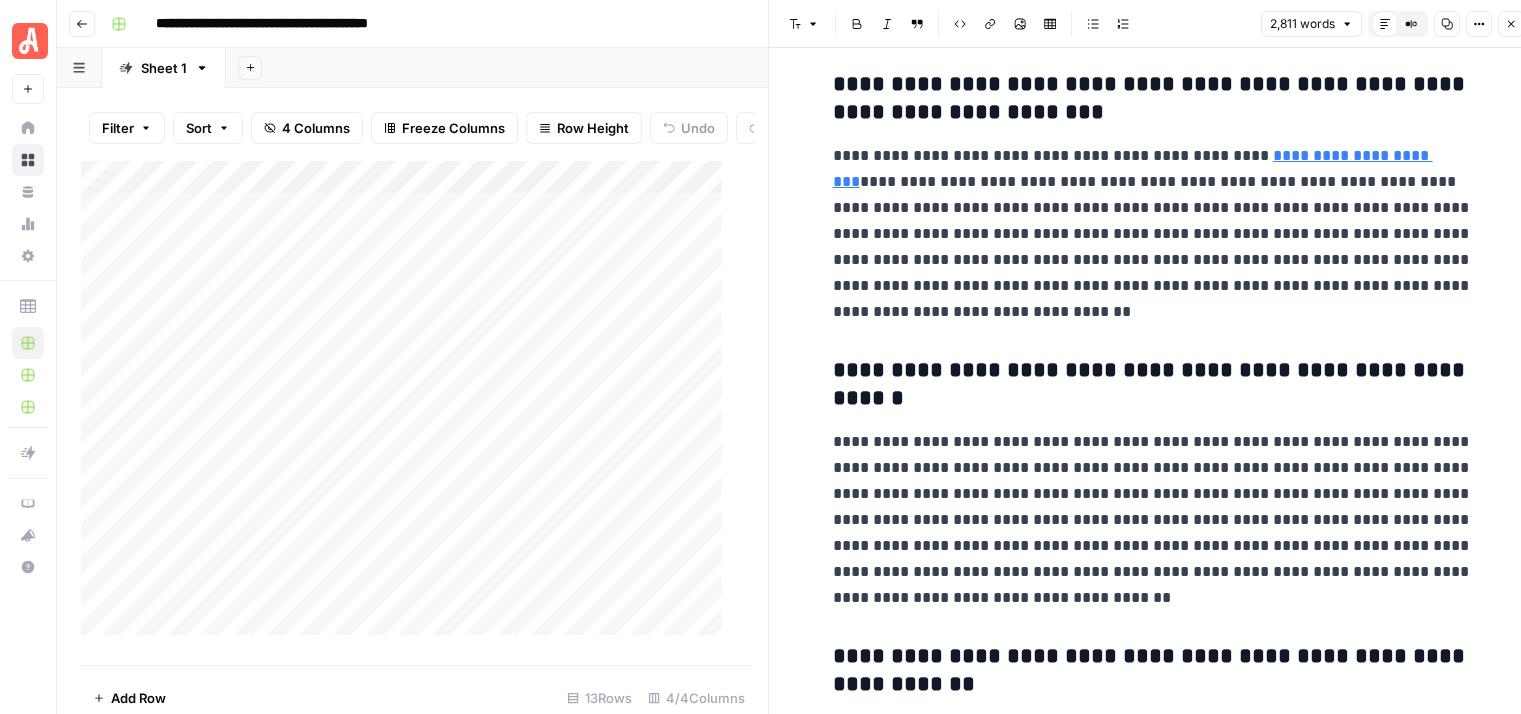 scroll, scrollTop: 11290, scrollLeft: 0, axis: vertical 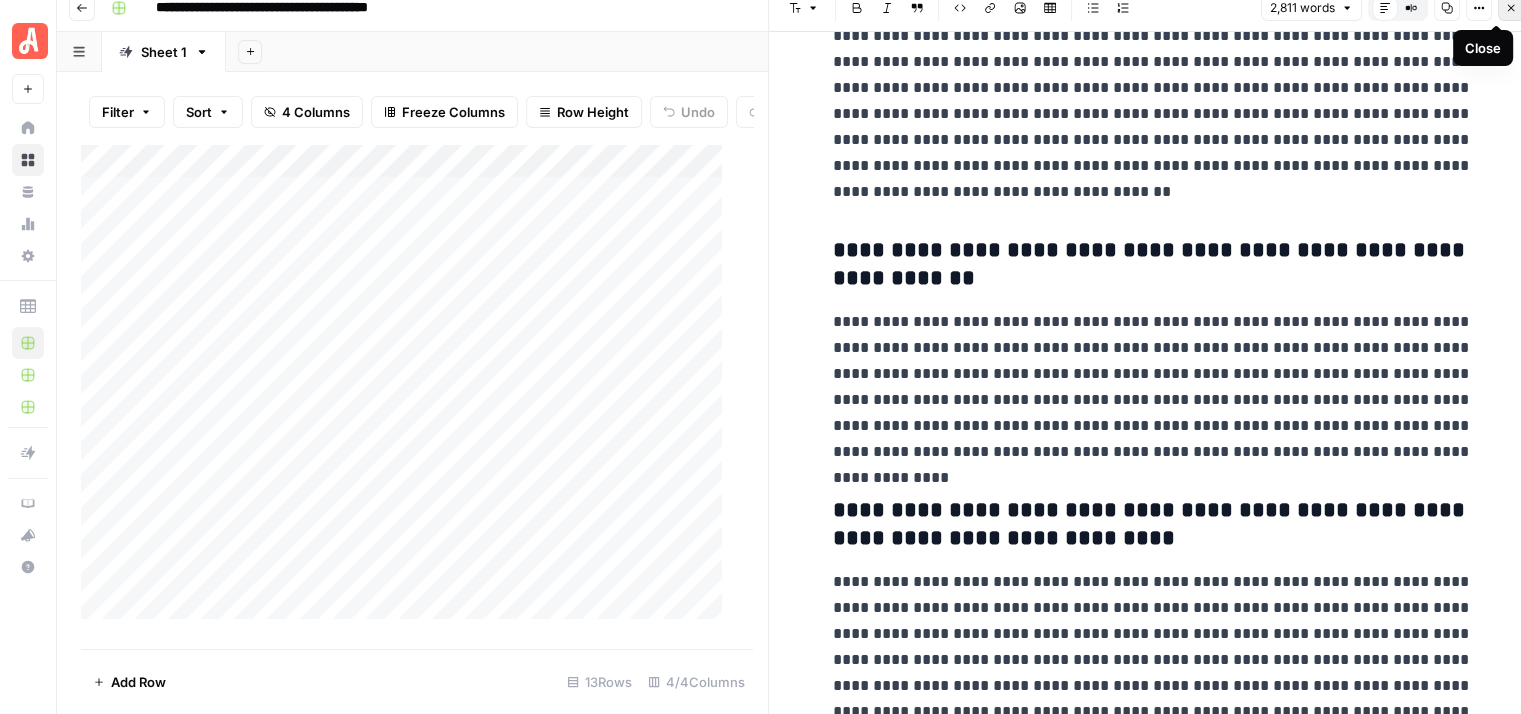 click 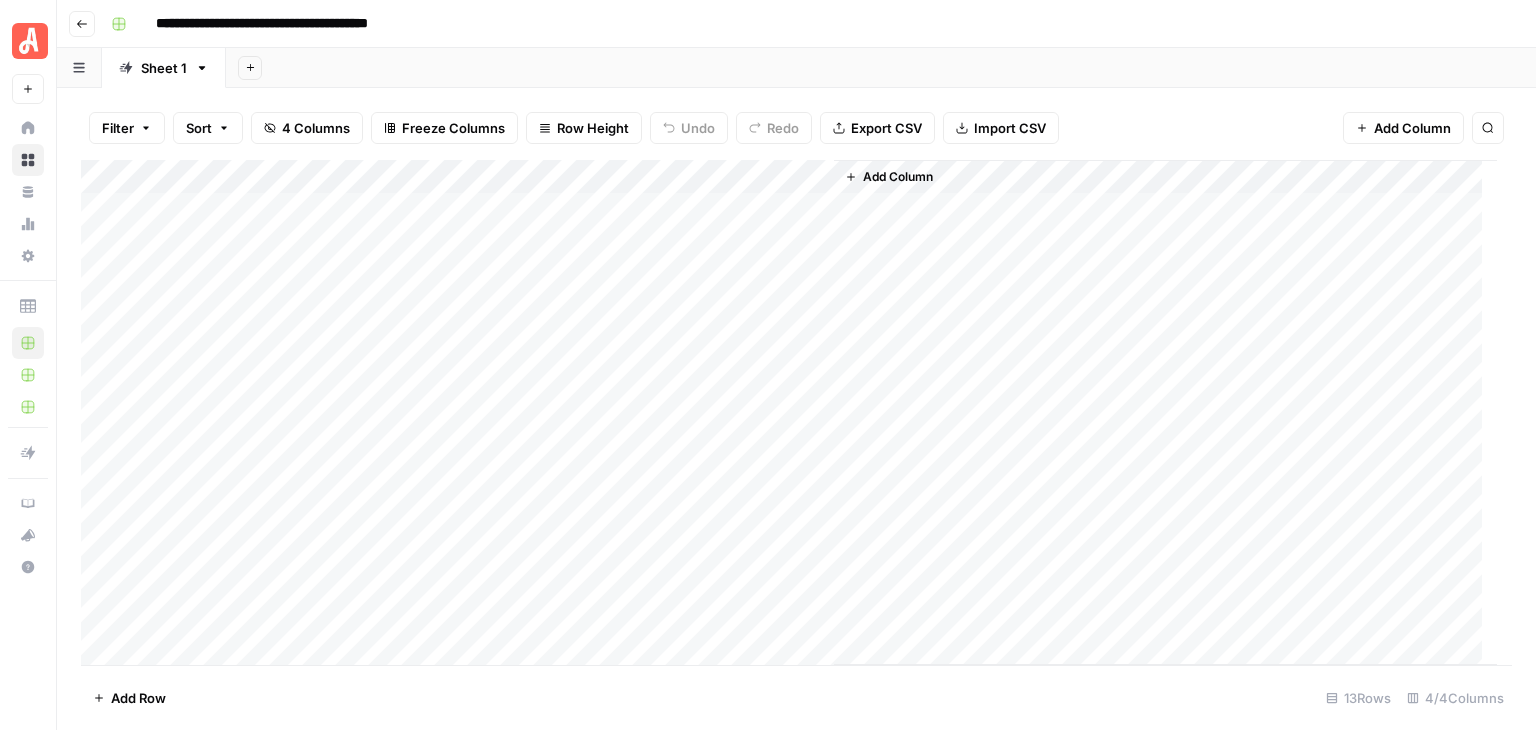 click on "Add Column" at bounding box center (789, 413) 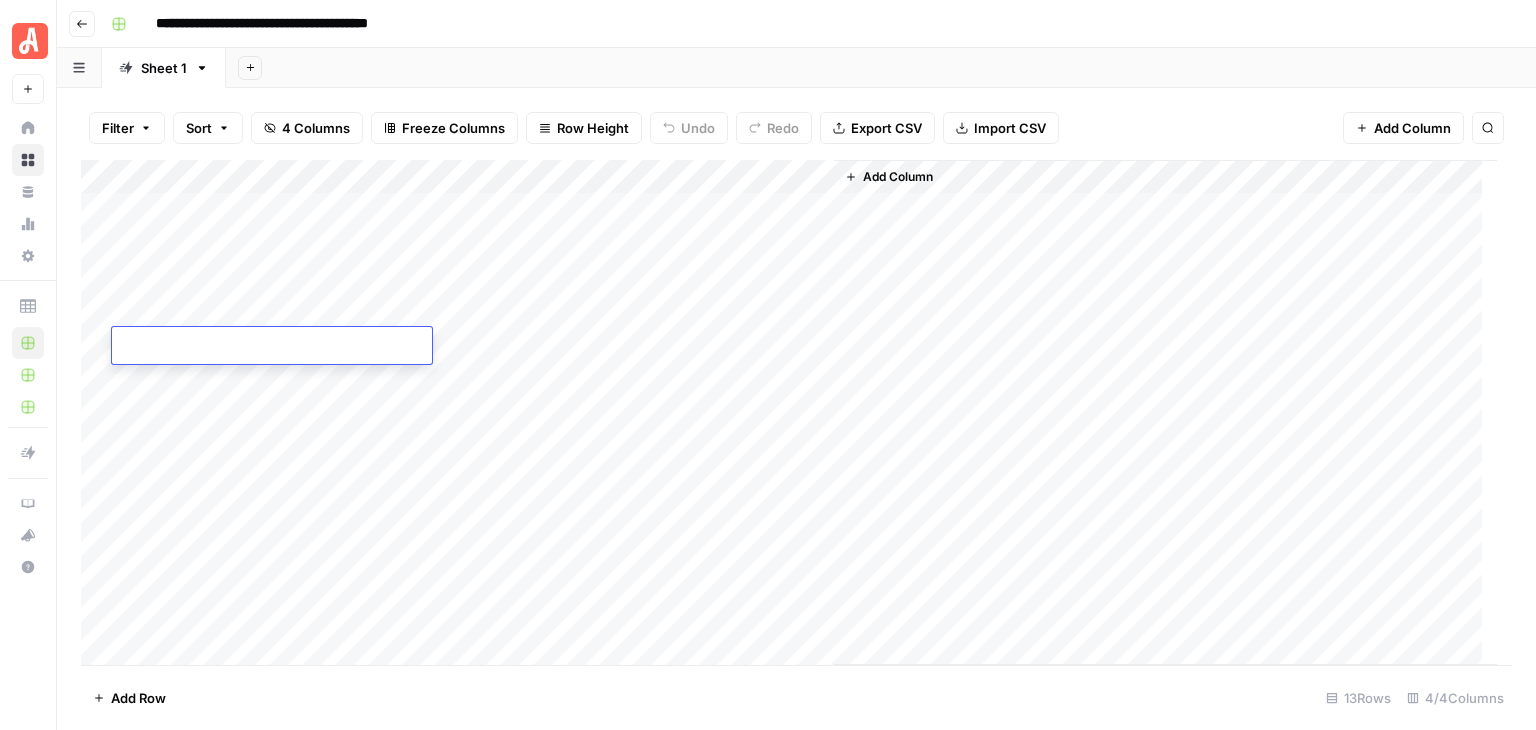 type on "**********" 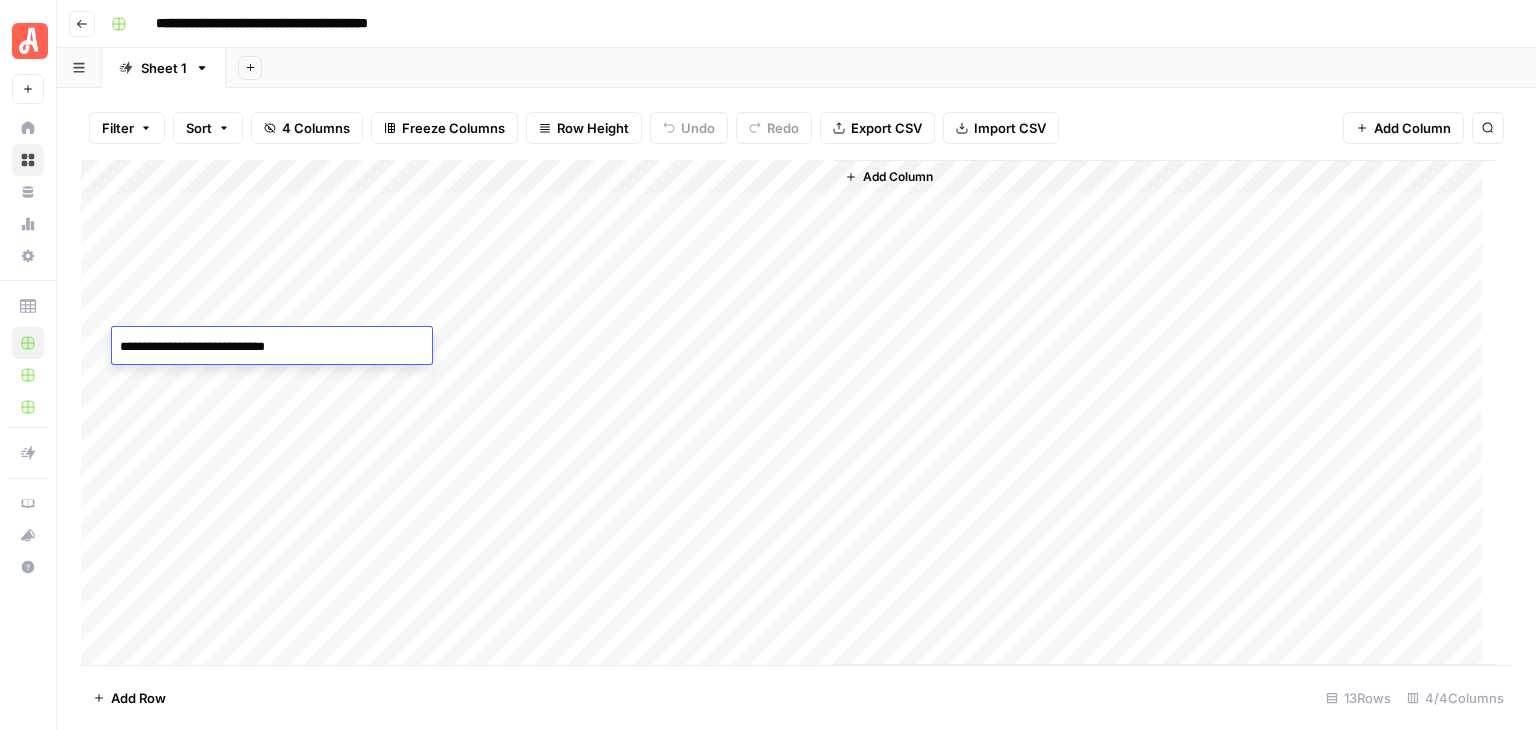 click on "Add Column" at bounding box center (789, 413) 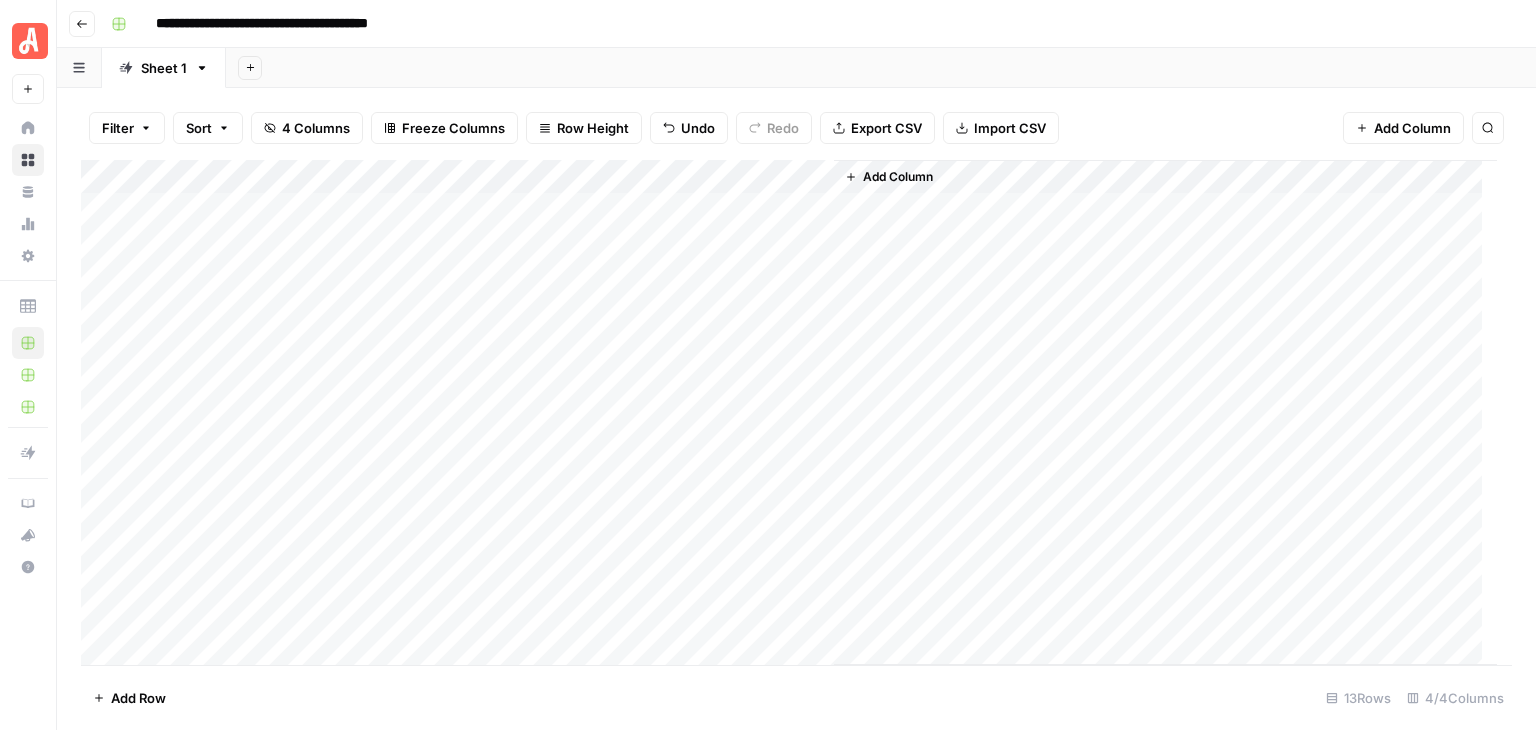 click on "Add Column" at bounding box center (789, 413) 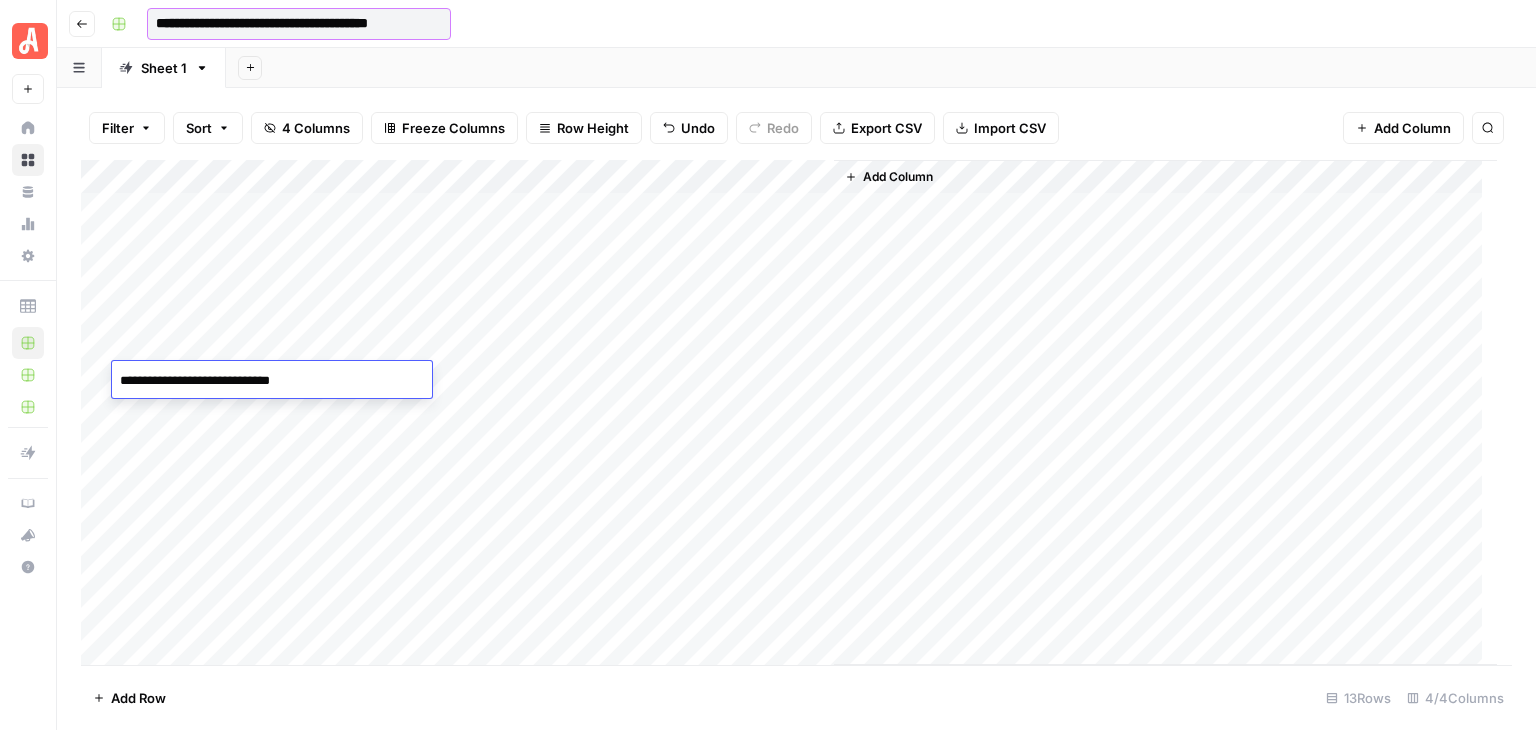 type on "**********" 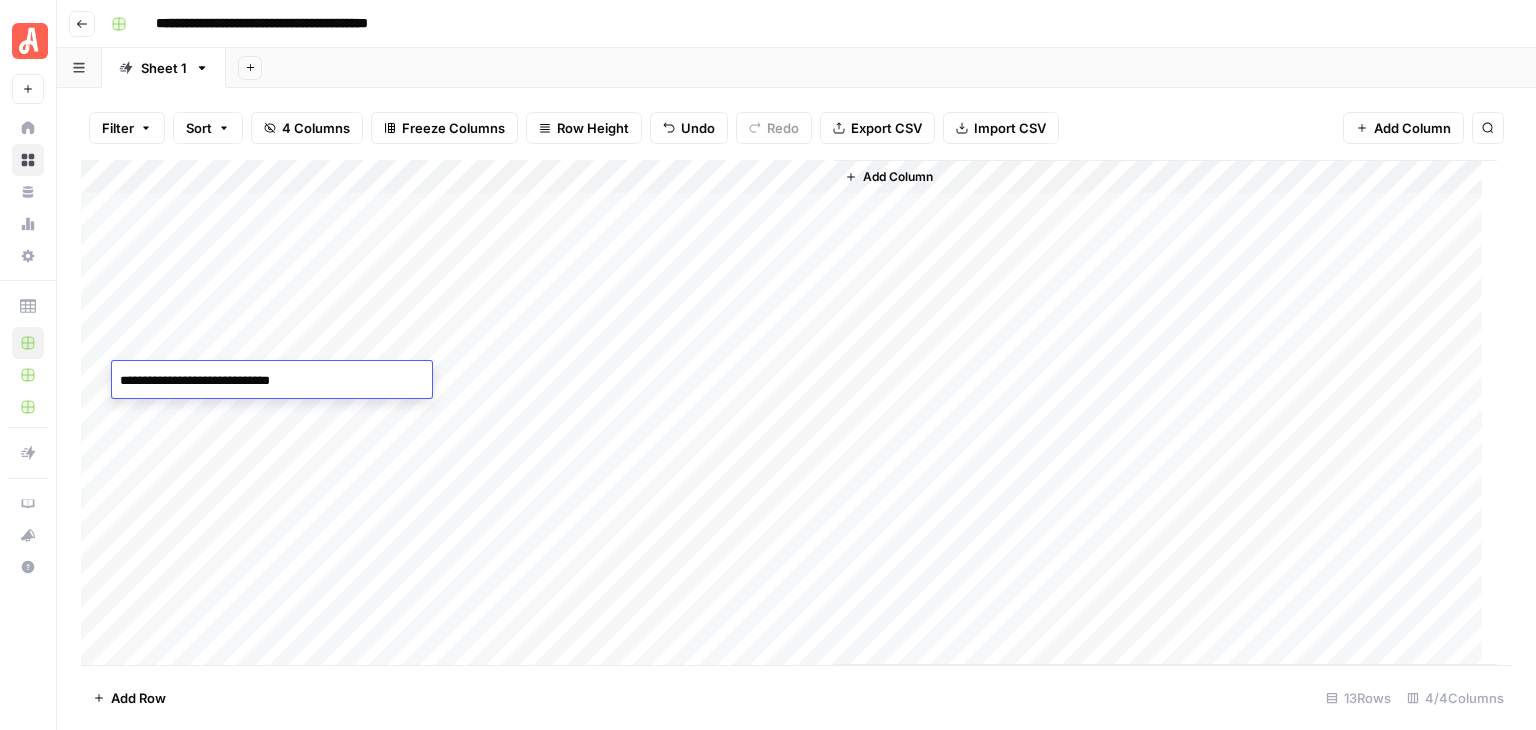 click on "Add Column" at bounding box center (789, 413) 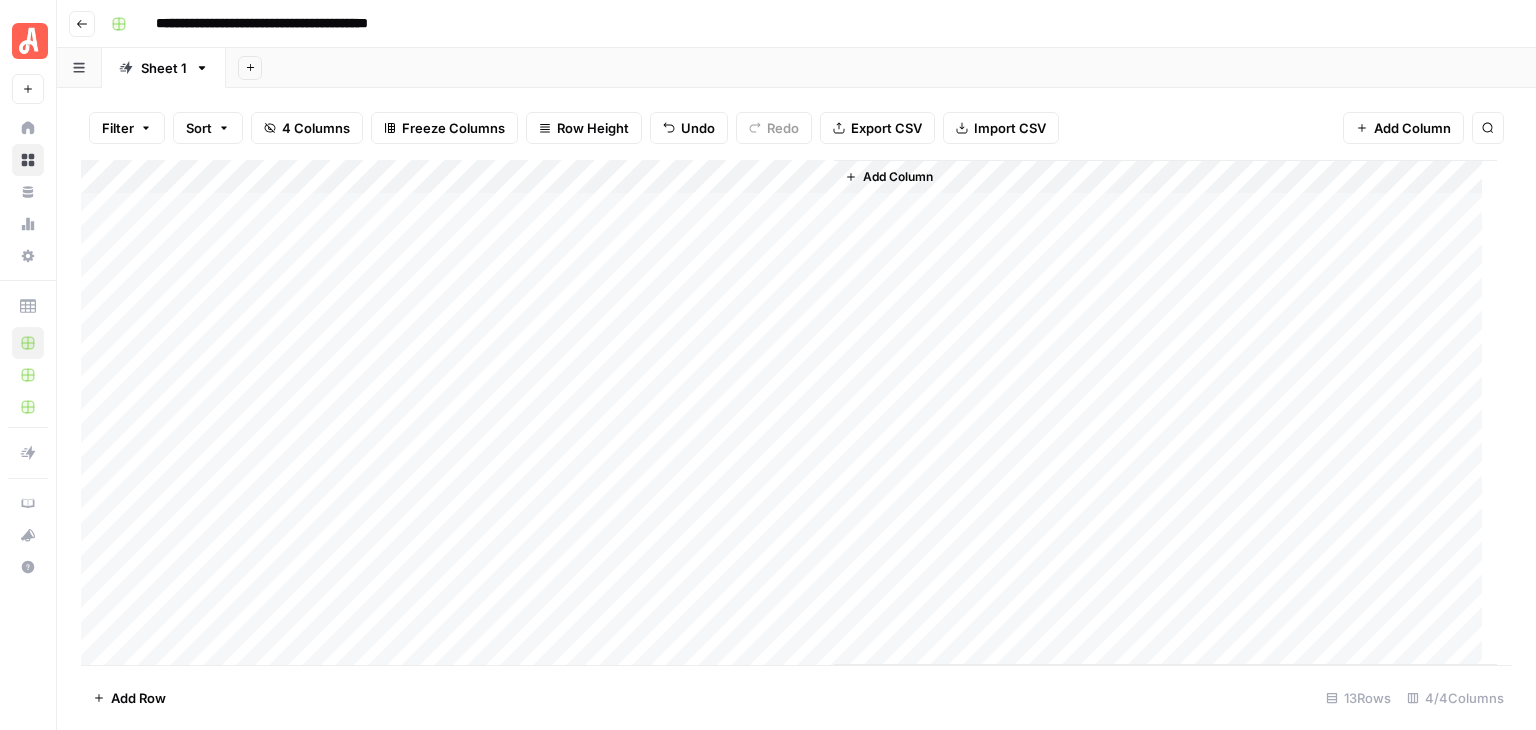 click on "Add Column" at bounding box center [789, 413] 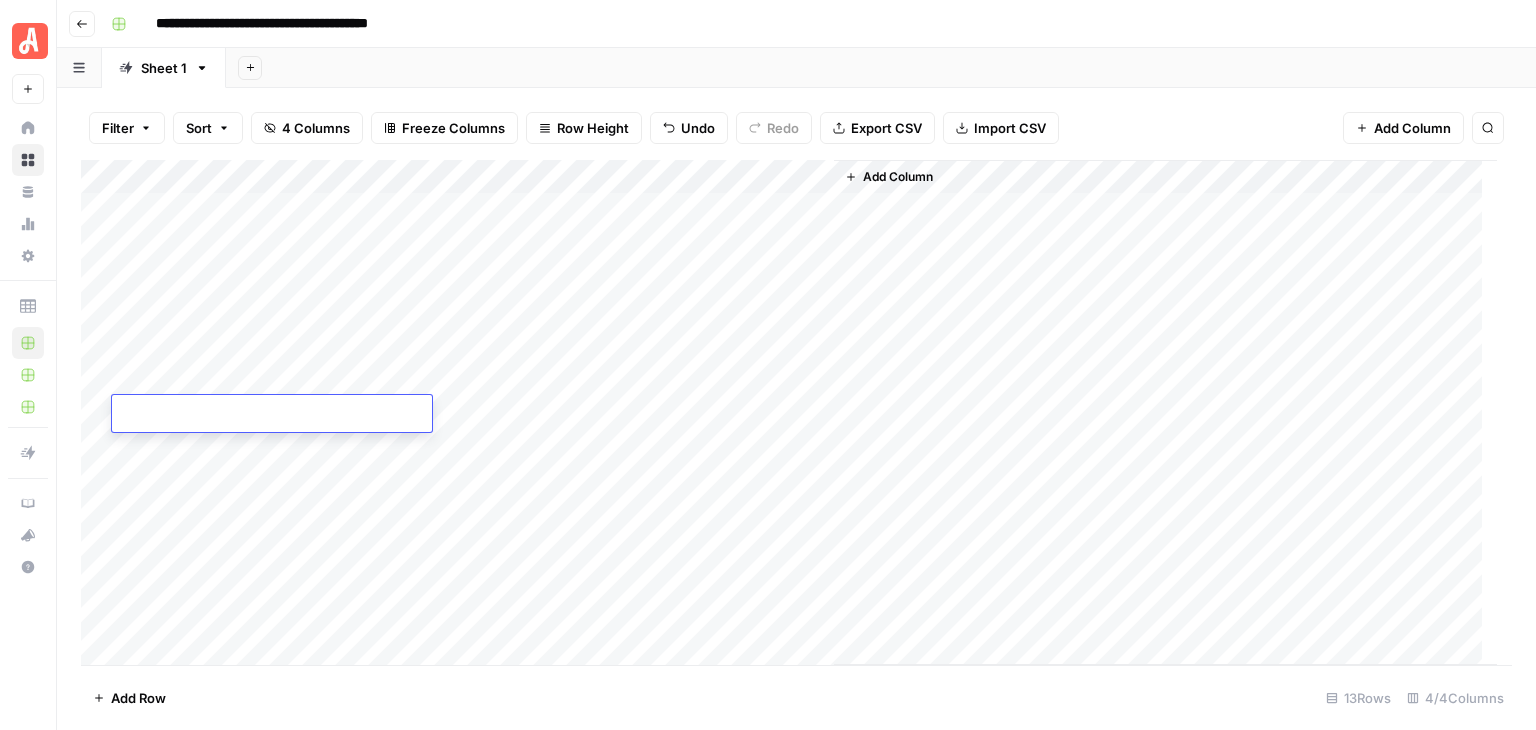 type on "**********" 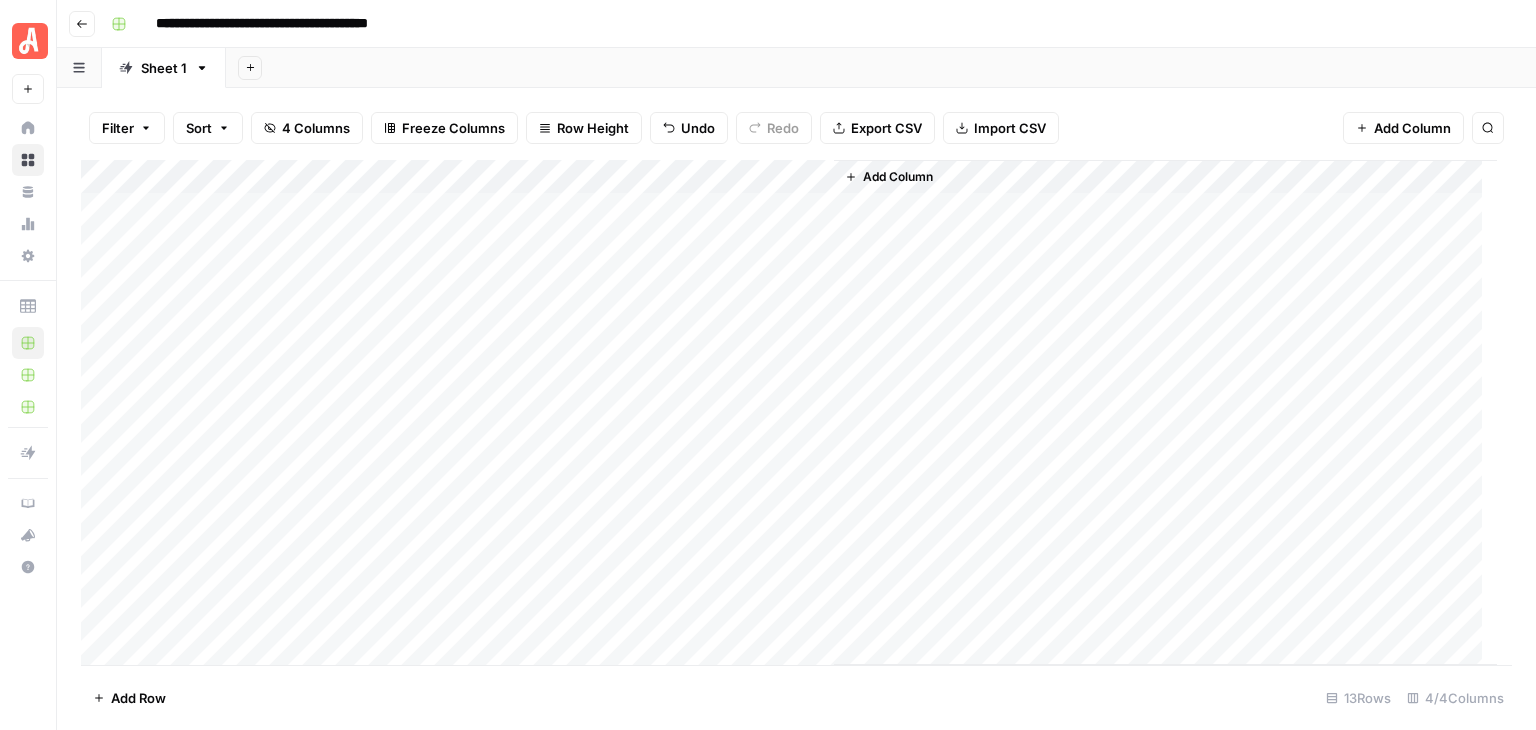 click on "Add Column" at bounding box center [789, 413] 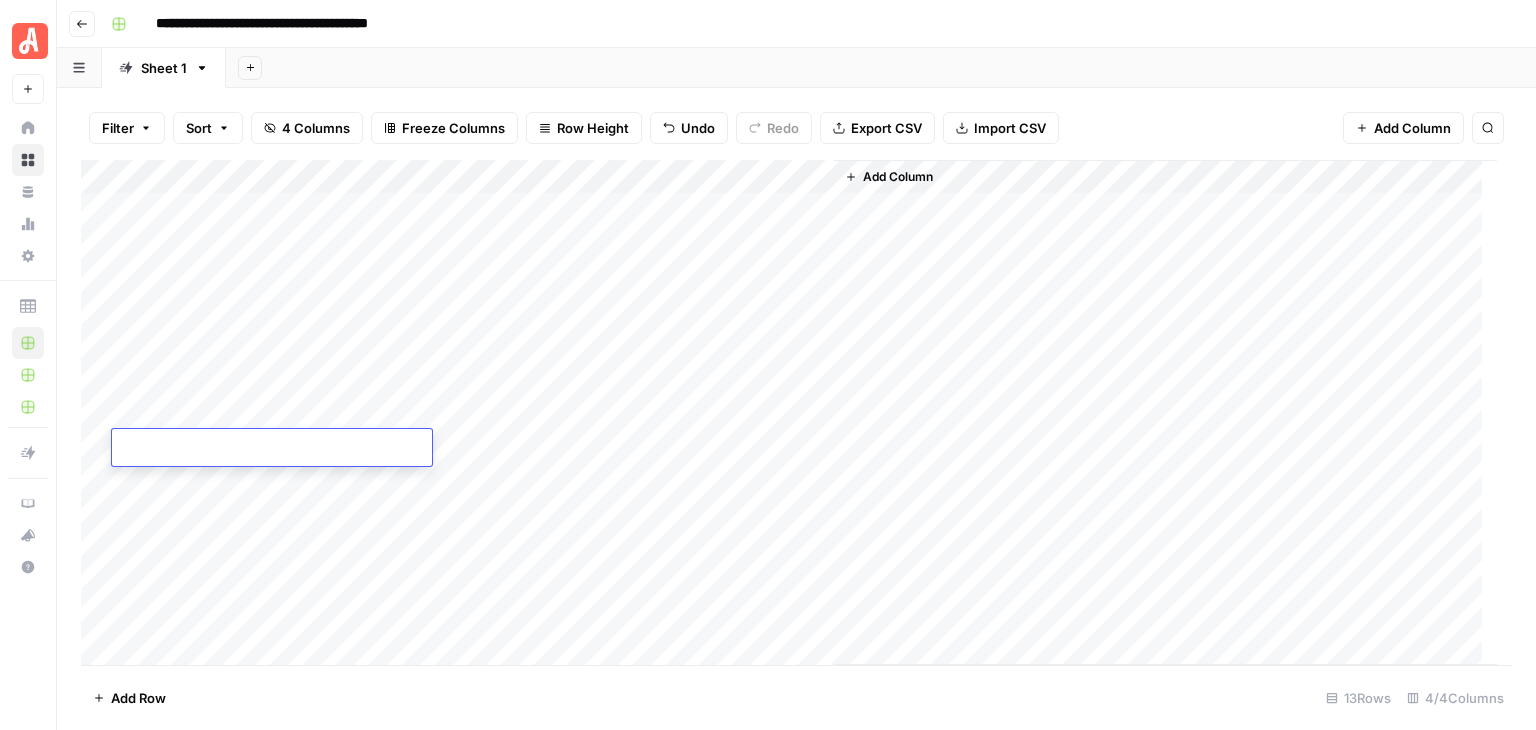type on "**********" 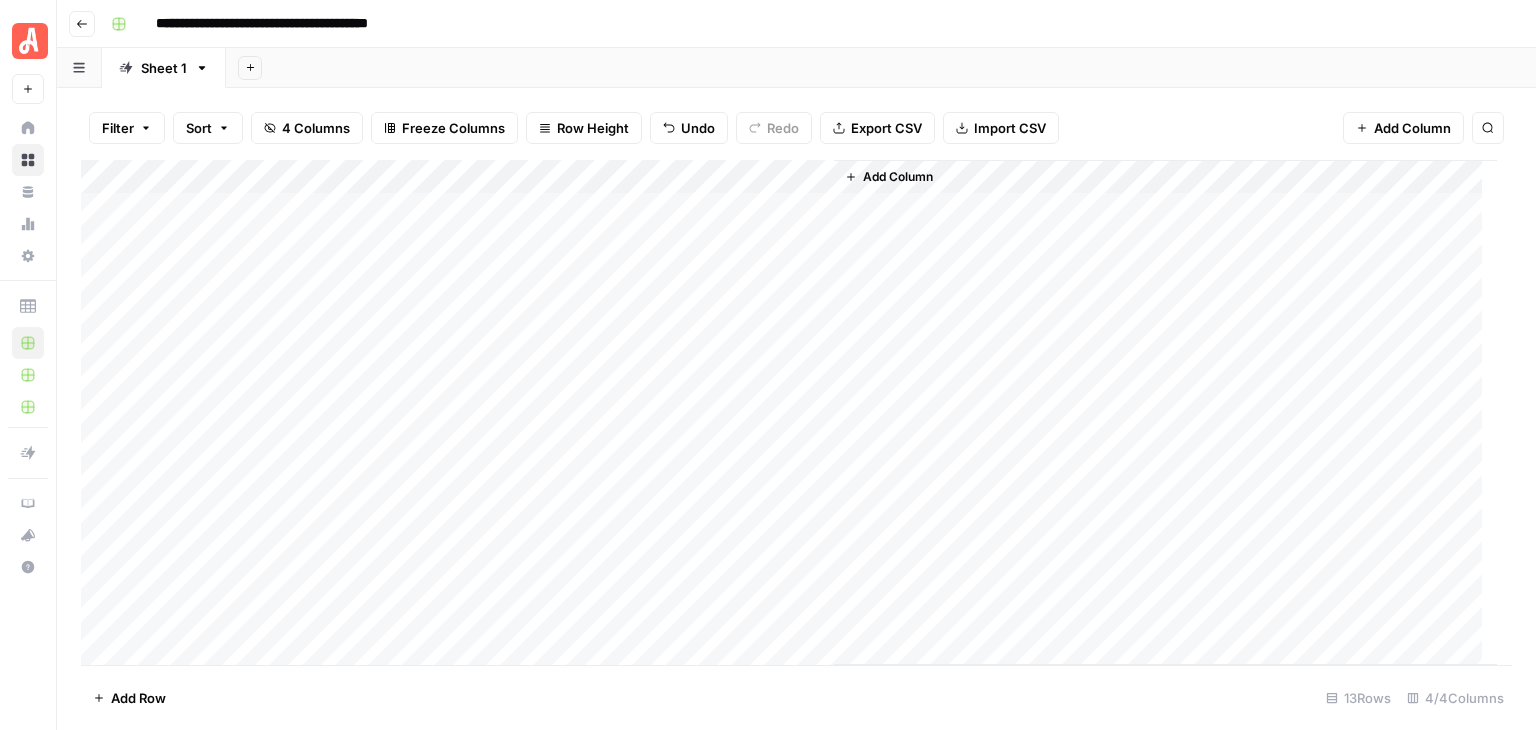 click on "Add Column" at bounding box center [789, 413] 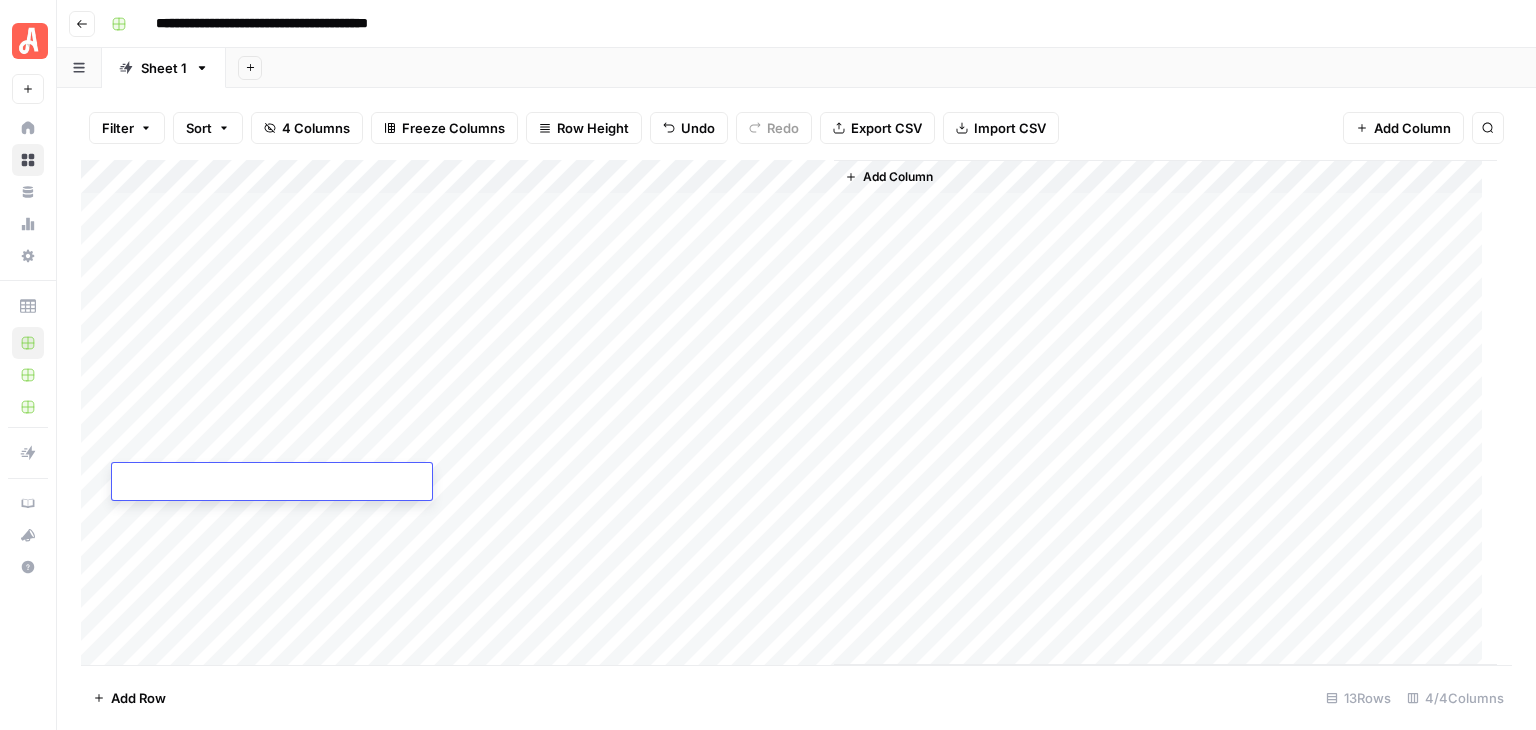 type on "**********" 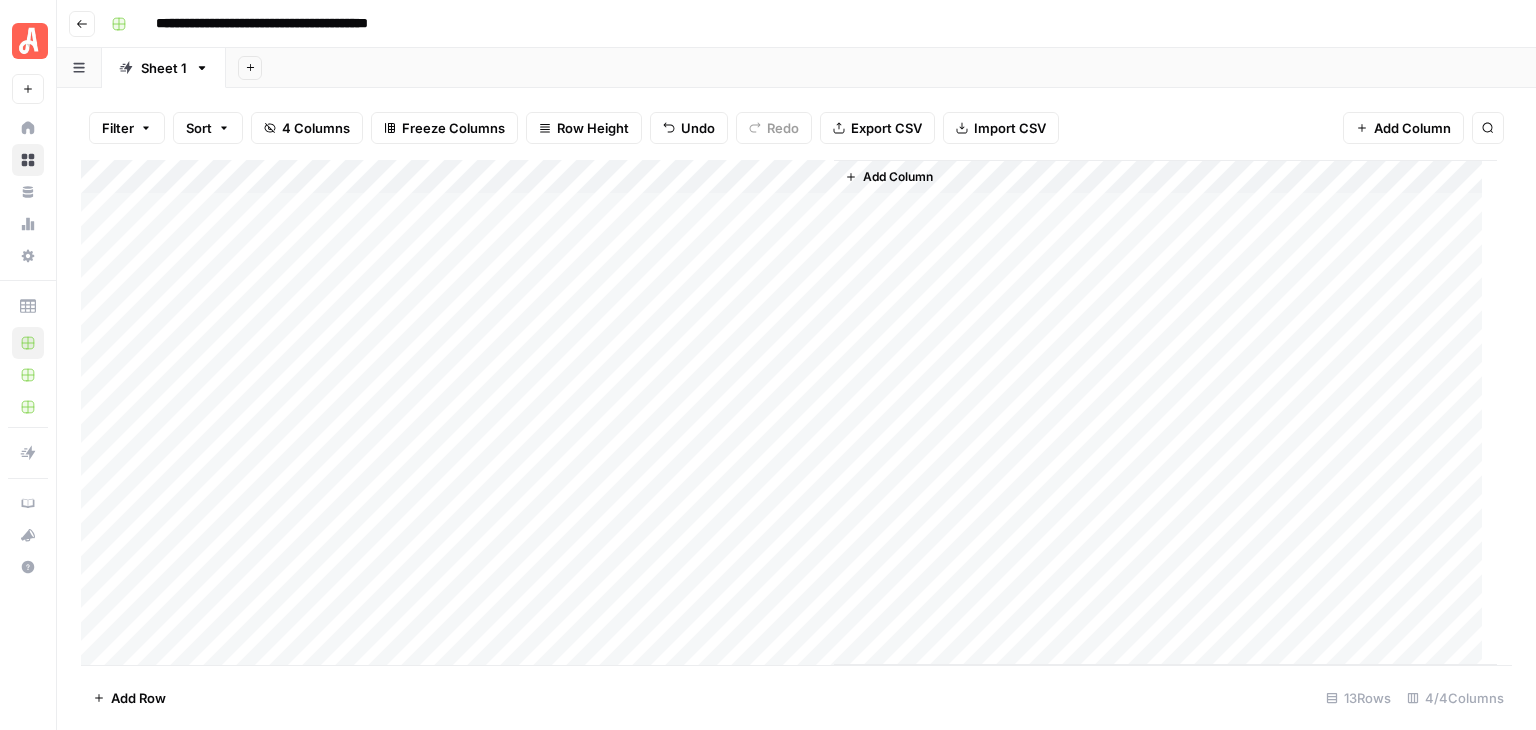 click on "Add Column" at bounding box center (789, 413) 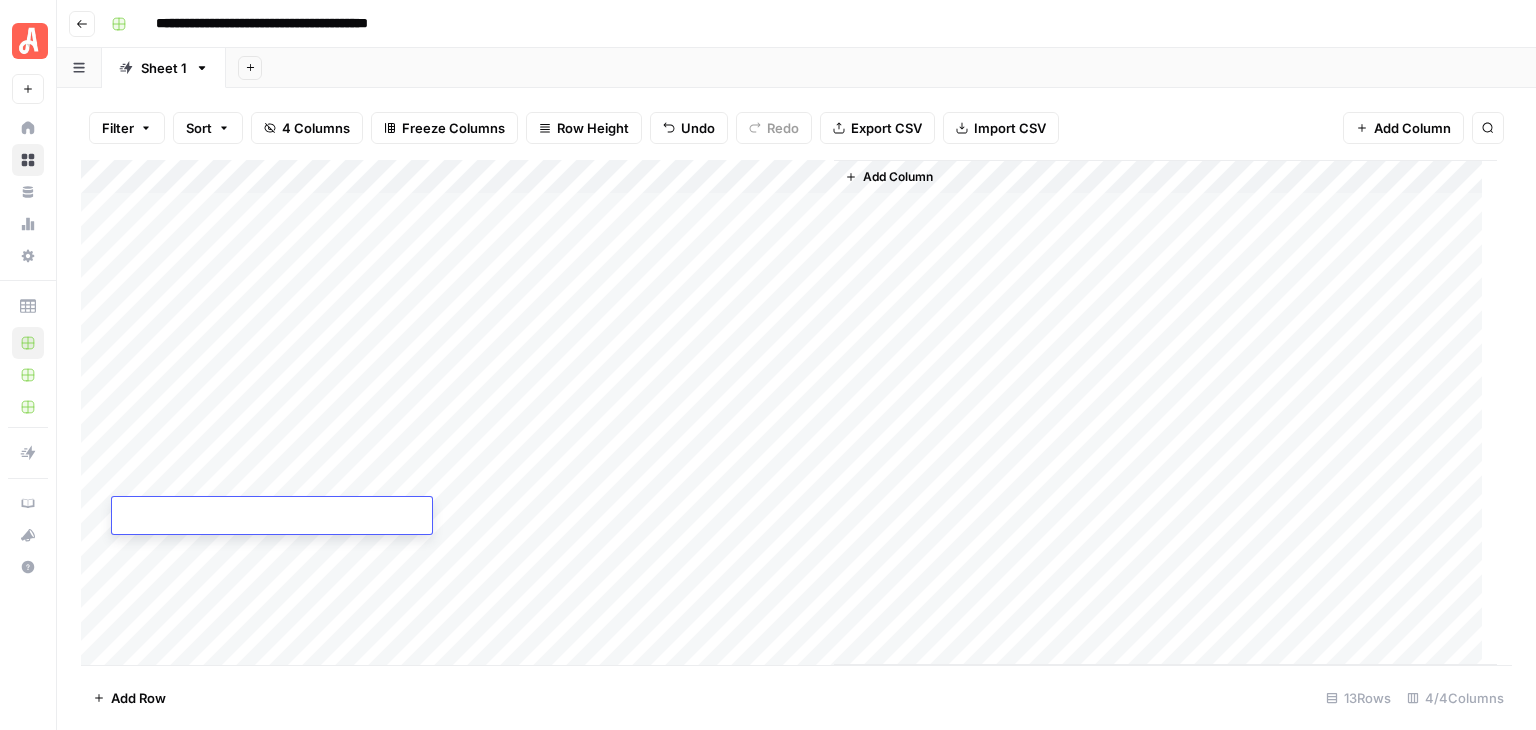 type on "**********" 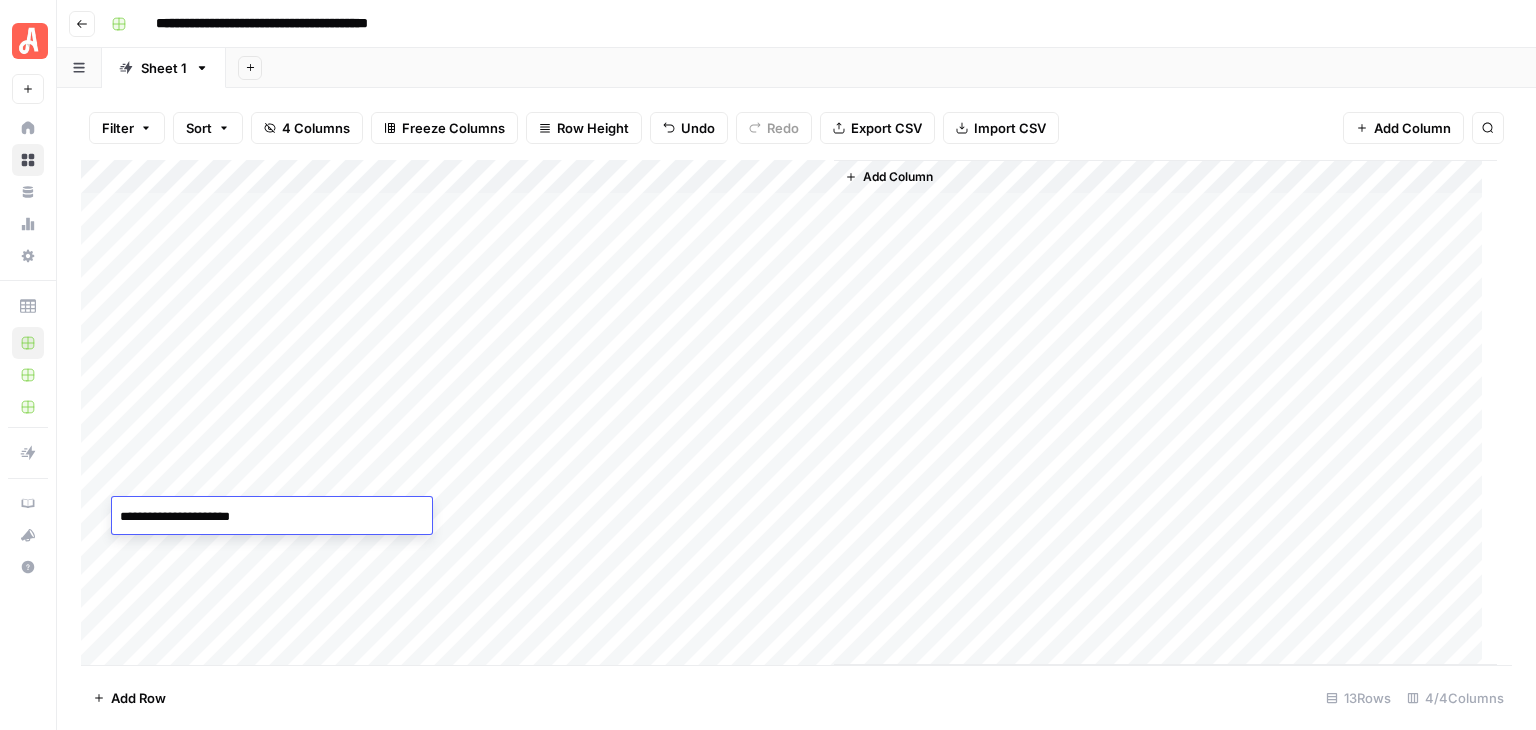 click on "Add Column" at bounding box center [789, 413] 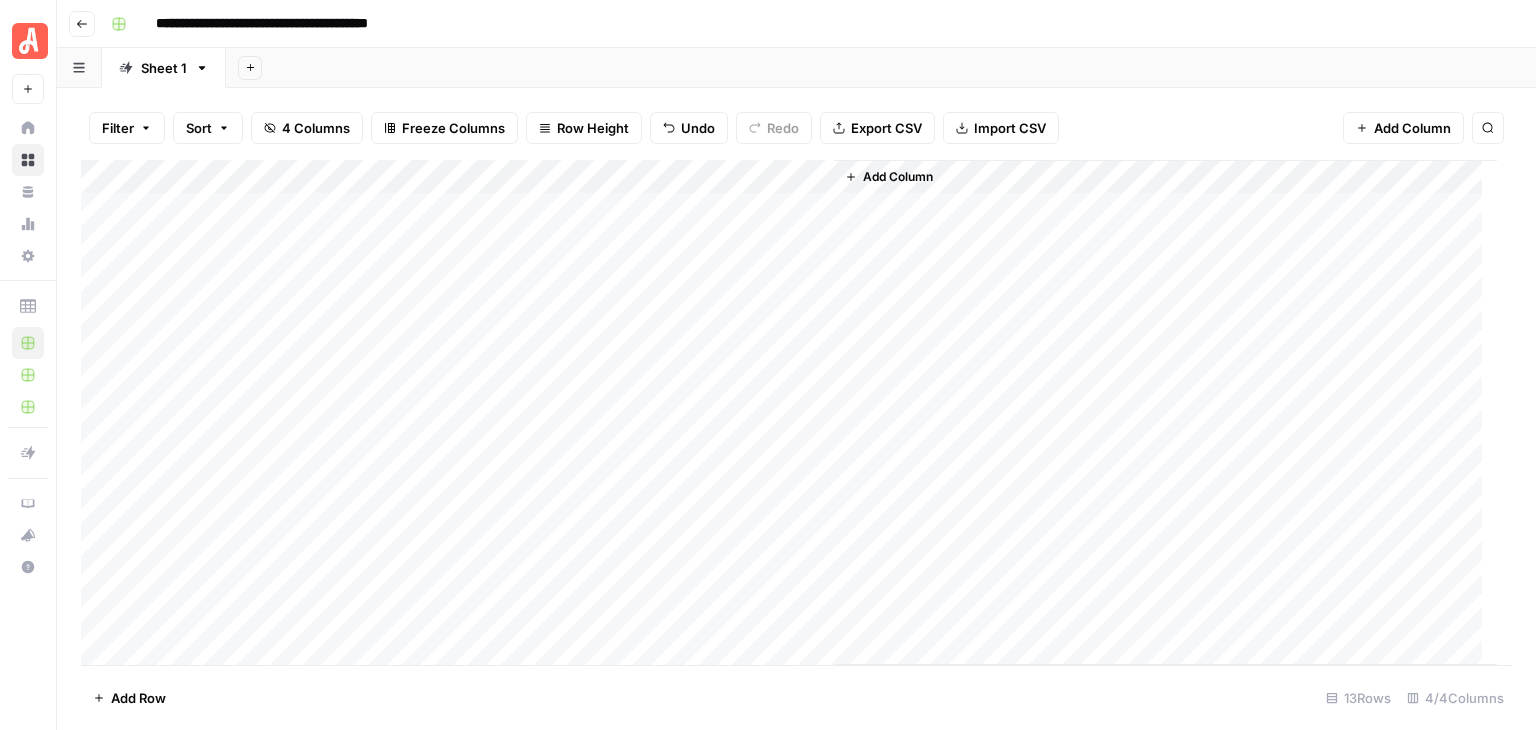 click on "Add Column" at bounding box center (789, 413) 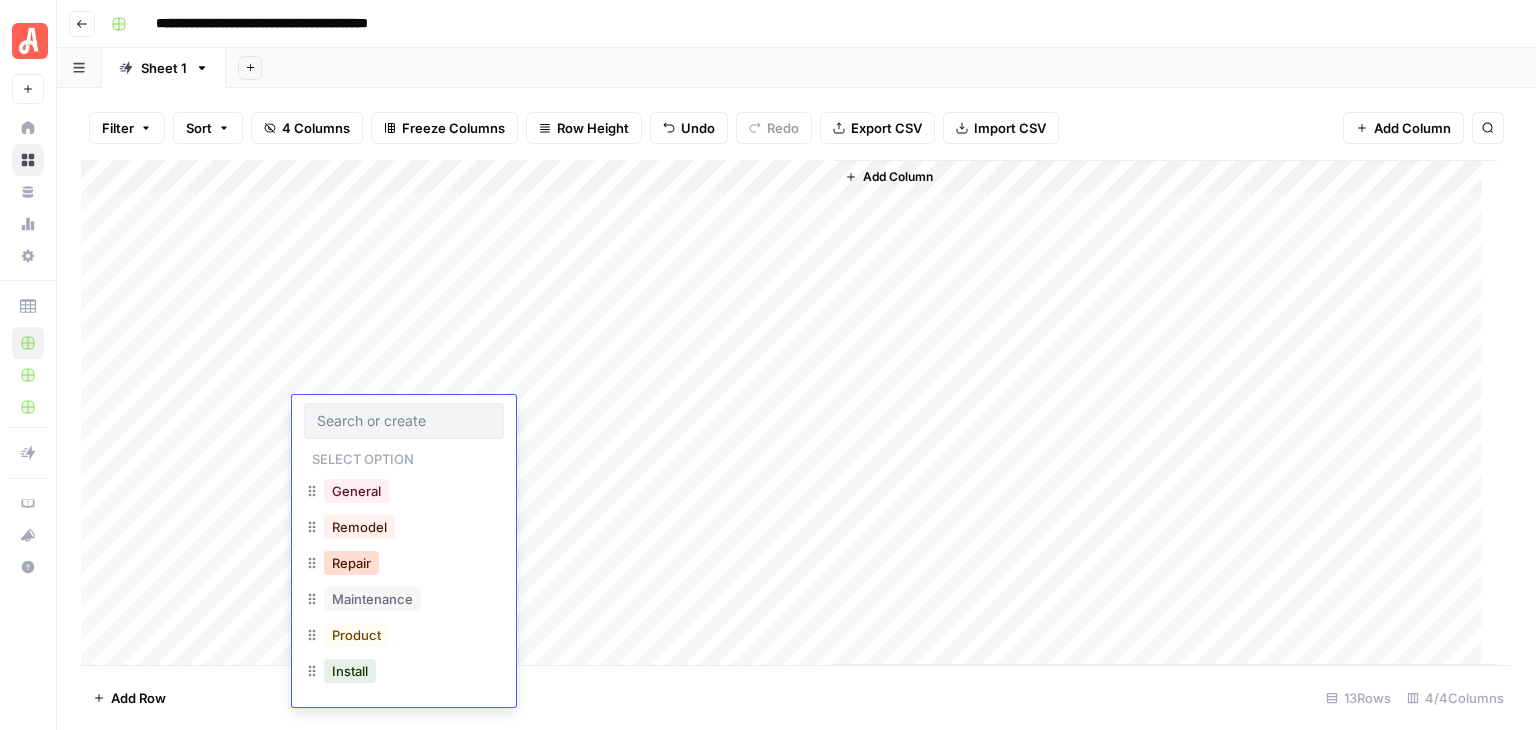 click on "Repair" at bounding box center [351, 563] 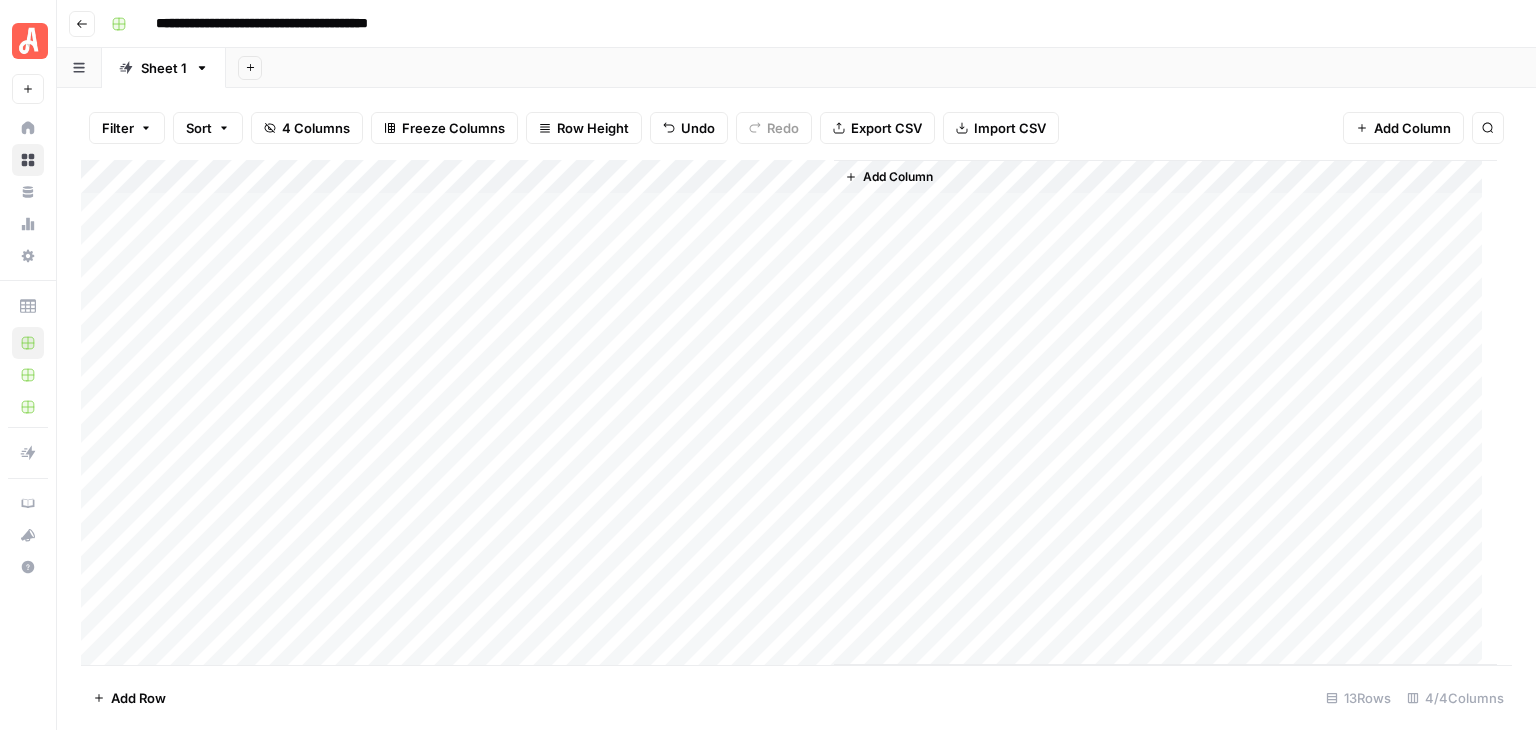 click on "Add Column" at bounding box center [789, 413] 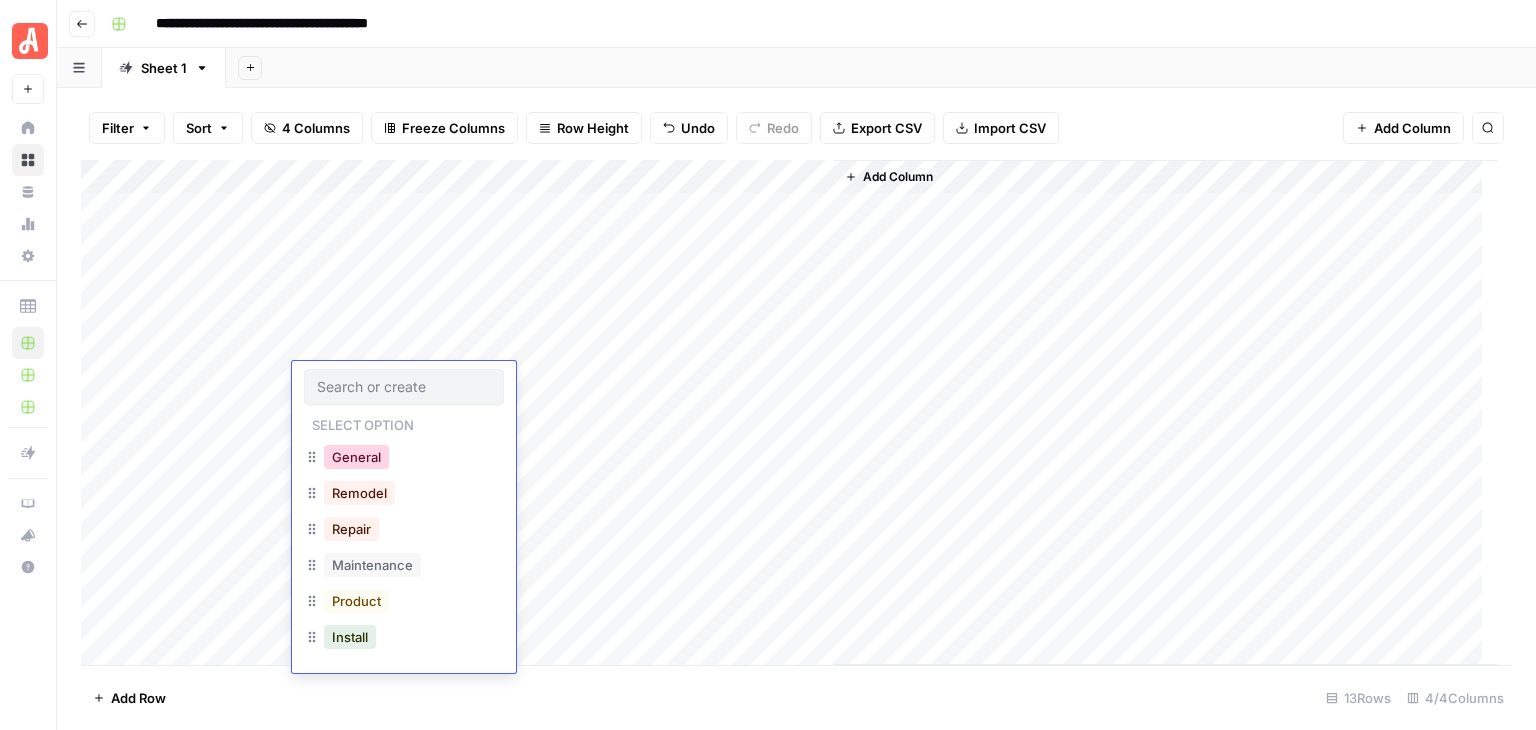 click on "General" at bounding box center (356, 457) 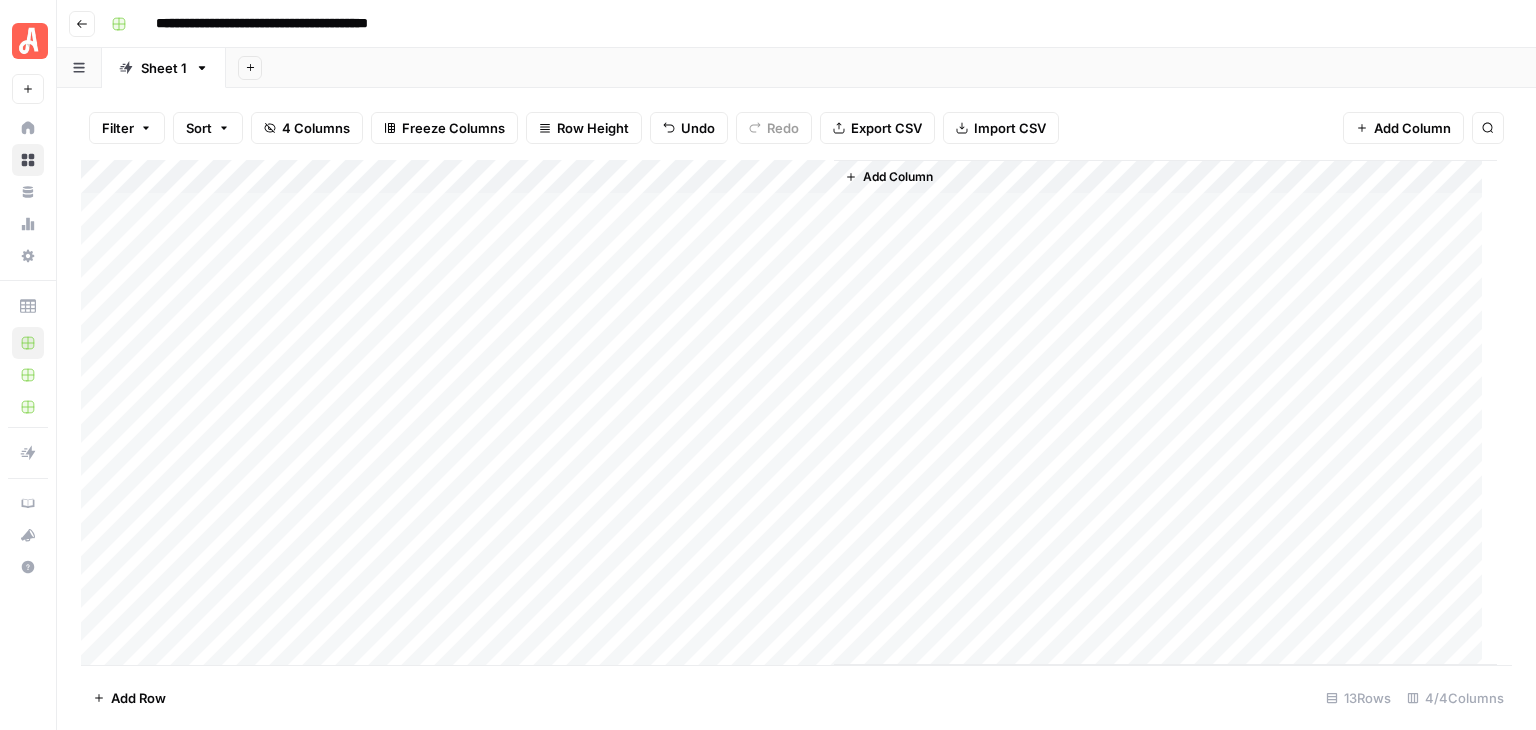 click on "Add Column" at bounding box center [789, 413] 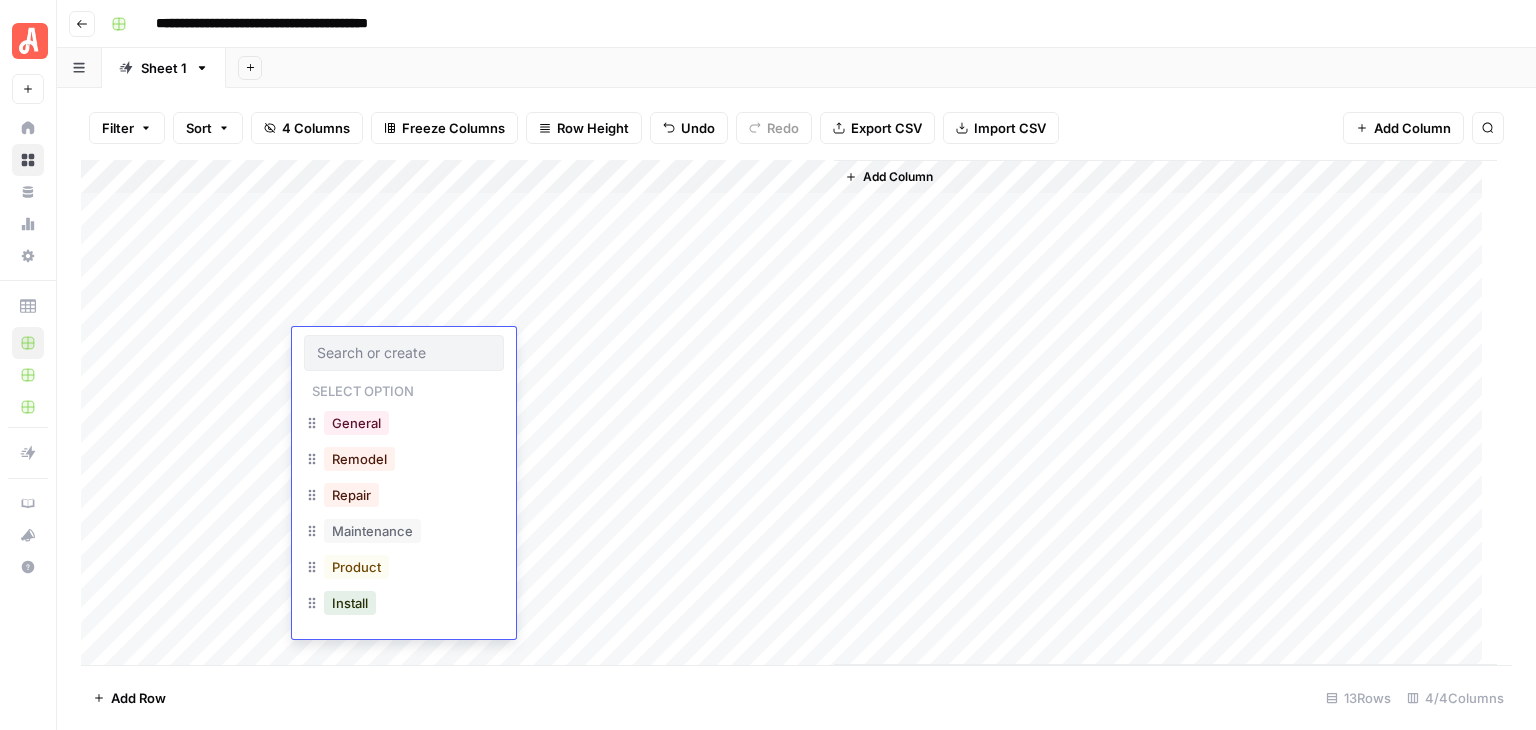 click on "**********" at bounding box center [809, 24] 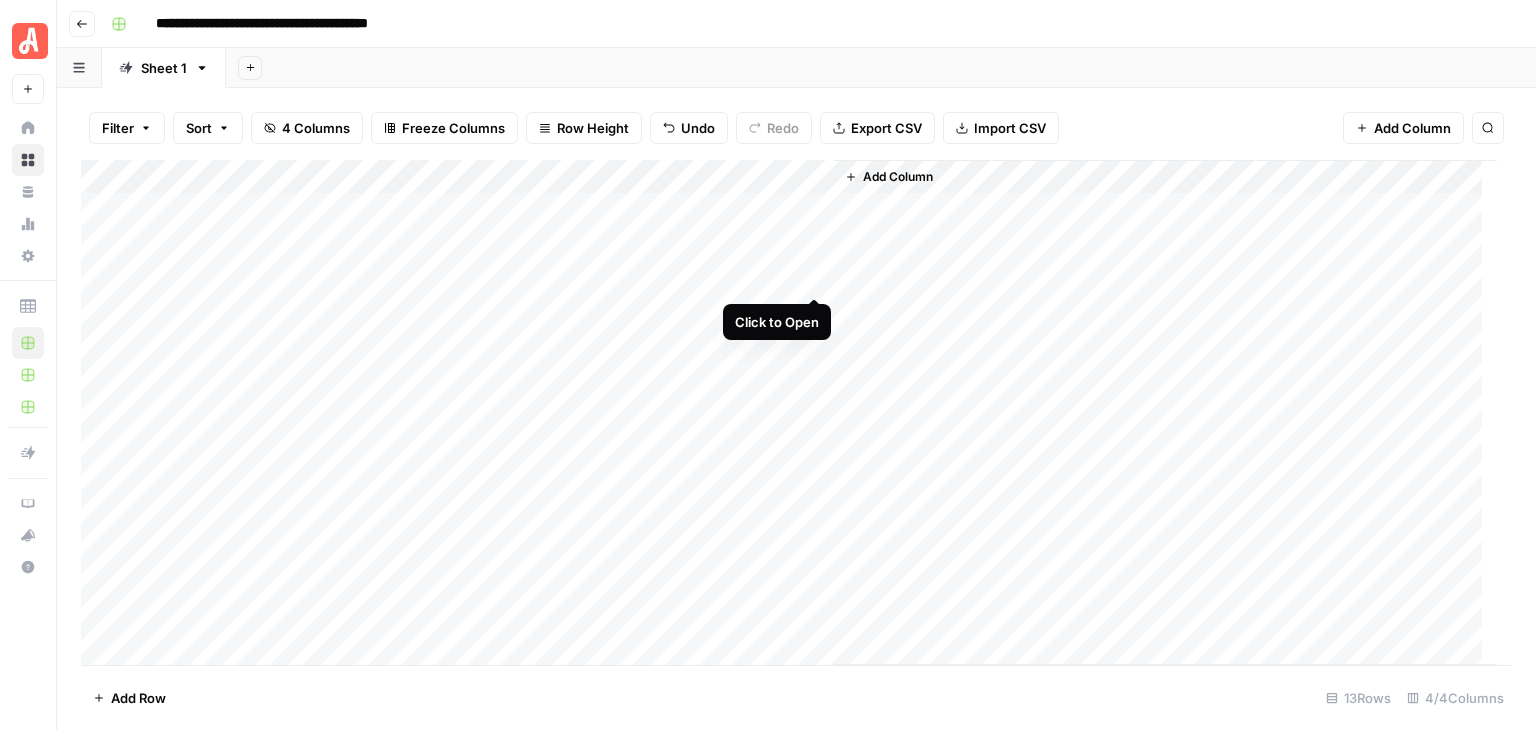 click on "Add Column" at bounding box center [789, 413] 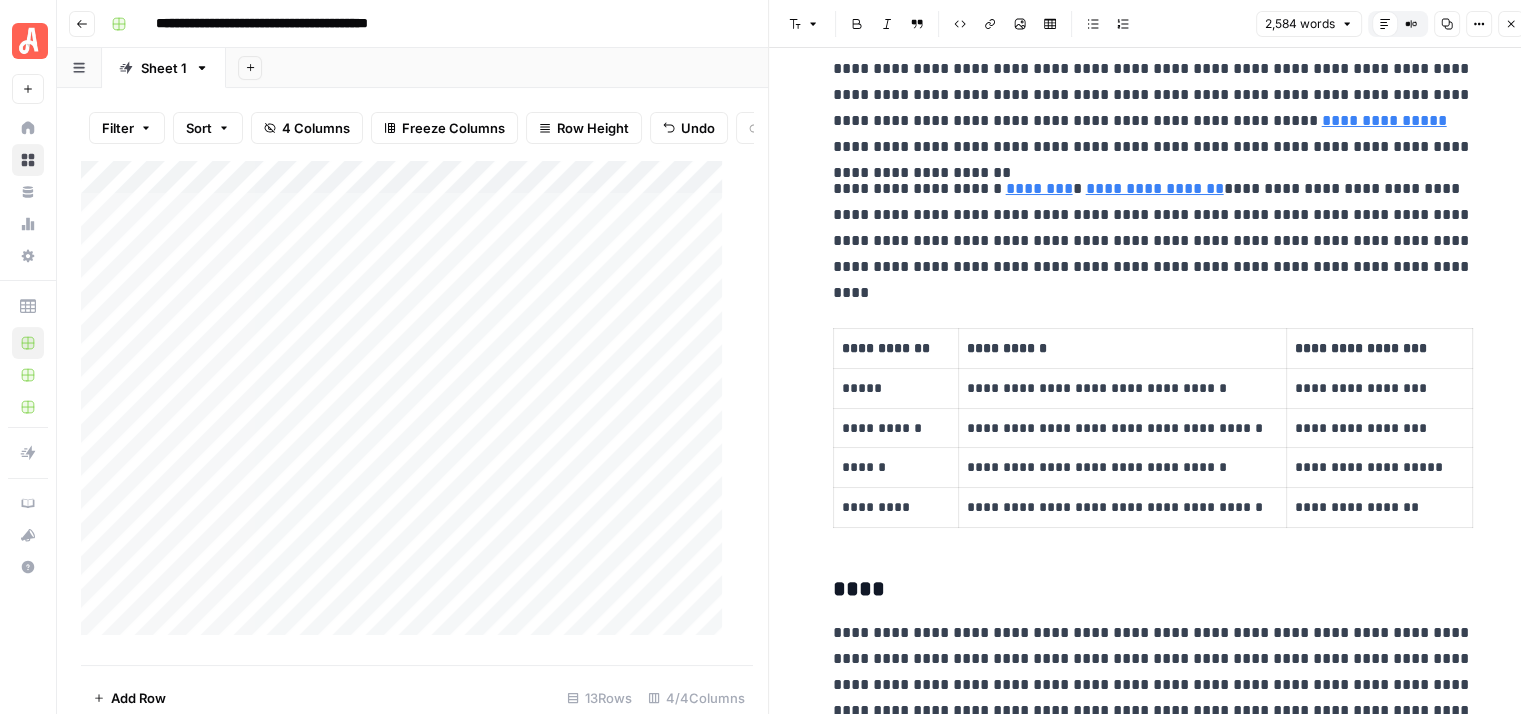 scroll, scrollTop: 4600, scrollLeft: 0, axis: vertical 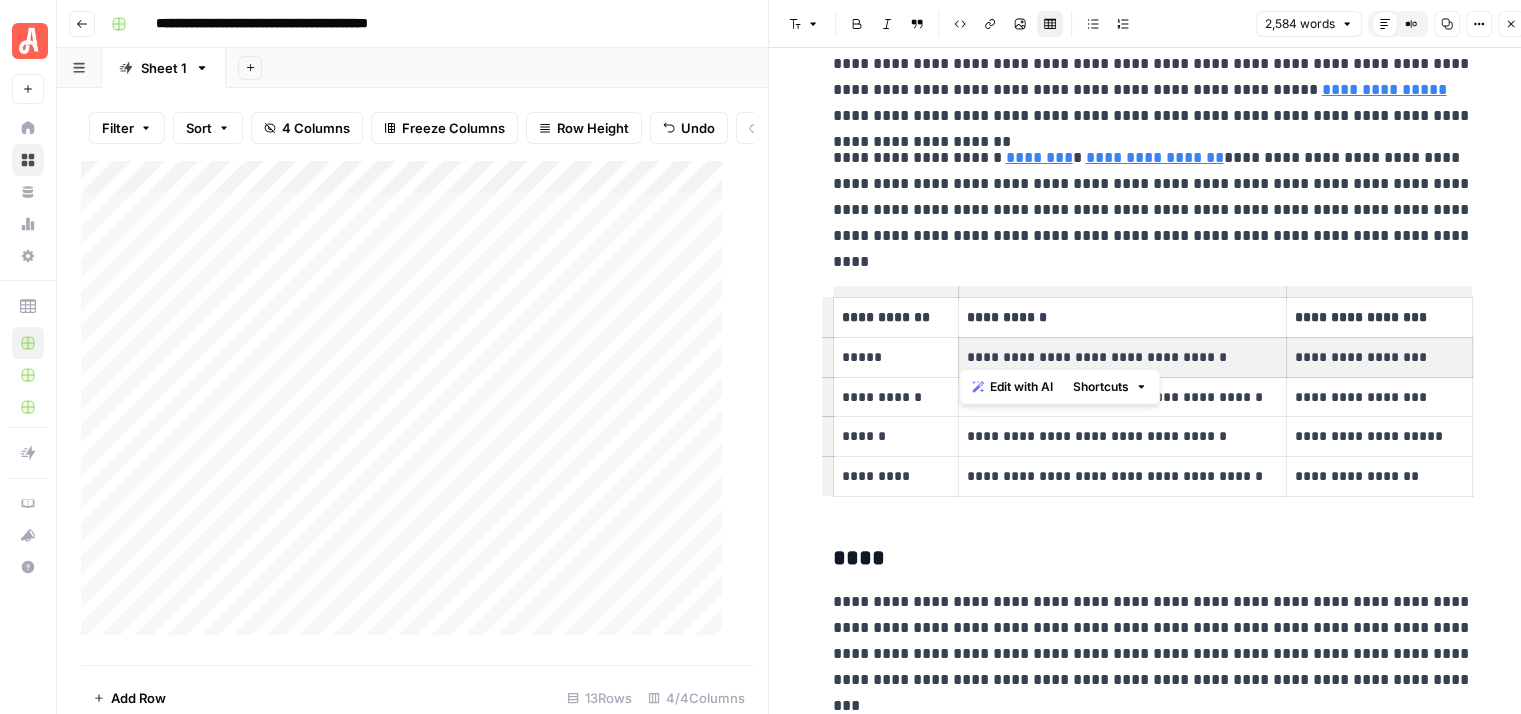 drag, startPoint x: 1418, startPoint y: 341, endPoint x: 1266, endPoint y: 331, distance: 152.3286 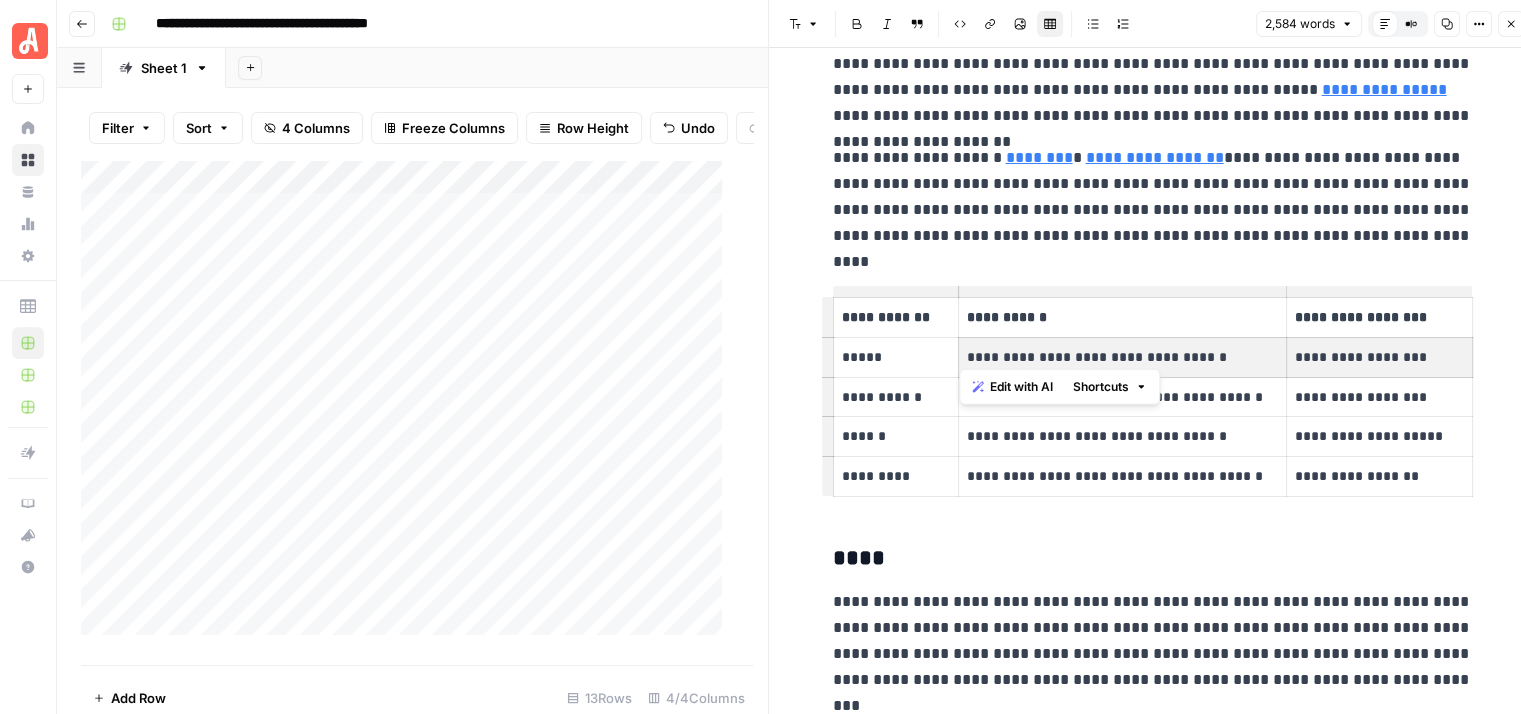 click on "**********" at bounding box center [1153, 357] 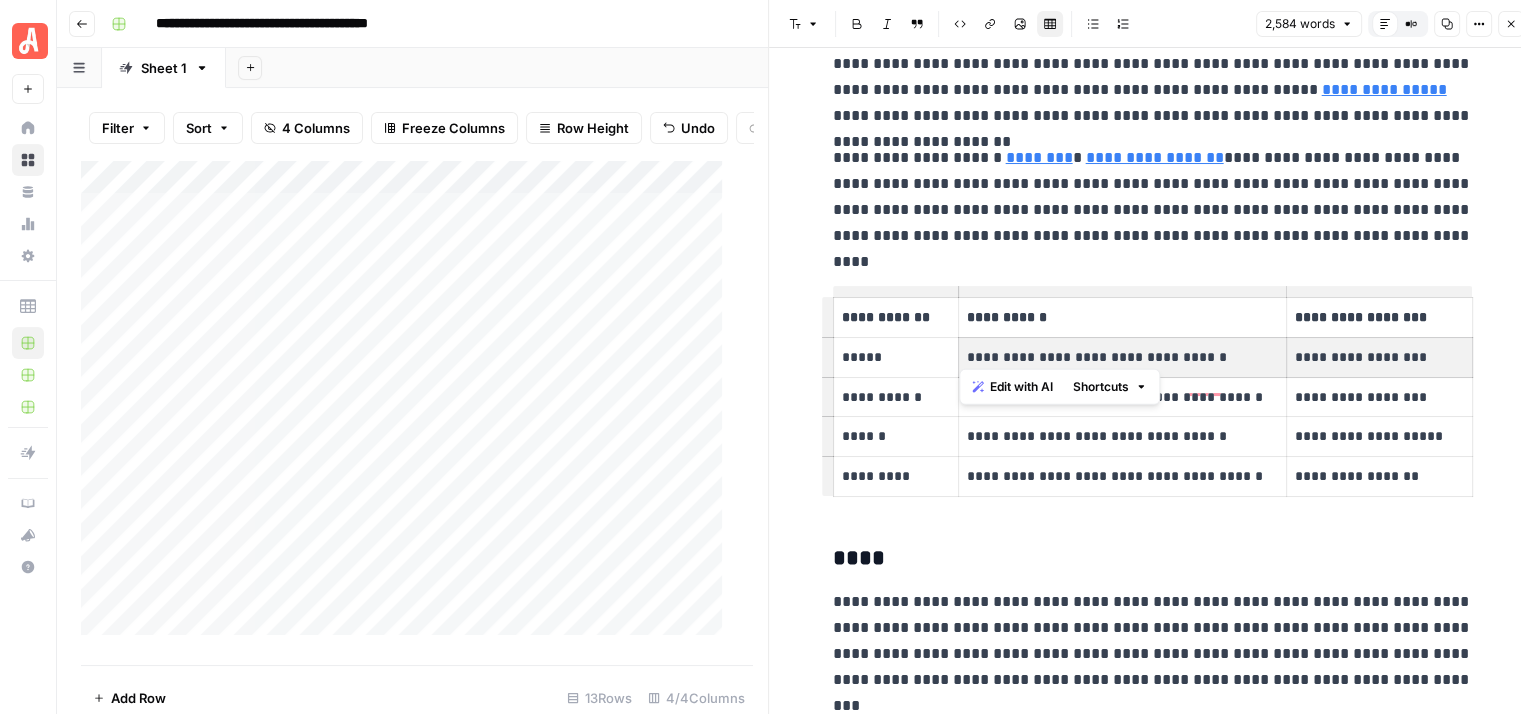 click on "**********" at bounding box center [1153, 1161] 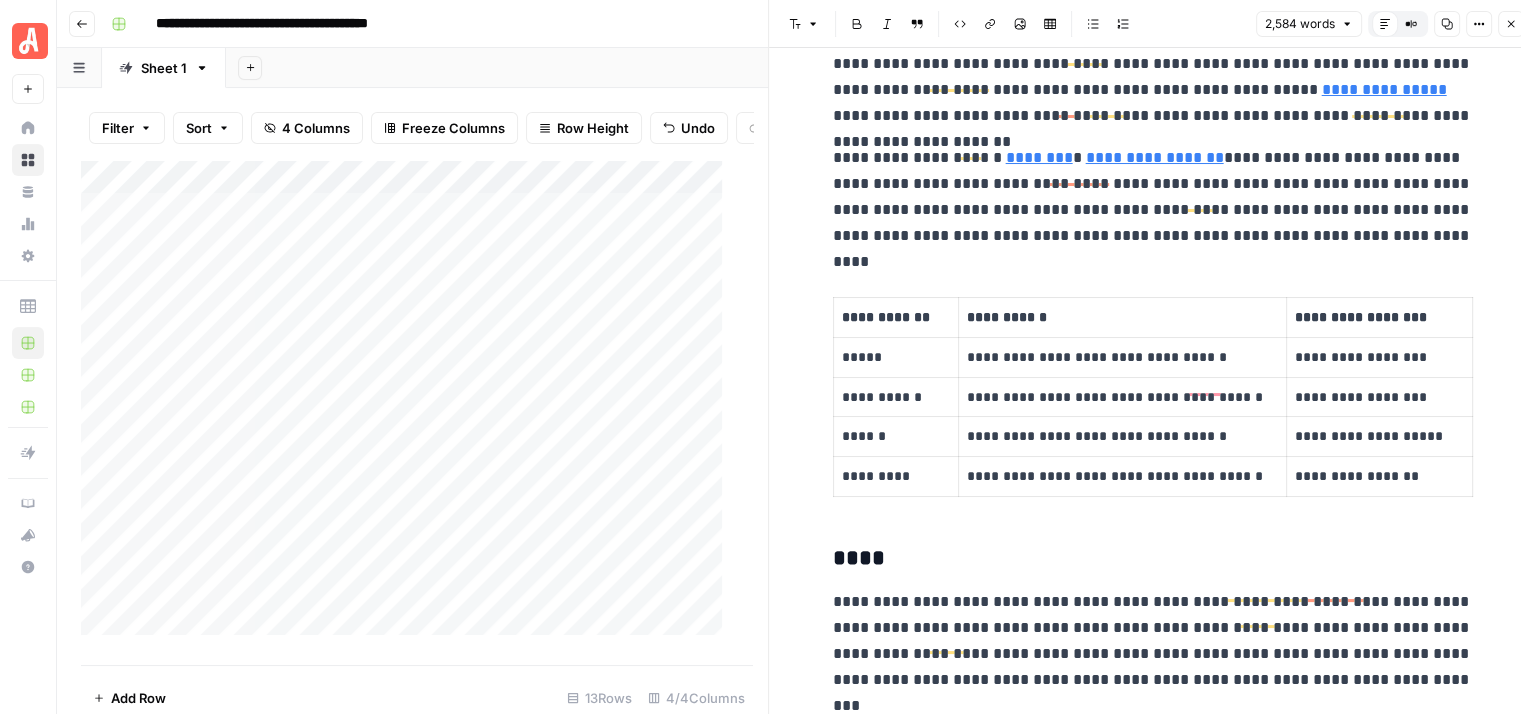 scroll, scrollTop: 4600, scrollLeft: 0, axis: vertical 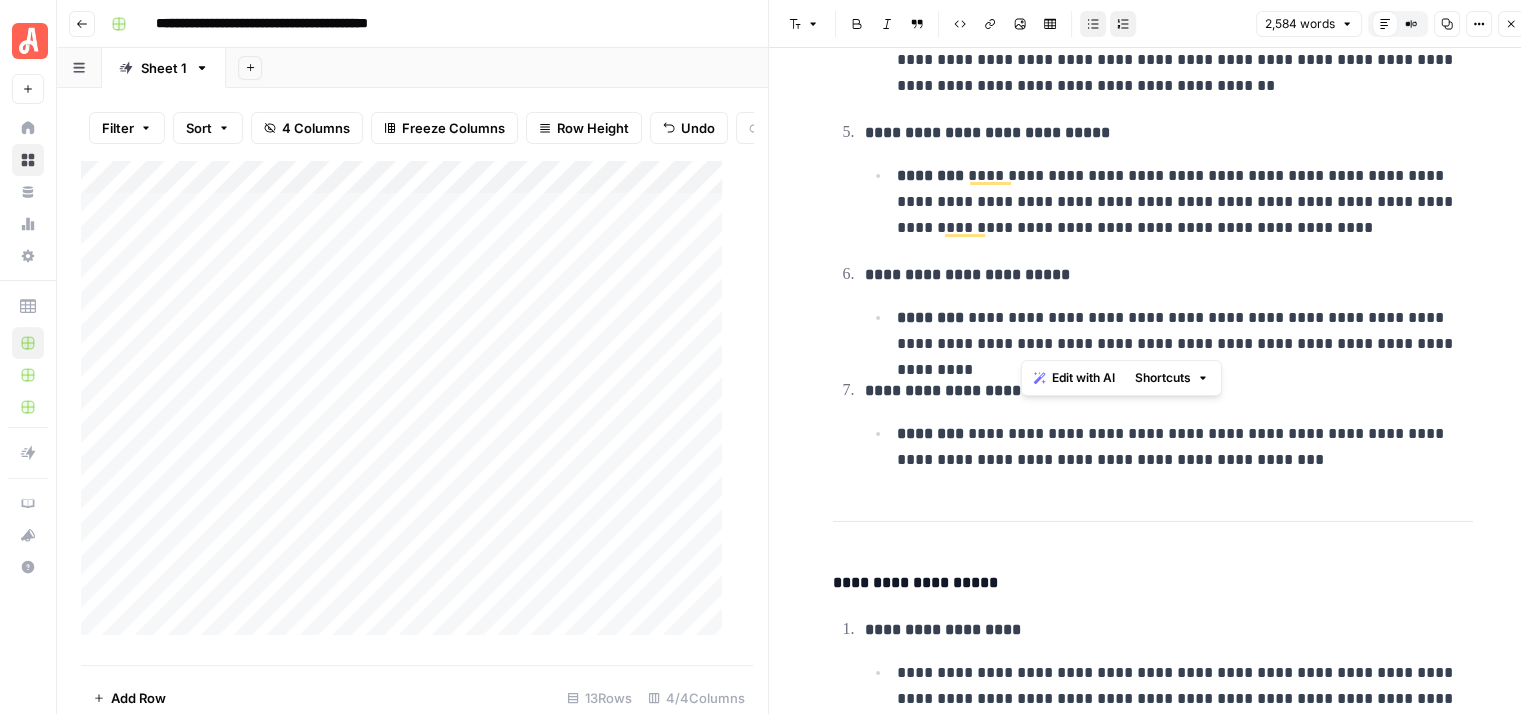 drag, startPoint x: 1434, startPoint y: 336, endPoint x: 1024, endPoint y: 334, distance: 410.00488 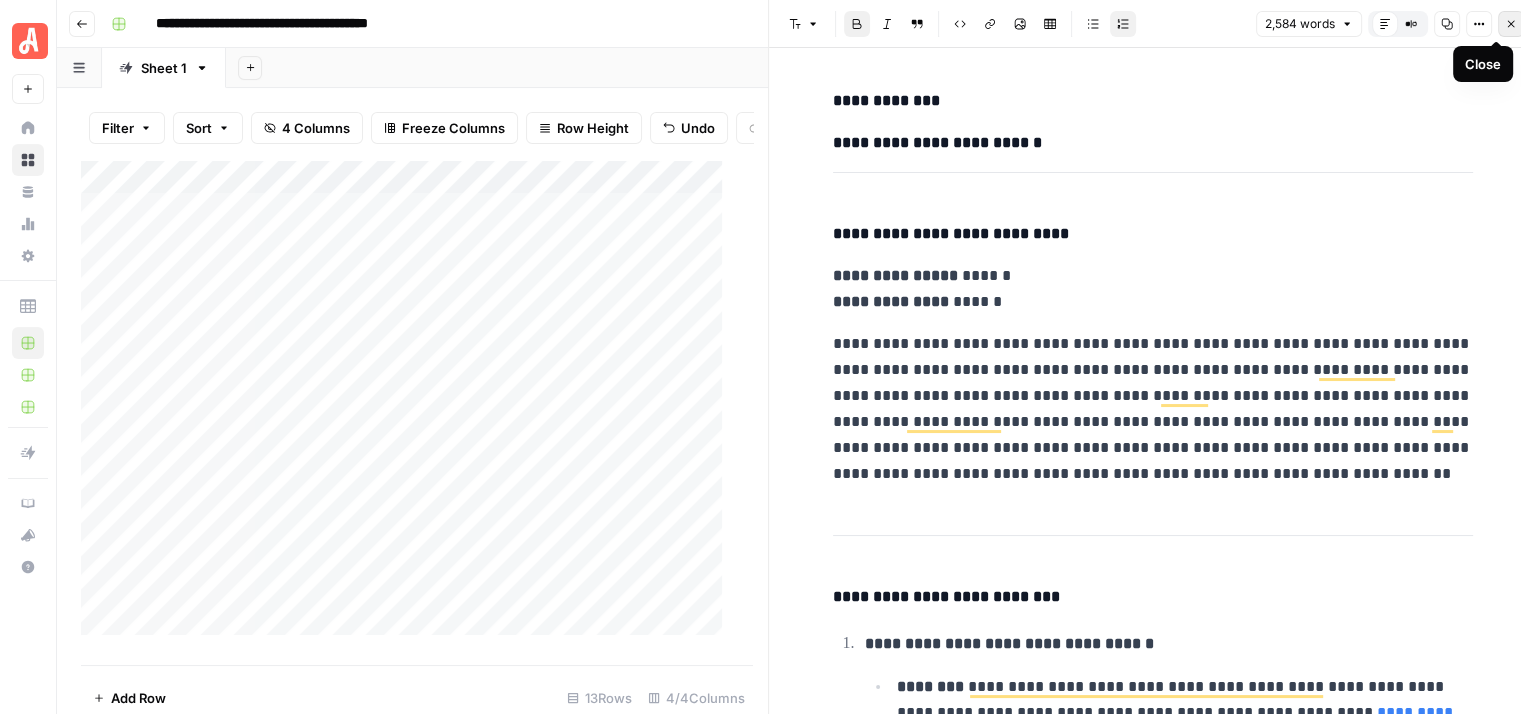 click 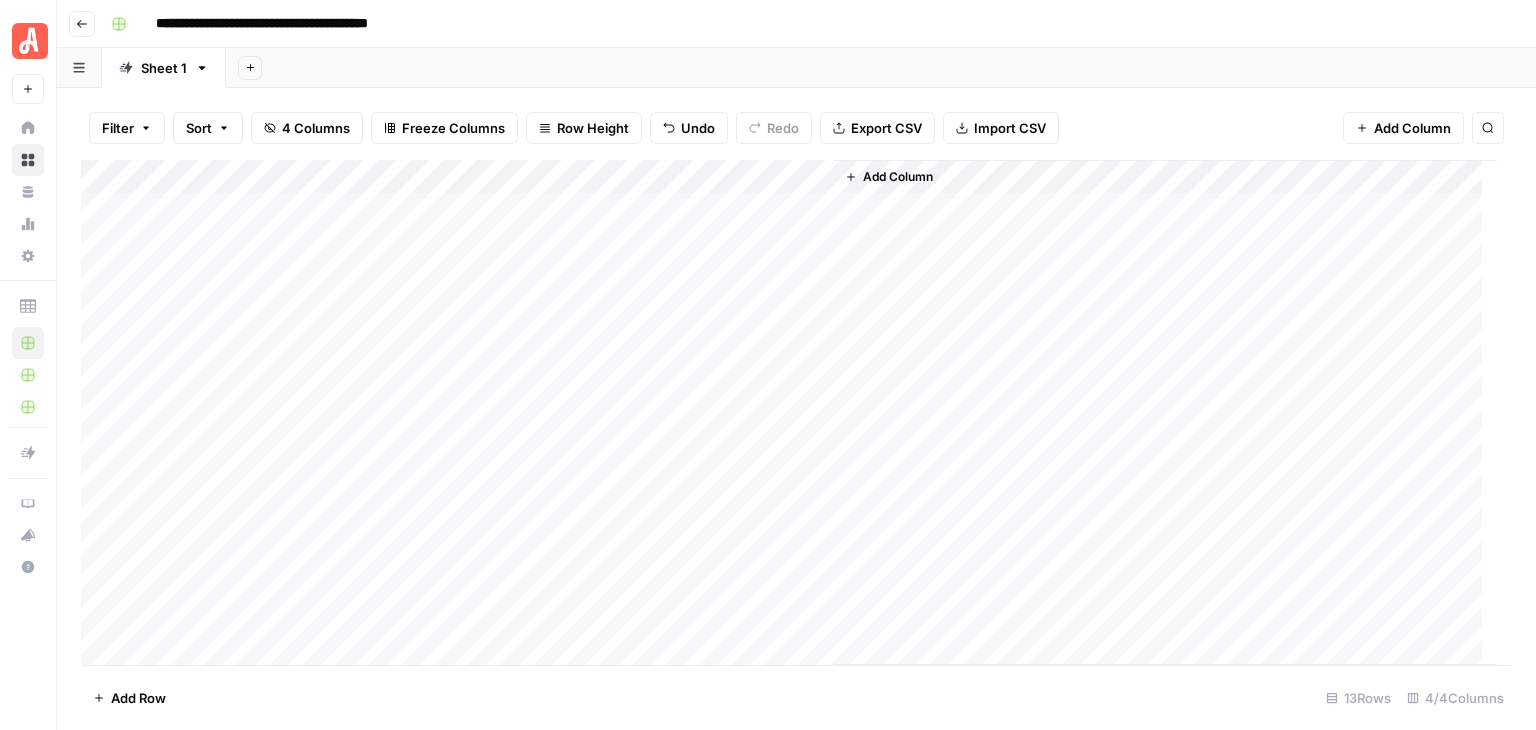 click on "Add Column" at bounding box center (789, 413) 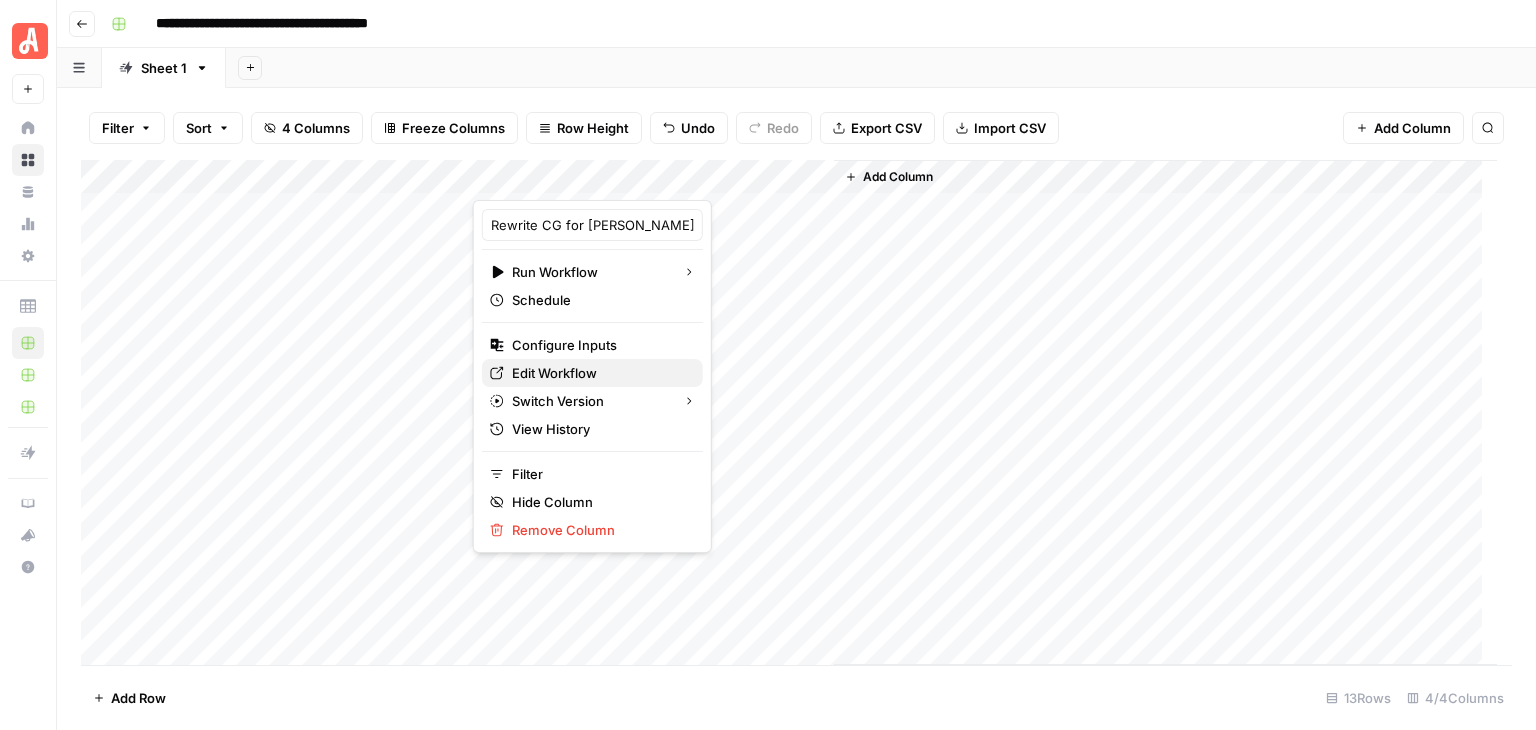 click on "Edit Workflow" at bounding box center (554, 373) 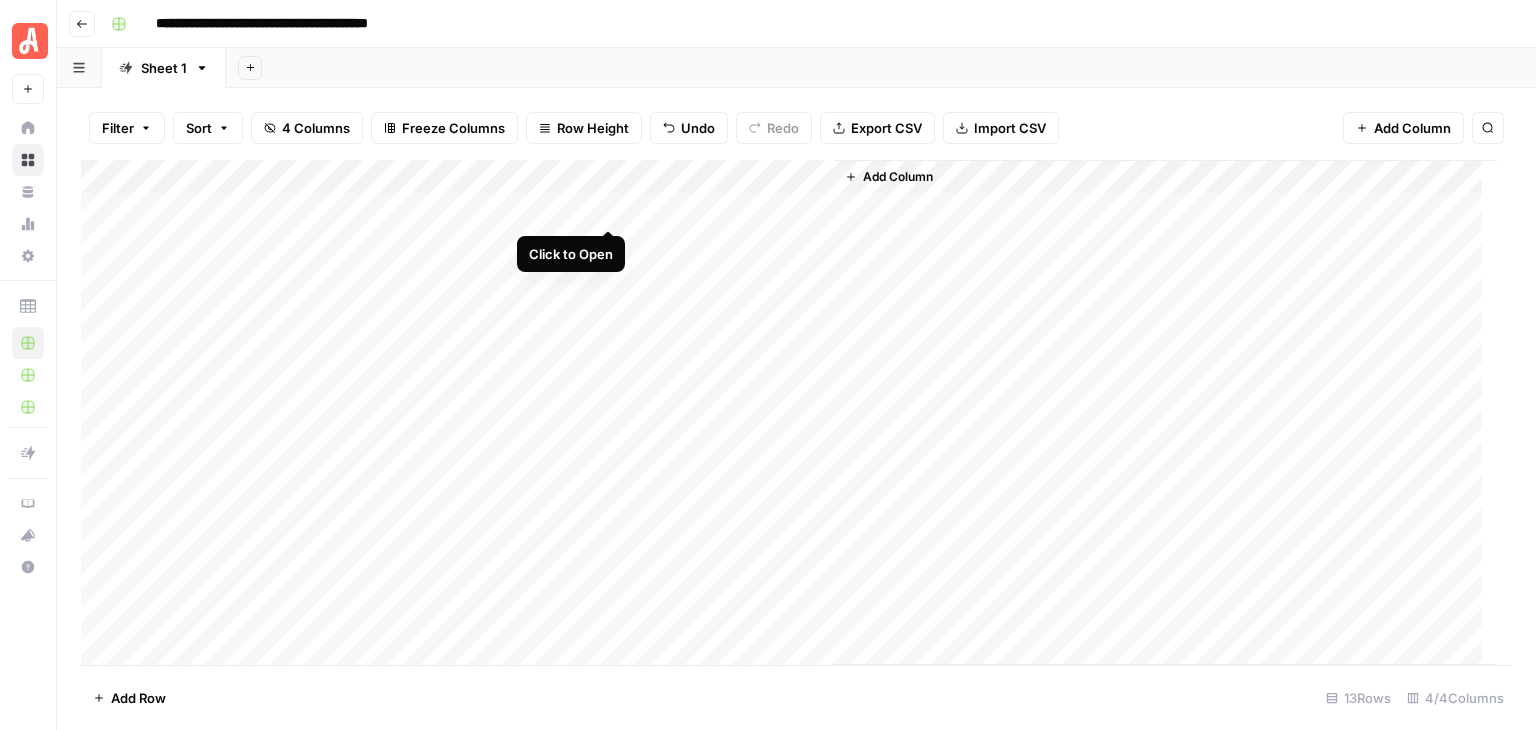 click on "Add Column" at bounding box center (789, 413) 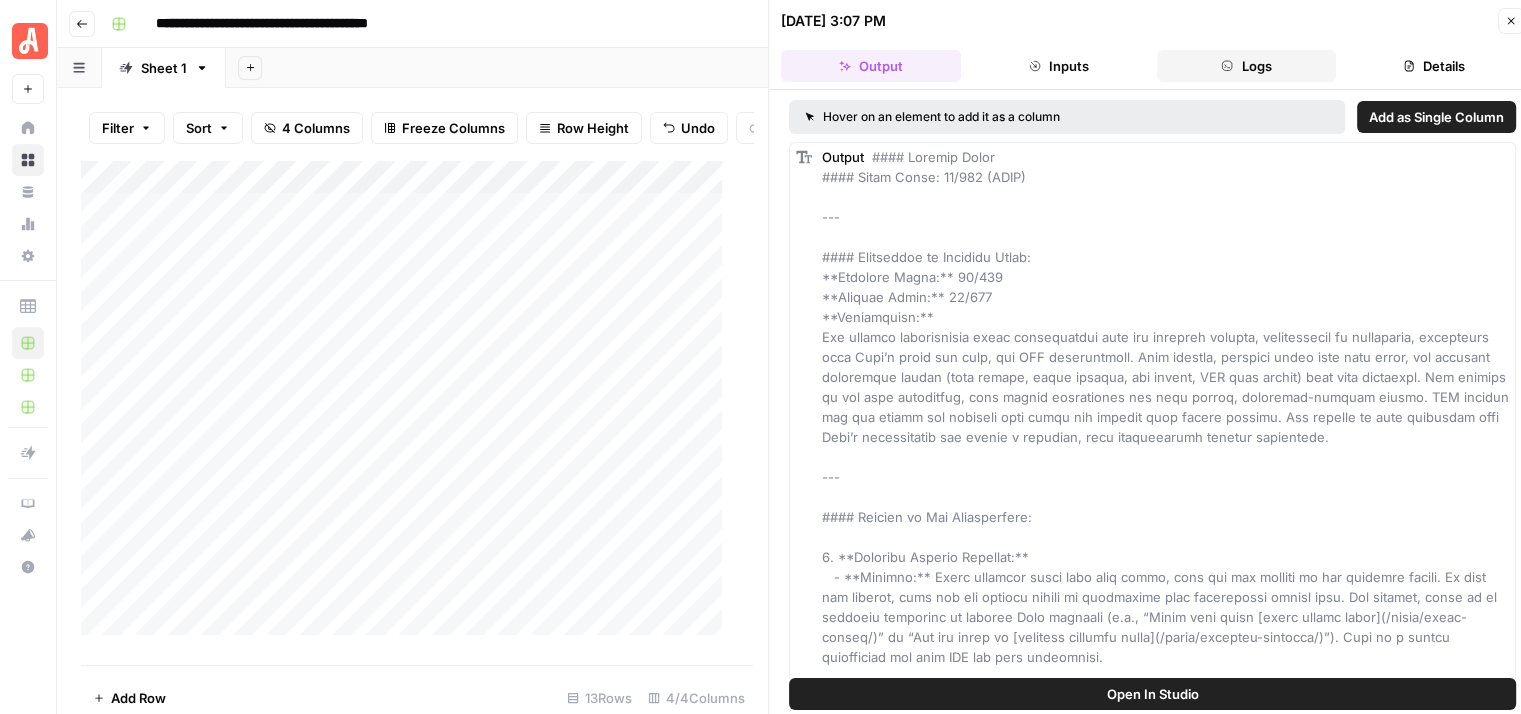 click on "Logs" at bounding box center (1247, 66) 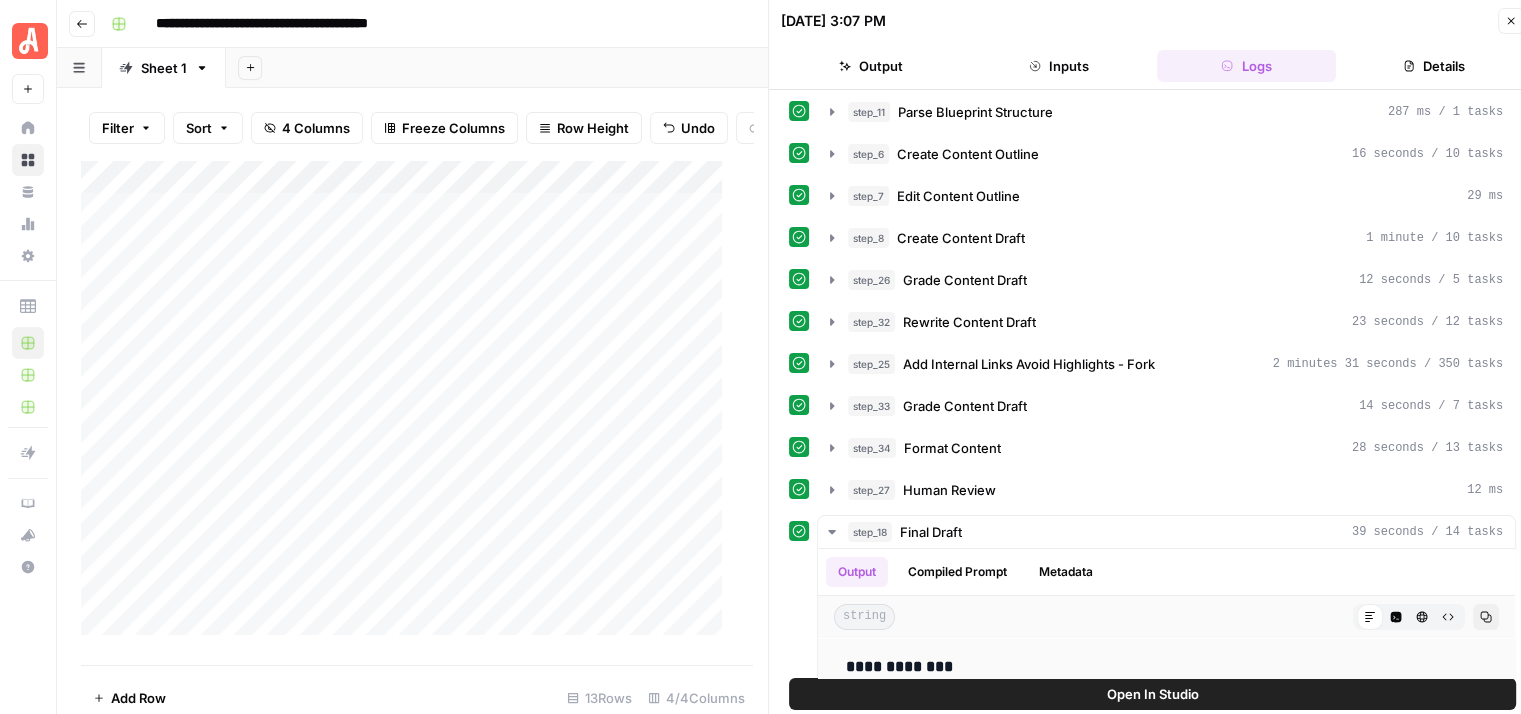 scroll, scrollTop: 200, scrollLeft: 0, axis: vertical 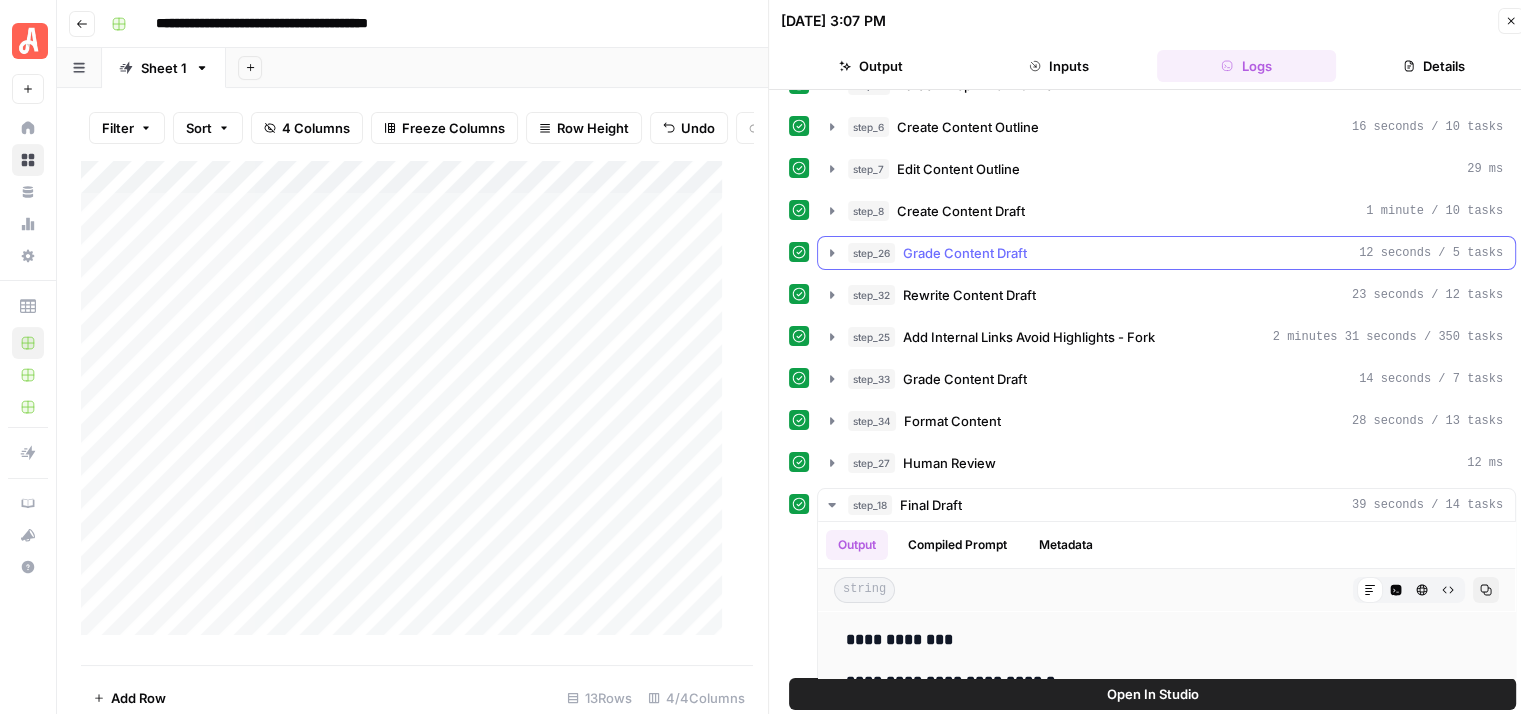 click 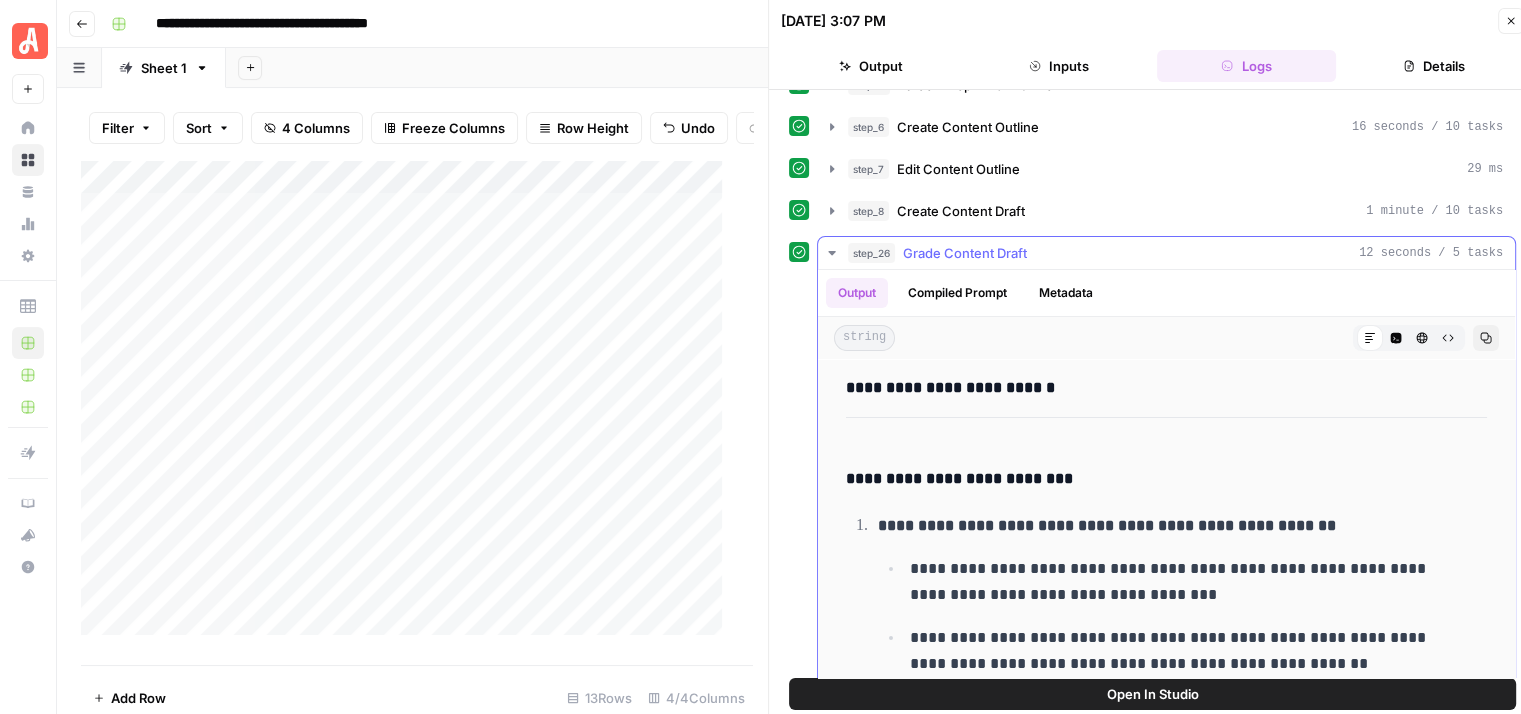 click 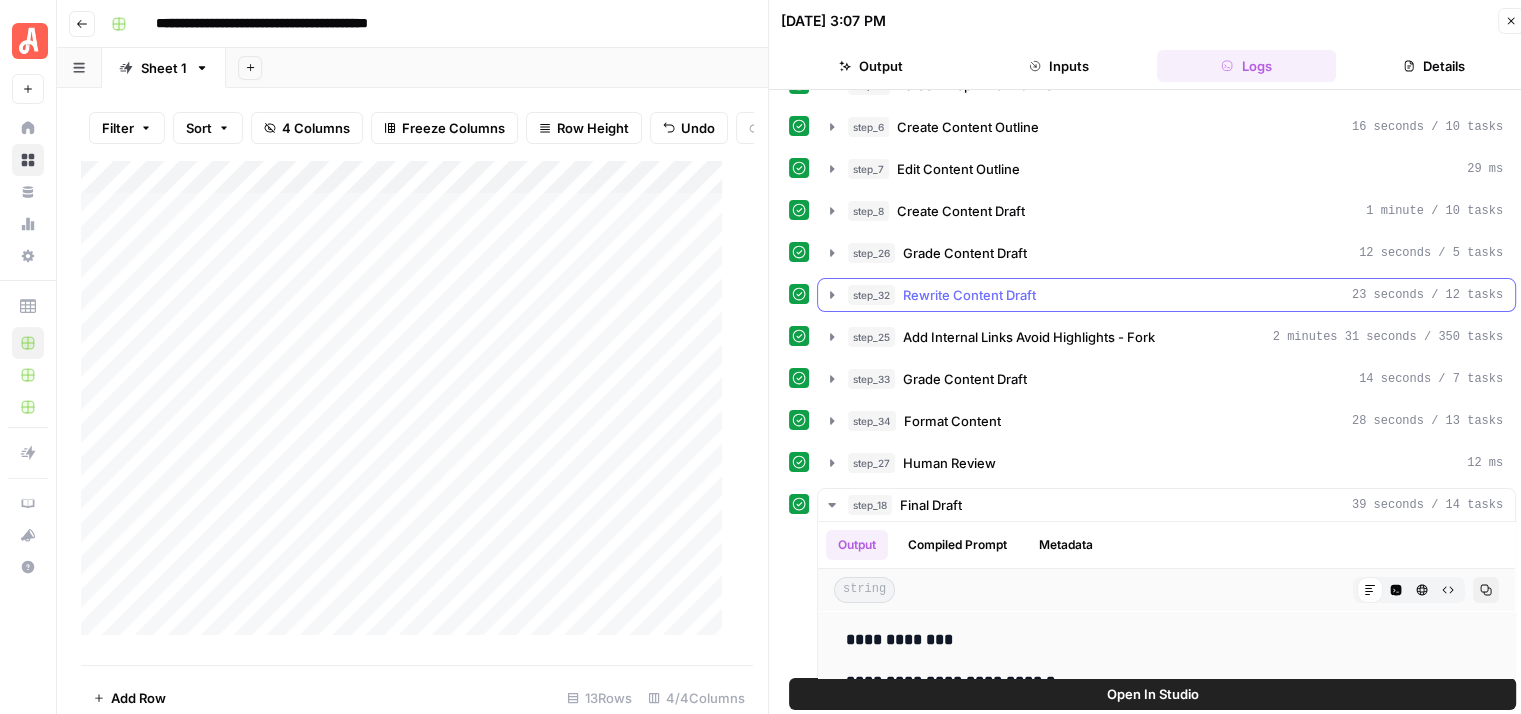 click 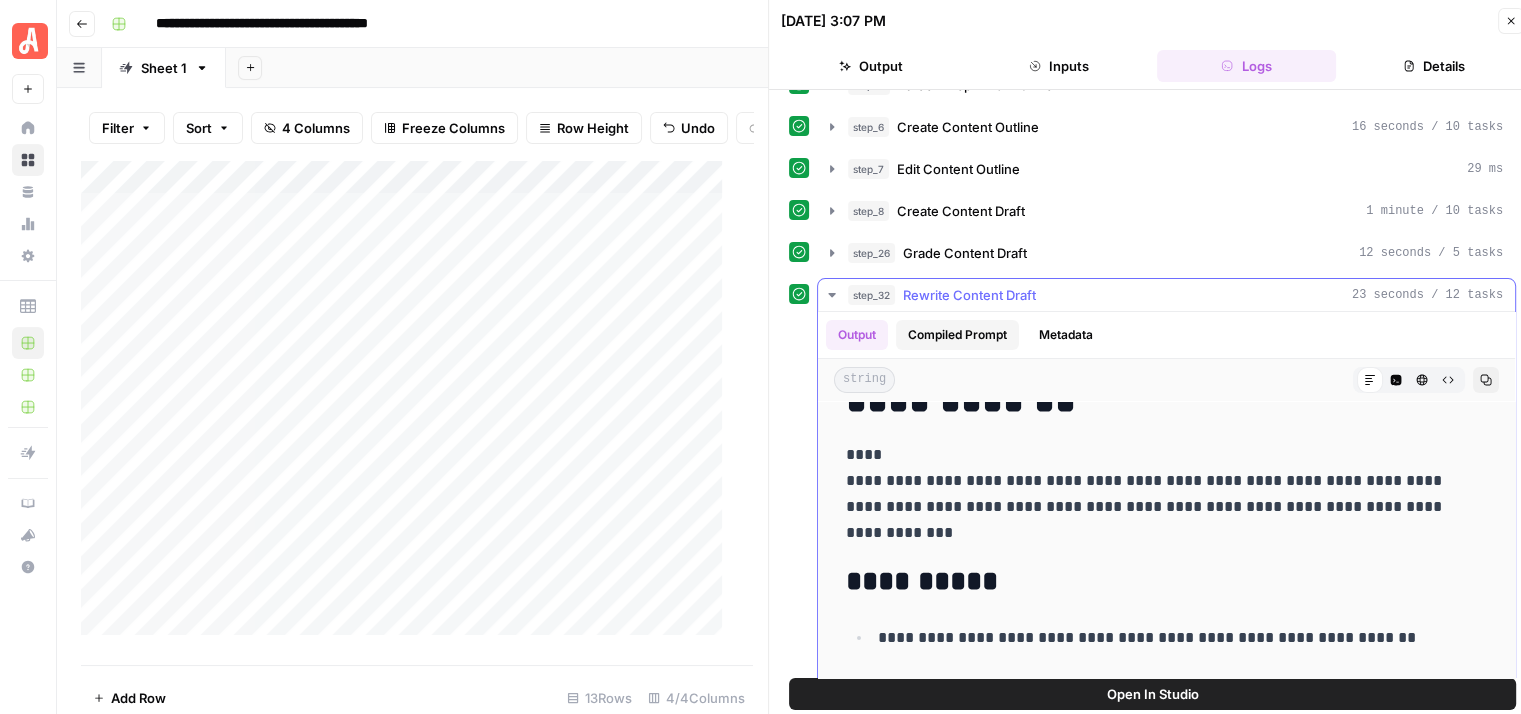 scroll, scrollTop: 200, scrollLeft: 0, axis: vertical 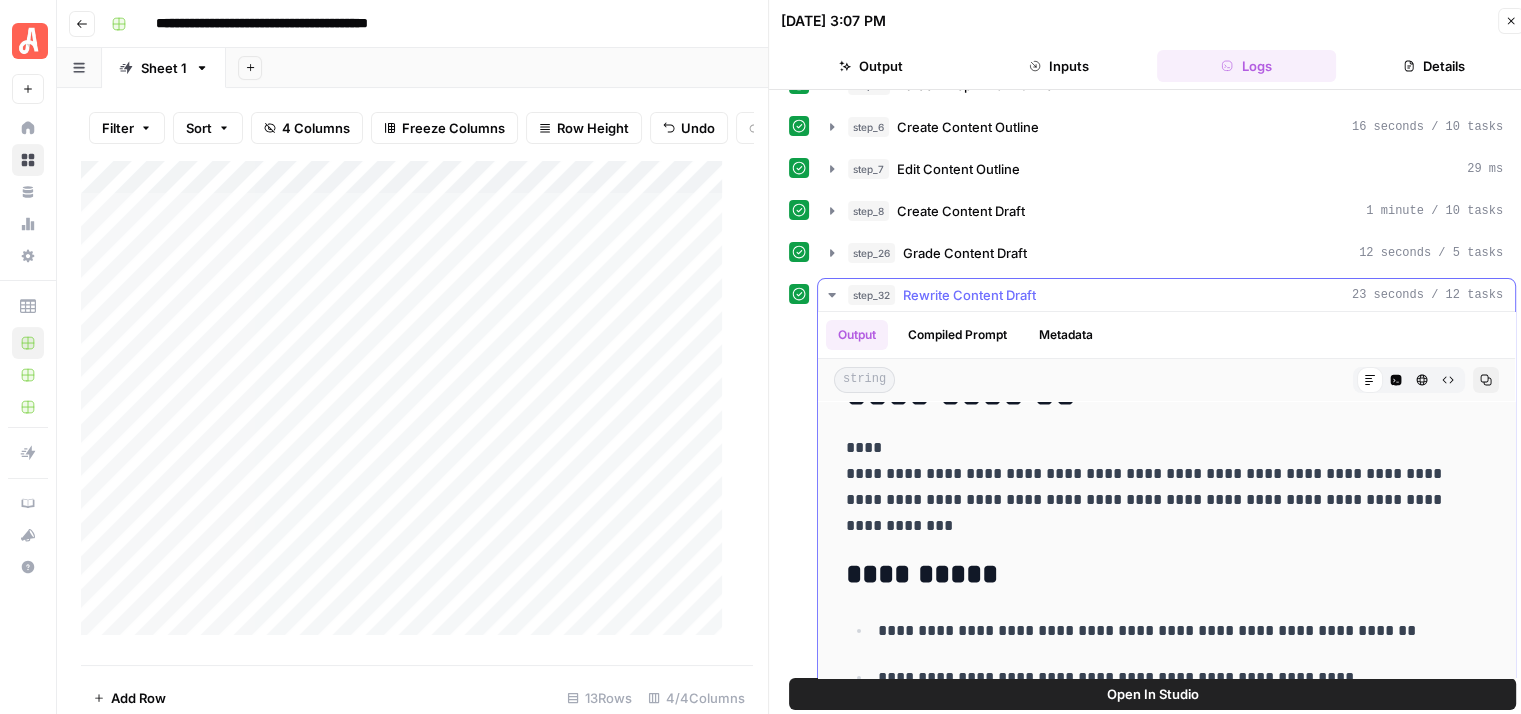 click 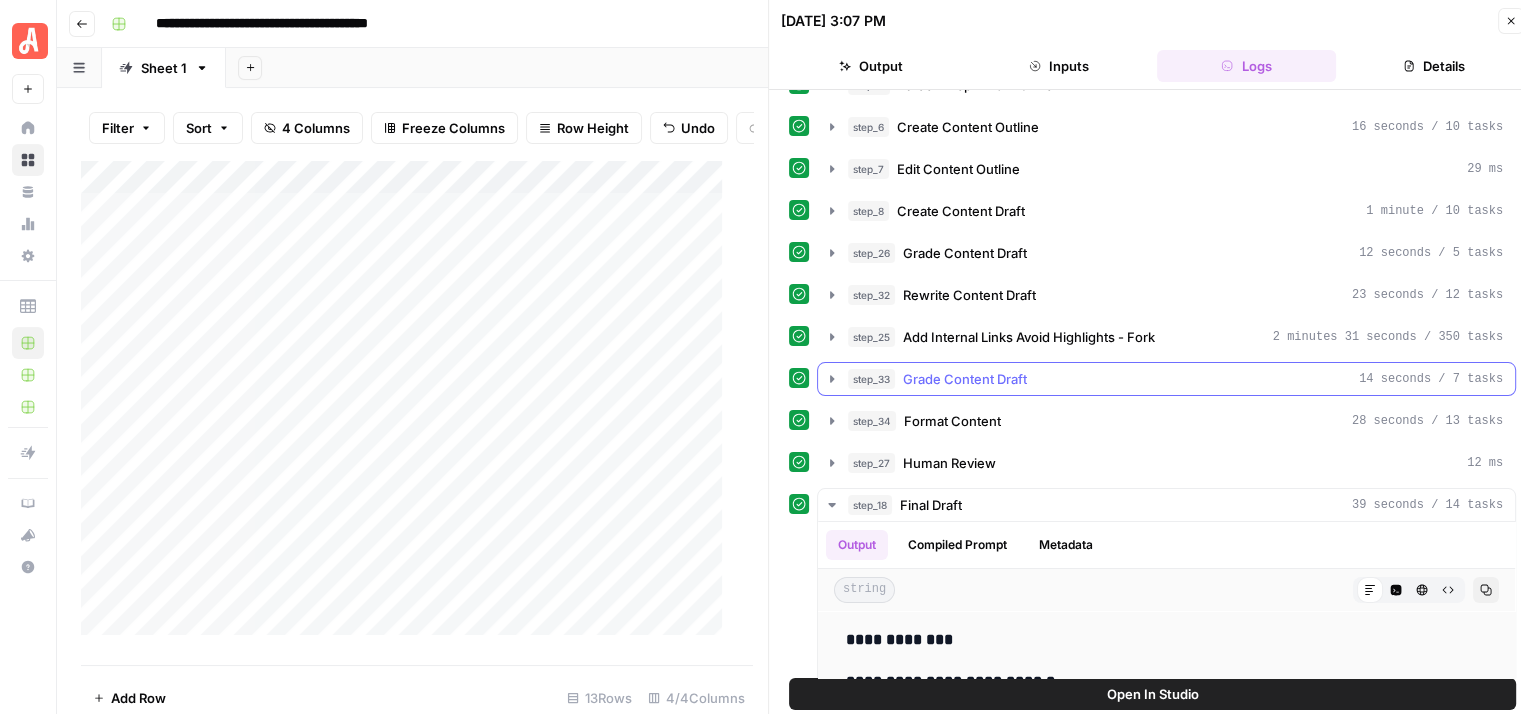 click 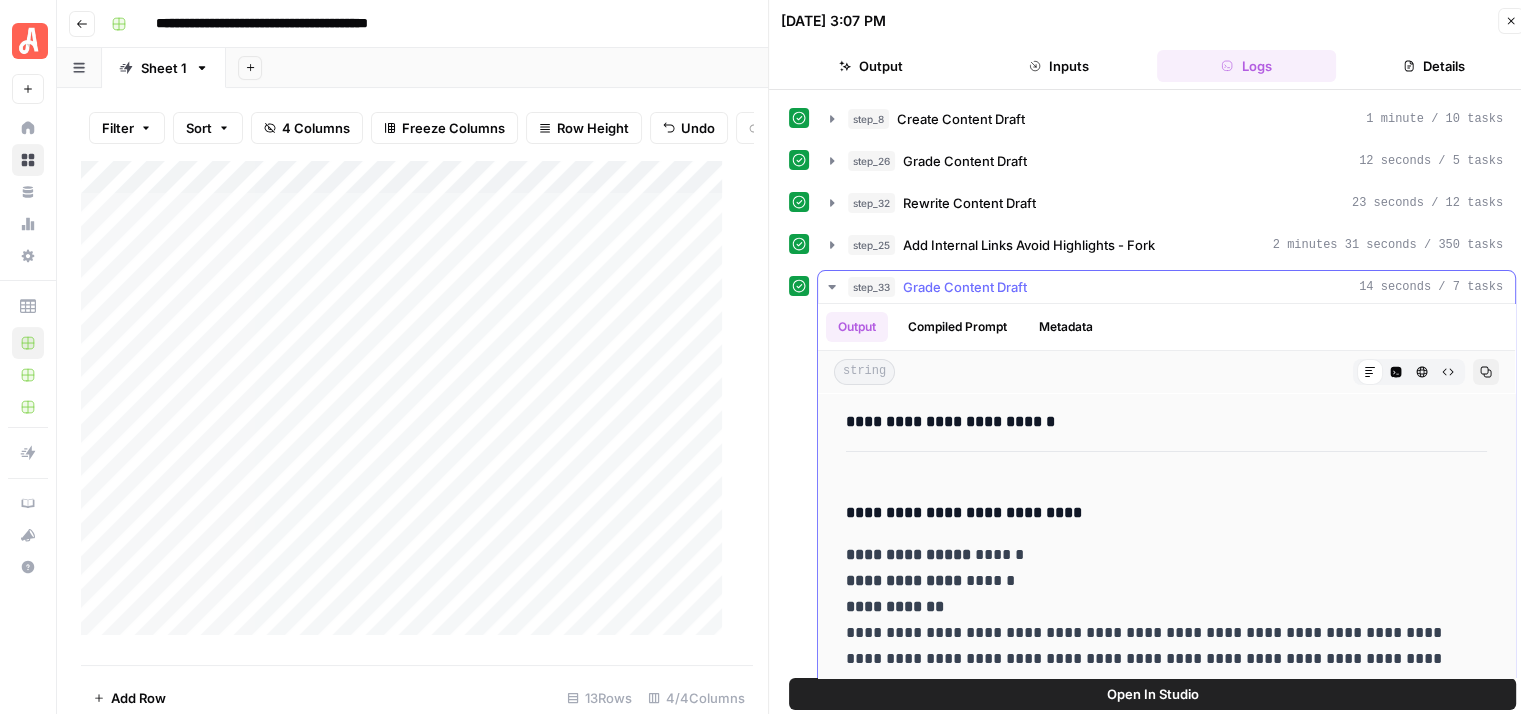 scroll, scrollTop: 400, scrollLeft: 0, axis: vertical 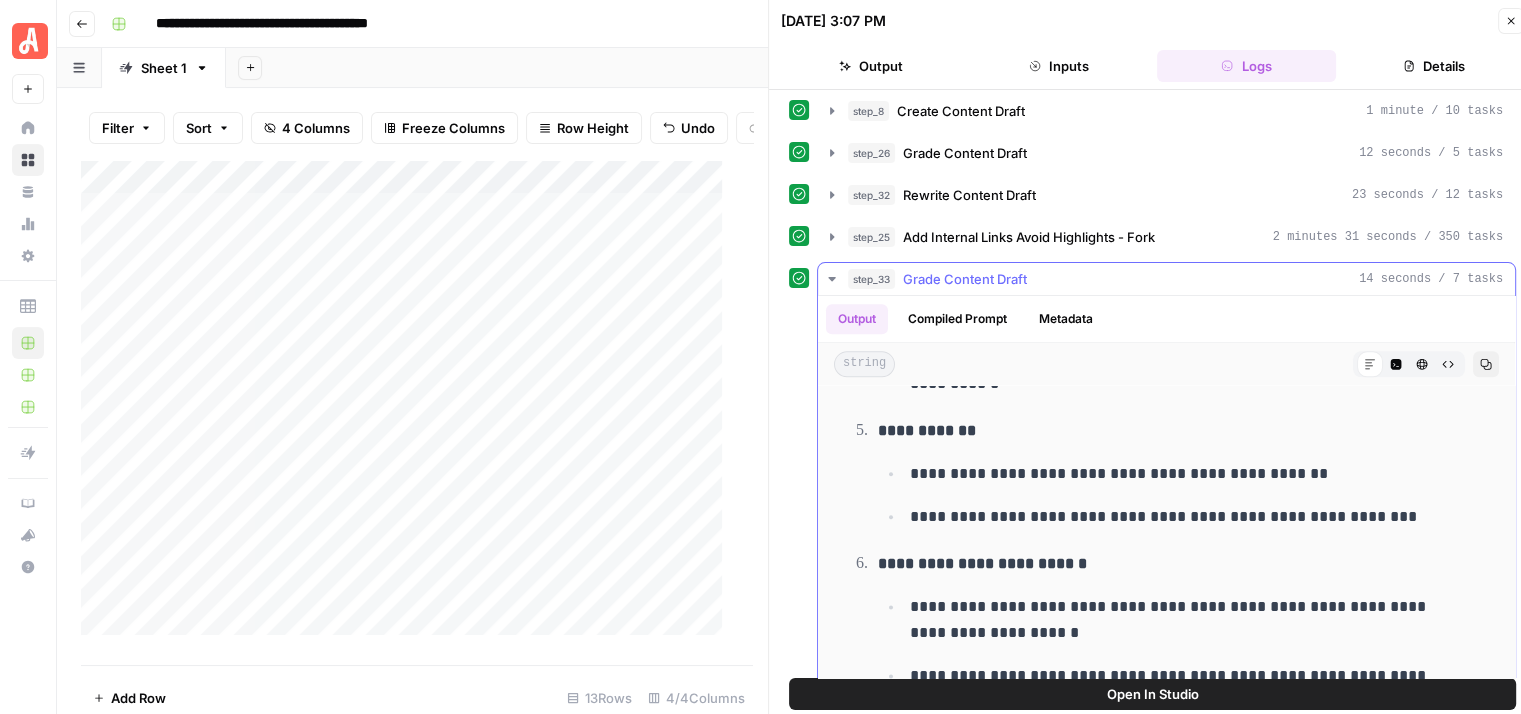 click on "step_33 Grade Content Draft 14 seconds / 7 tasks" at bounding box center [1166, 279] 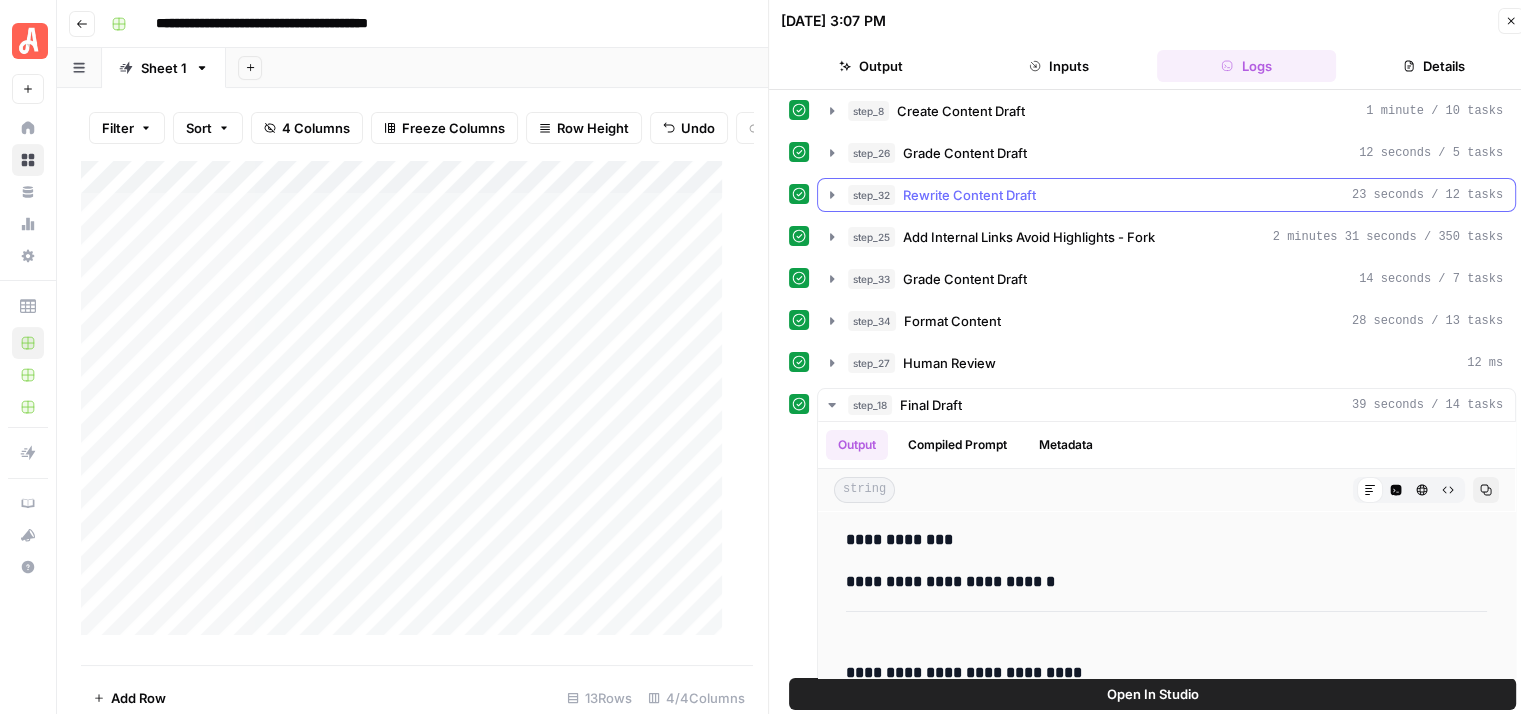 click 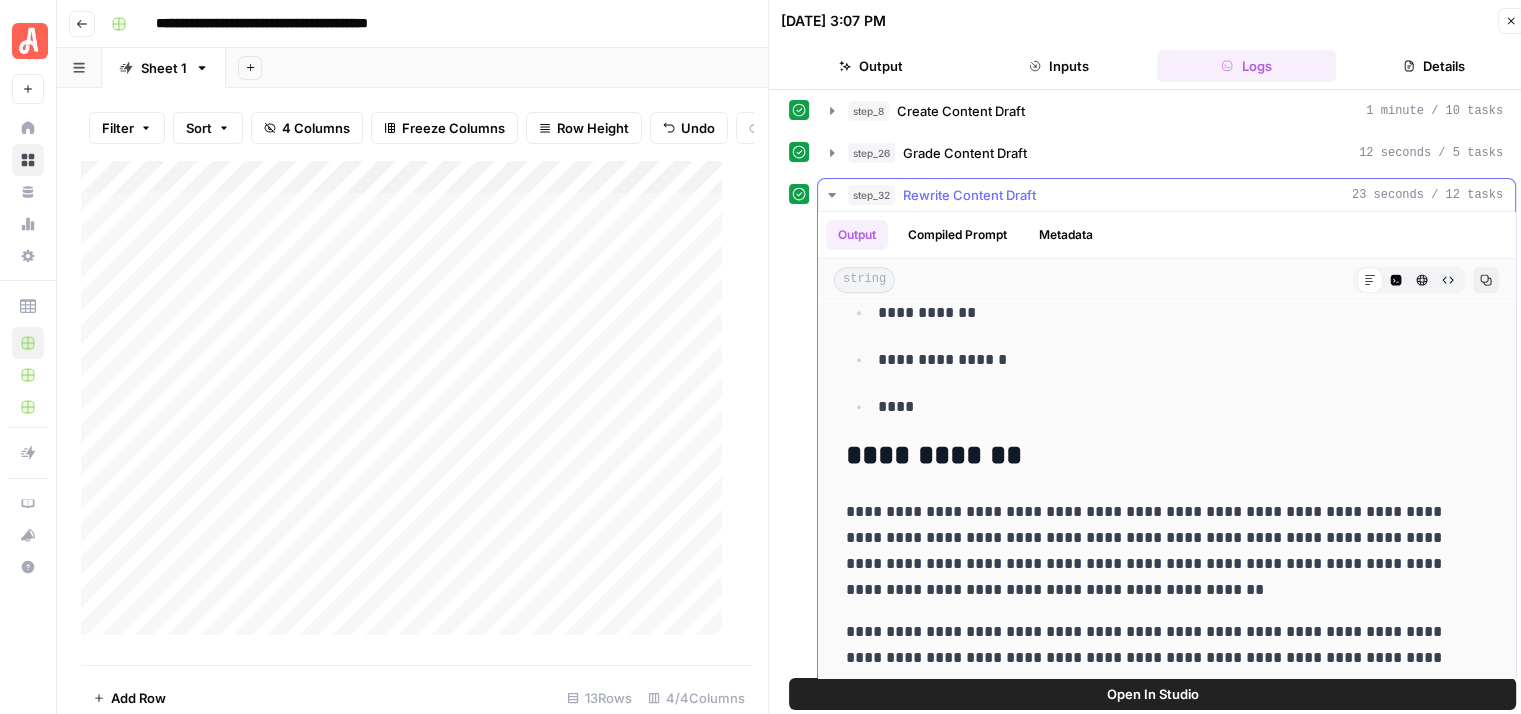 scroll, scrollTop: 1000, scrollLeft: 0, axis: vertical 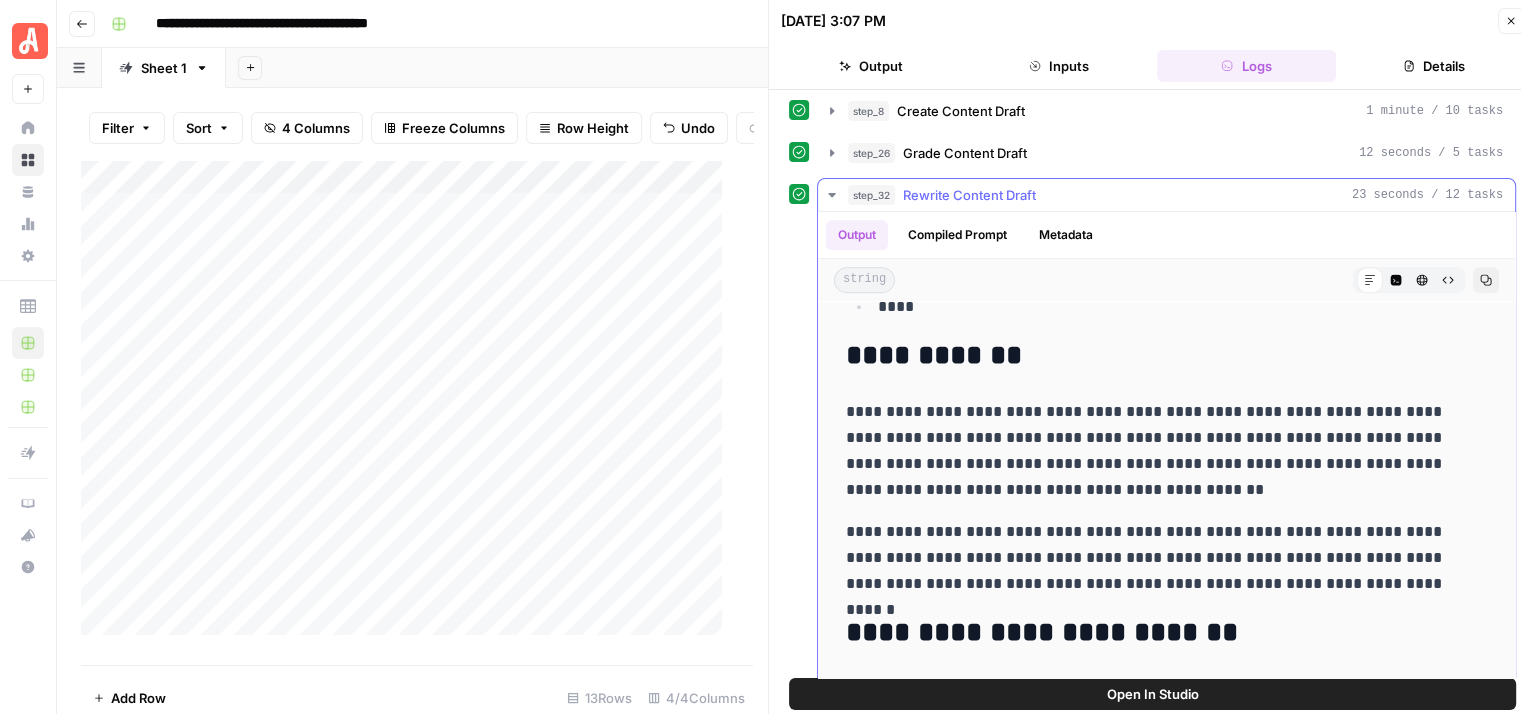 drag, startPoint x: 1176, startPoint y: 425, endPoint x: 1143, endPoint y: 420, distance: 33.37664 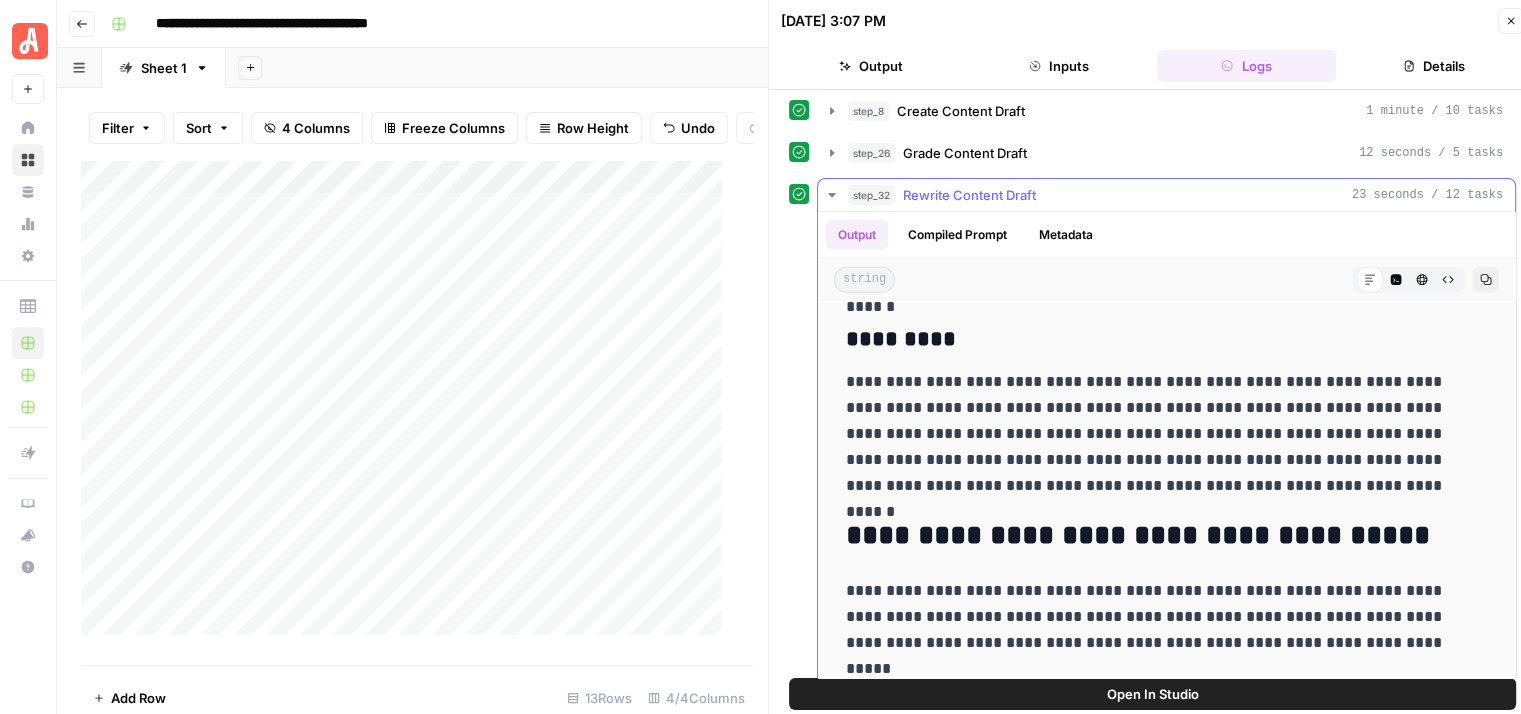 scroll, scrollTop: 5300, scrollLeft: 0, axis: vertical 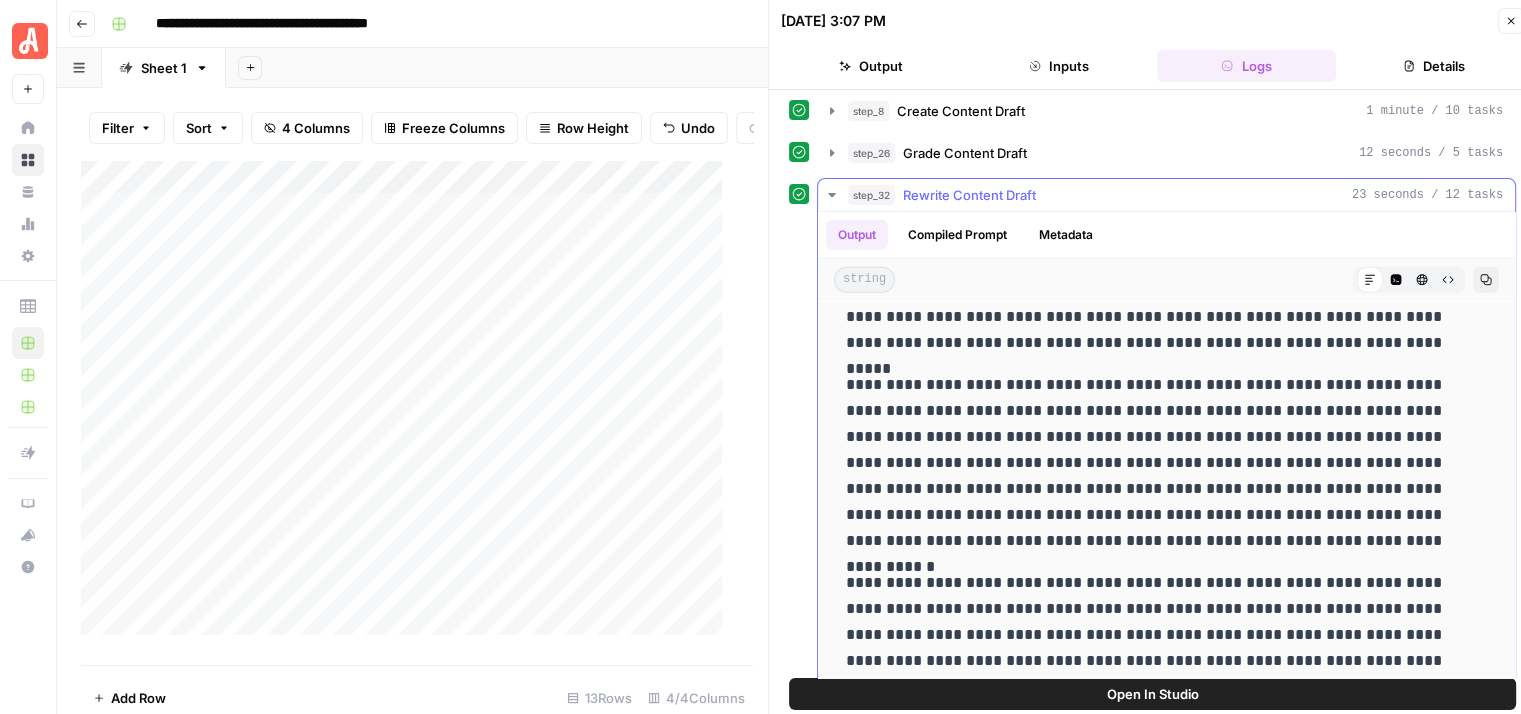 click 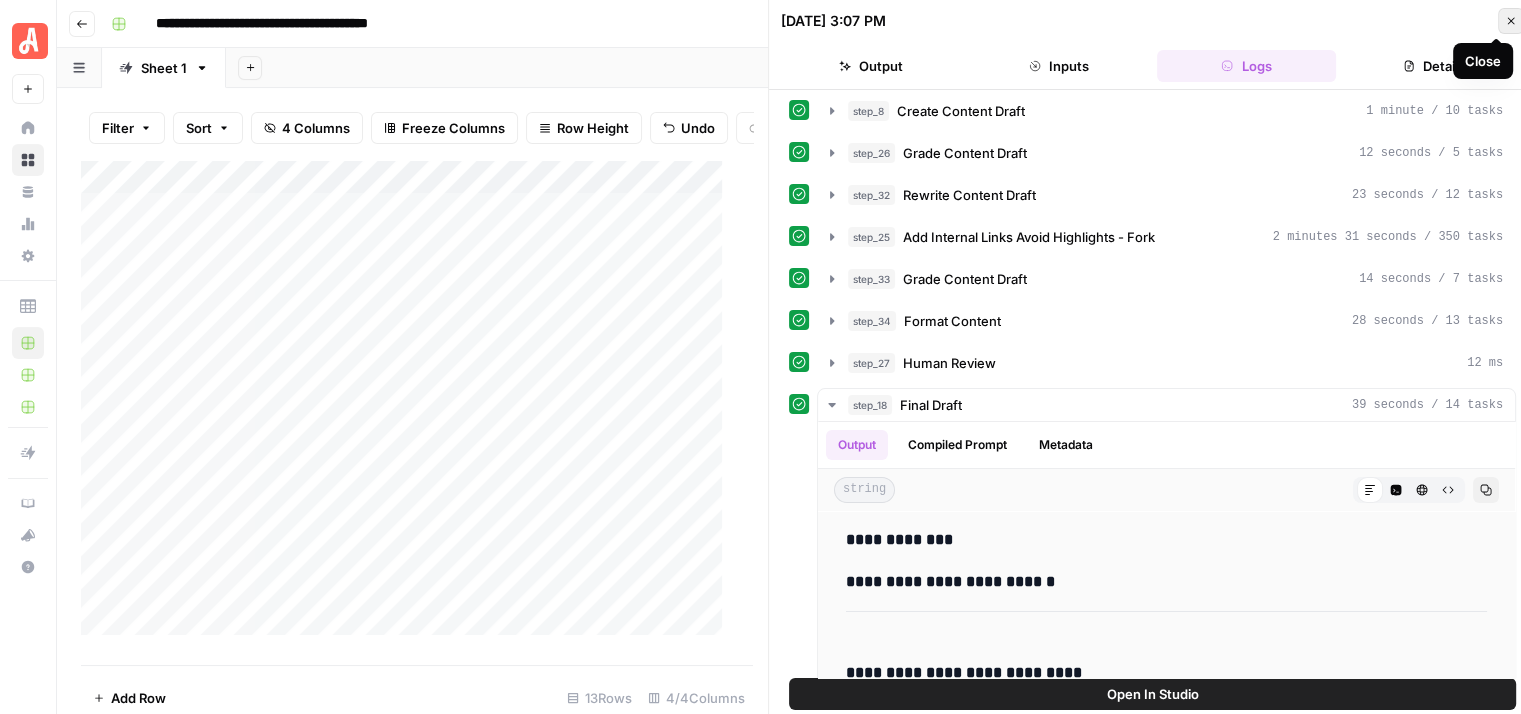 click 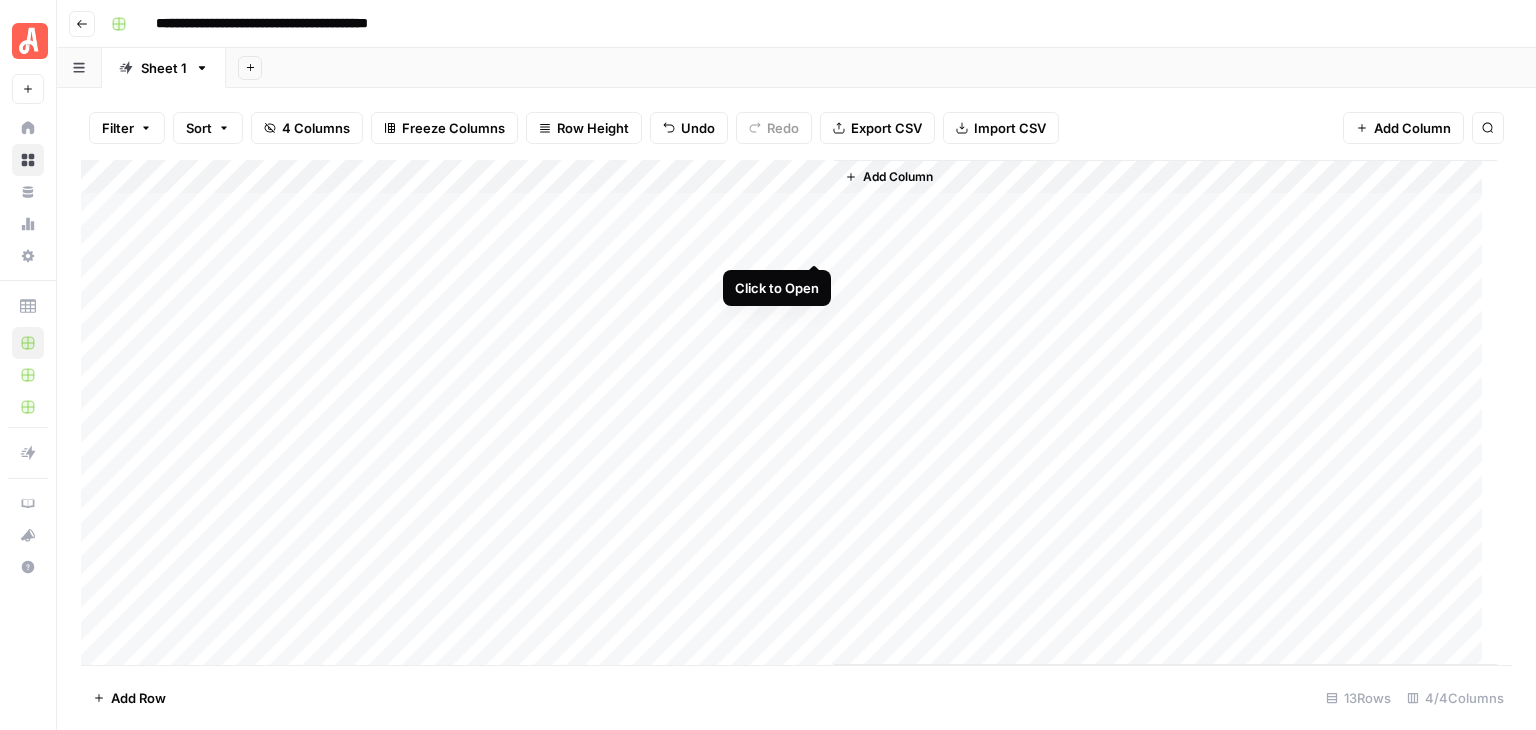 click on "Add Column" at bounding box center [789, 413] 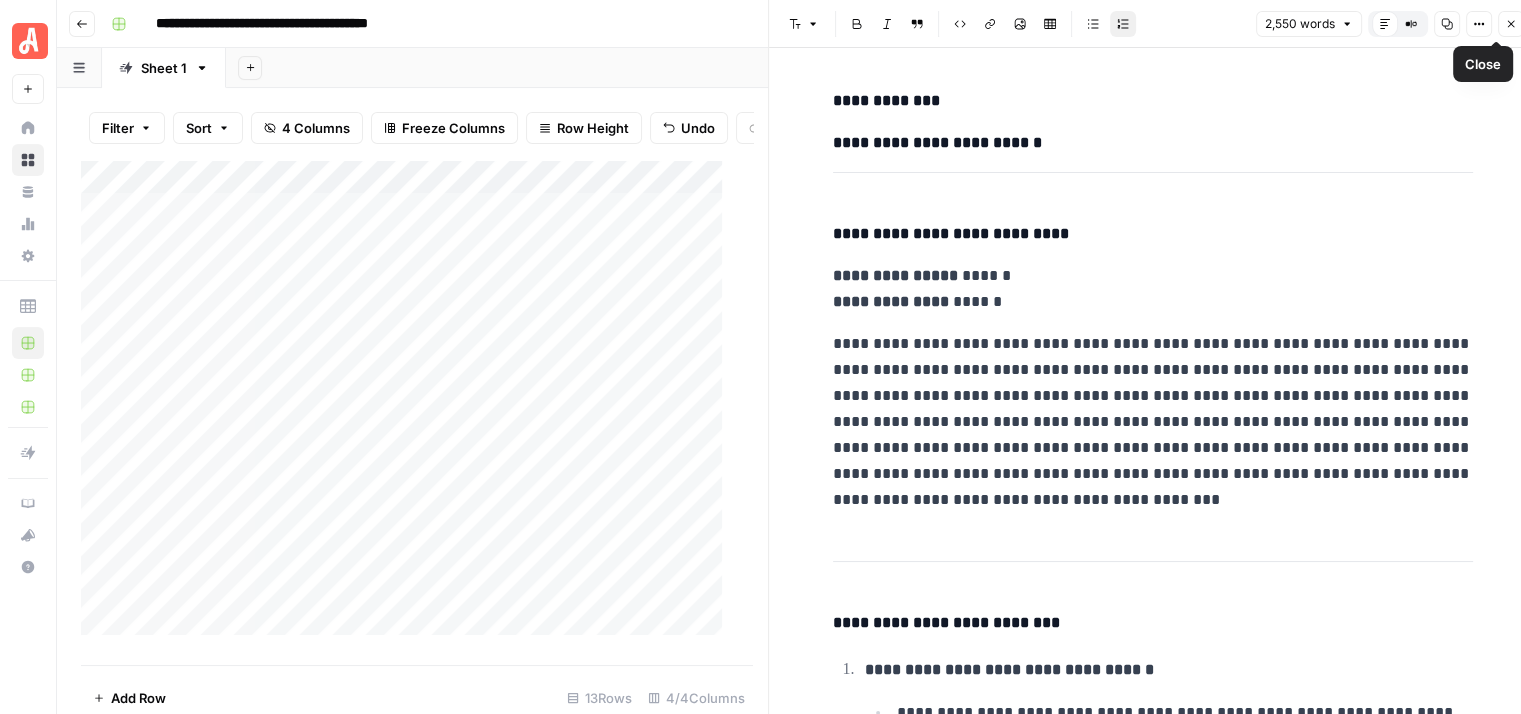 drag, startPoint x: 1506, startPoint y: 26, endPoint x: 1468, endPoint y: 61, distance: 51.662365 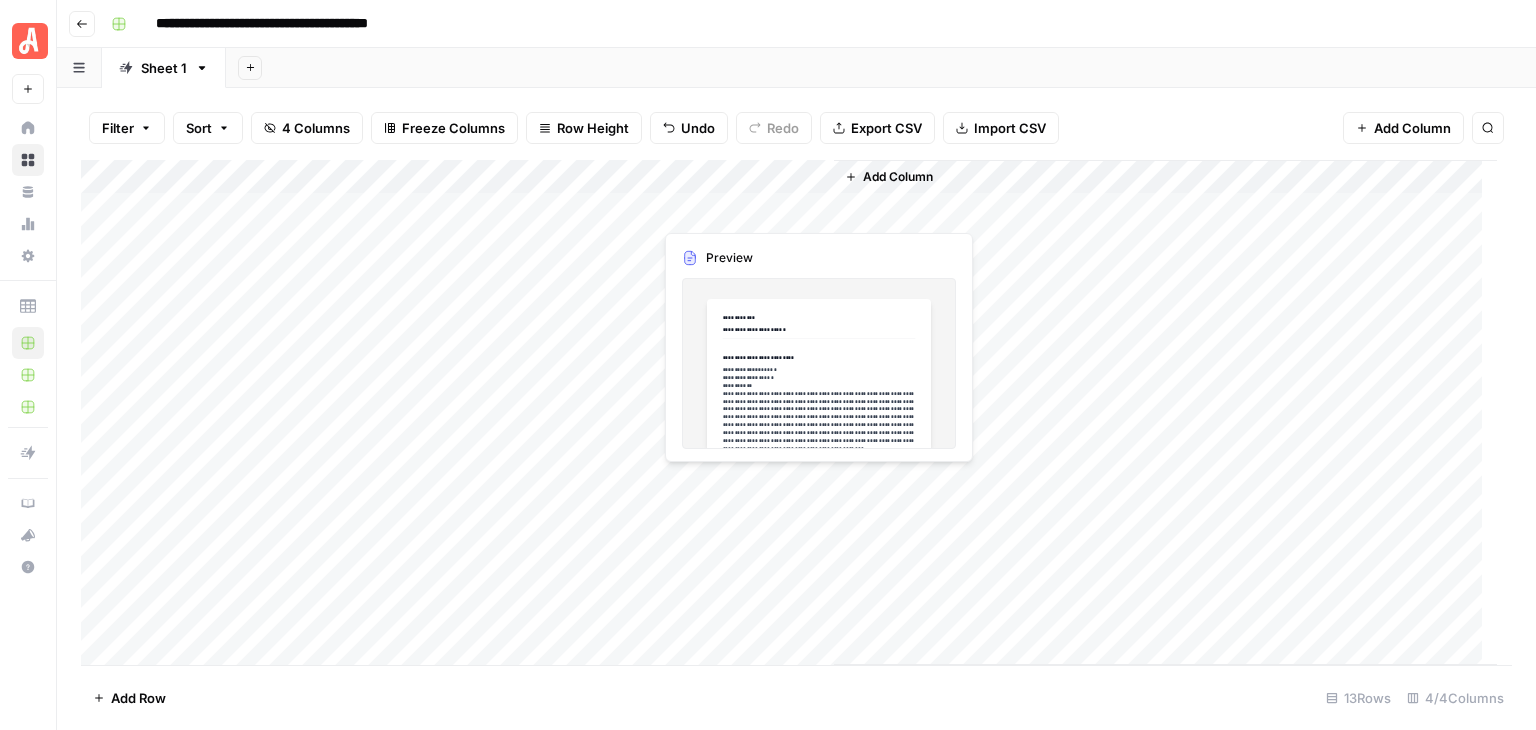click on "Add Column" at bounding box center (789, 413) 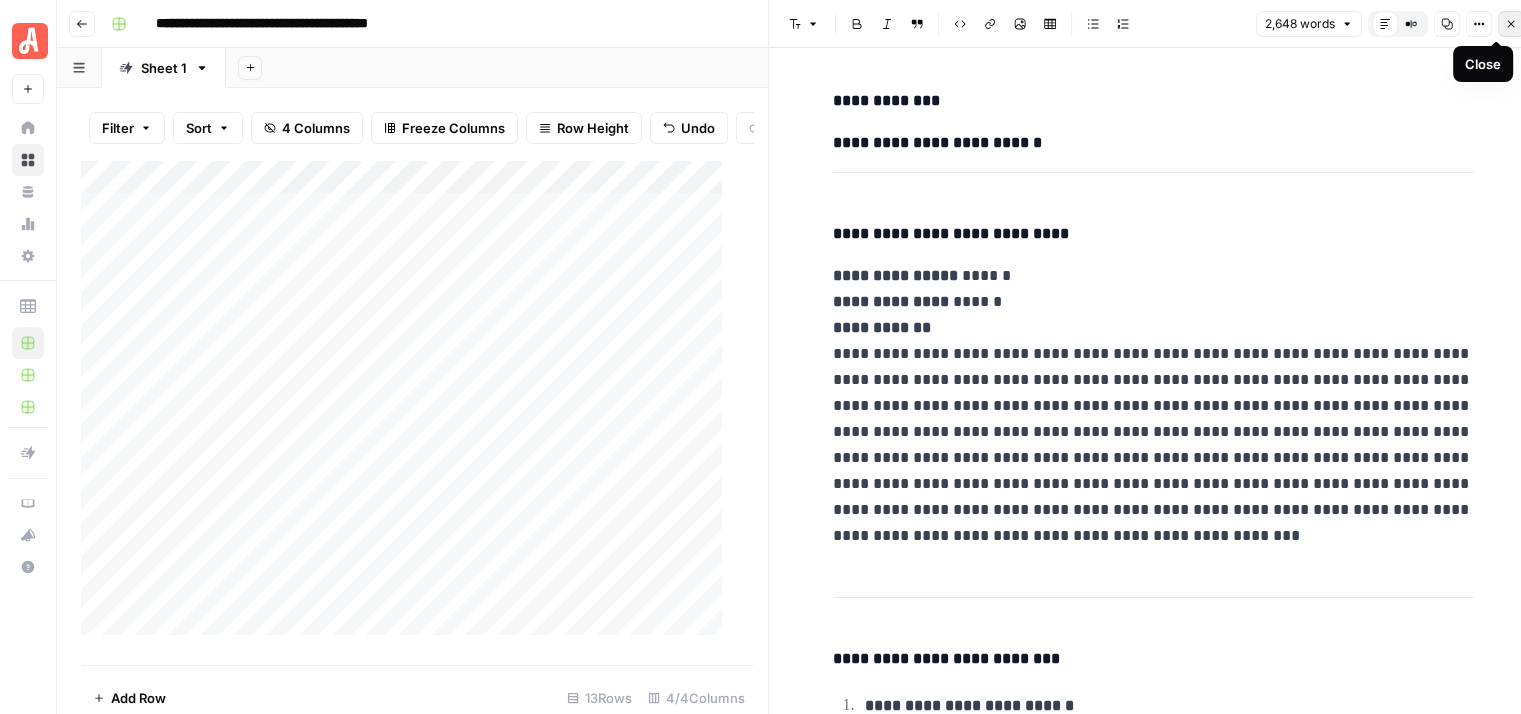 click 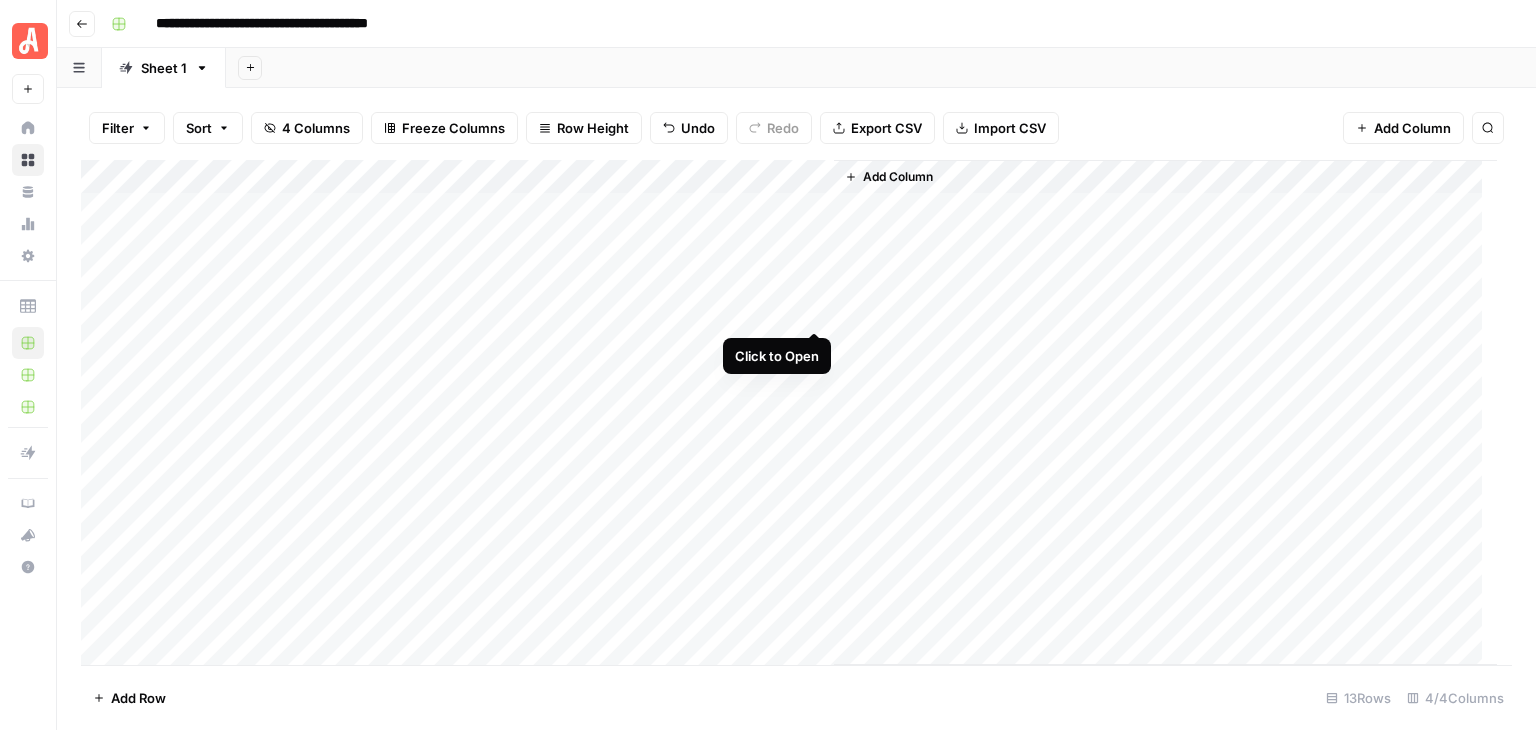click on "Add Column" at bounding box center [789, 413] 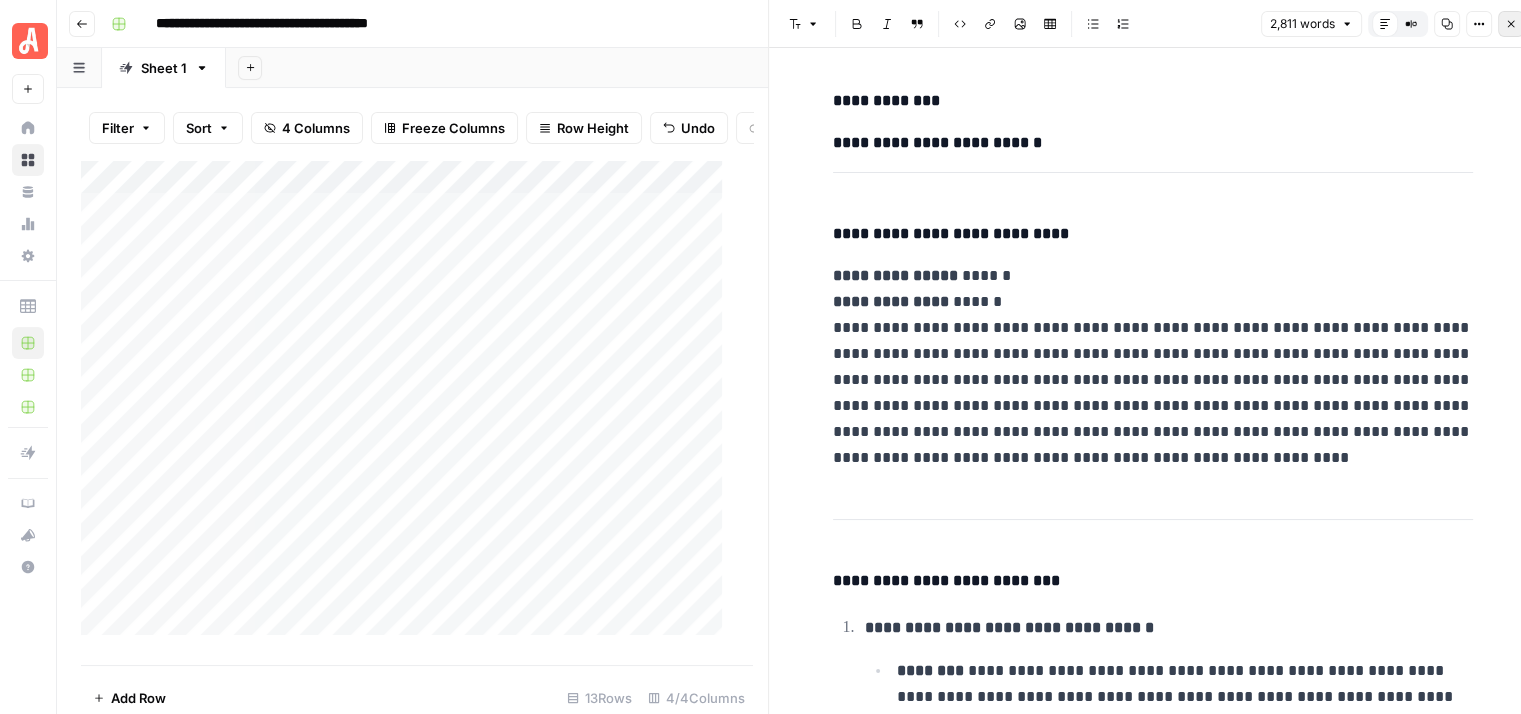 click 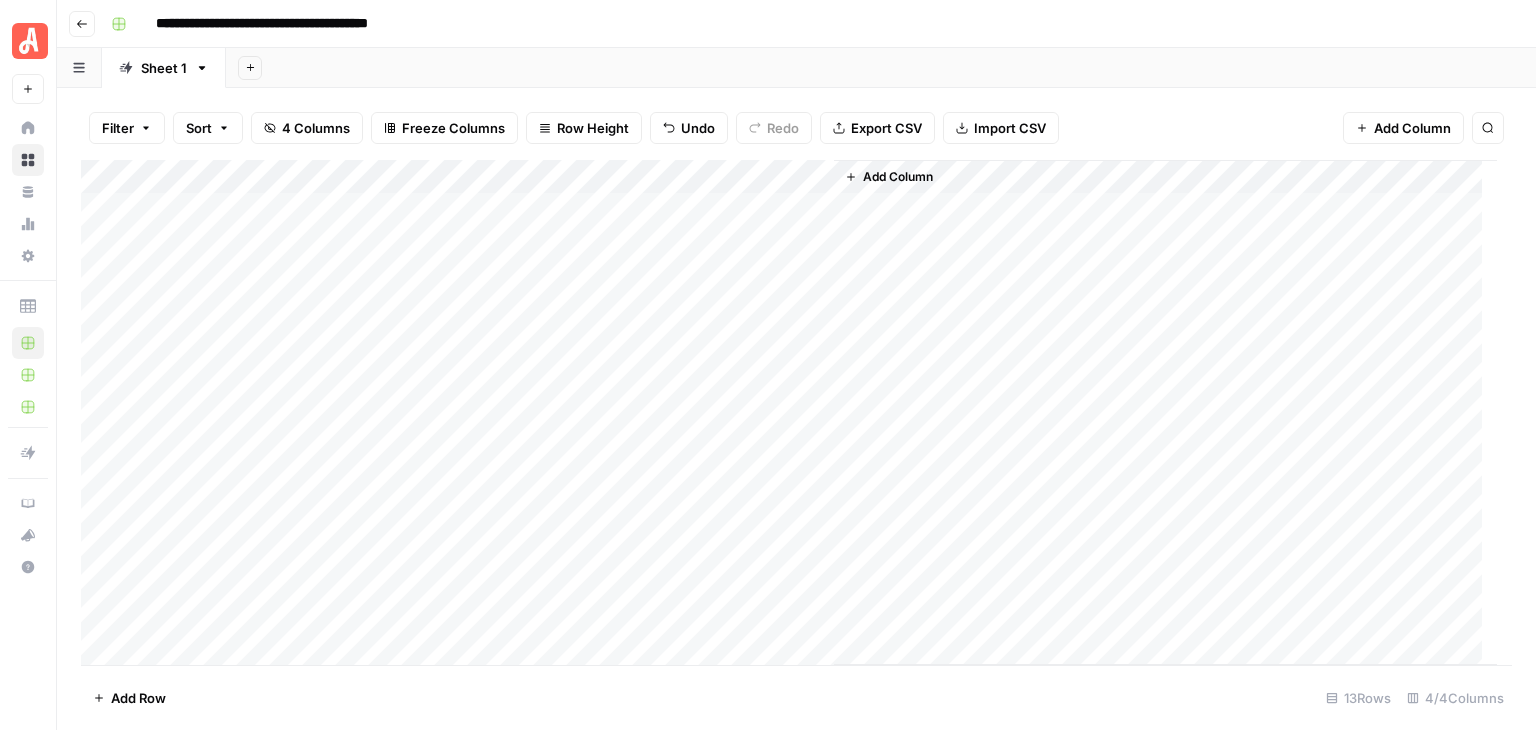 click on "Add Column" at bounding box center (789, 413) 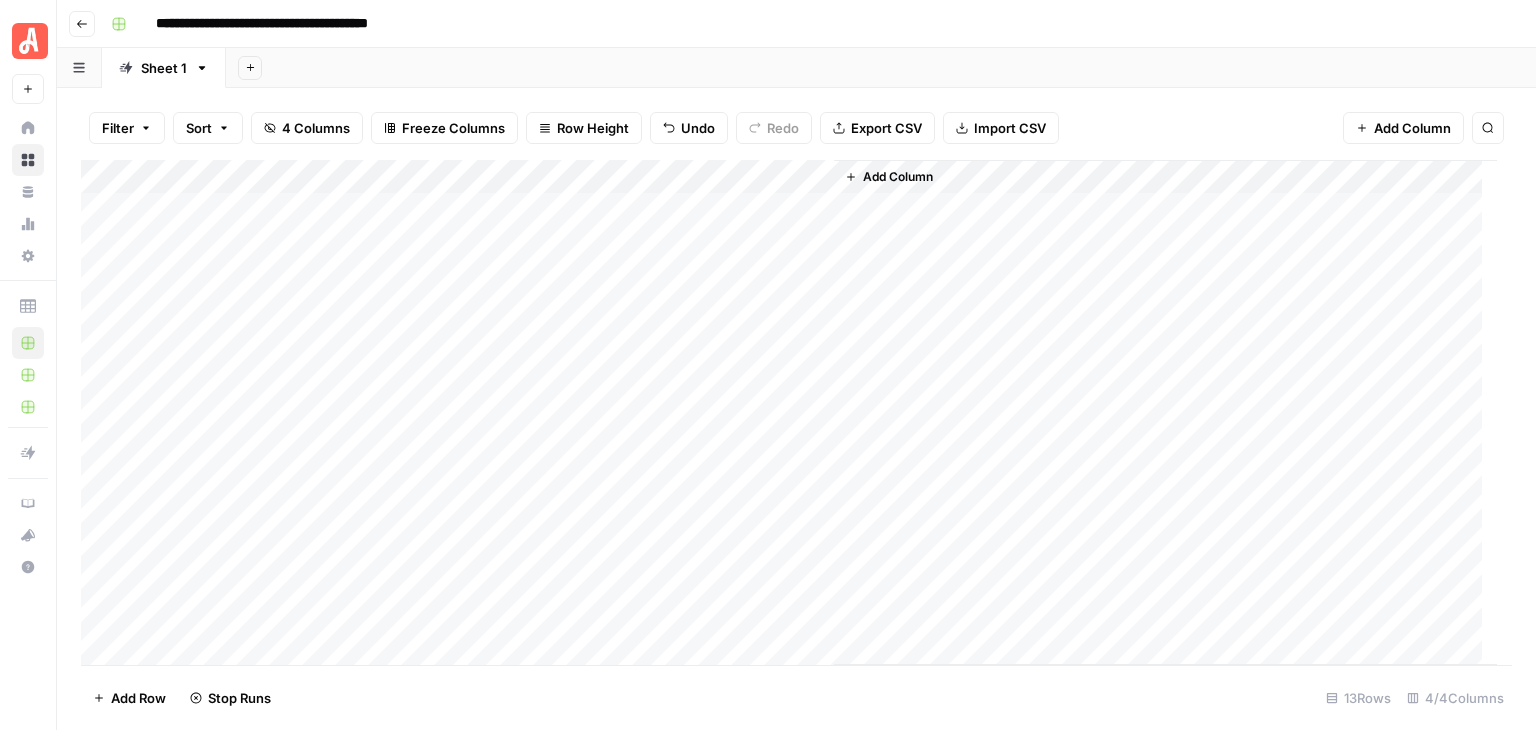 click on "Add Column" at bounding box center [789, 413] 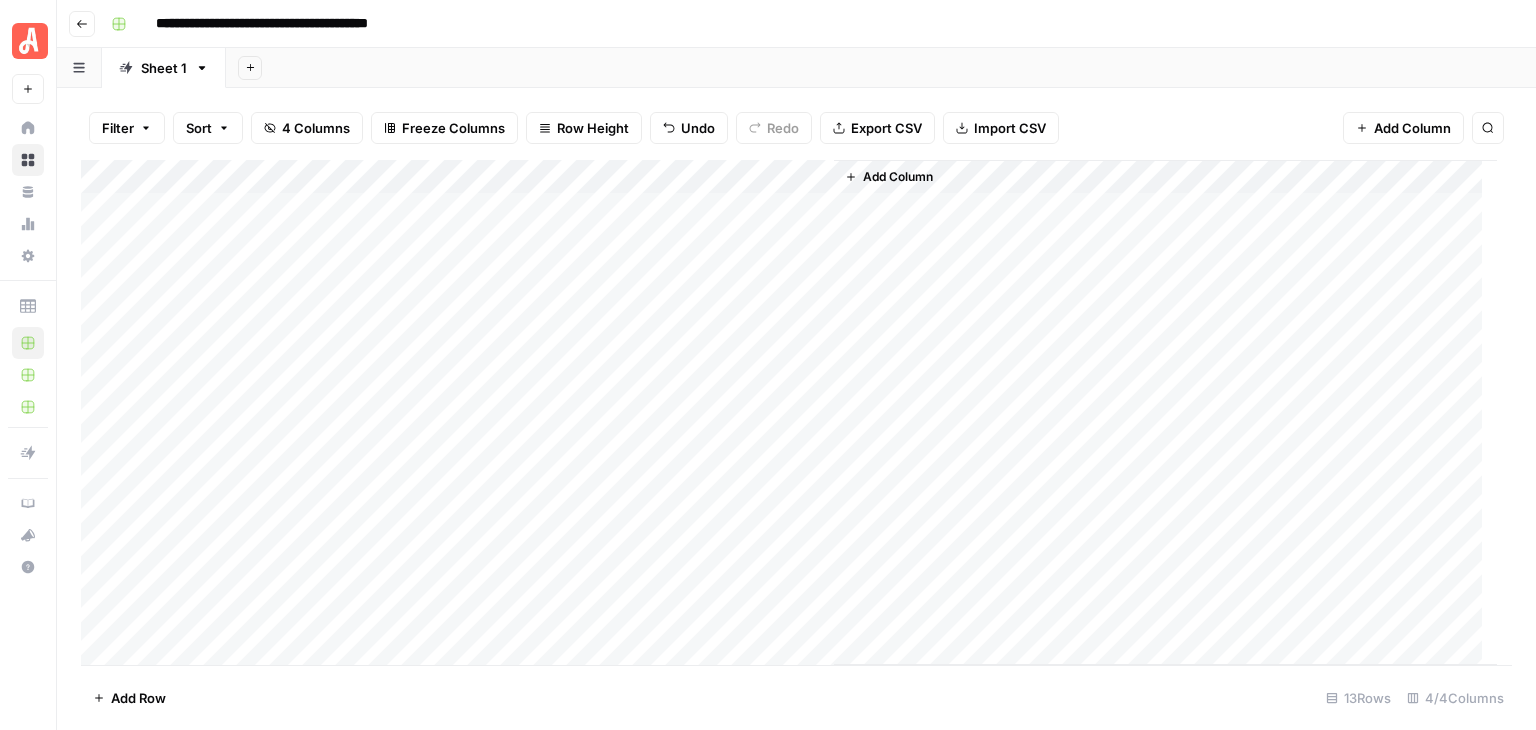 click on "Add Column" at bounding box center (789, 413) 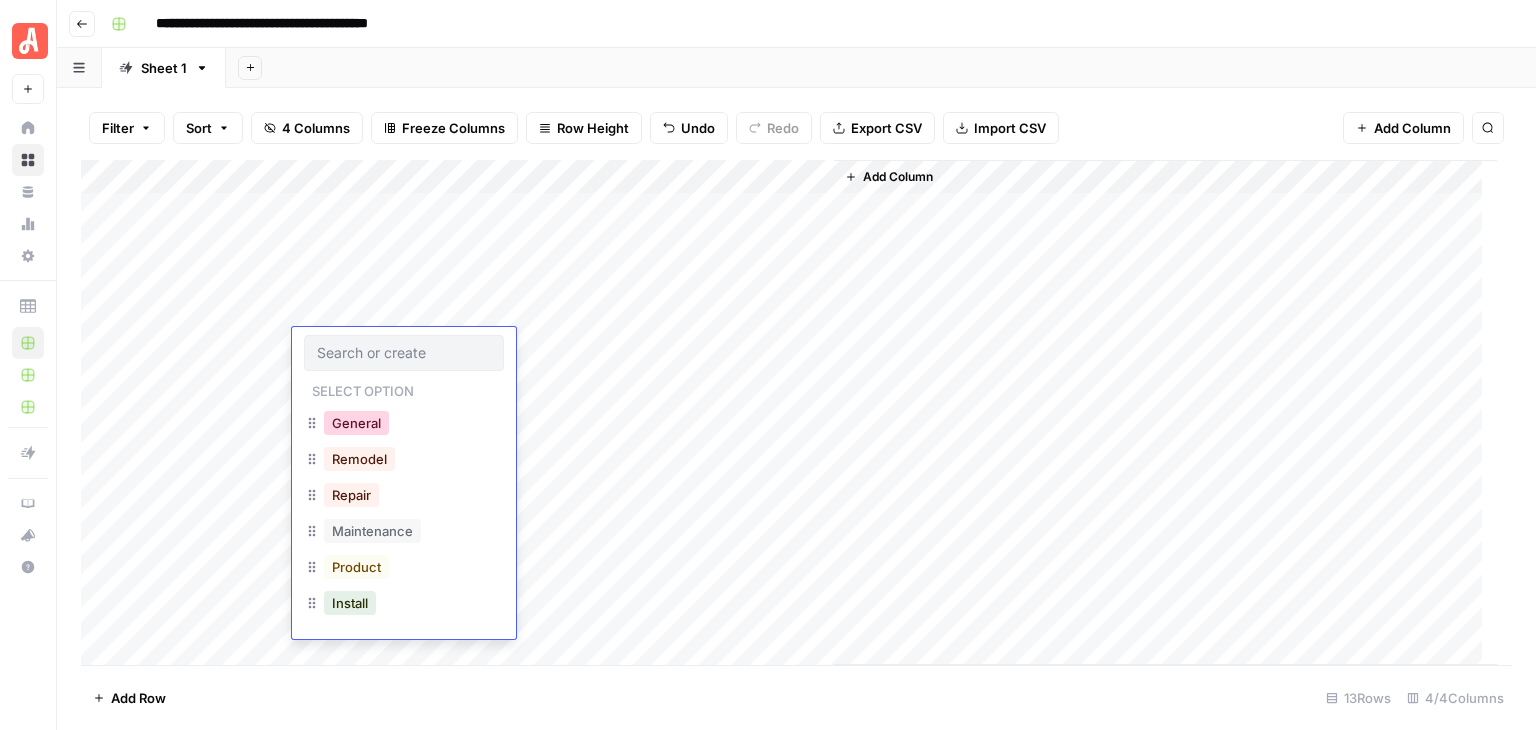click on "General" at bounding box center (356, 423) 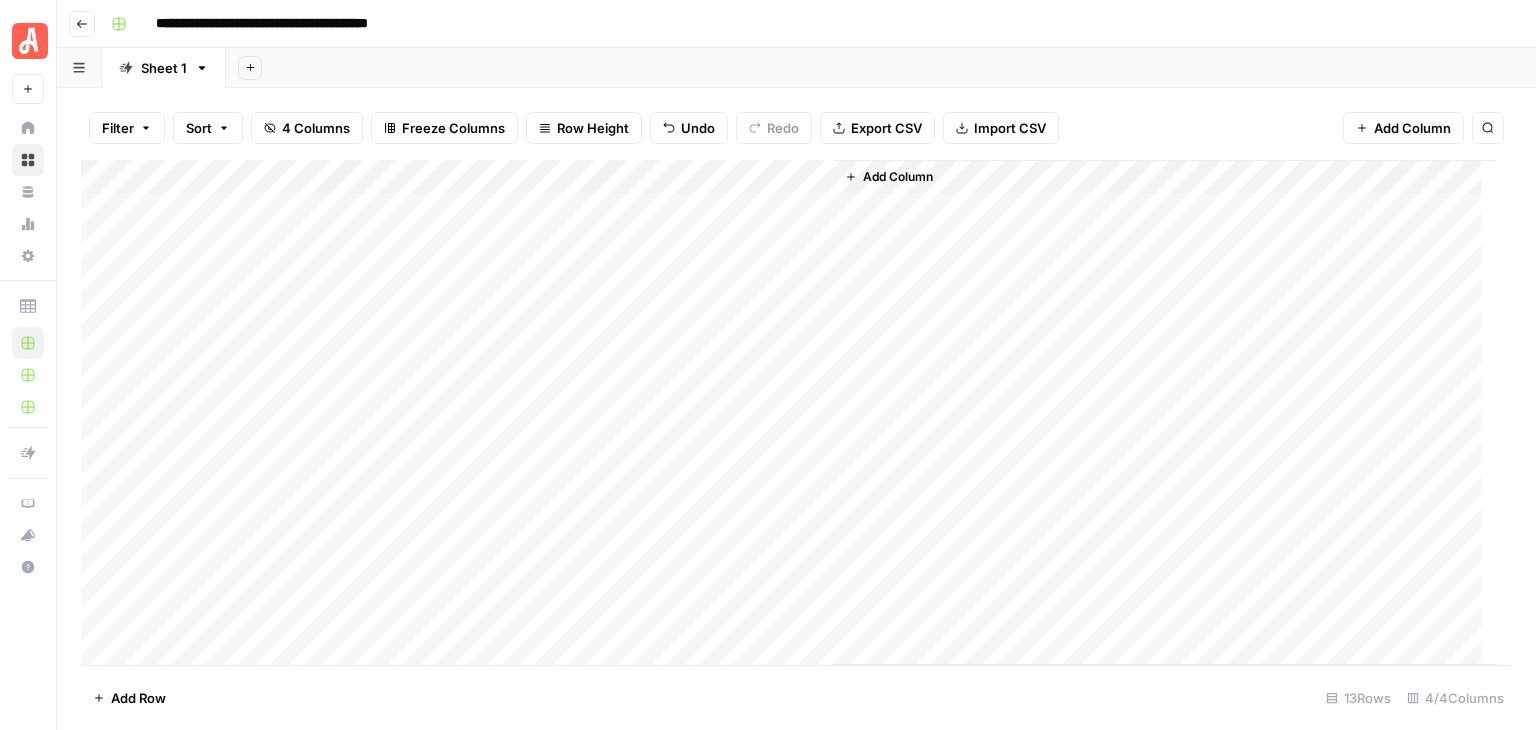 click on "Add Column" at bounding box center (789, 413) 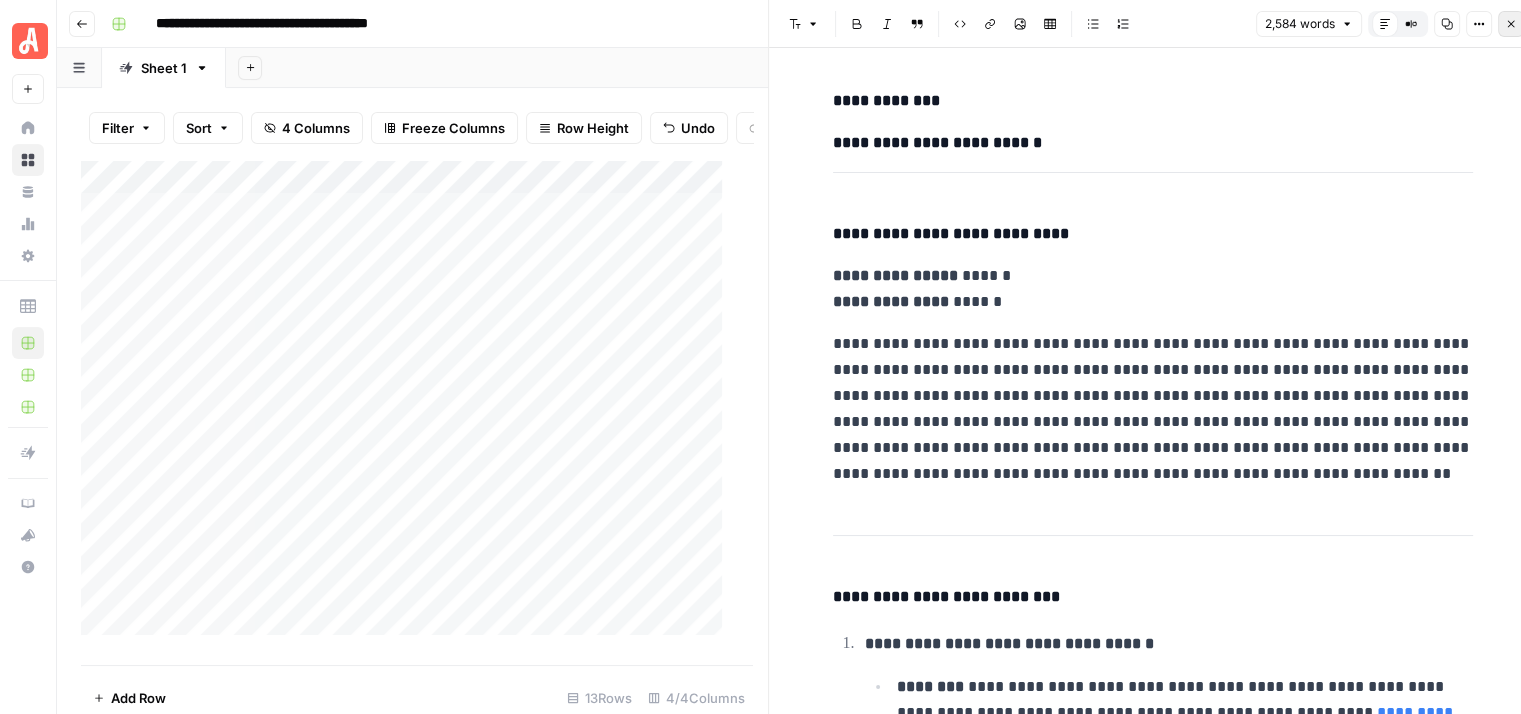 click 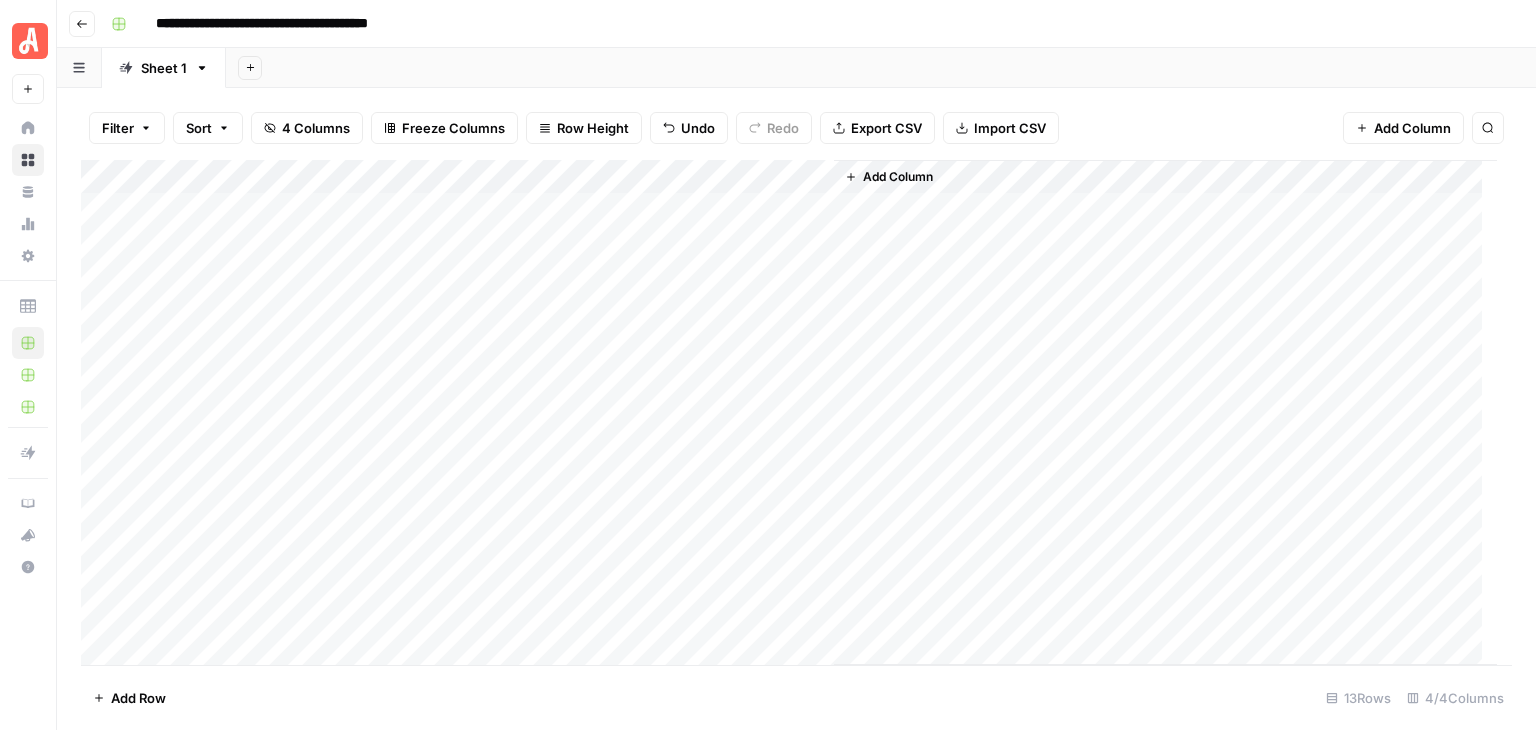 click on "Add Column" at bounding box center (789, 413) 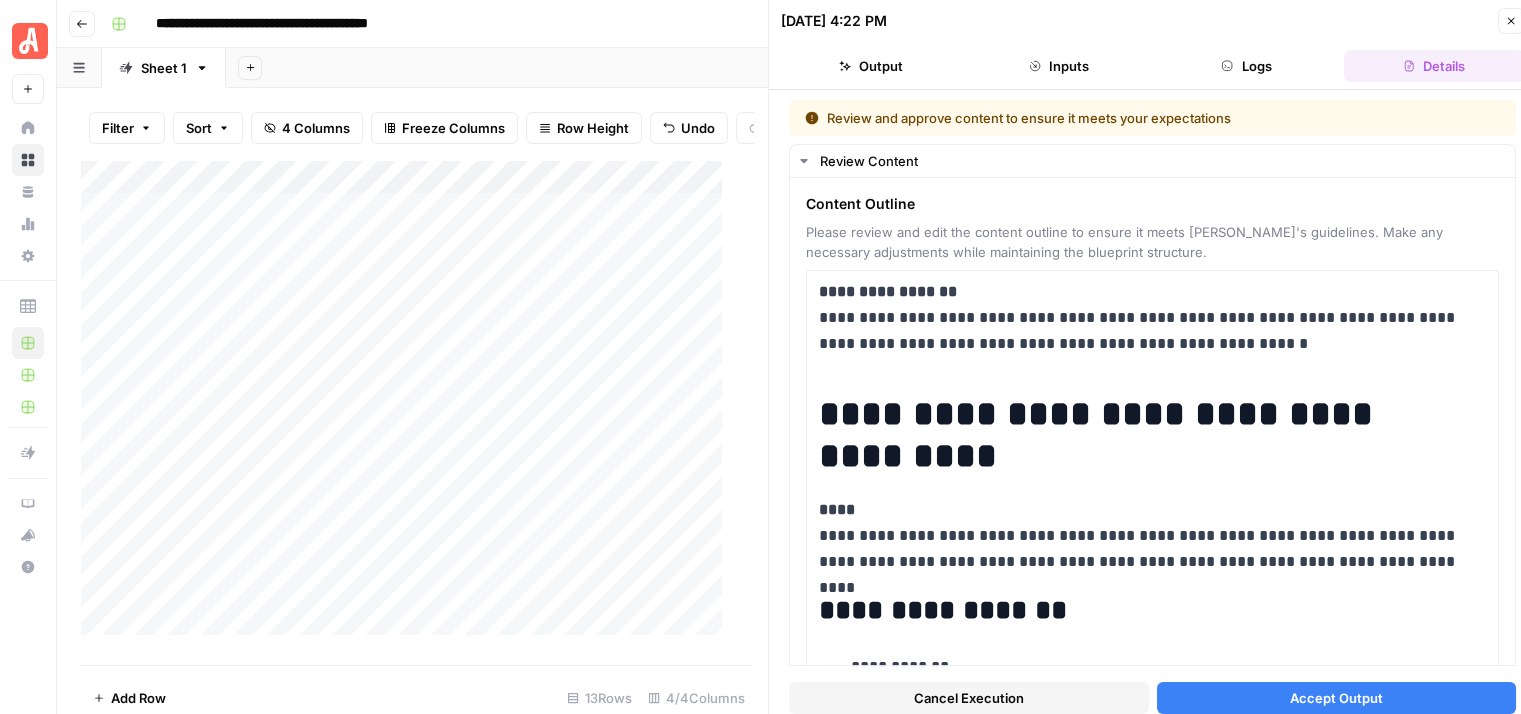 click on "Accept Output" at bounding box center [1336, 698] 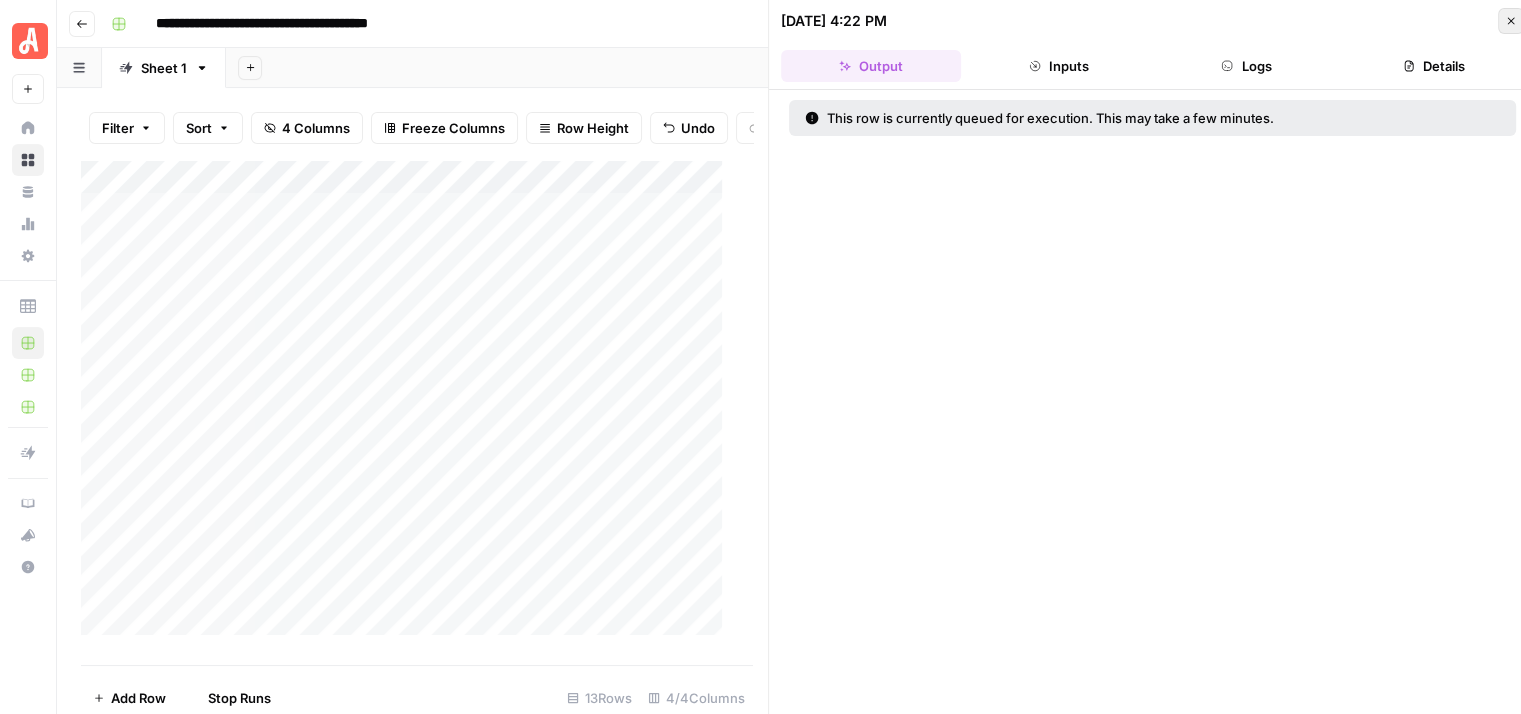 click on "Close" at bounding box center [1511, 21] 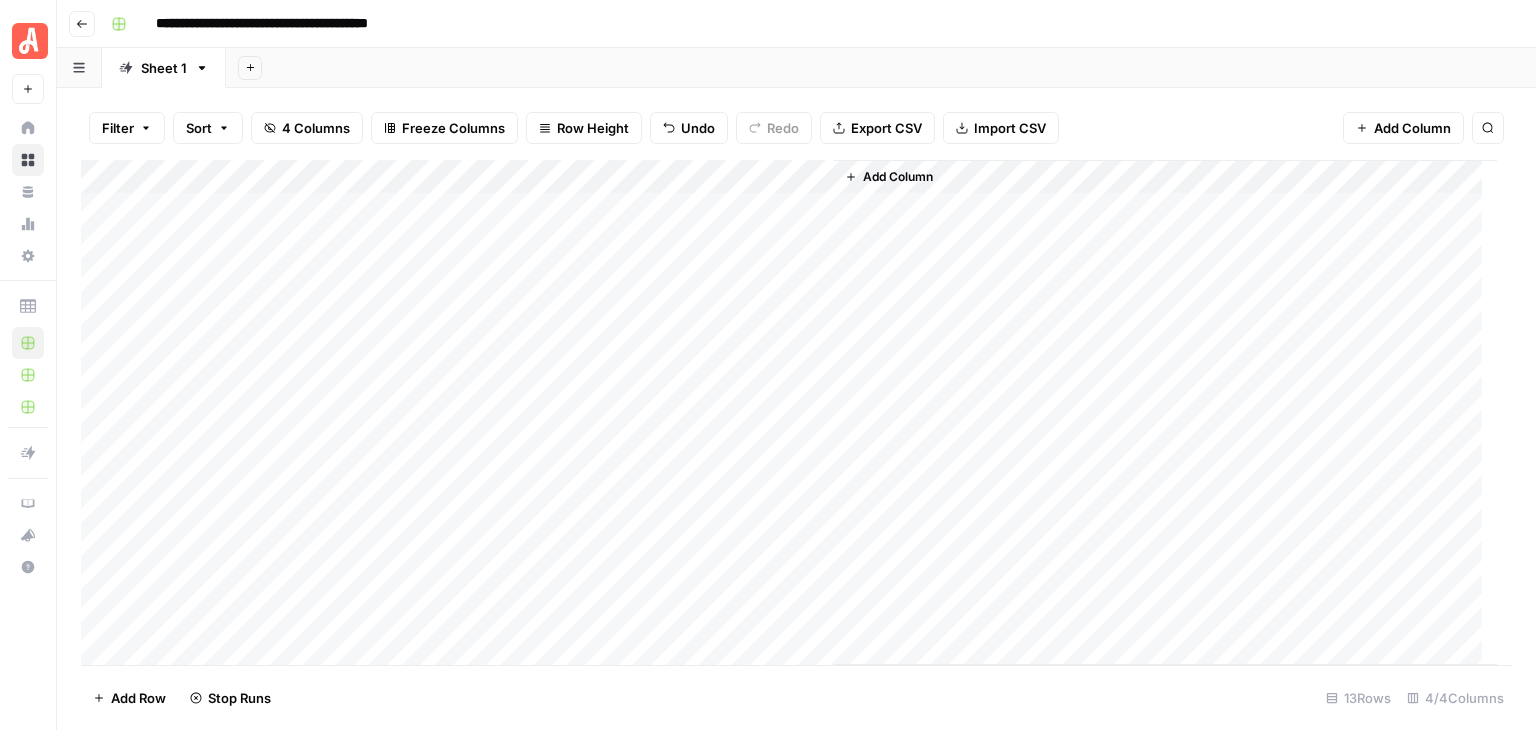 click on "Add Column" at bounding box center [789, 413] 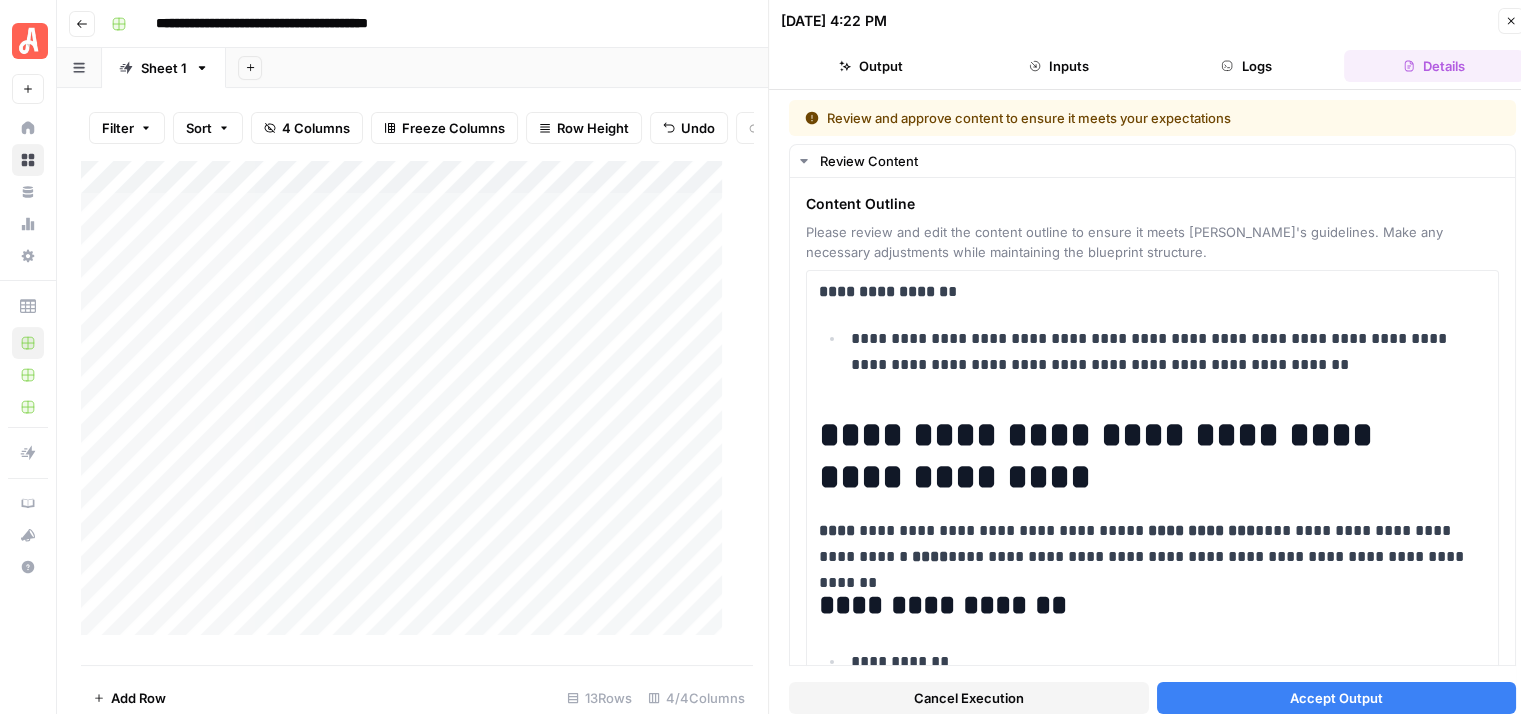 click on "Accept Output" at bounding box center (1336, 698) 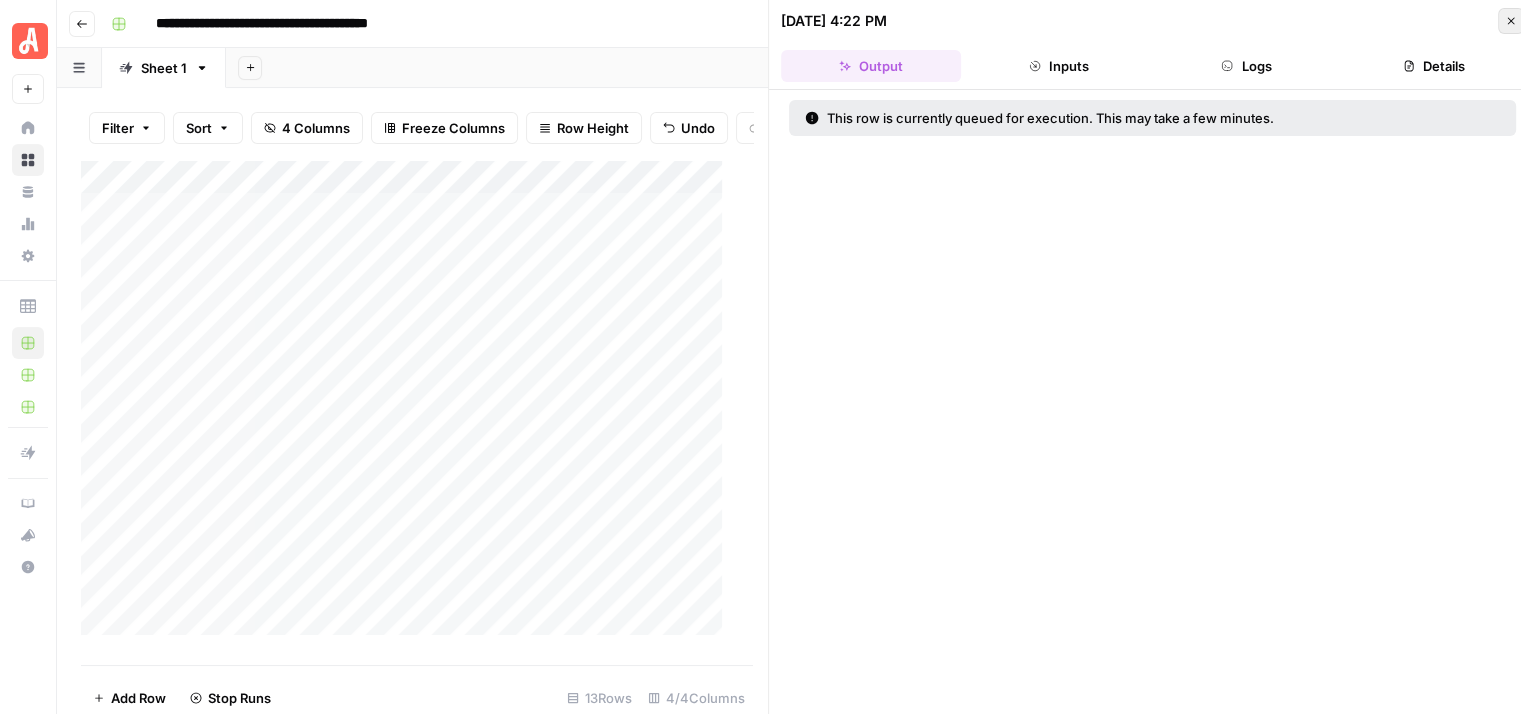 click on "Close" at bounding box center [1511, 21] 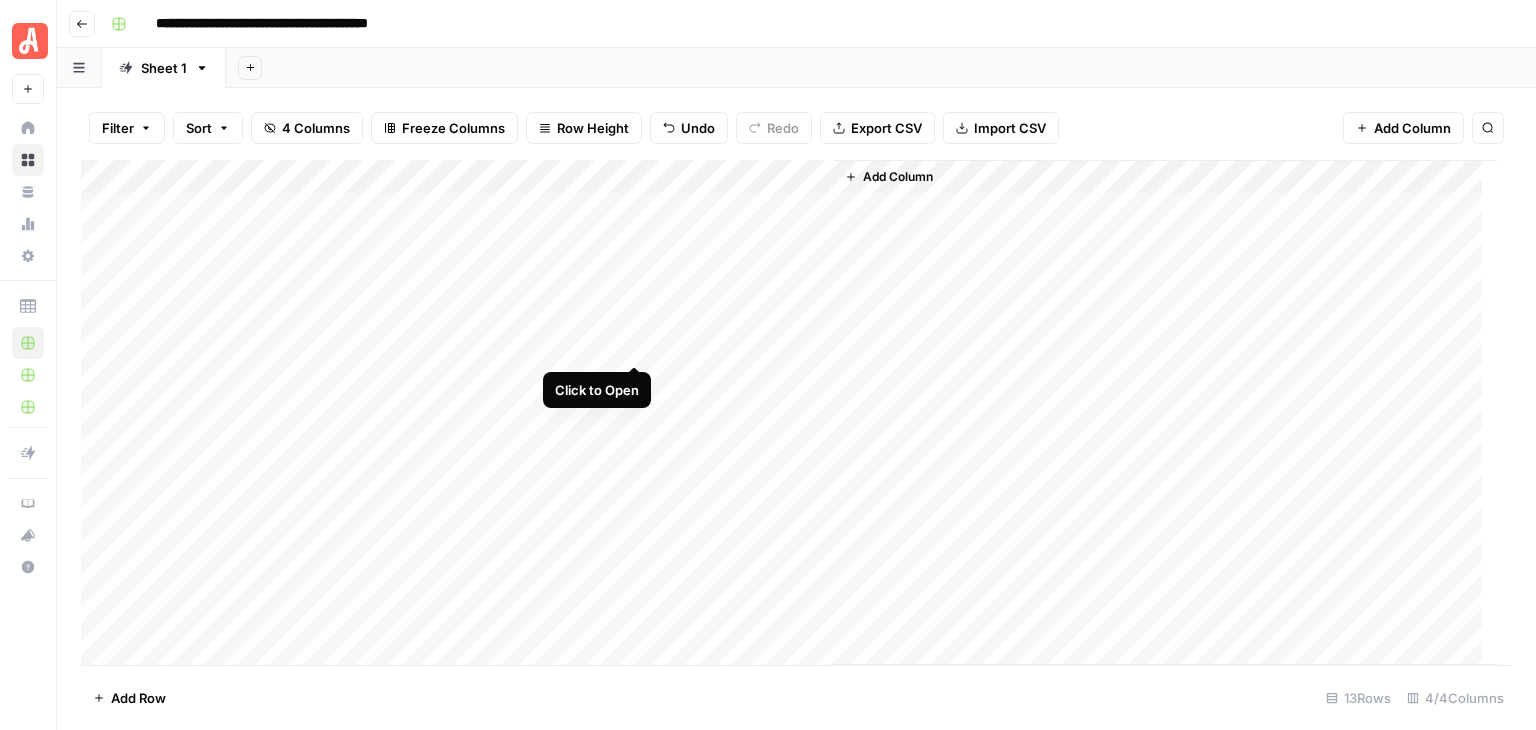 click on "Add Column" at bounding box center (789, 413) 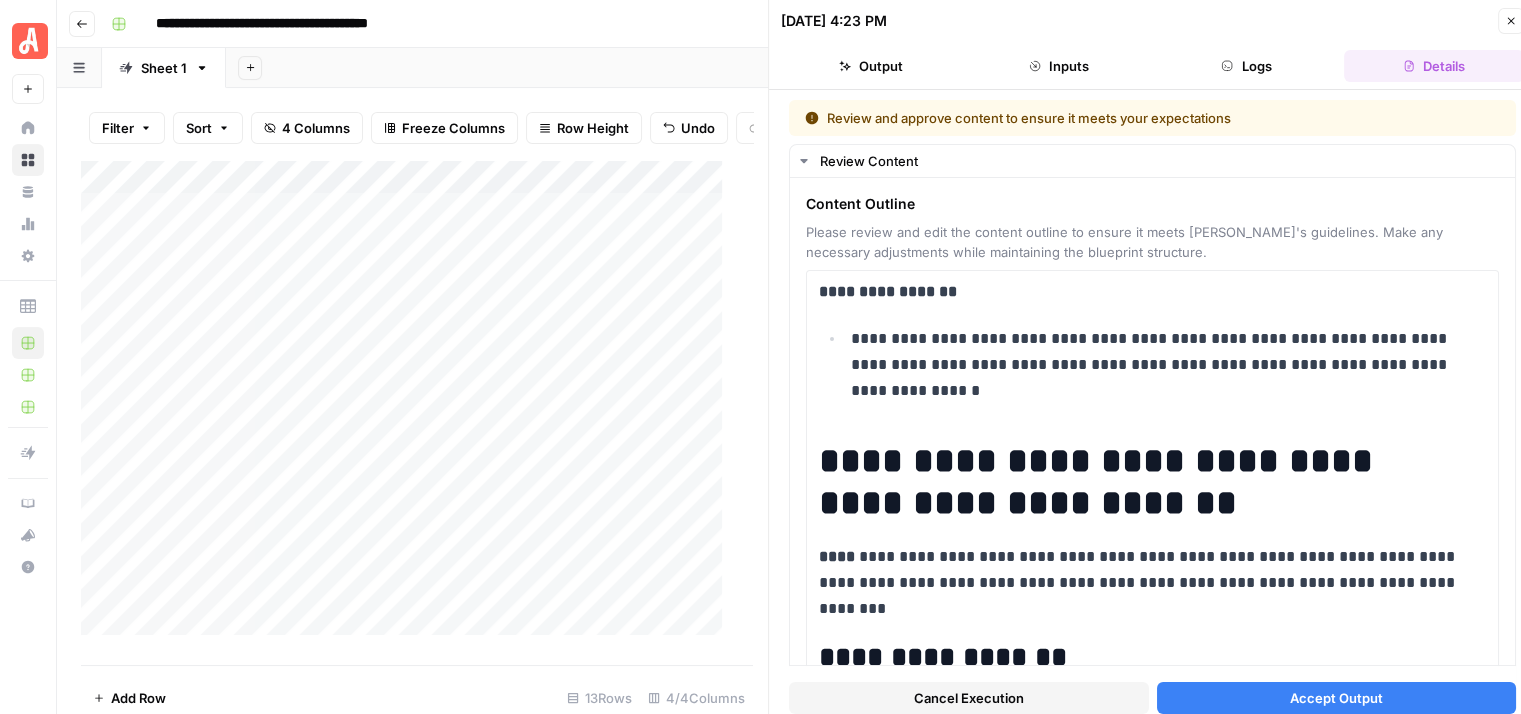 click on "Accept Output" at bounding box center (1336, 698) 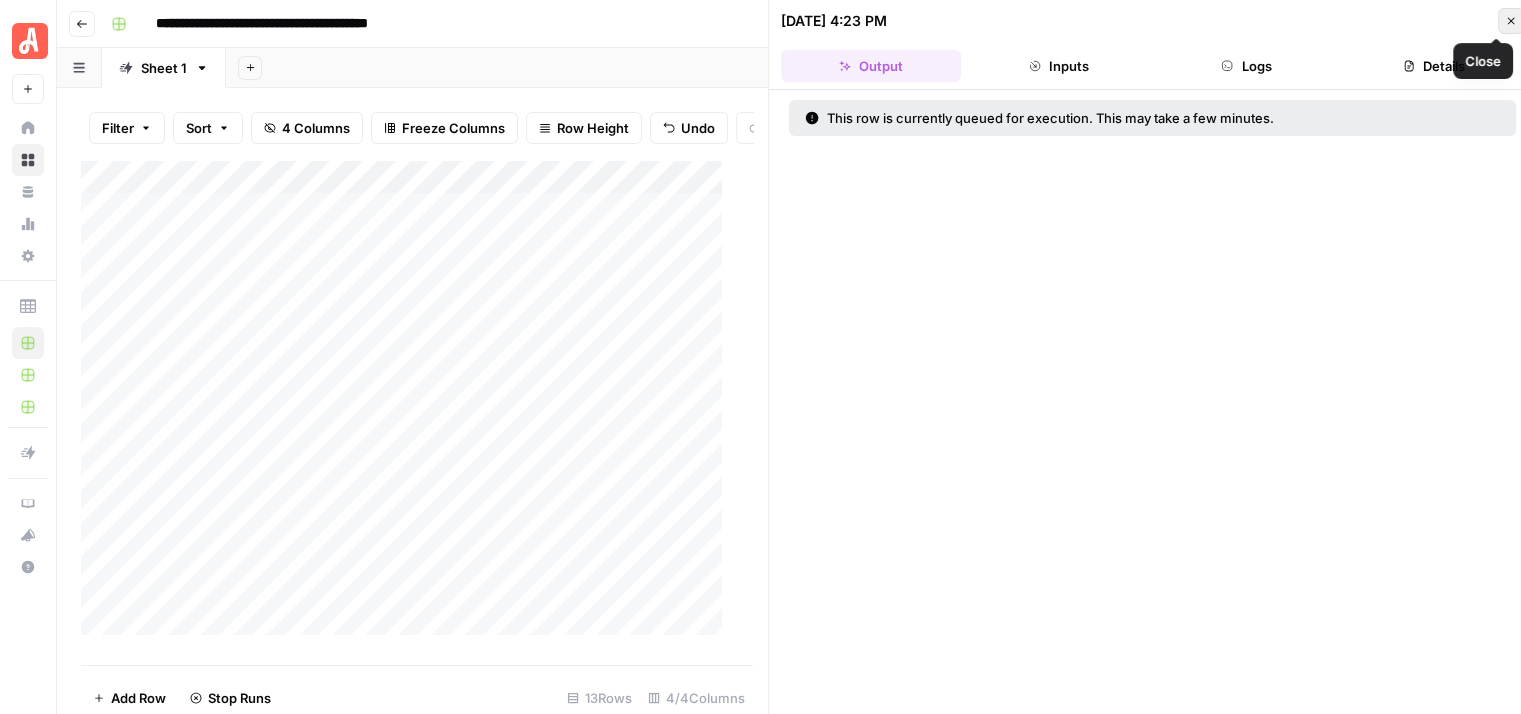 click 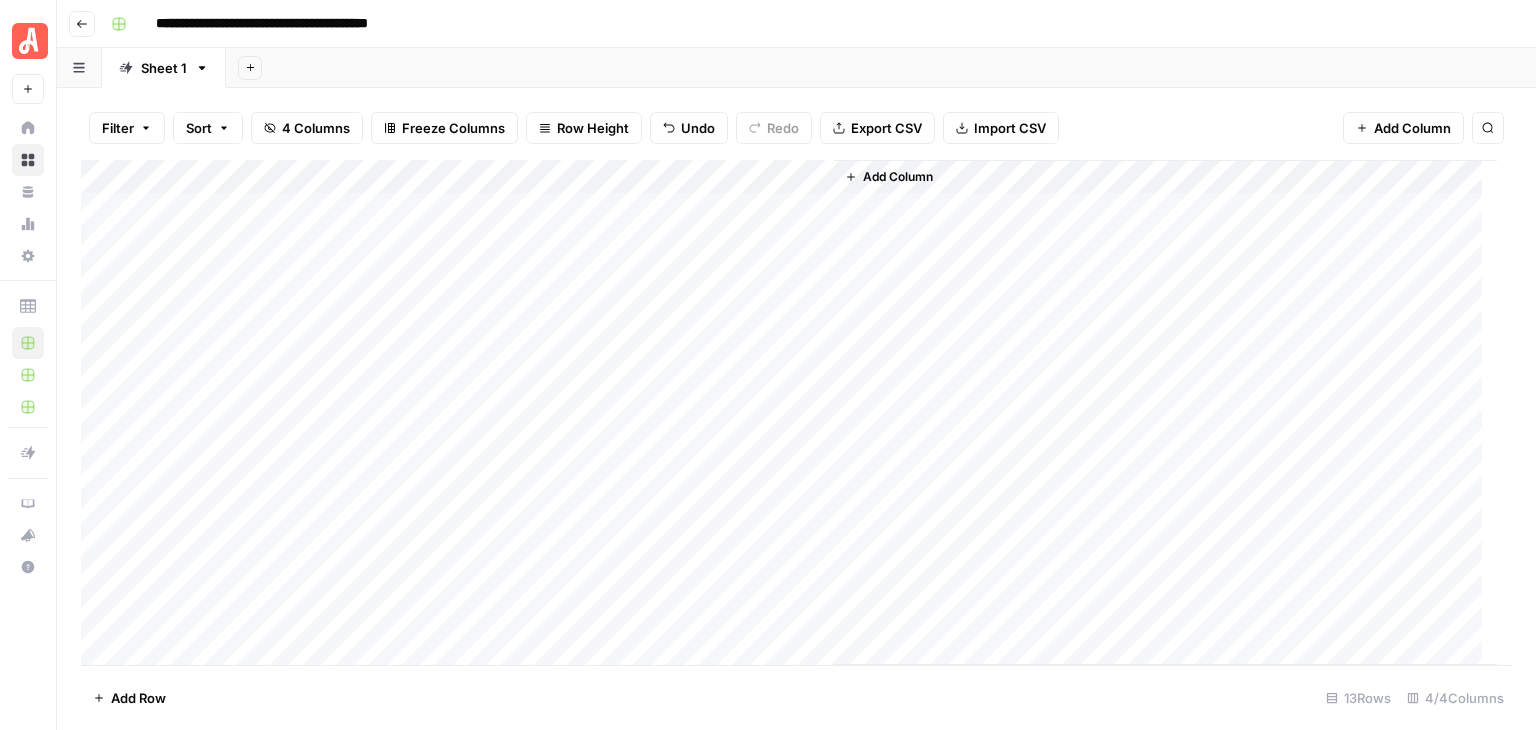 click on "Add Column" at bounding box center [789, 413] 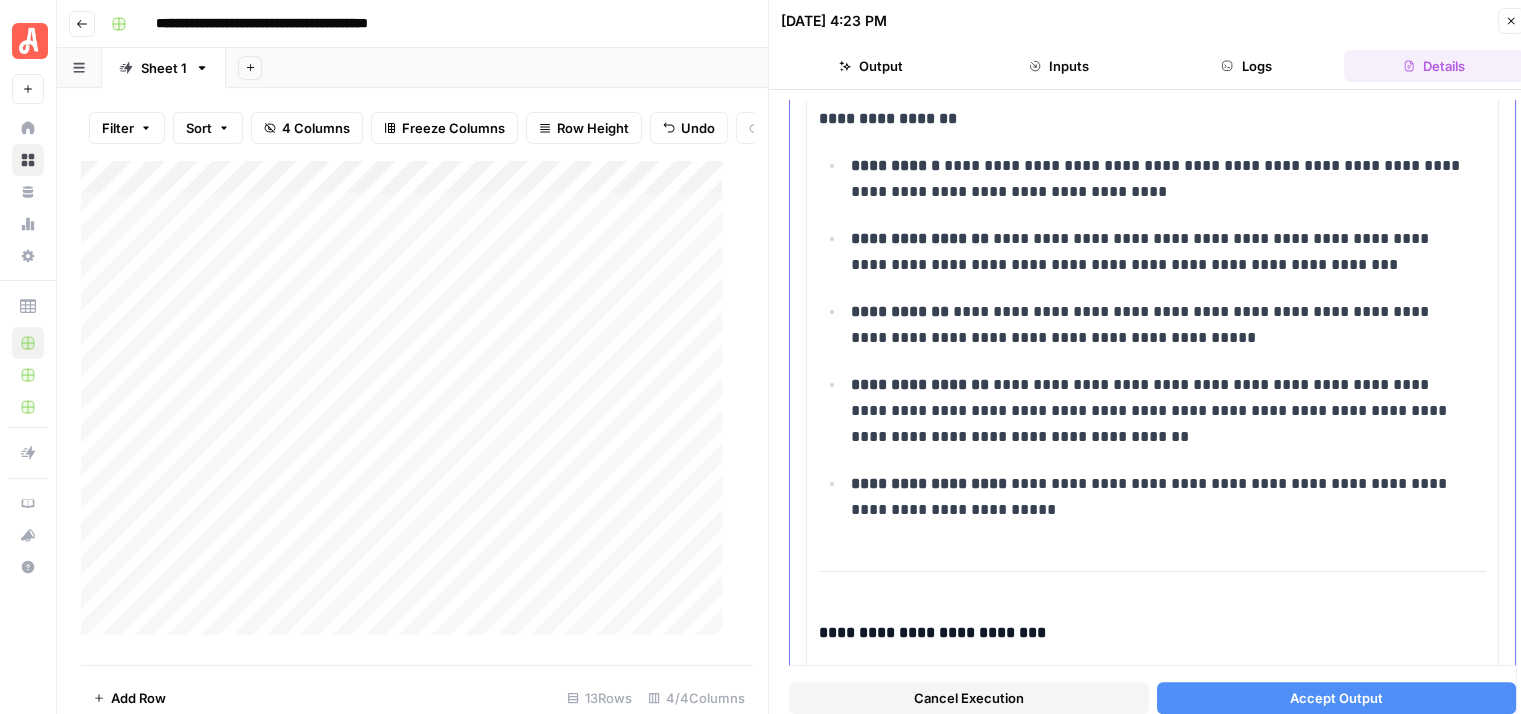 scroll, scrollTop: 700, scrollLeft: 0, axis: vertical 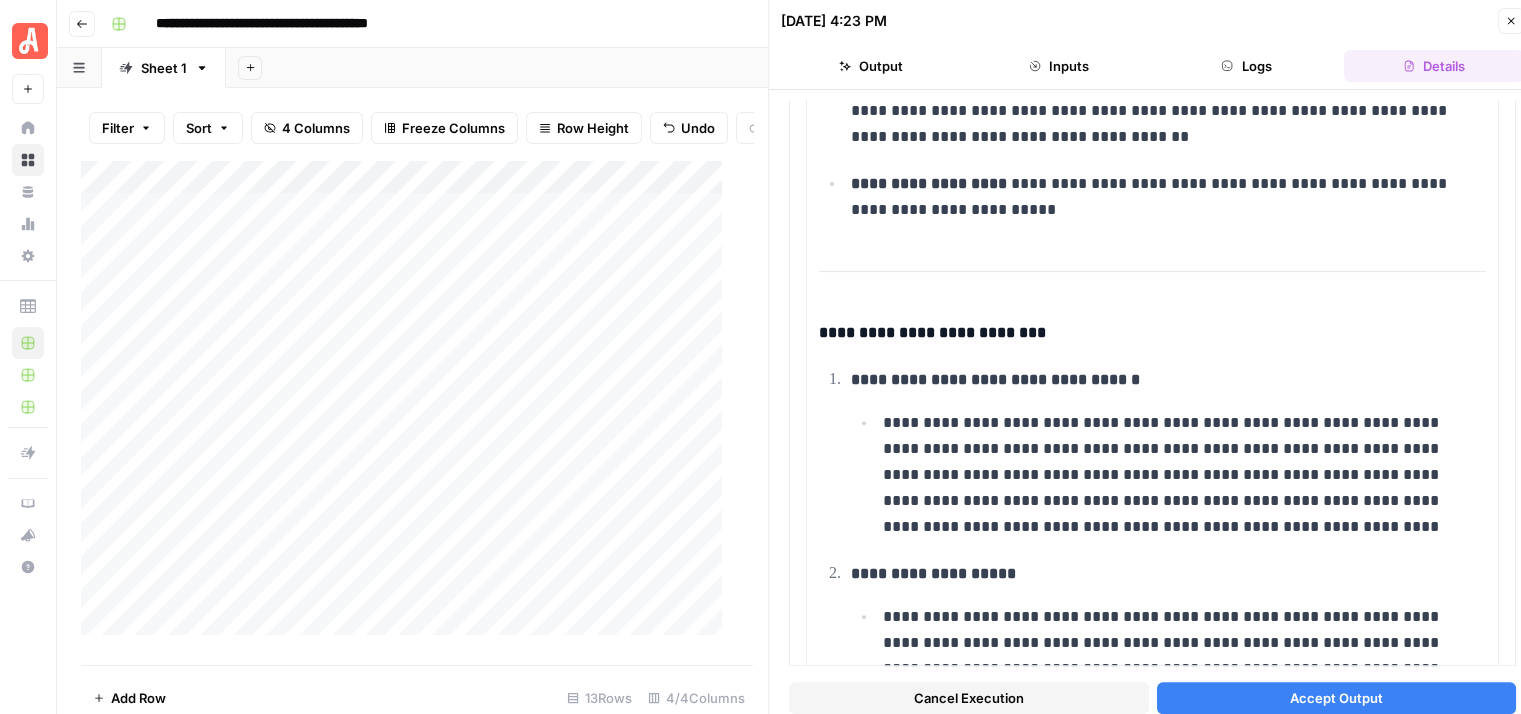 click on "Accept Output" at bounding box center [1337, 698] 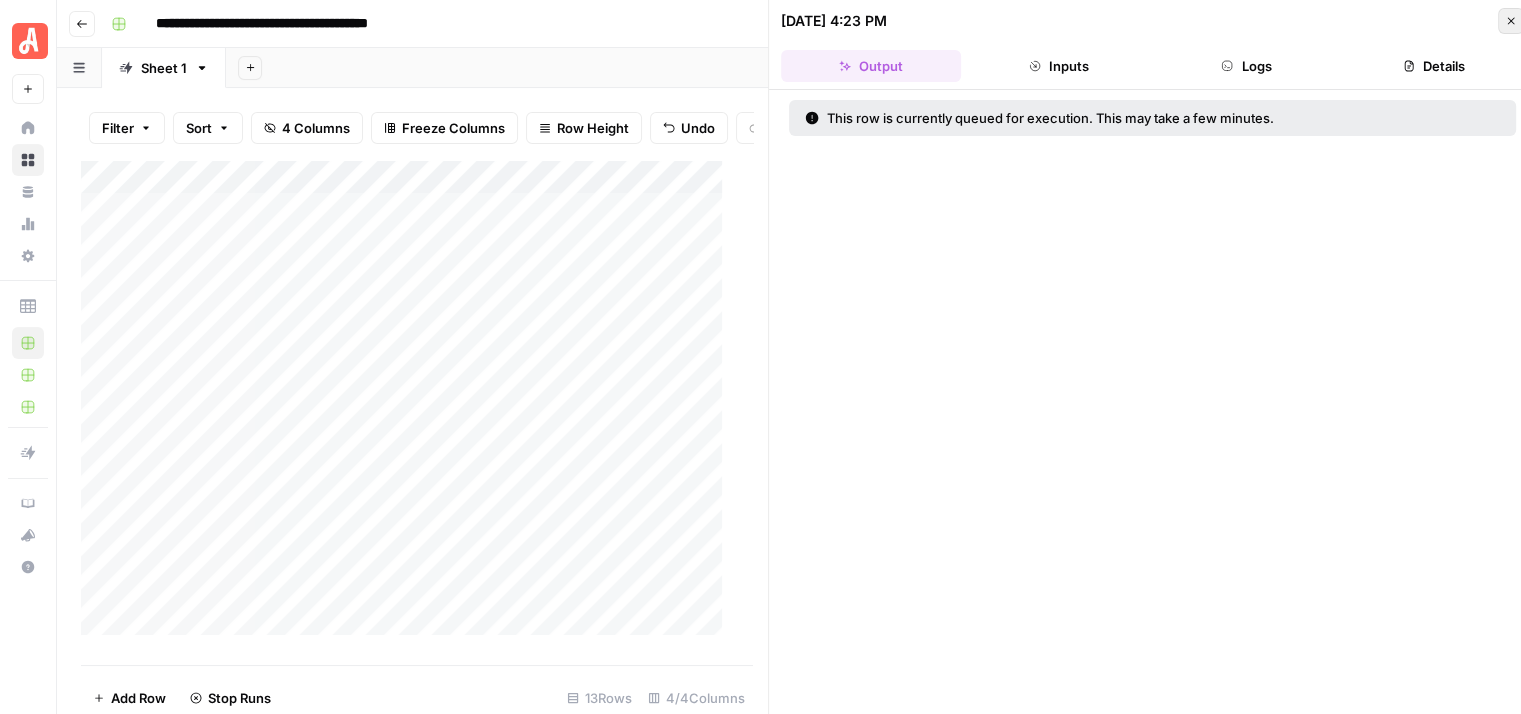 click 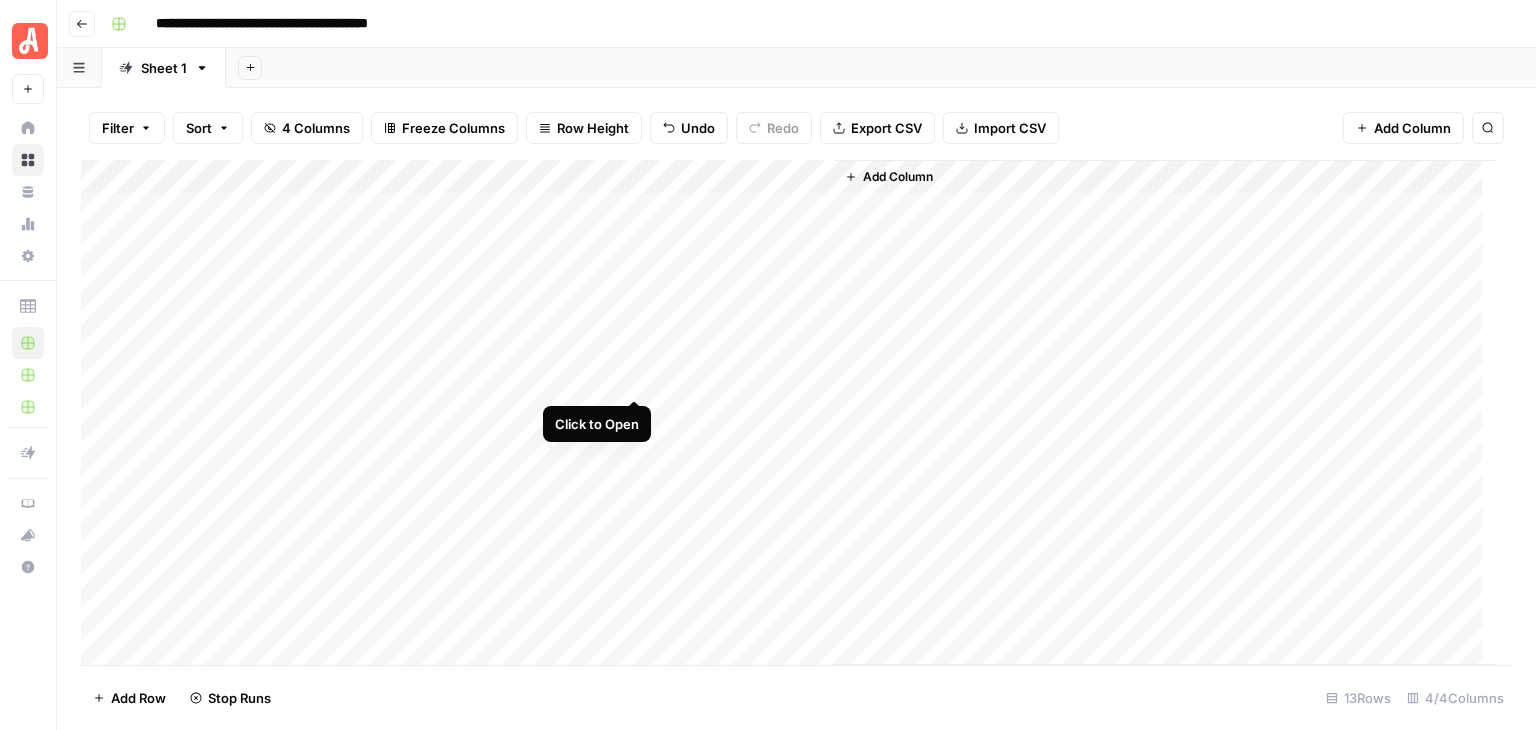 click on "Add Column" at bounding box center (789, 413) 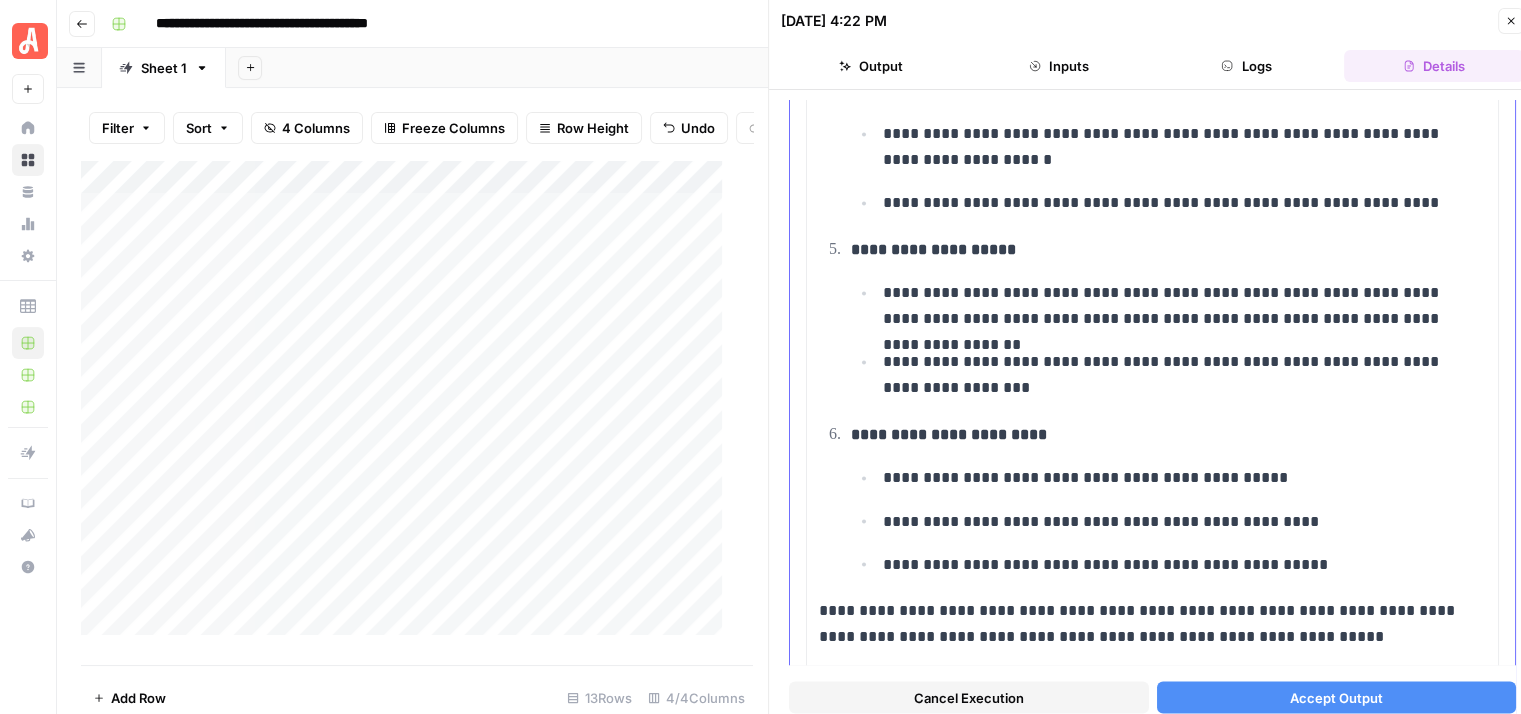 scroll, scrollTop: 4200, scrollLeft: 0, axis: vertical 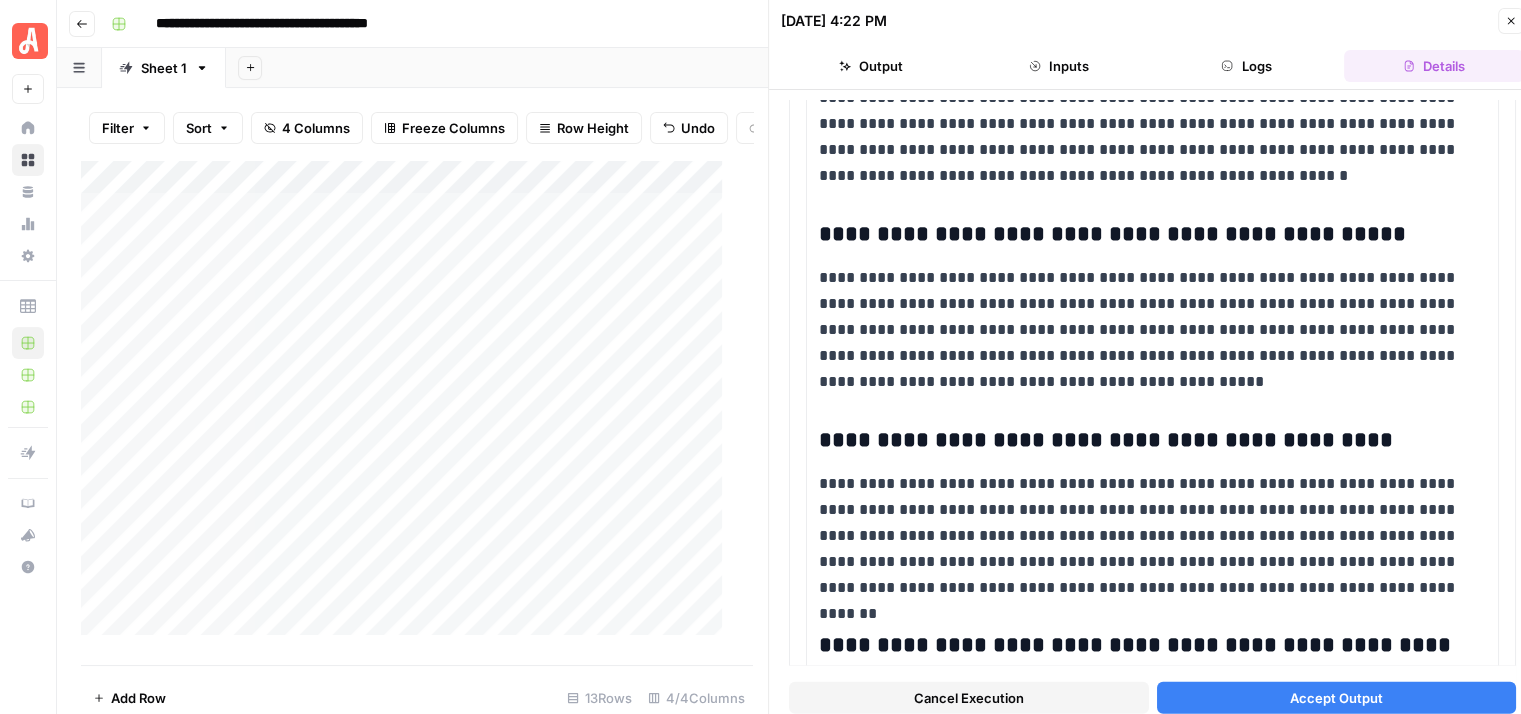 click on "Accept Output" at bounding box center [1337, 698] 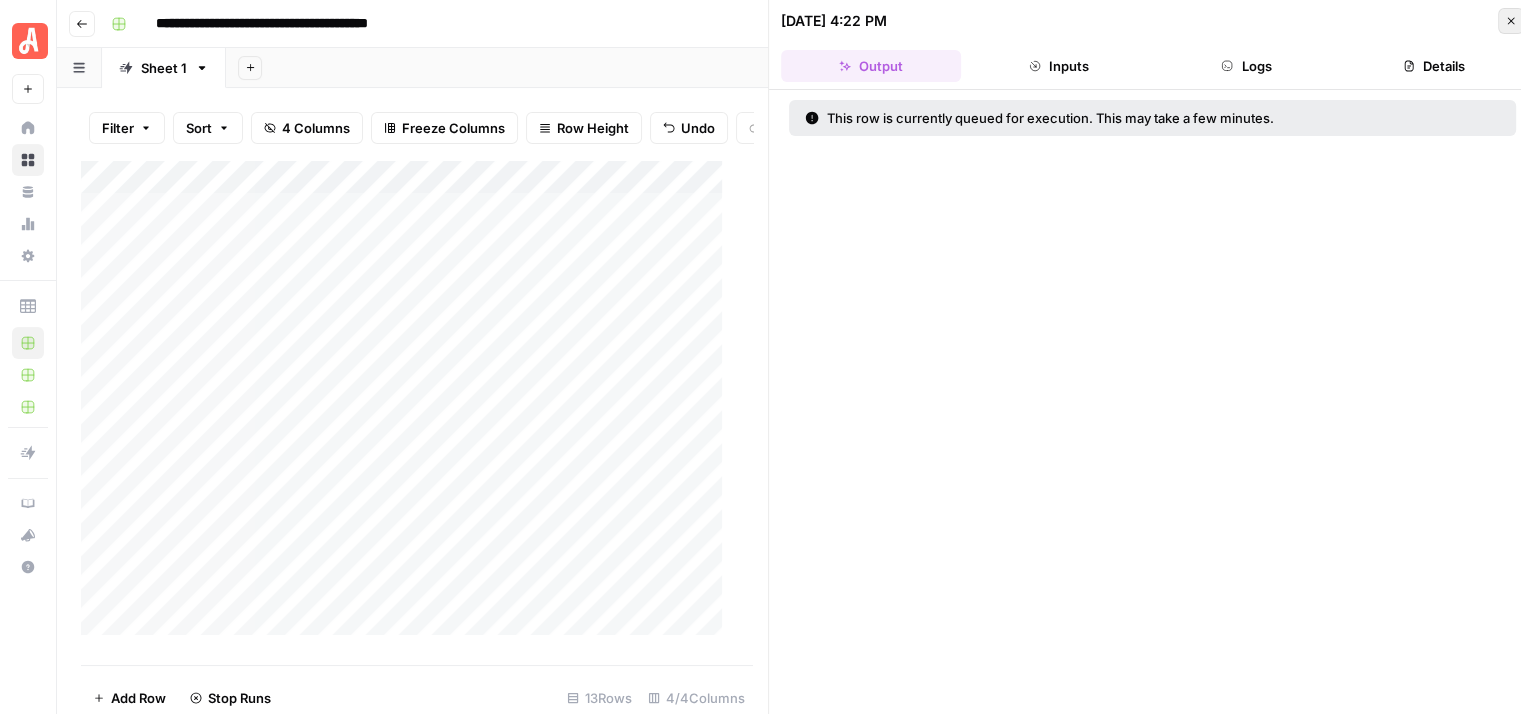 click on "Close" at bounding box center [1511, 21] 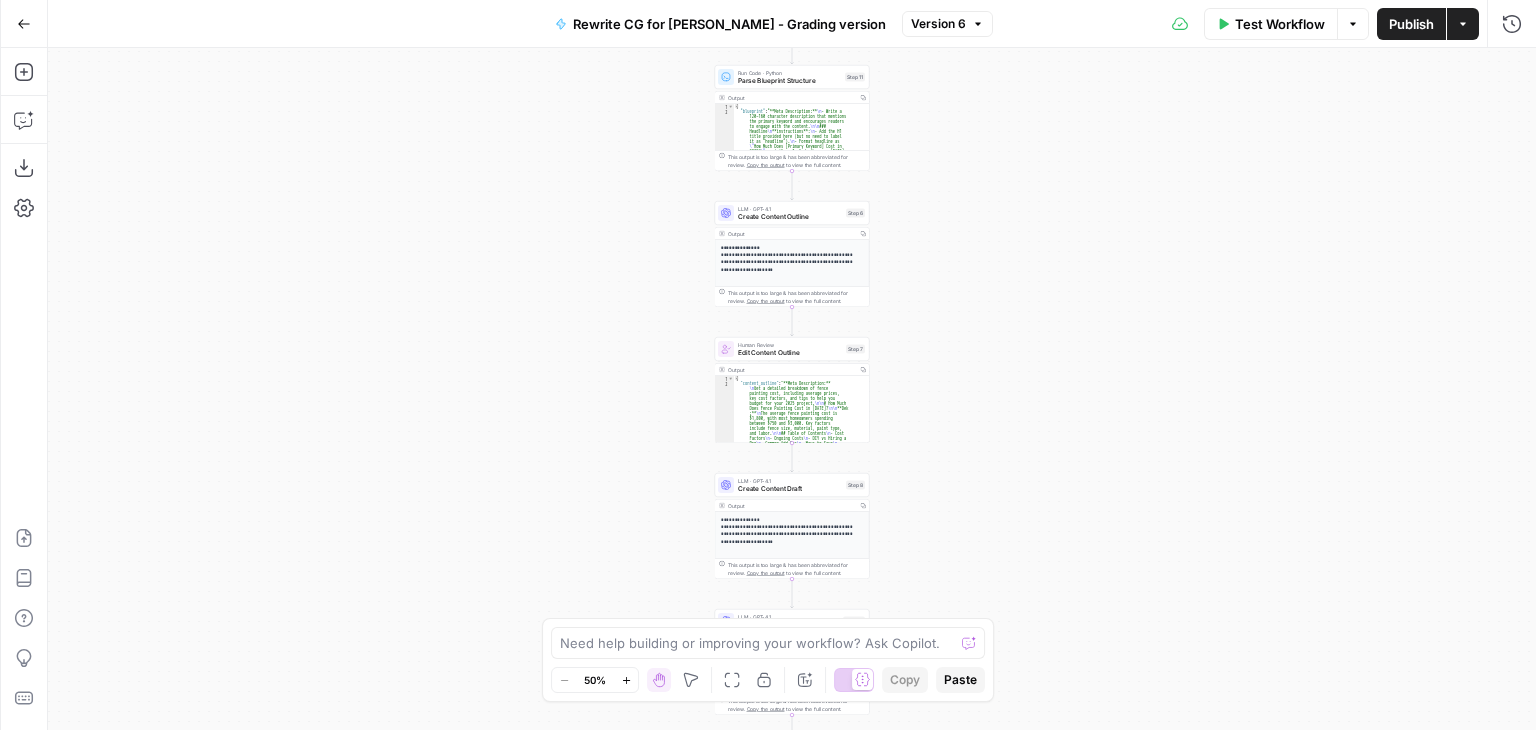 scroll, scrollTop: 0, scrollLeft: 0, axis: both 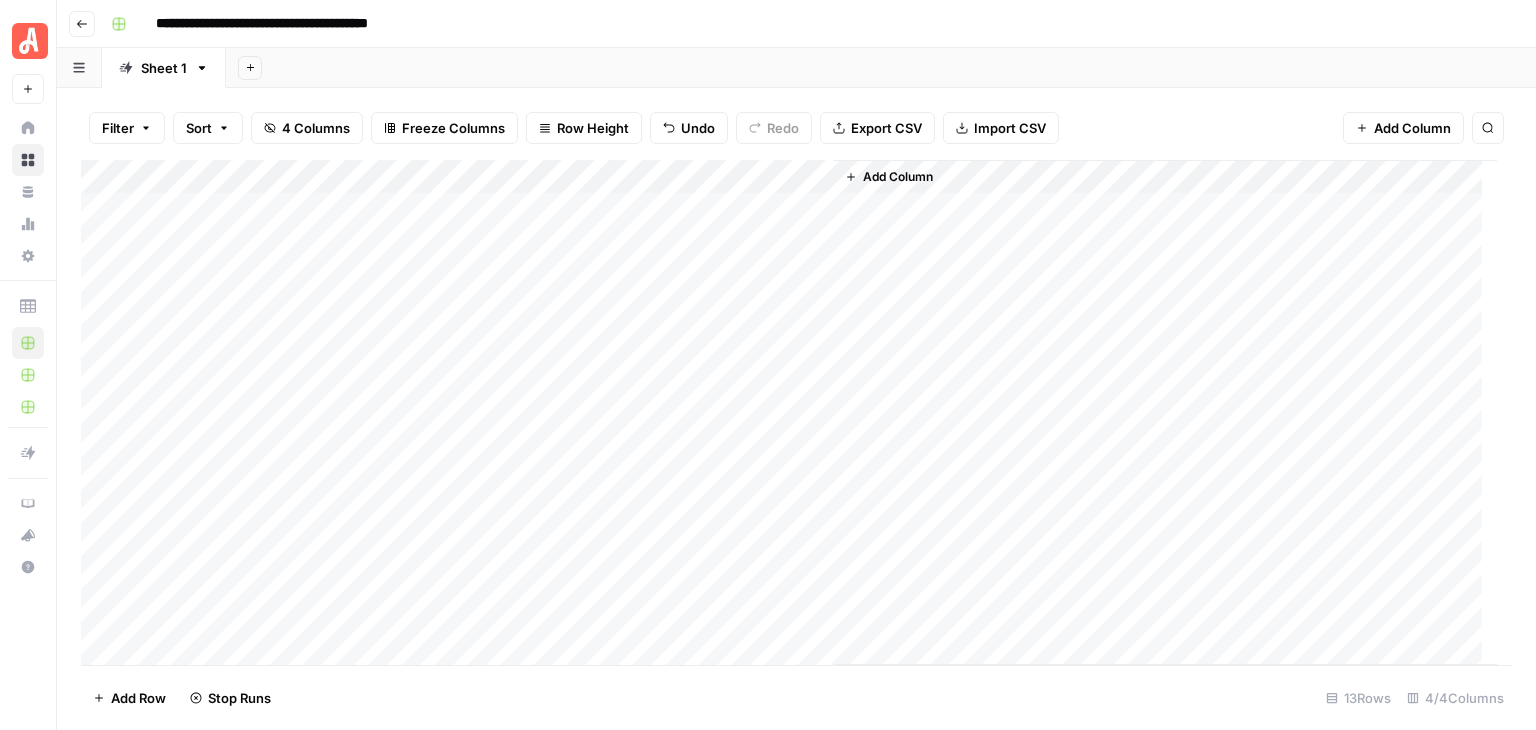 click on "Add Column" at bounding box center (789, 413) 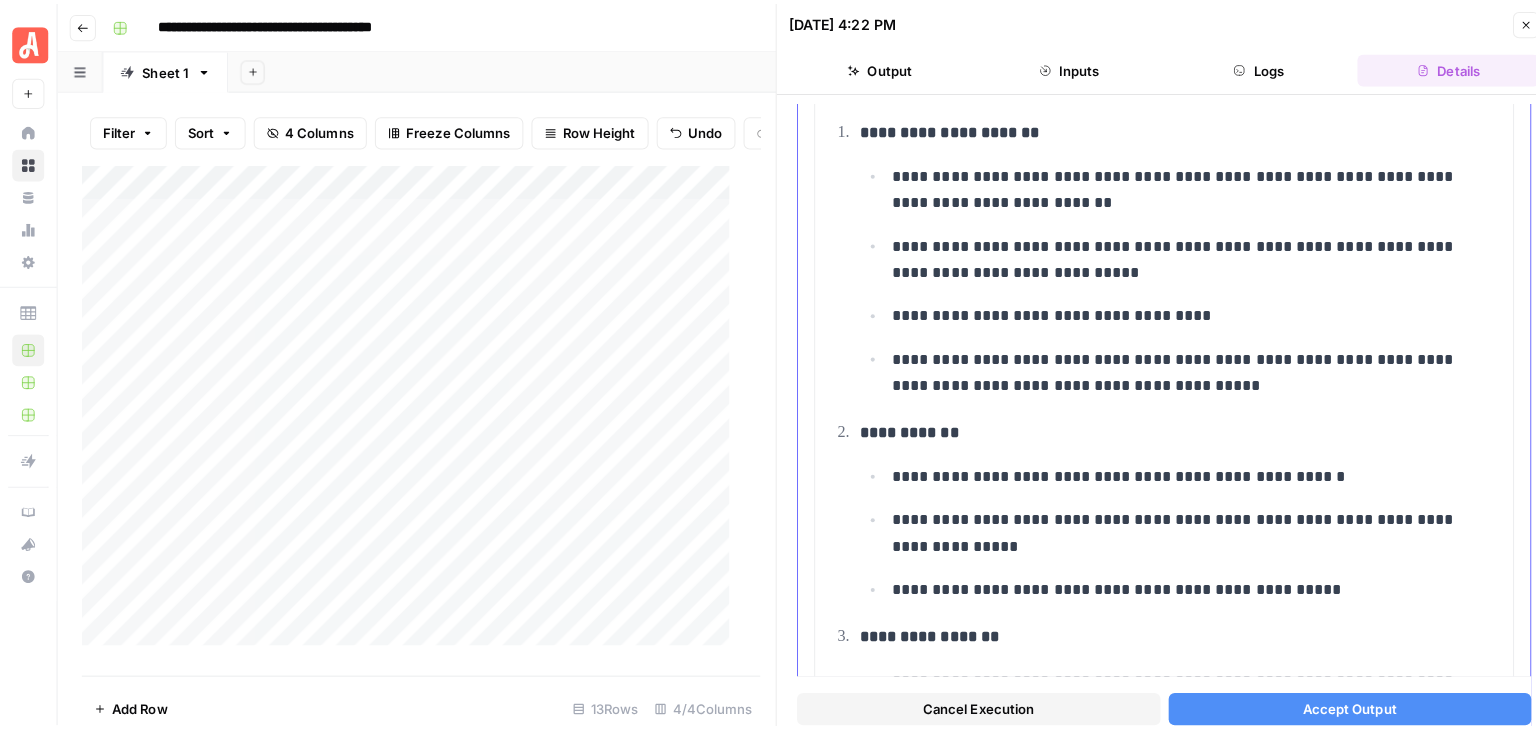 scroll, scrollTop: 2300, scrollLeft: 0, axis: vertical 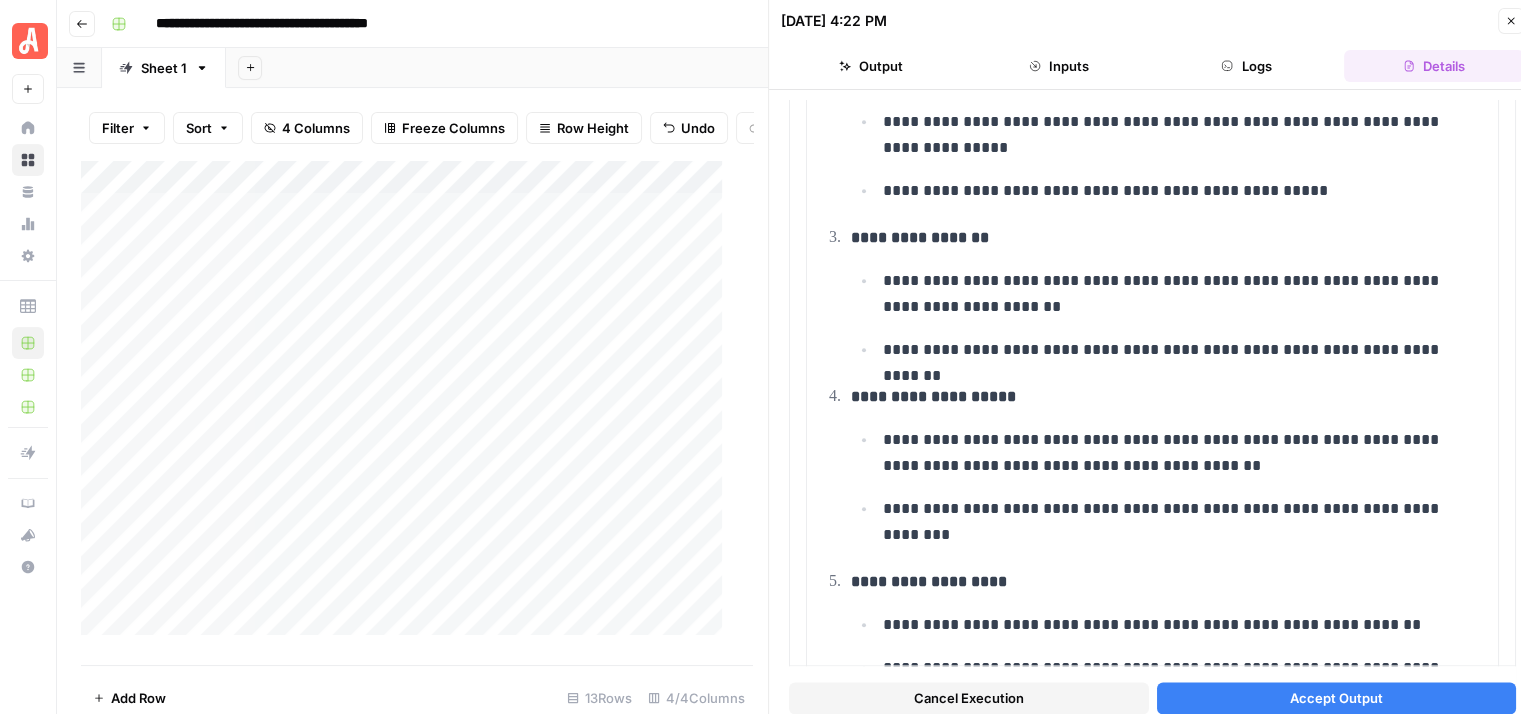 click on "Accept Output" at bounding box center [1337, 698] 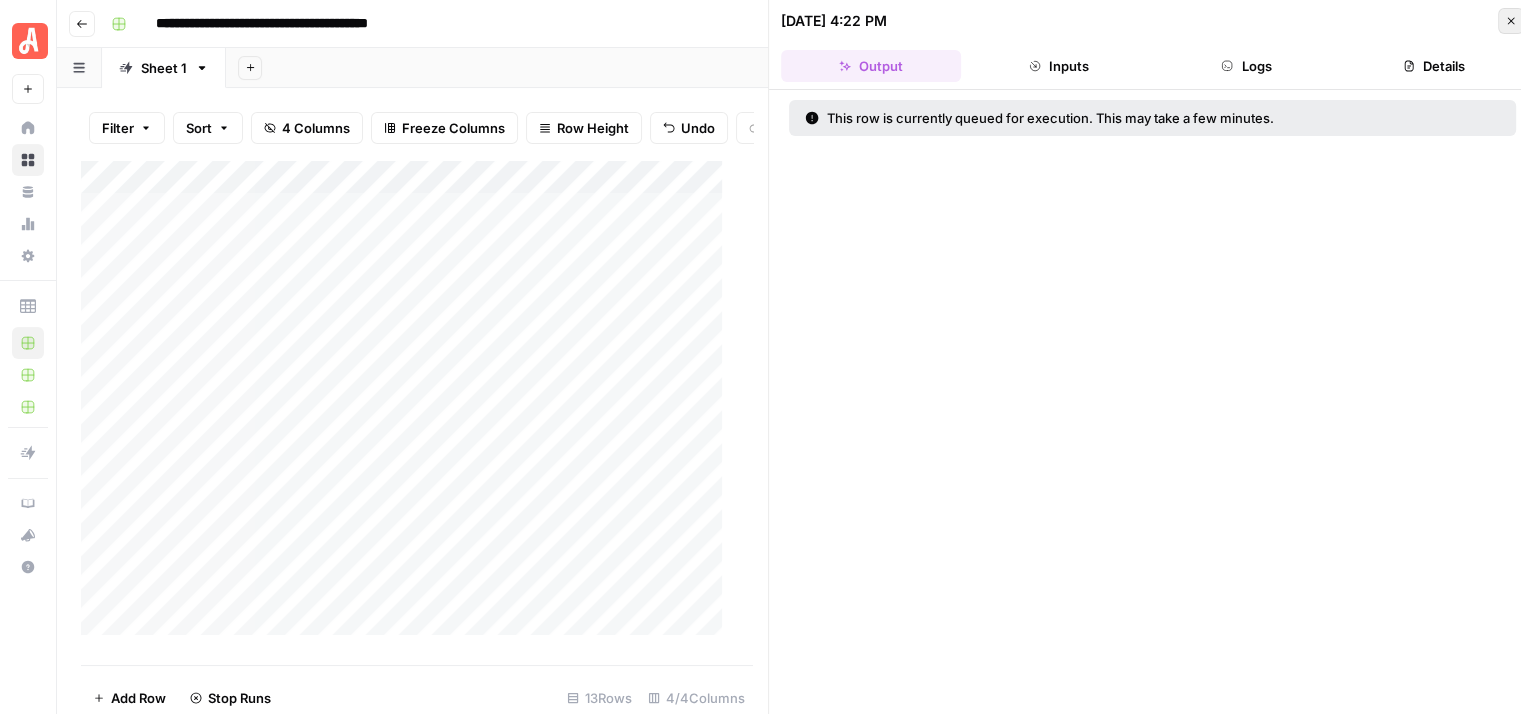 click on "Close" at bounding box center [1511, 21] 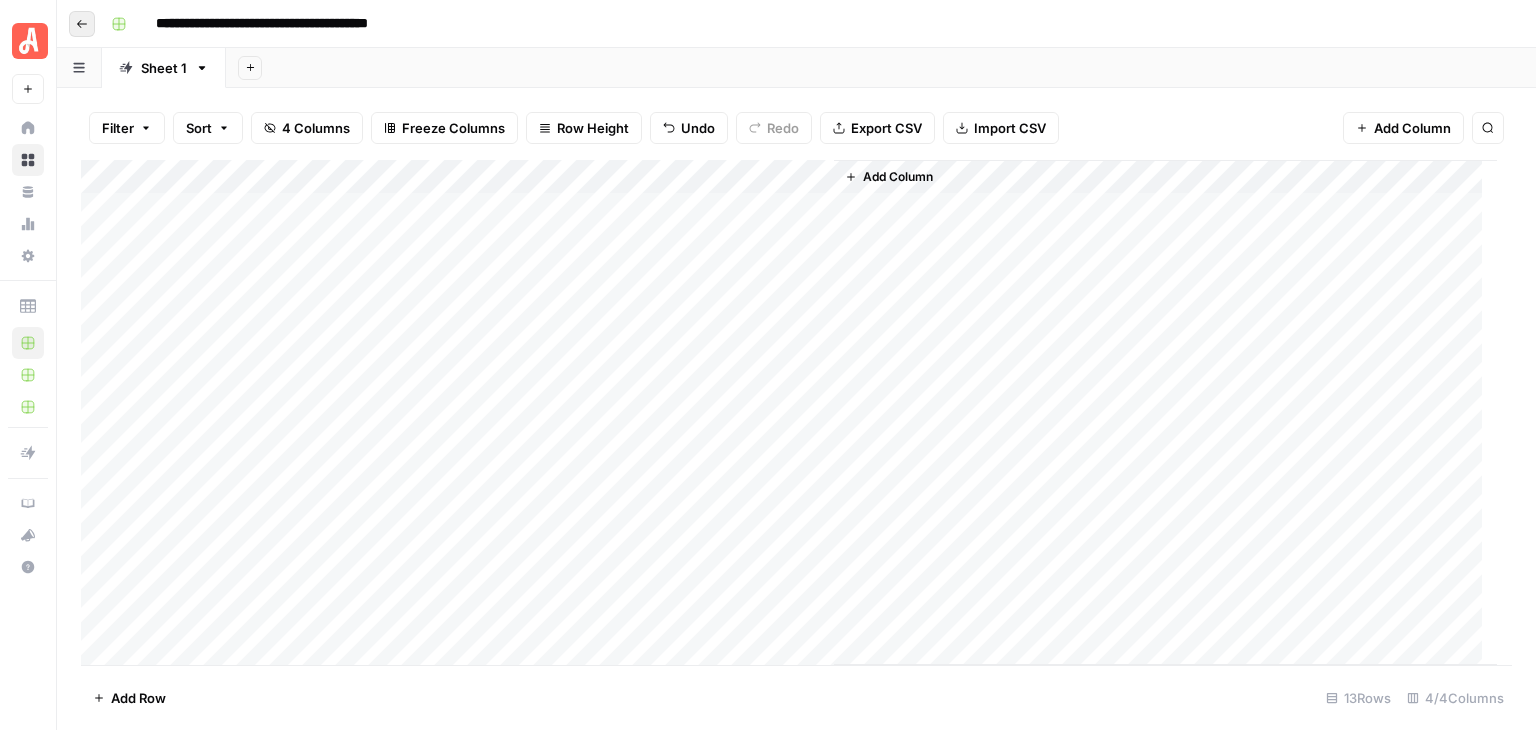 click 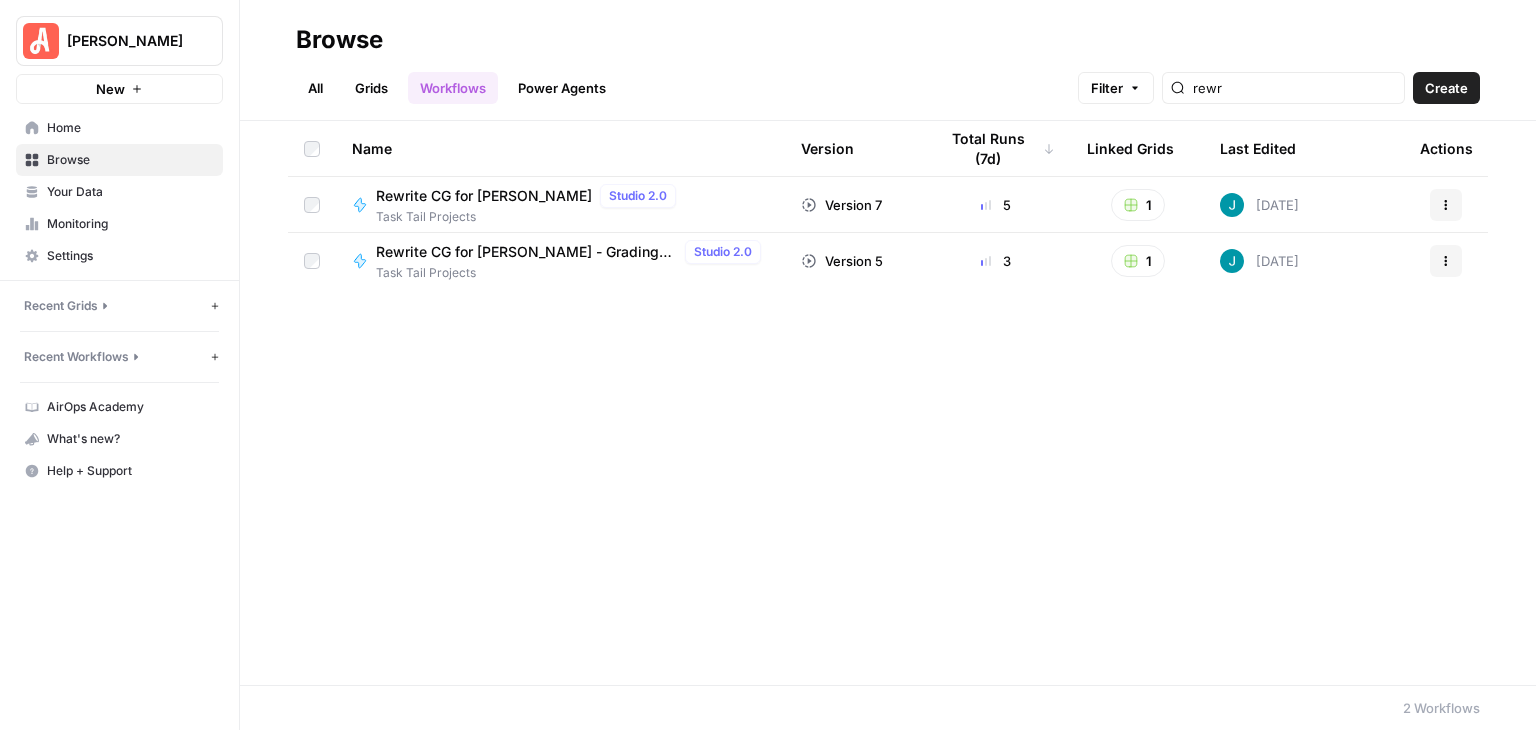 scroll, scrollTop: 0, scrollLeft: 0, axis: both 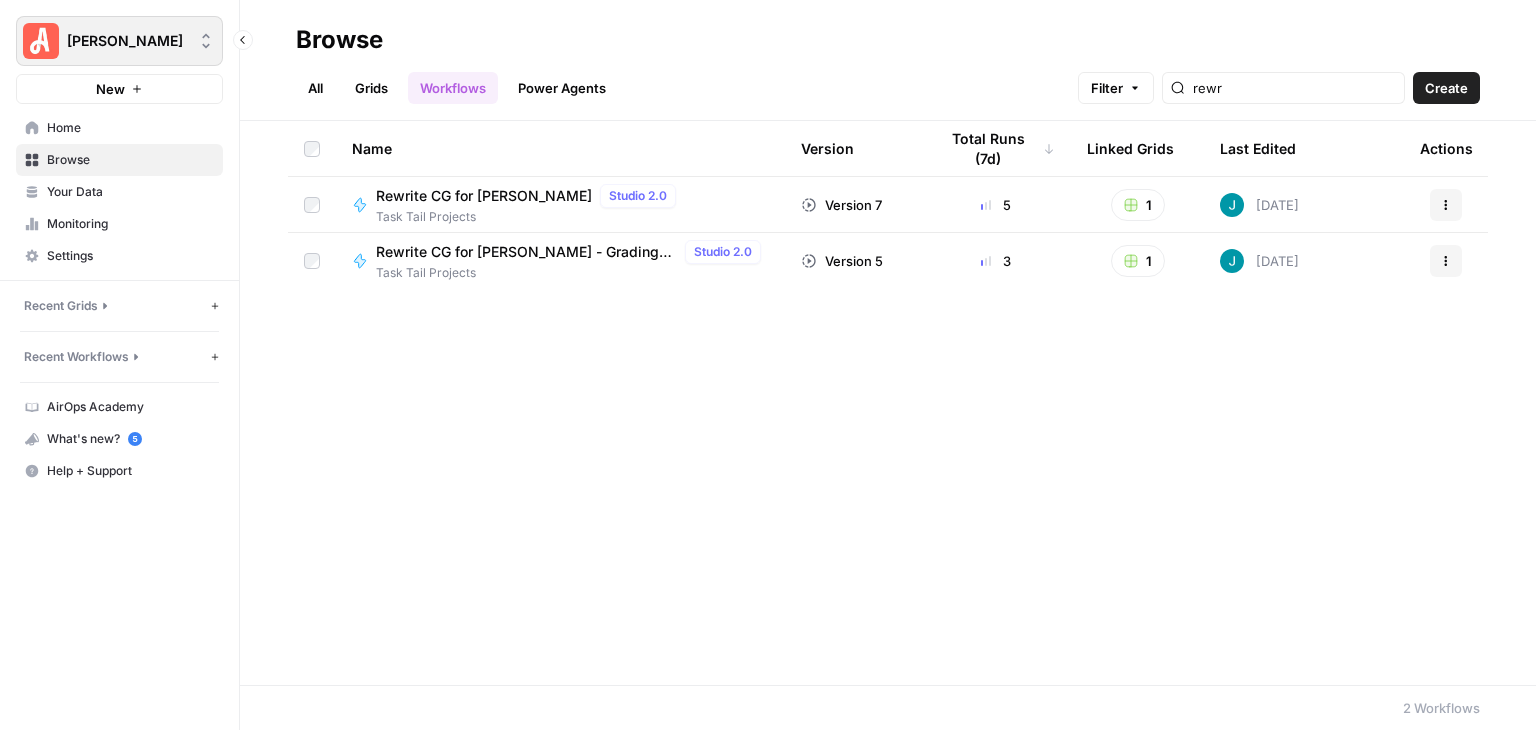 click on "[PERSON_NAME]" at bounding box center (127, 41) 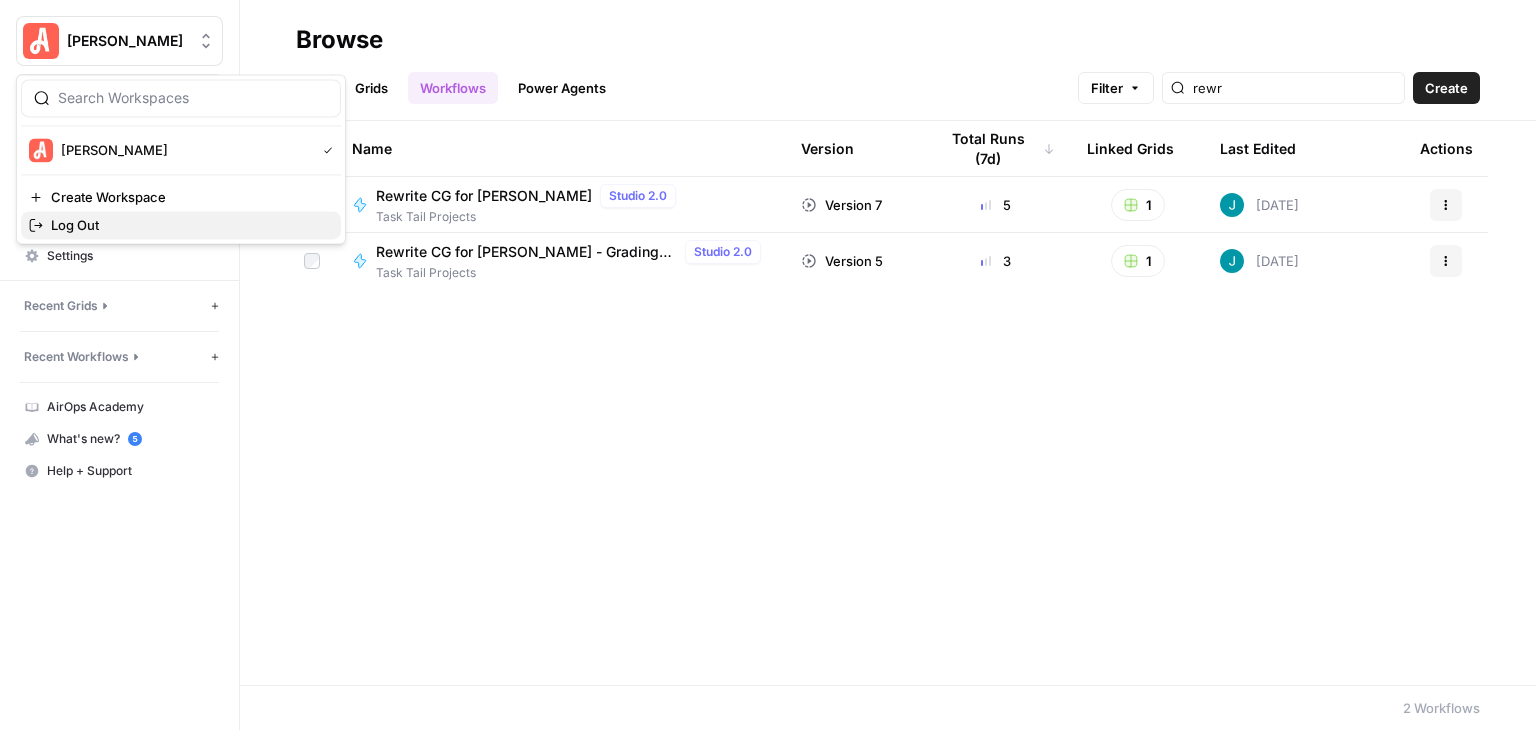 click on "Log Out" at bounding box center (181, 225) 